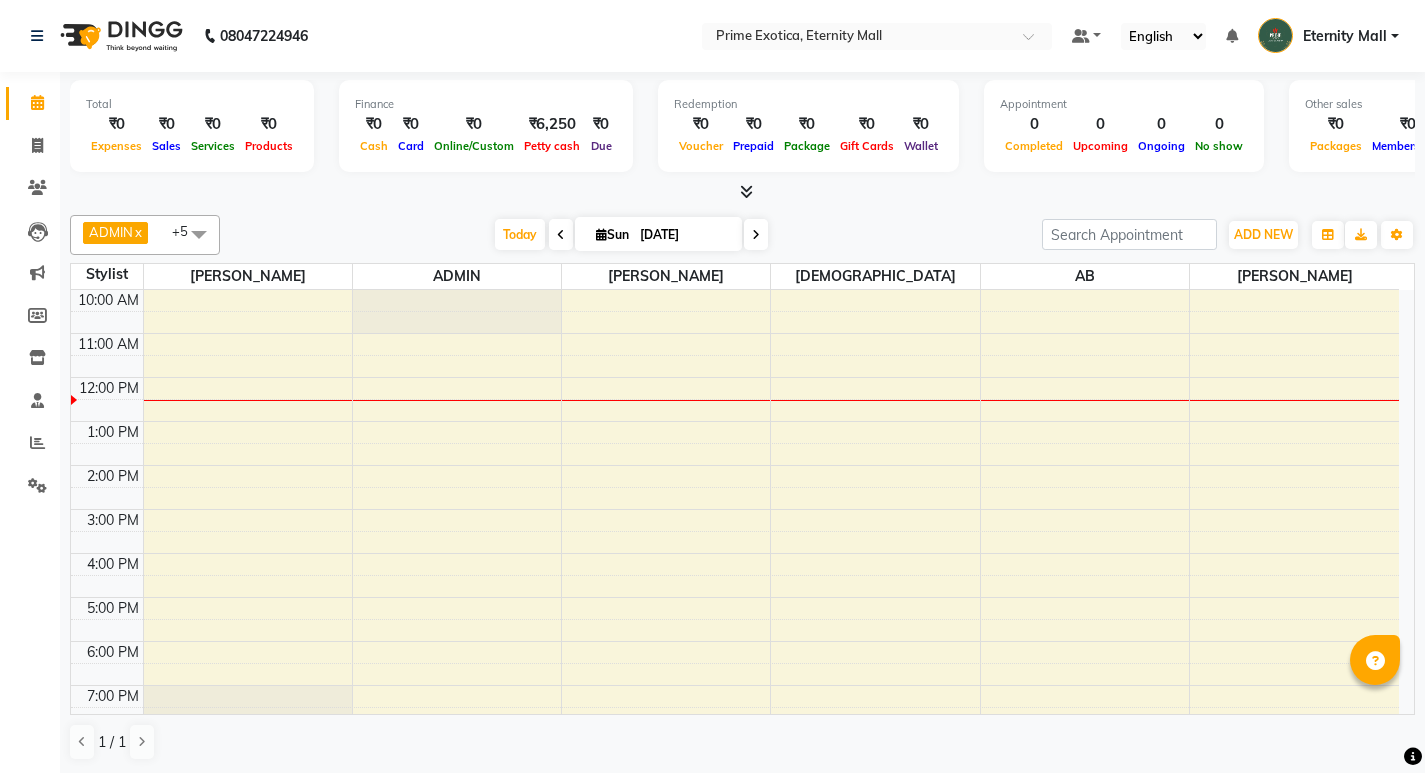 scroll, scrollTop: 0, scrollLeft: 0, axis: both 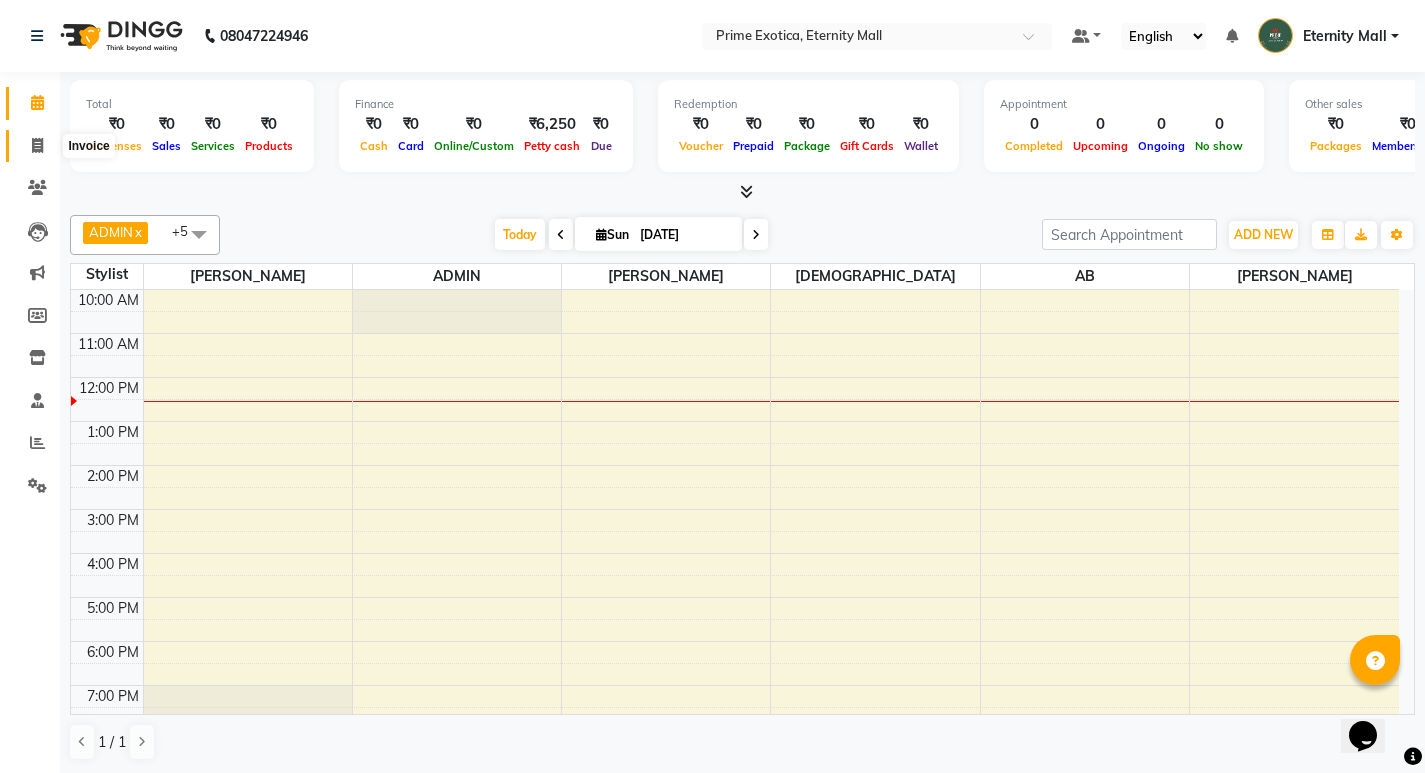 click 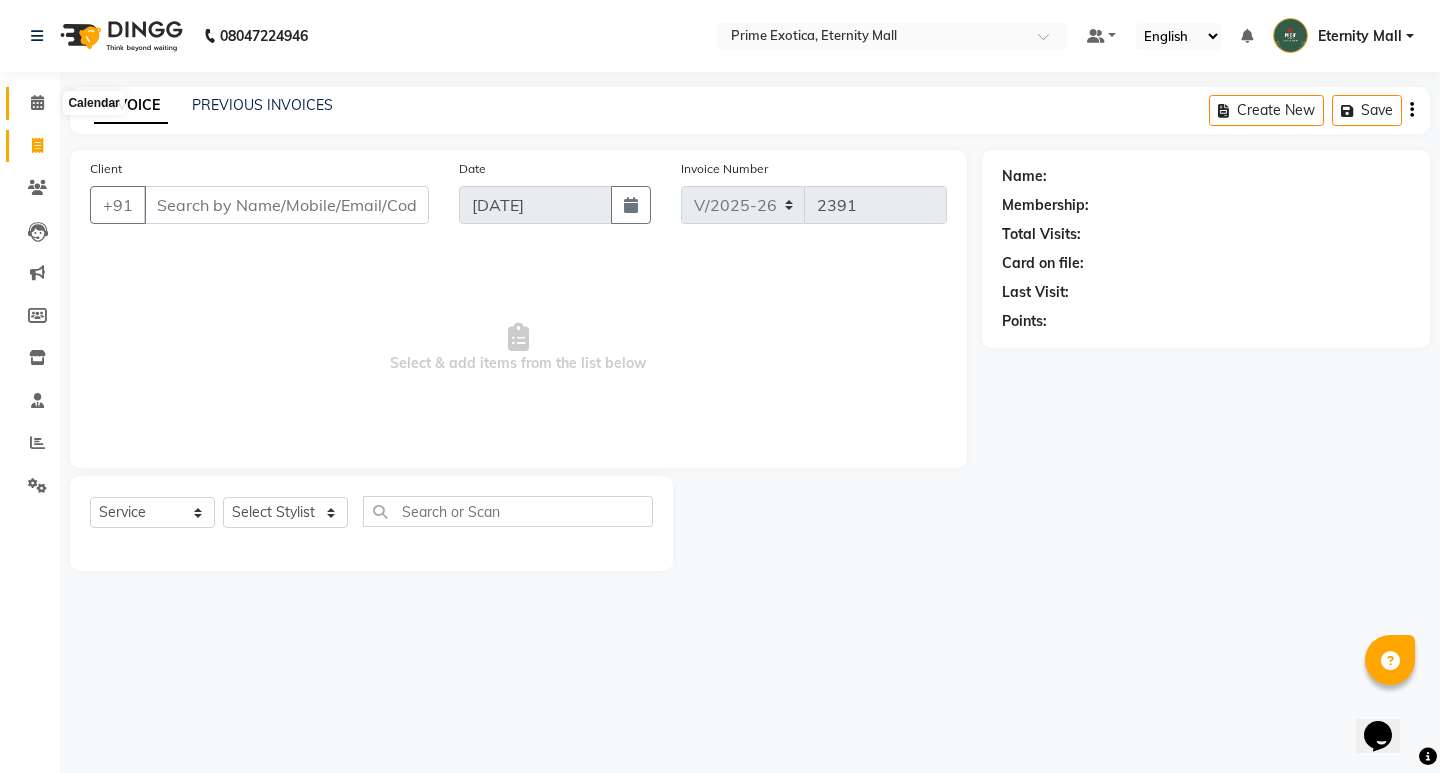 click 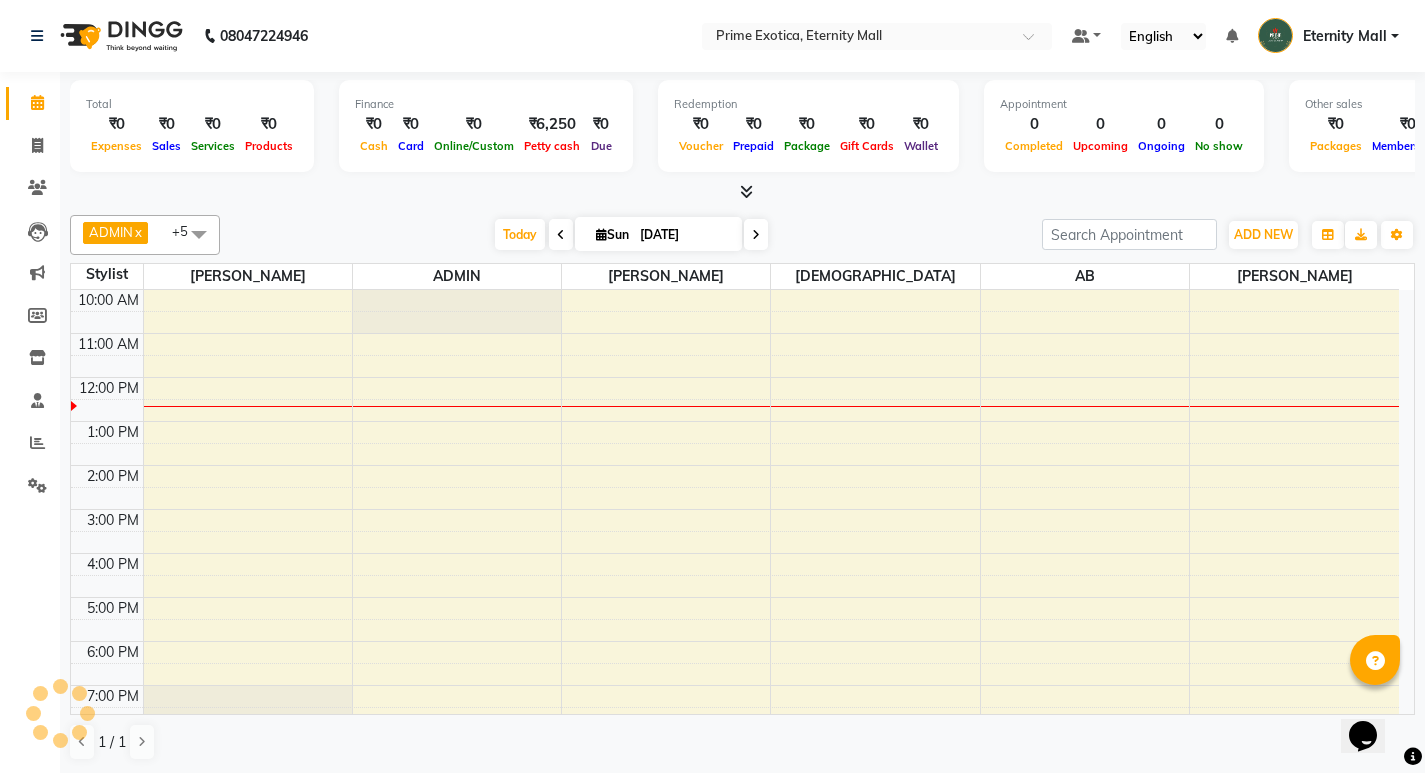 scroll, scrollTop: 65, scrollLeft: 0, axis: vertical 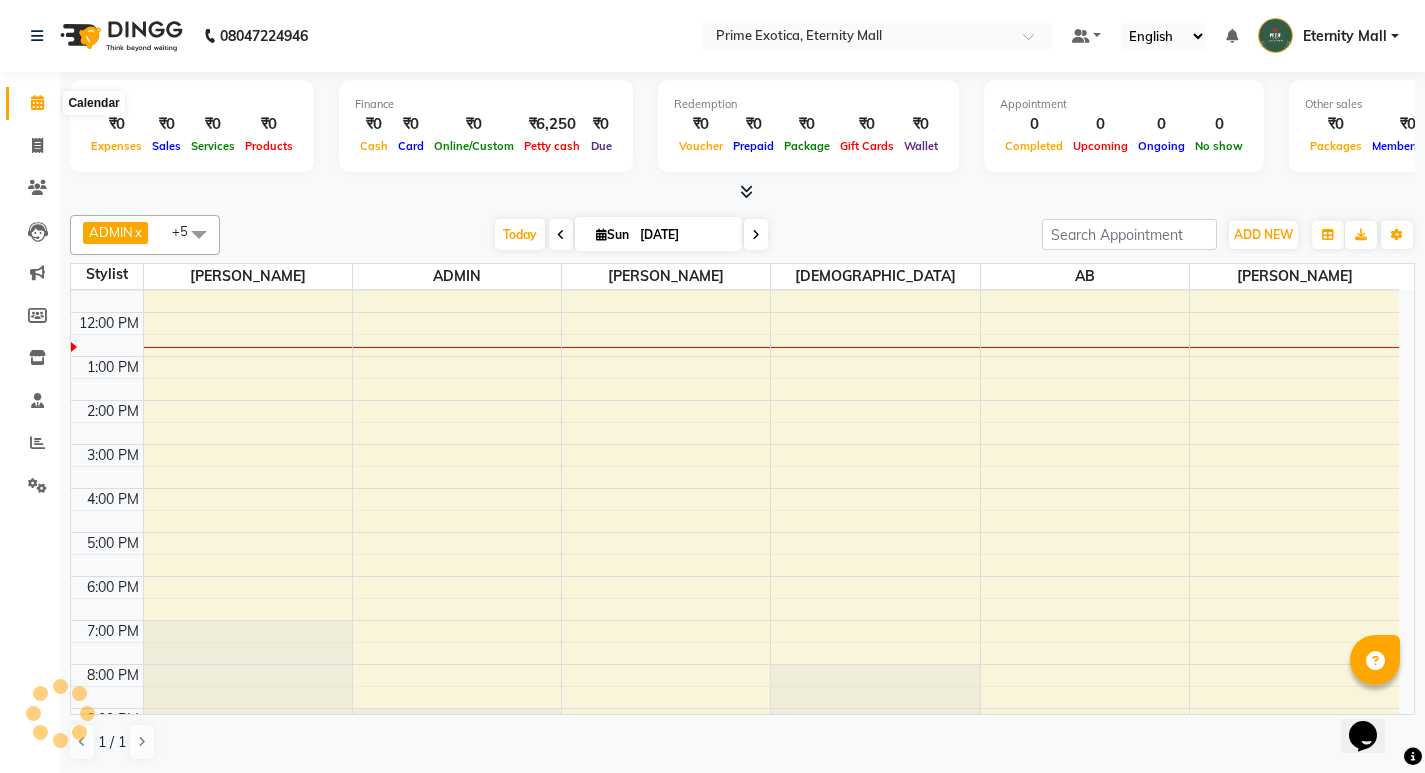 click 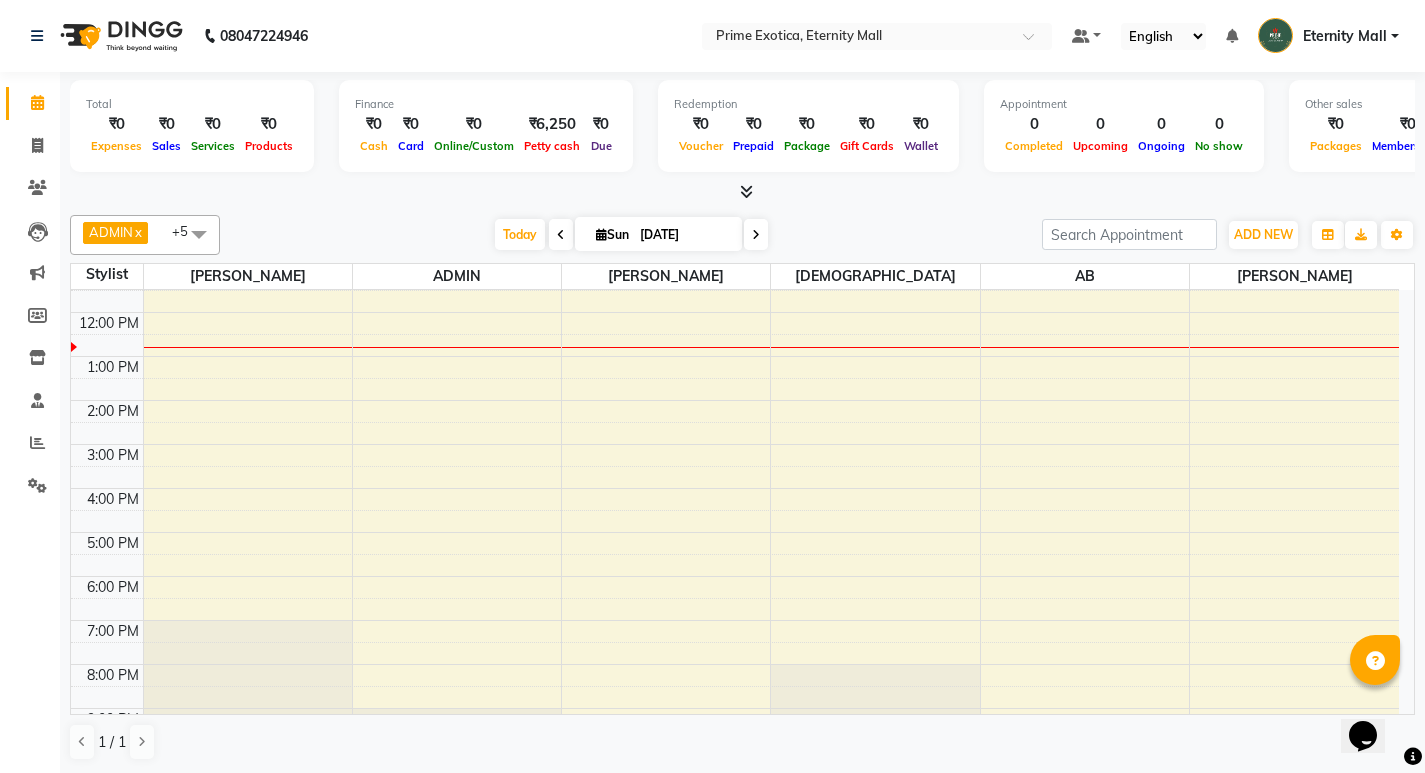 click at bounding box center (199, 234) 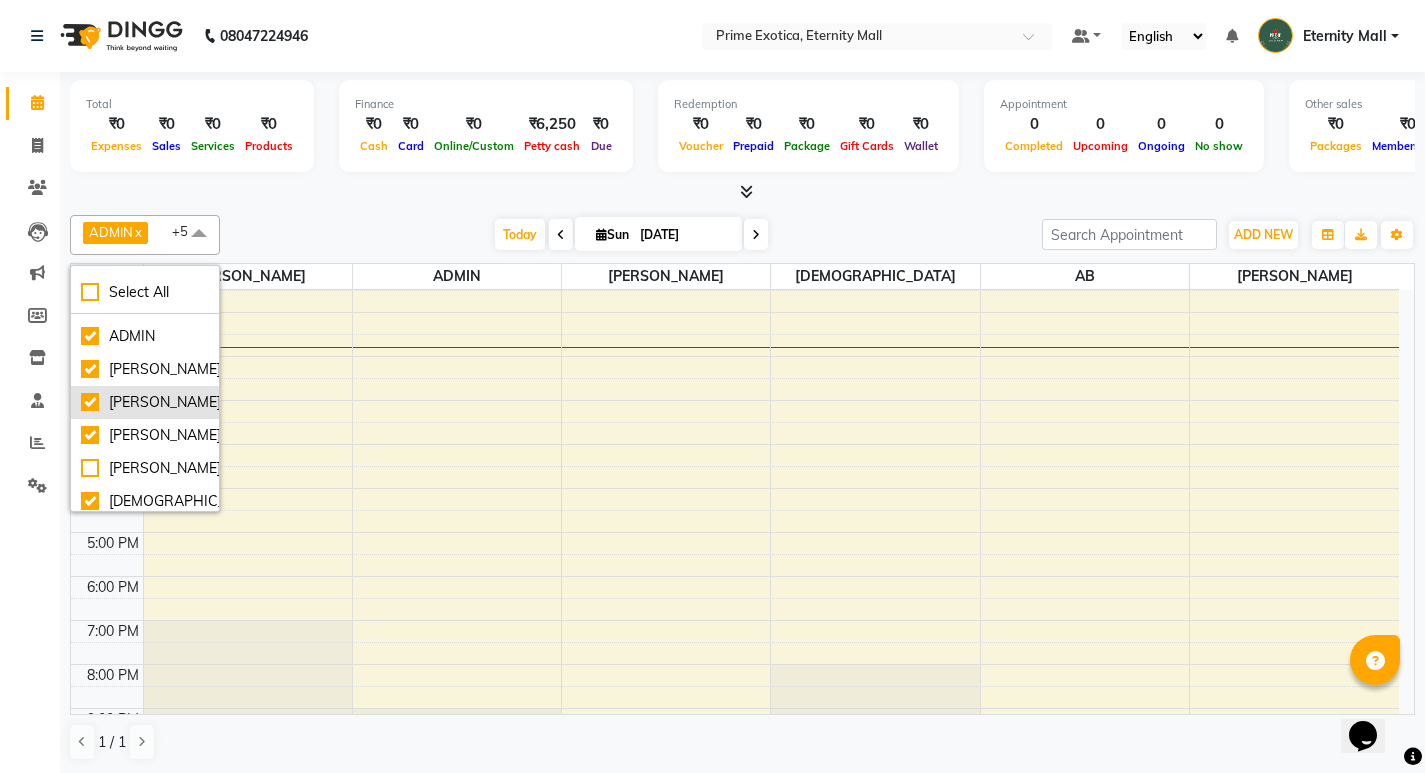 scroll, scrollTop: 76, scrollLeft: 0, axis: vertical 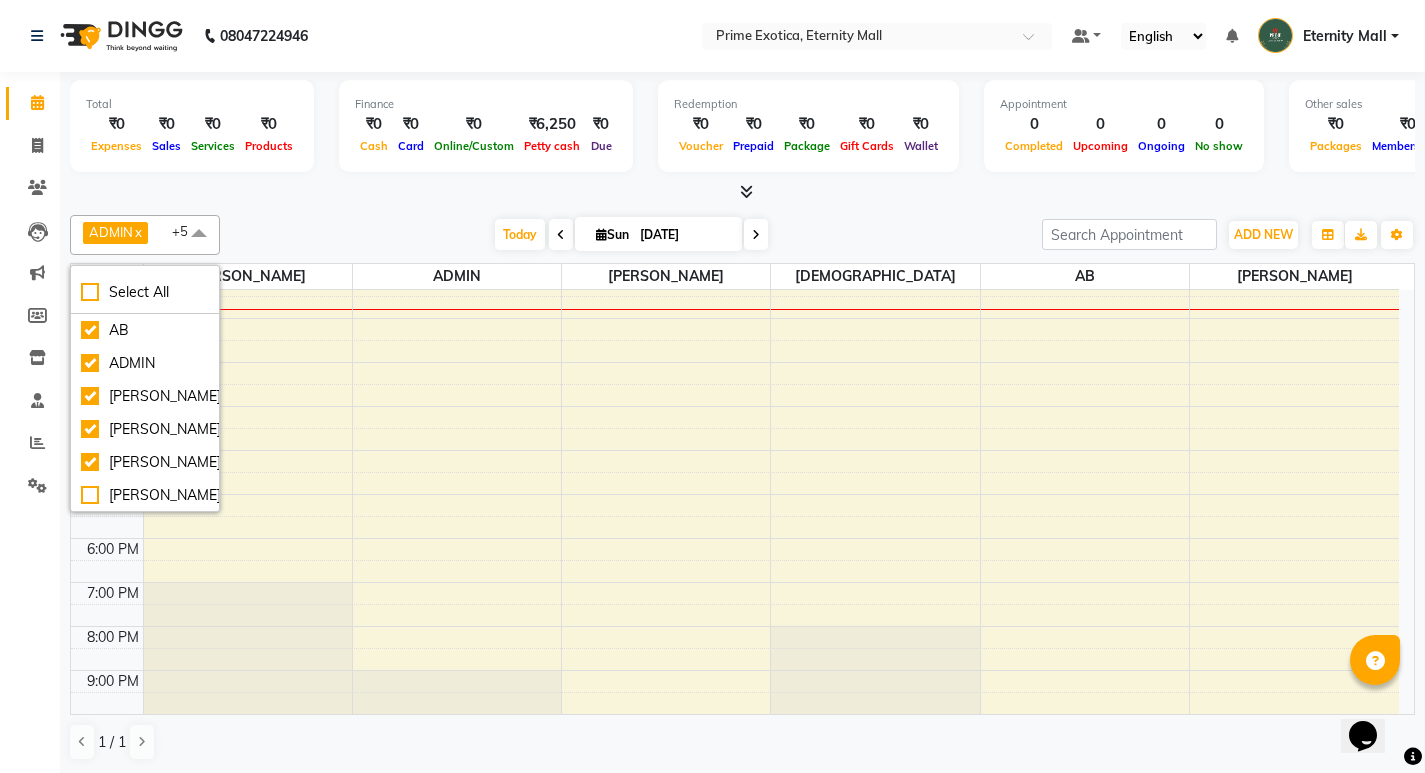 click on "ADMIN  x [PERSON_NAME]  x [PERSON_NAME]  x [PERSON_NAME]   x [PERSON_NAME] vikram lakshane  x AB   x +5 Select All AB  ADMIN ajay vikram lakshane [PERSON_NAME] Isha [PERSON_NAME]  [PERSON_NAME]  [DATE]  [DATE] Toggle Dropdown Add Appointment Add Invoice Add Expense Add Attendance Add Client Add Transaction Toggle Dropdown Add Appointment Add Invoice Add Expense Add Attendance Add Client ADD NEW Toggle Dropdown Add Appointment Add Invoice Add Expense Add Attendance Add Client Add Transaction ADMIN  x [PERSON_NAME]  x [PERSON_NAME]  x [PERSON_NAME]   x [PERSON_NAME] vikram lakshane  x AB   x +5 Select All AB  ADMIN ajay vikram lakshane [PERSON_NAME] Isha [PERSON_NAME]  [PERSON_NAME]  Group By  Staff View   Room View  View as Vertical  Vertical - Week View  Horizontal  Horizontal - Week View  List  Toggle Dropdown Calendar Settings Manage Tags   Arrange Stylists   Reset Stylists  Full Screen Appointment Form Zoom 50% Staff/Room Display Count 6" at bounding box center (742, 235) 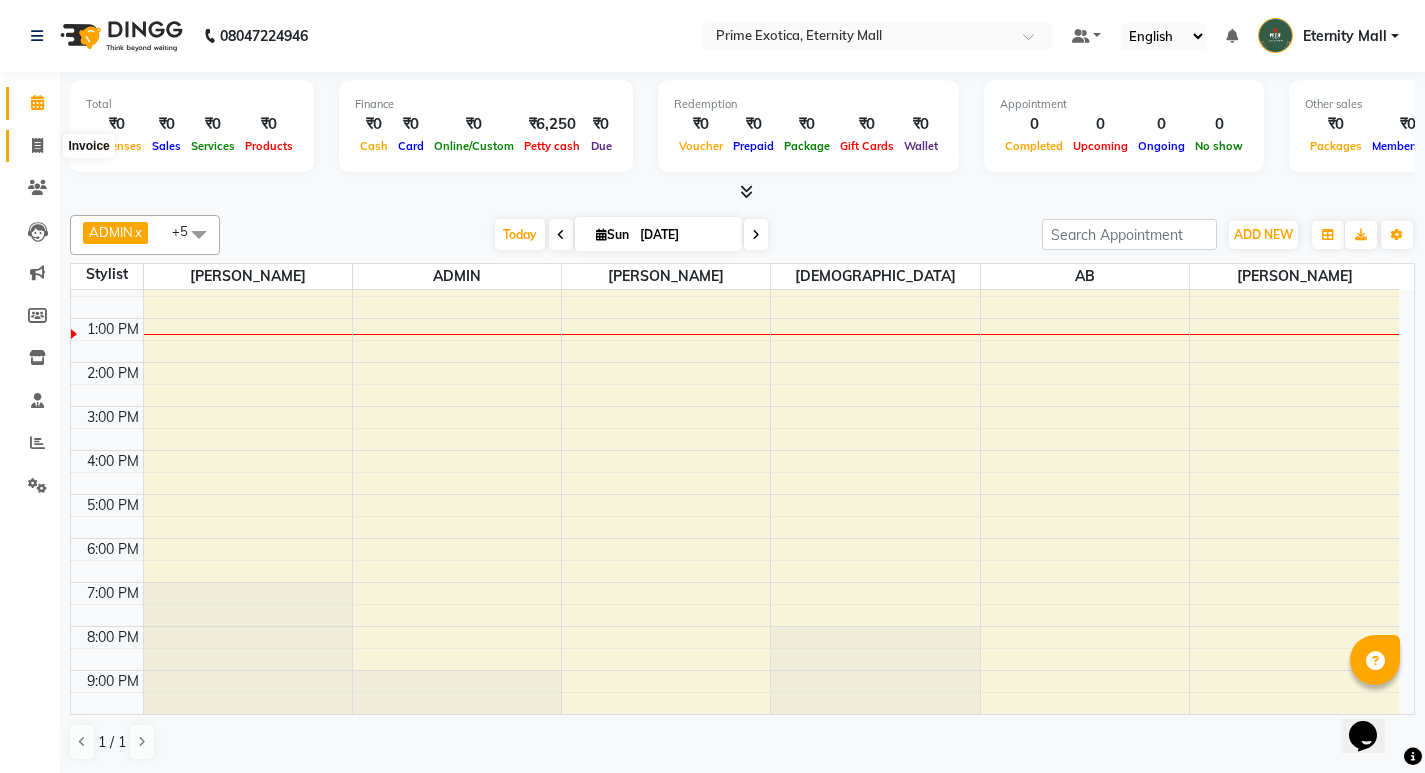 click 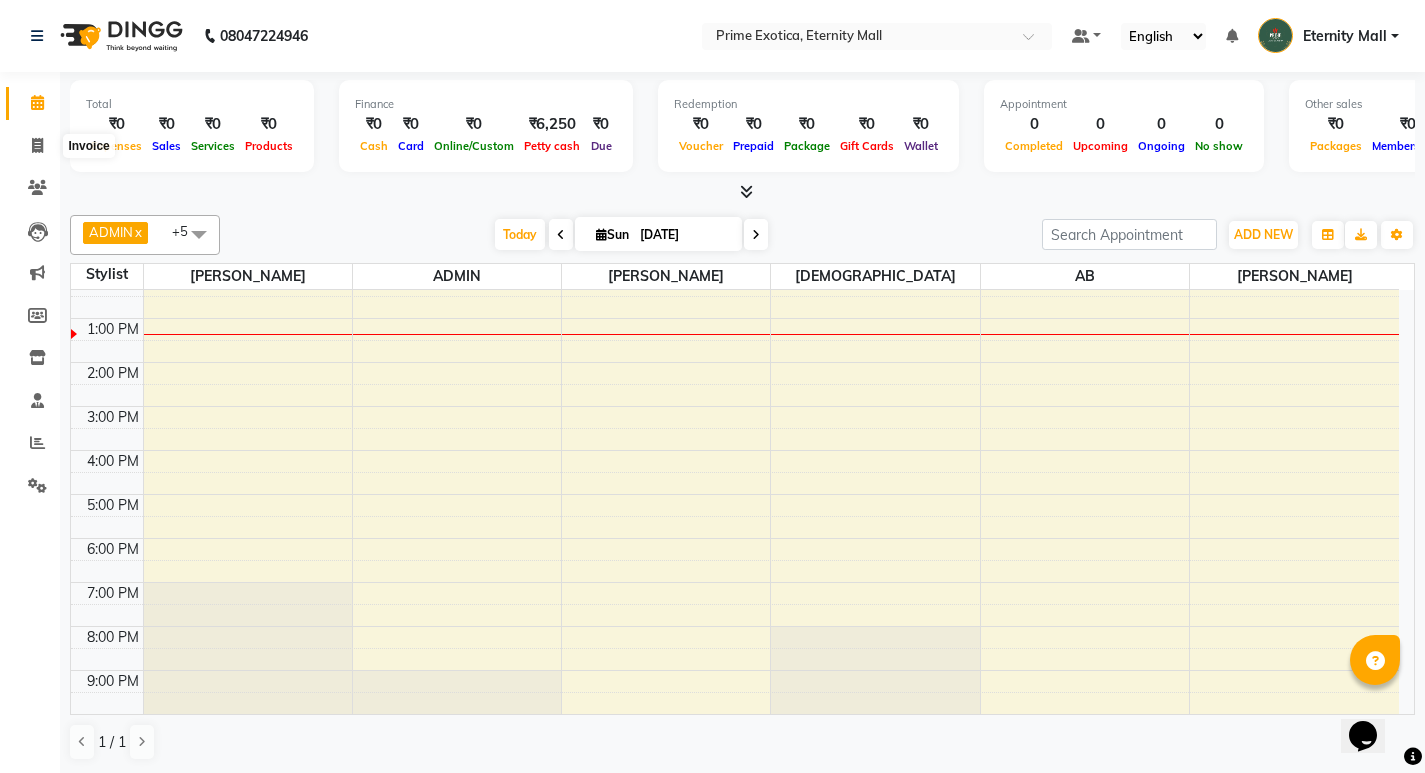 select on "service" 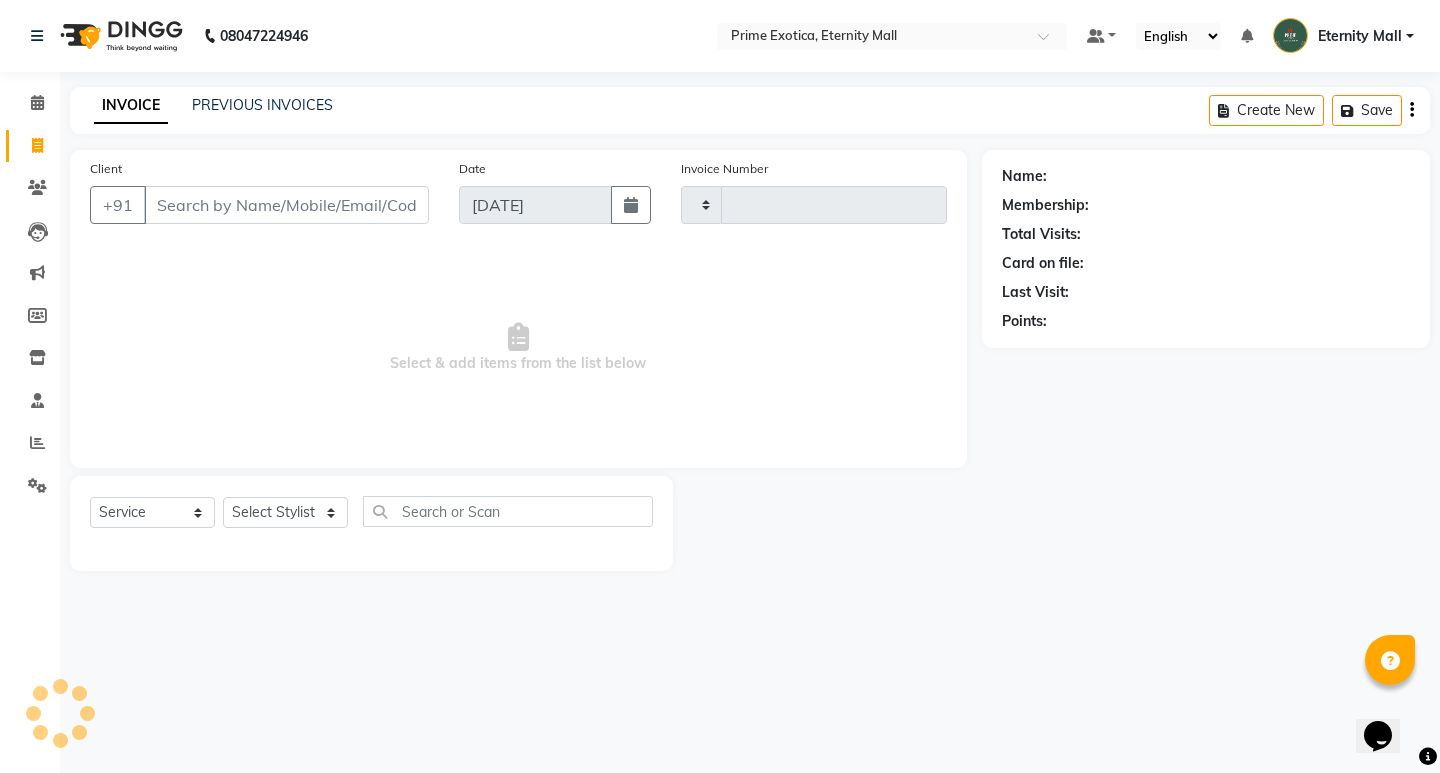 type on "2391" 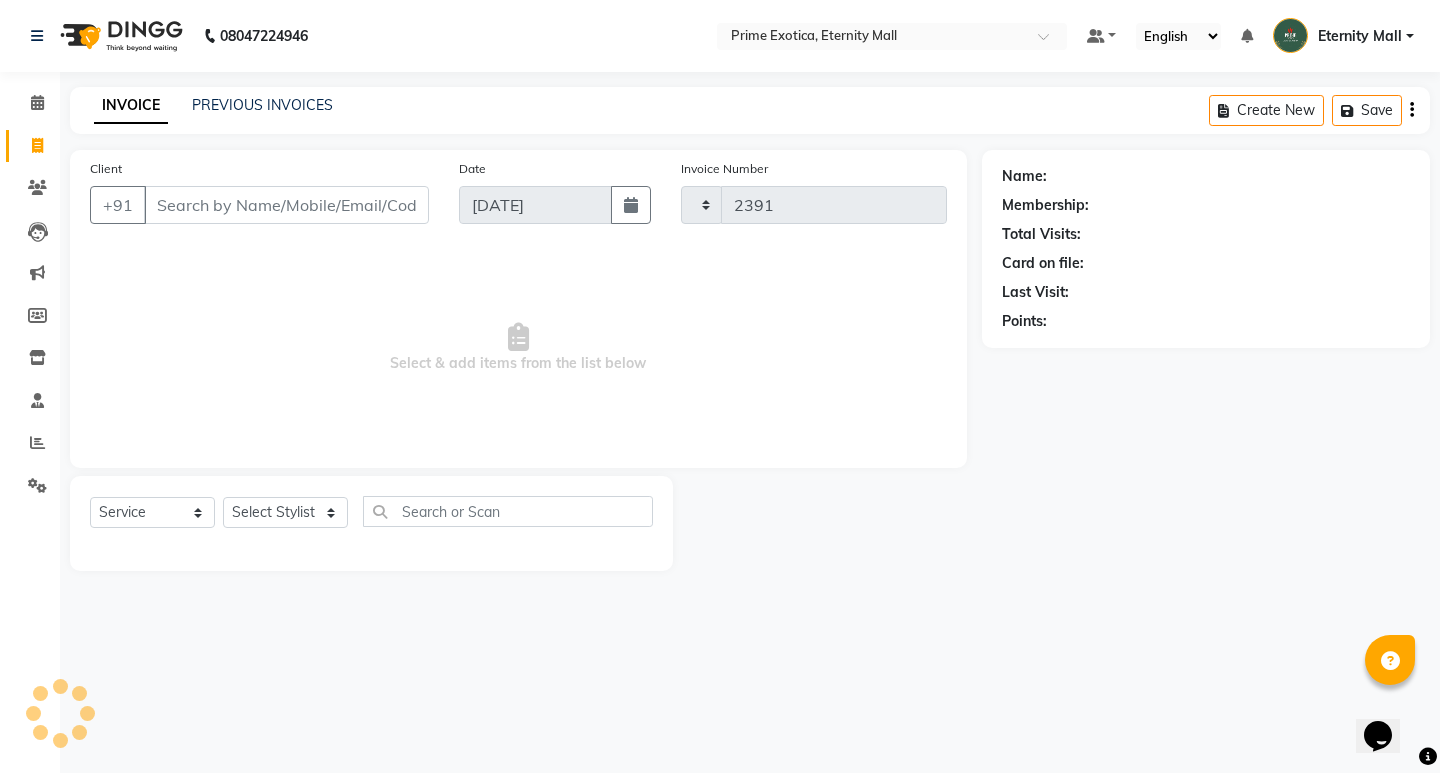 select on "5774" 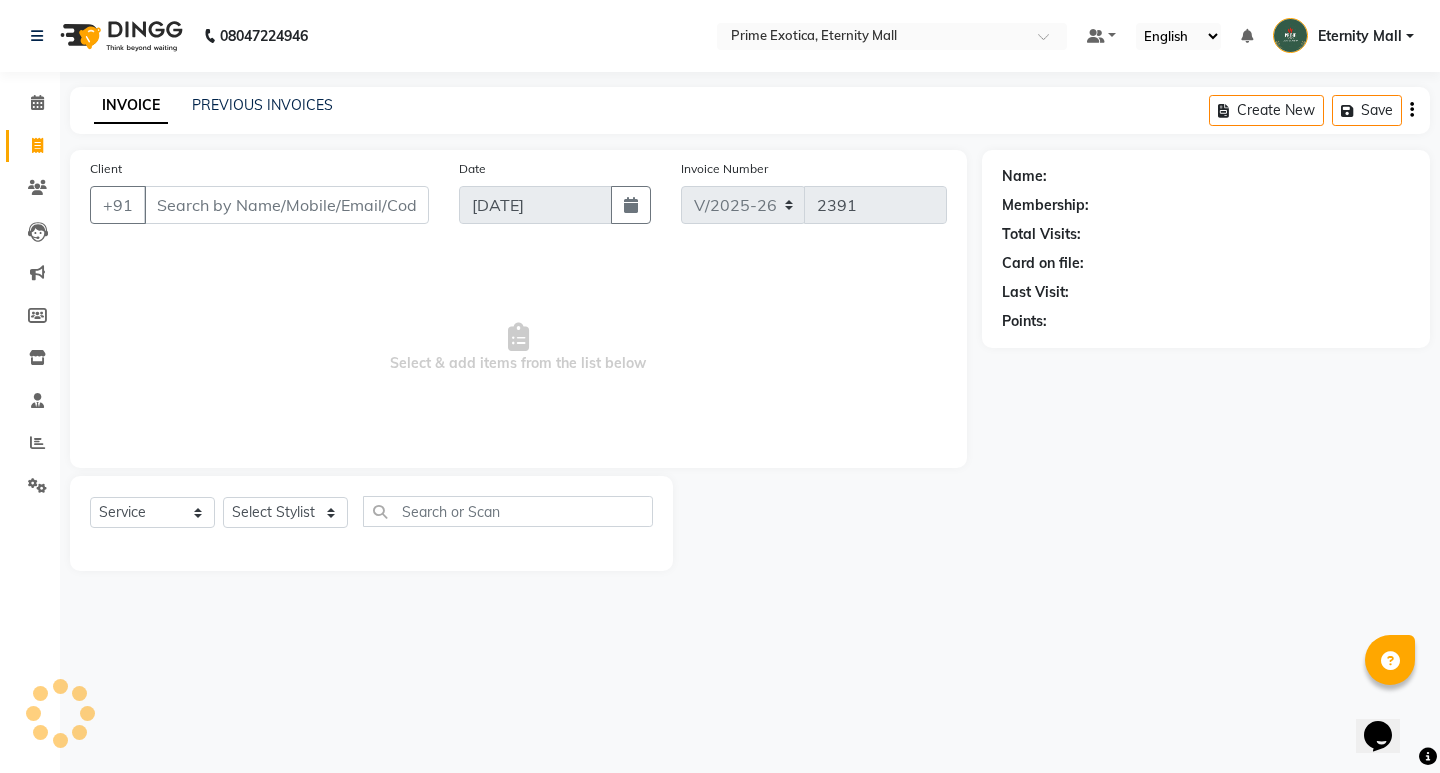 click on "Client" at bounding box center (286, 205) 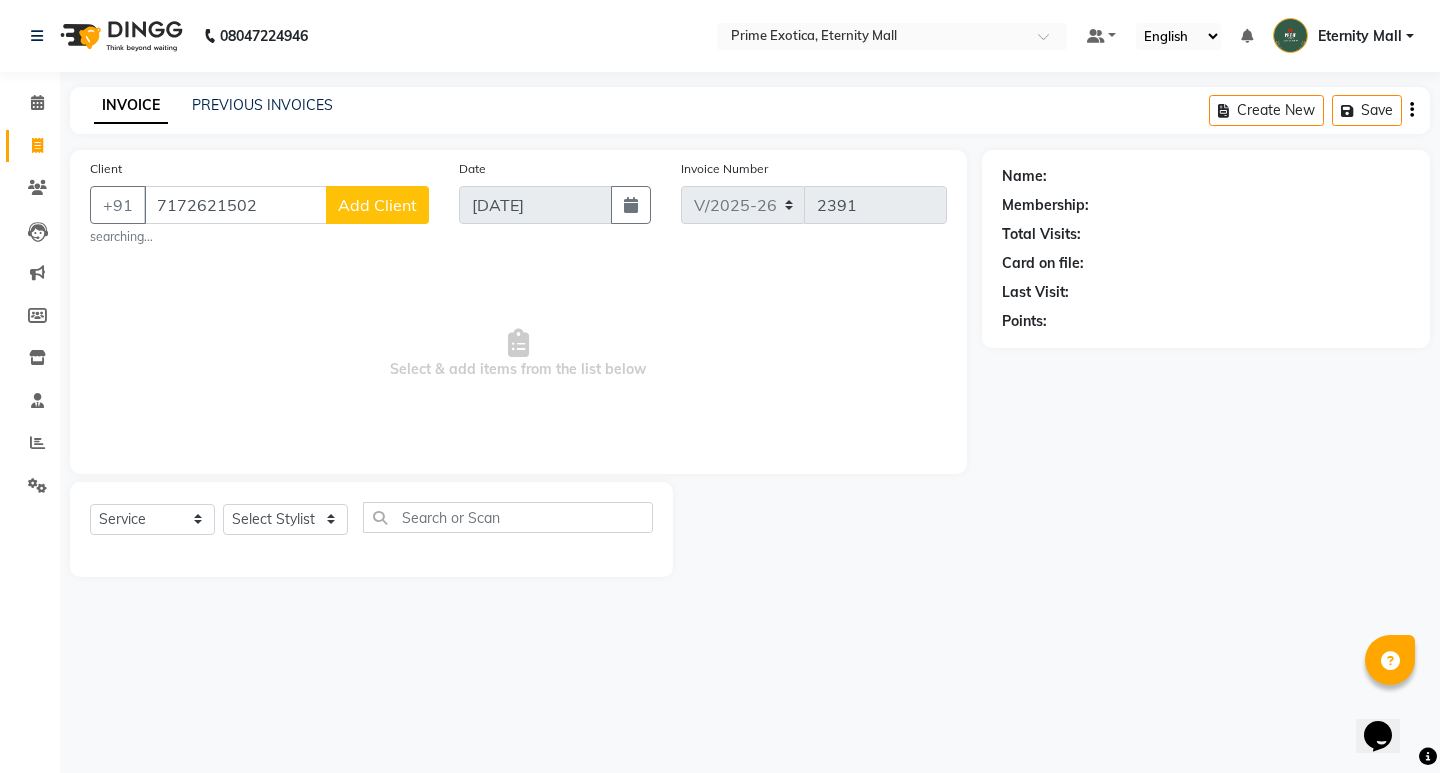 type on "7172621502" 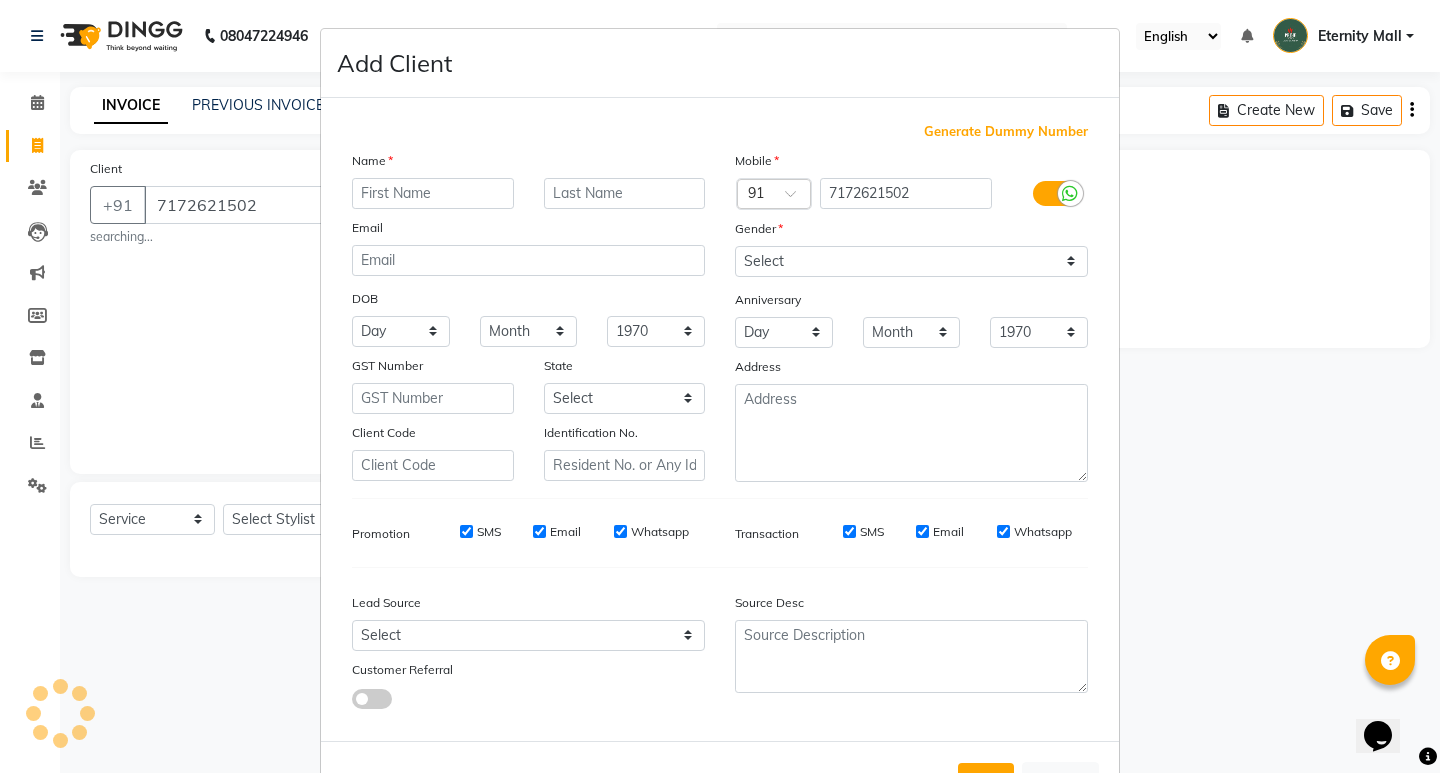 click at bounding box center [433, 193] 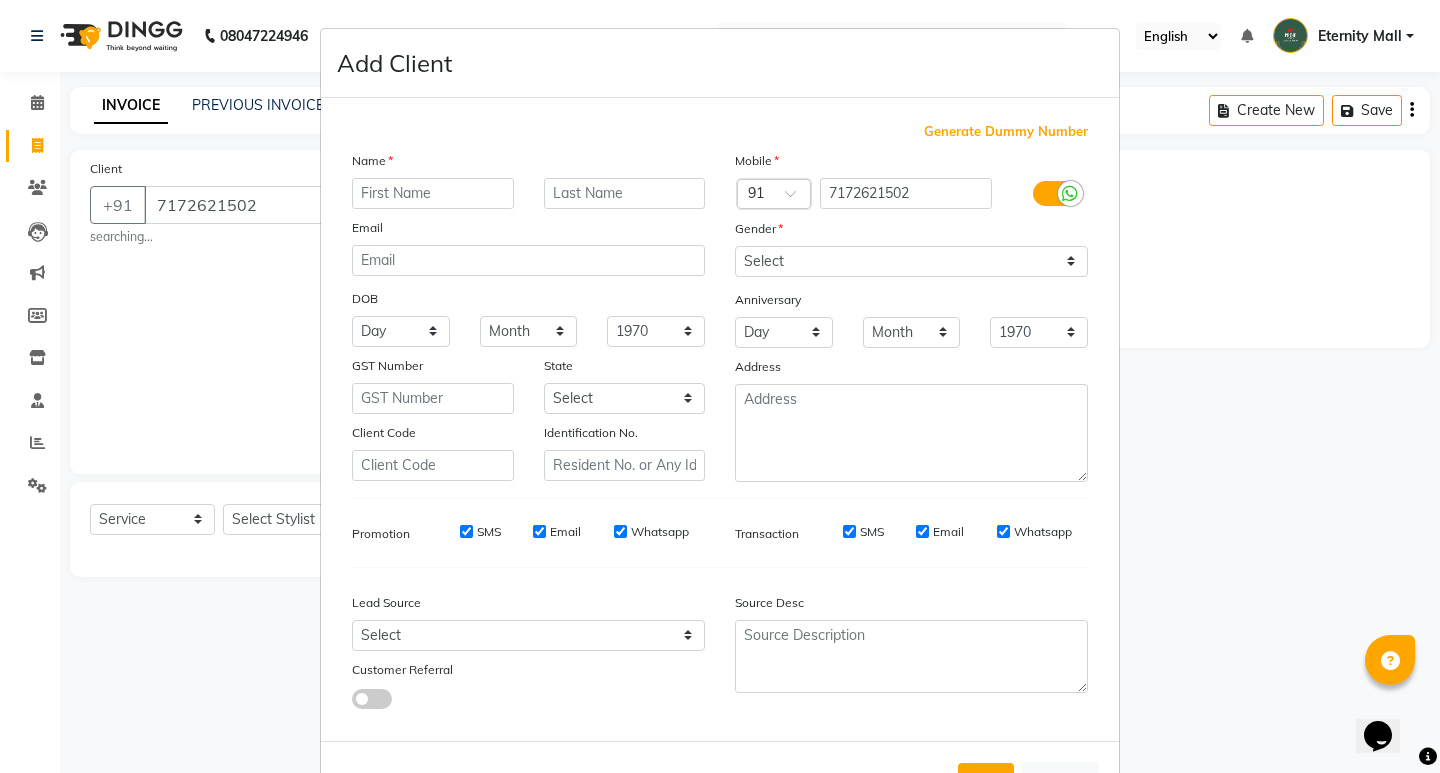 type on "K" 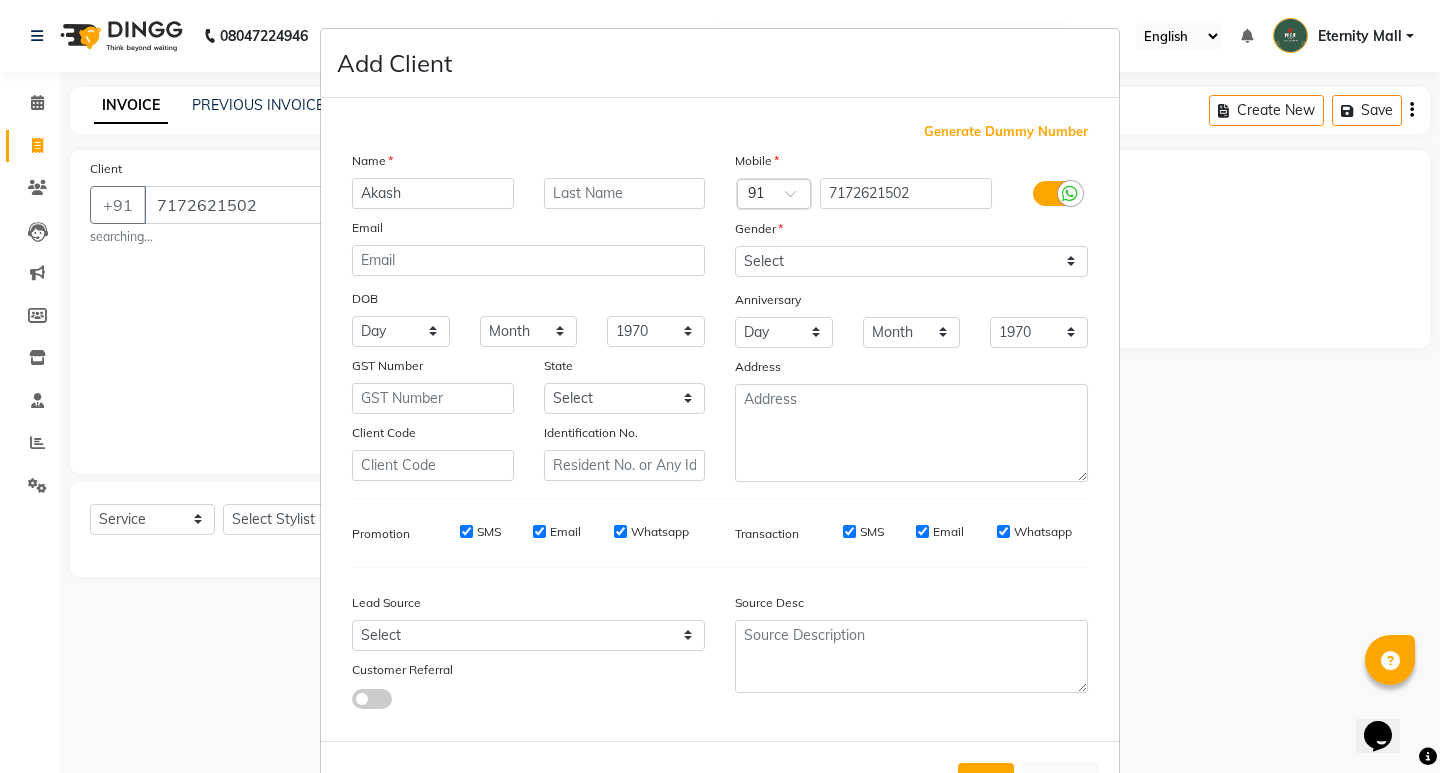 type on "Akash" 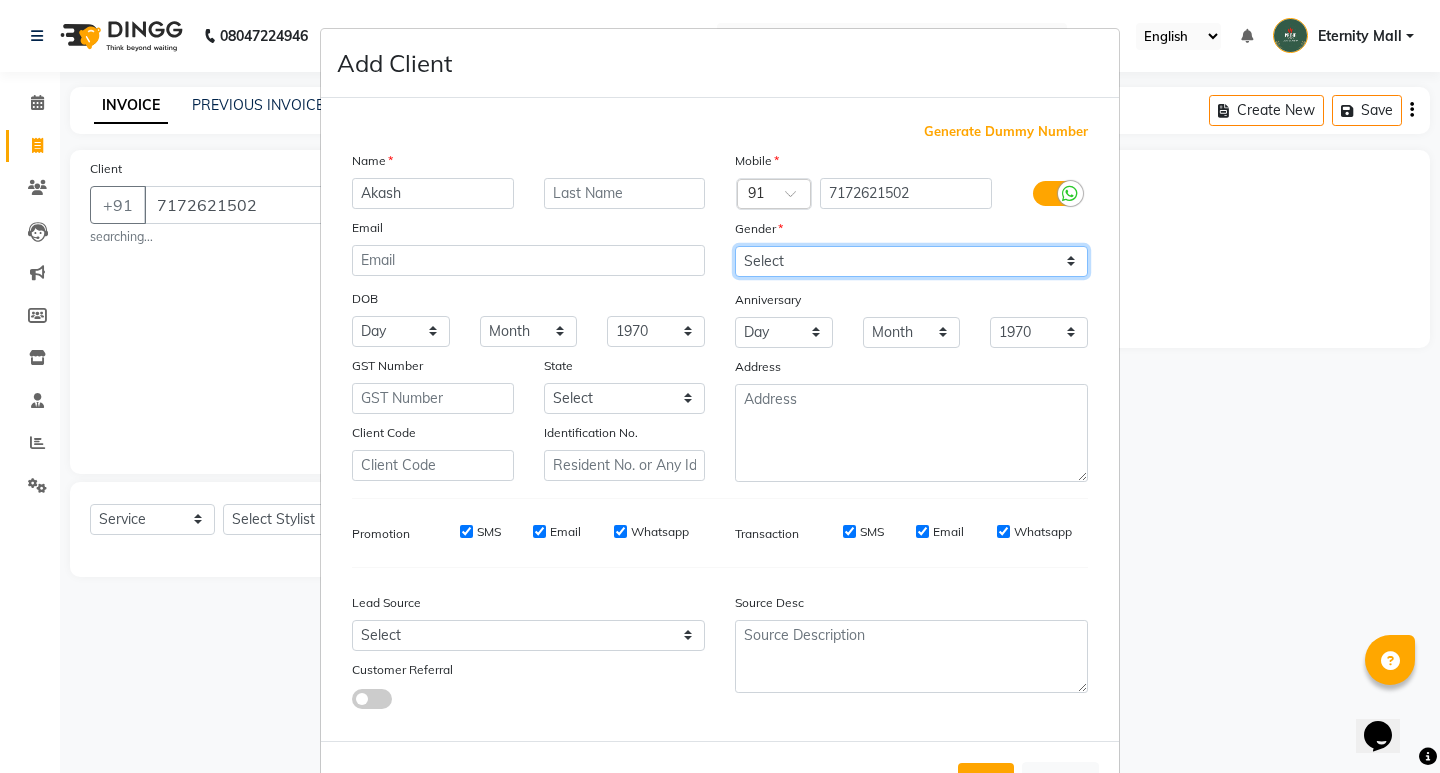 click on "Select [DEMOGRAPHIC_DATA] [DEMOGRAPHIC_DATA] Other Prefer Not To Say" at bounding box center [911, 261] 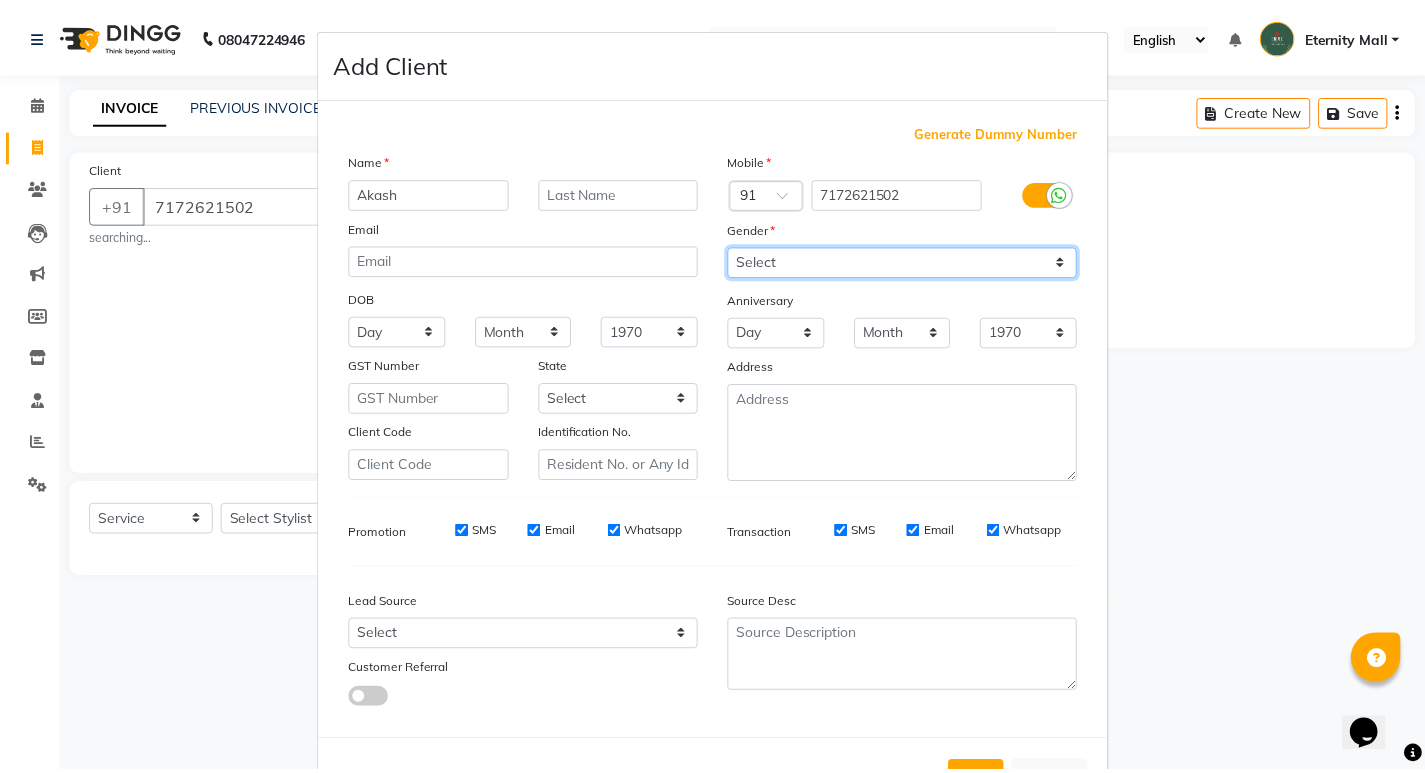 scroll, scrollTop: 76, scrollLeft: 0, axis: vertical 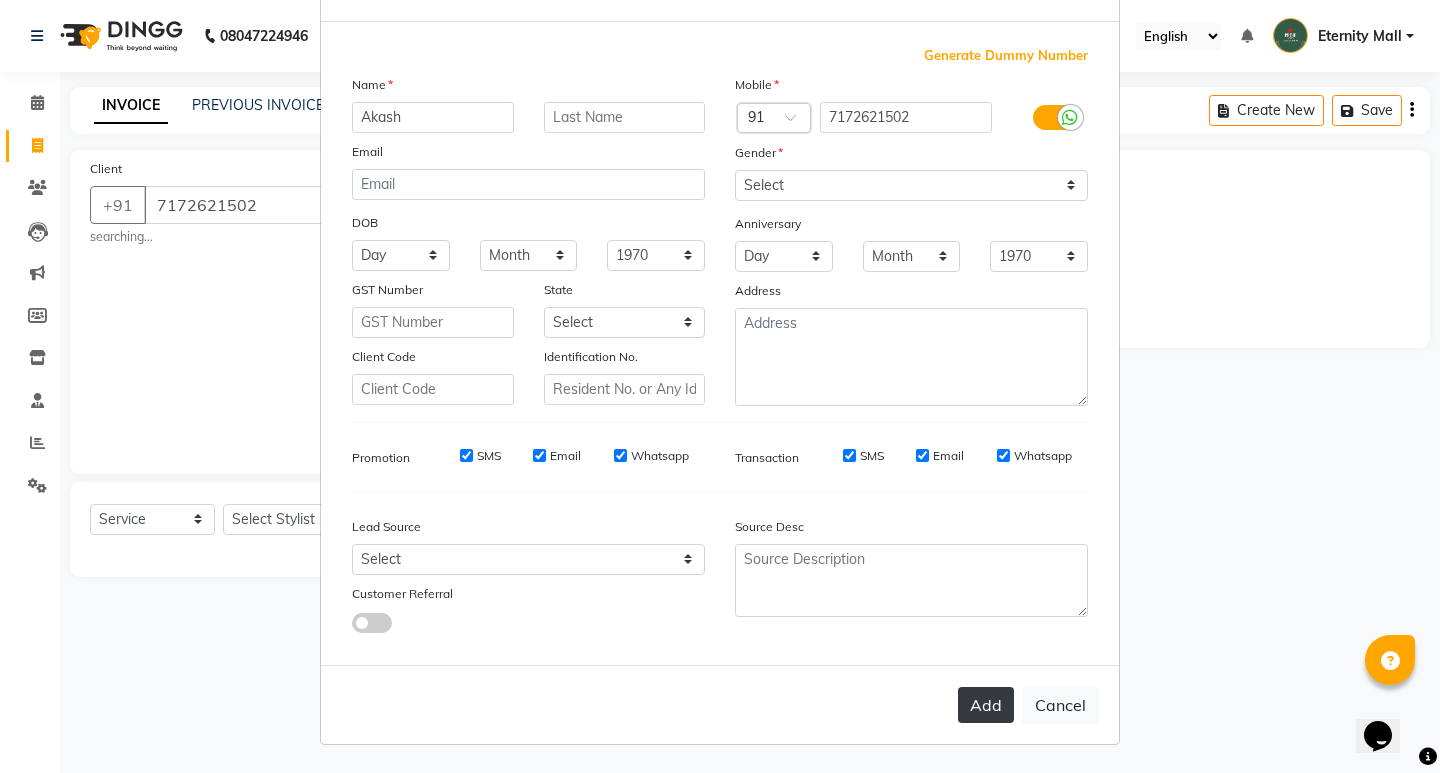 click on "Add" at bounding box center (986, 705) 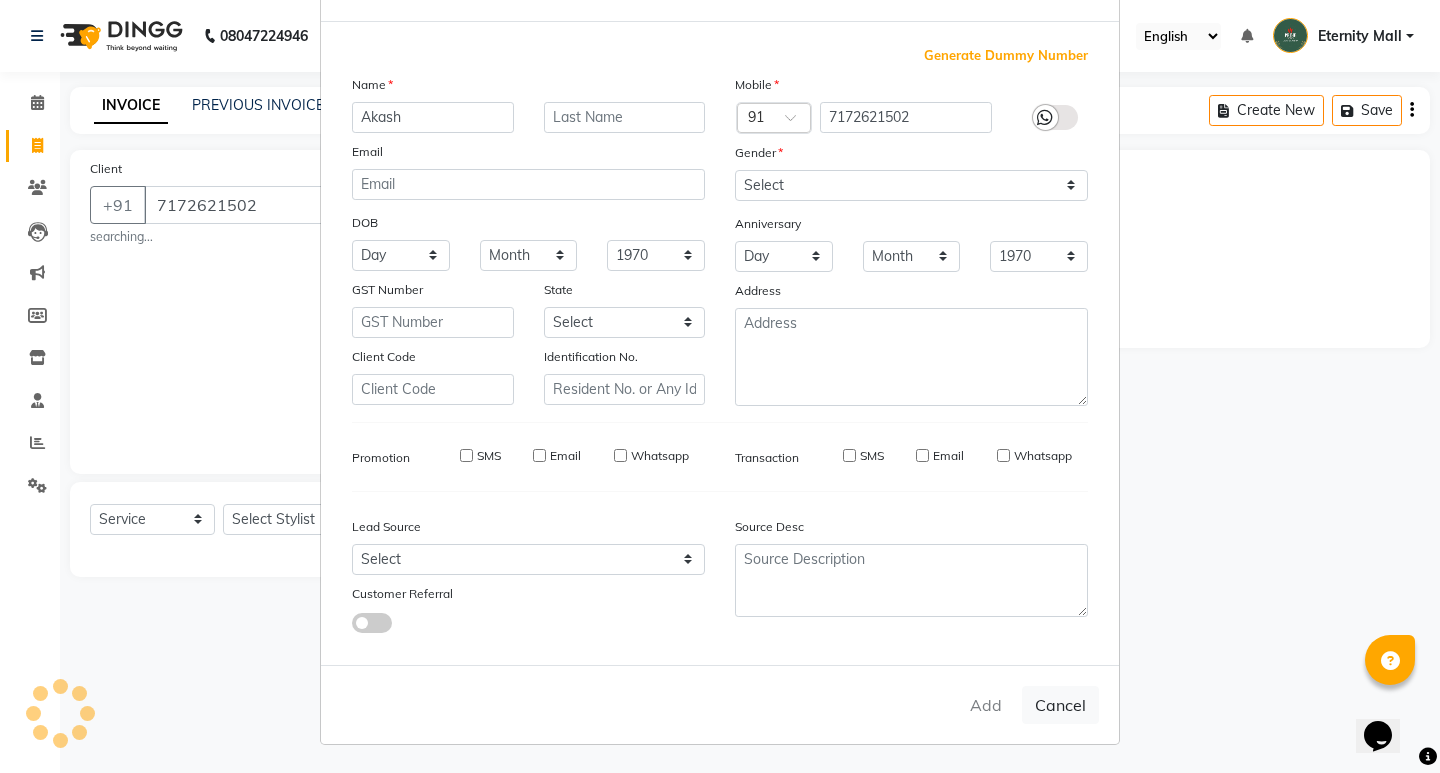 type 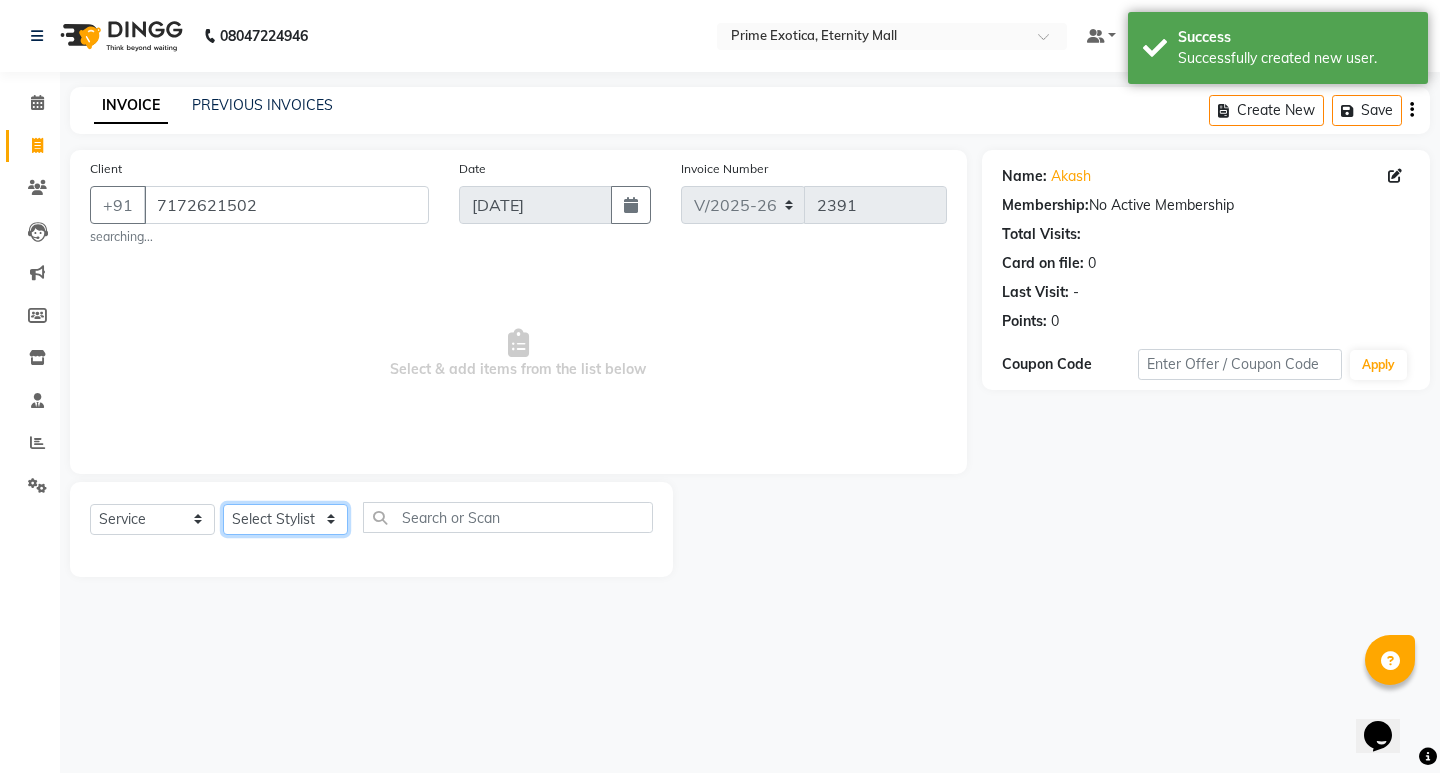 click on "Select Stylist AB  ADMIN ajay vikram lakshane [PERSON_NAME] Isha [PERSON_NAME]  [PERSON_NAME]" 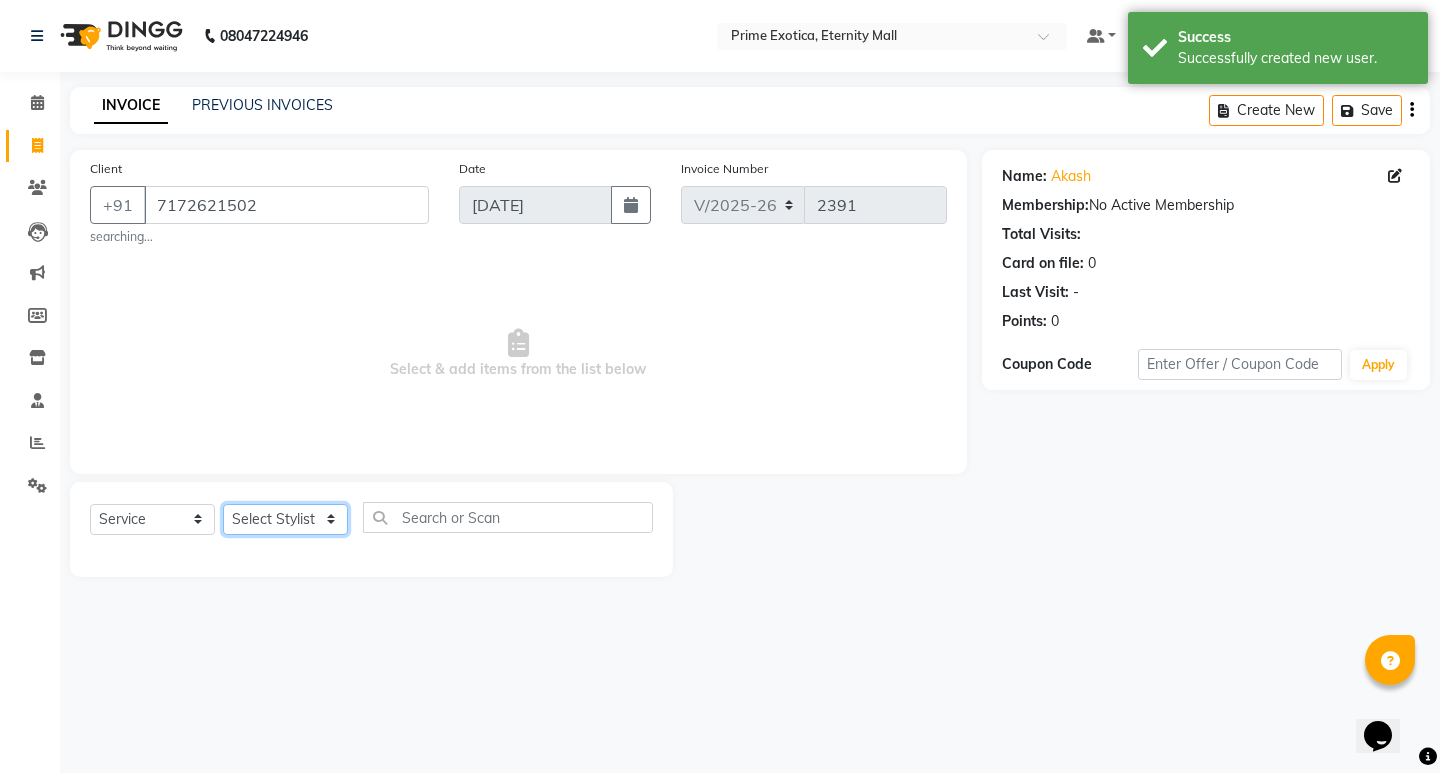 select on "36457" 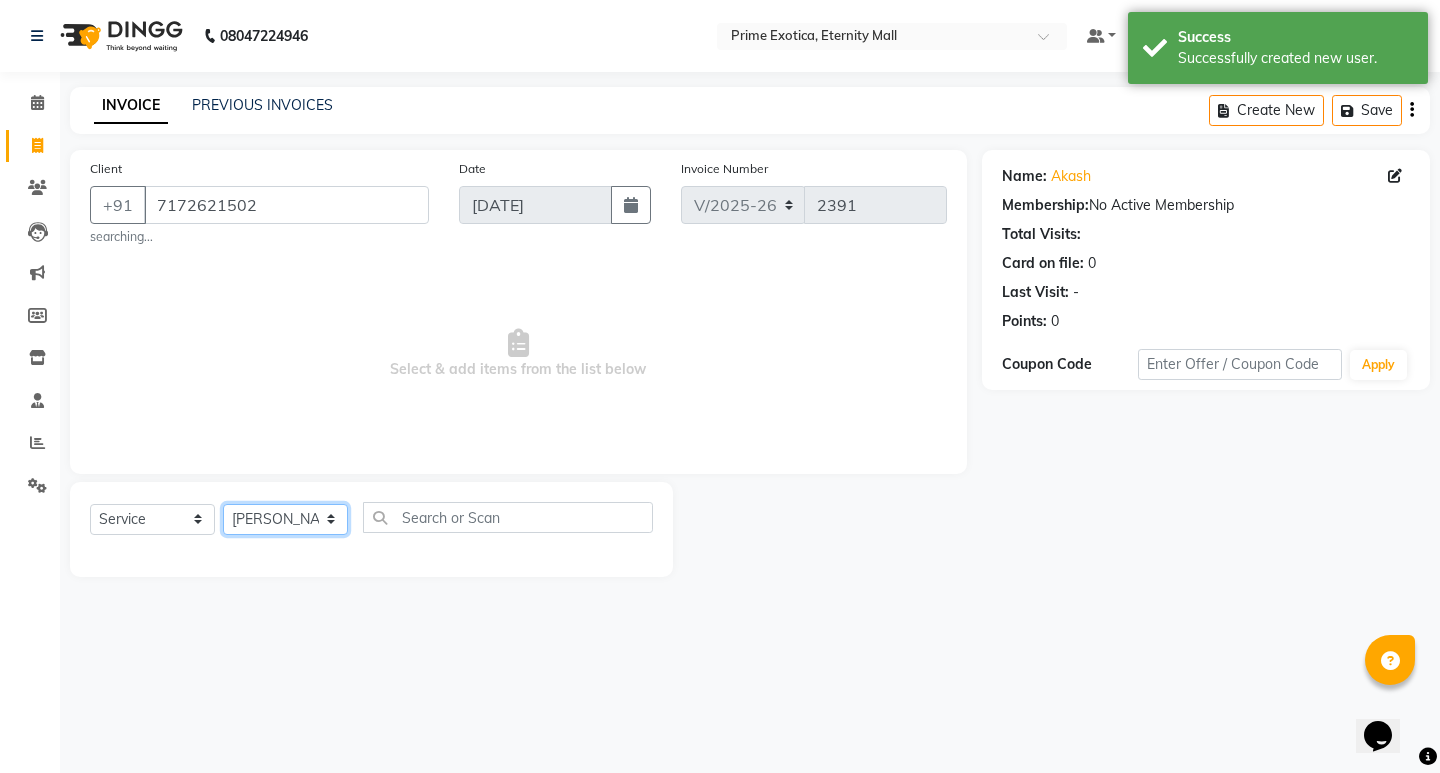 click on "Select Stylist AB  ADMIN ajay vikram lakshane [PERSON_NAME] Isha [PERSON_NAME]  [PERSON_NAME]" 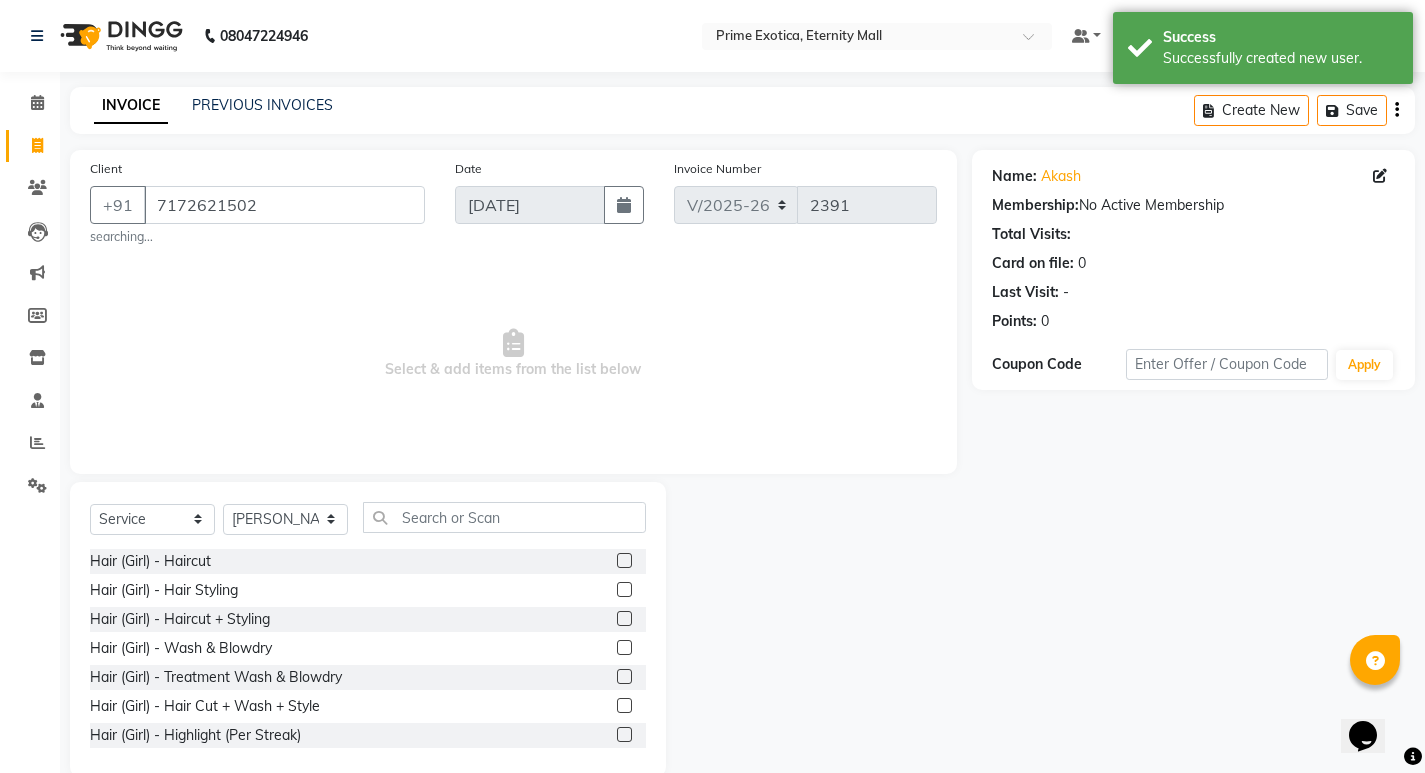click 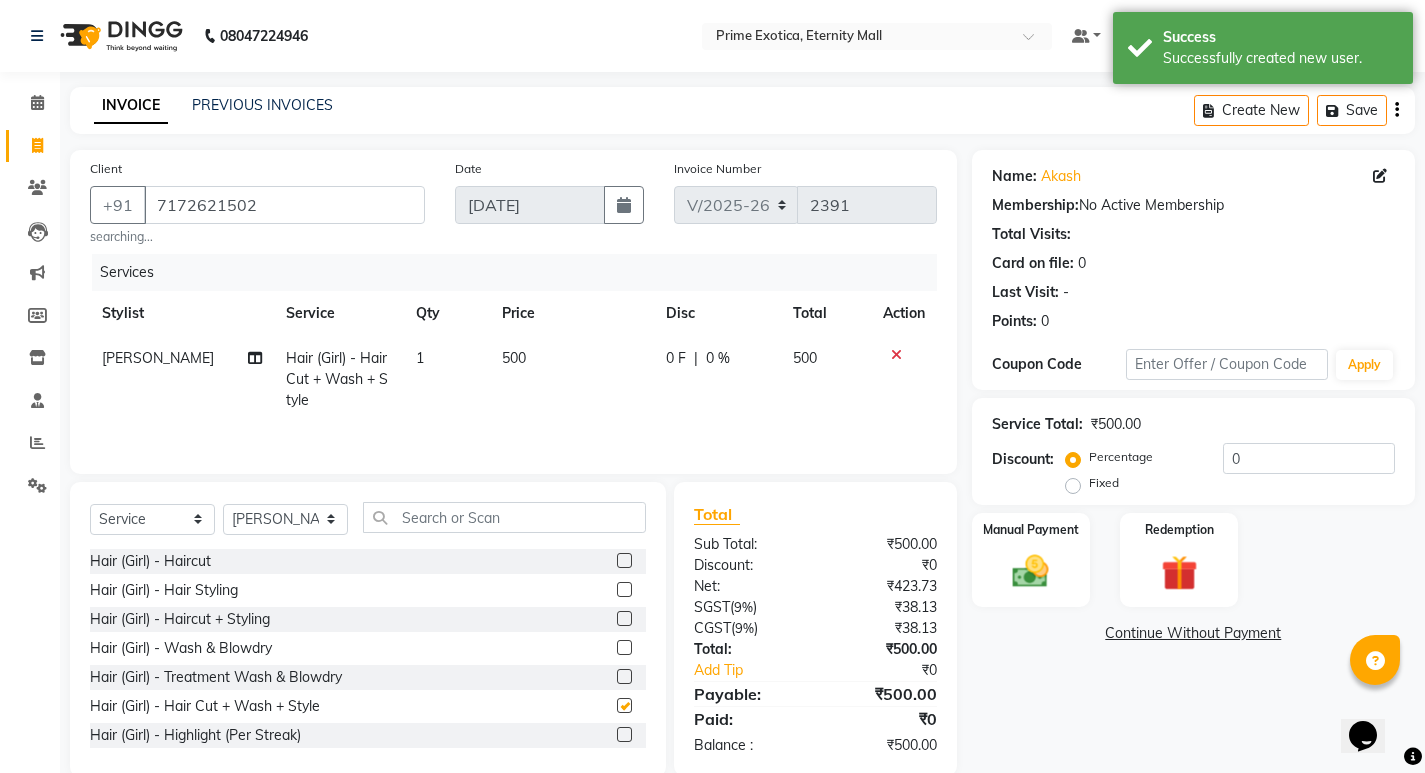 checkbox on "false" 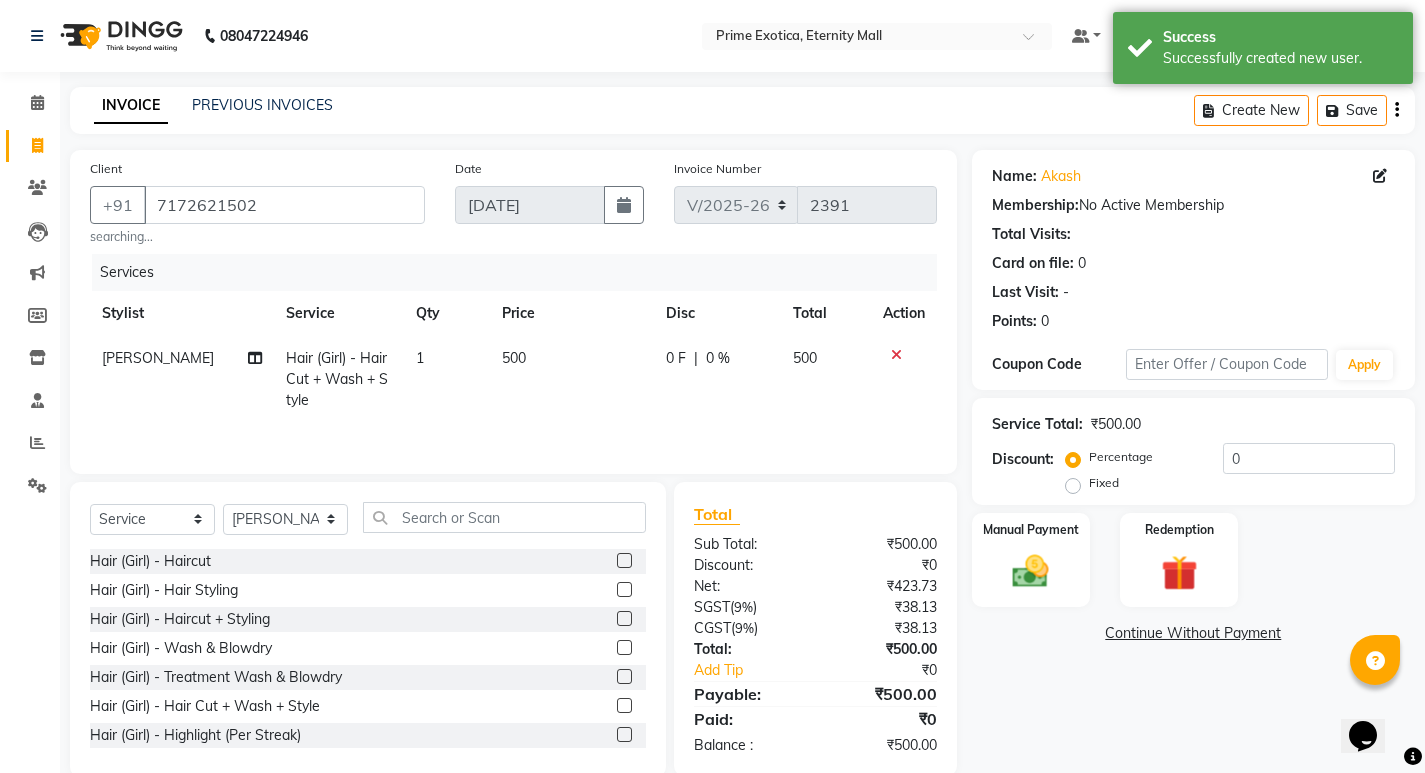 click on "500" 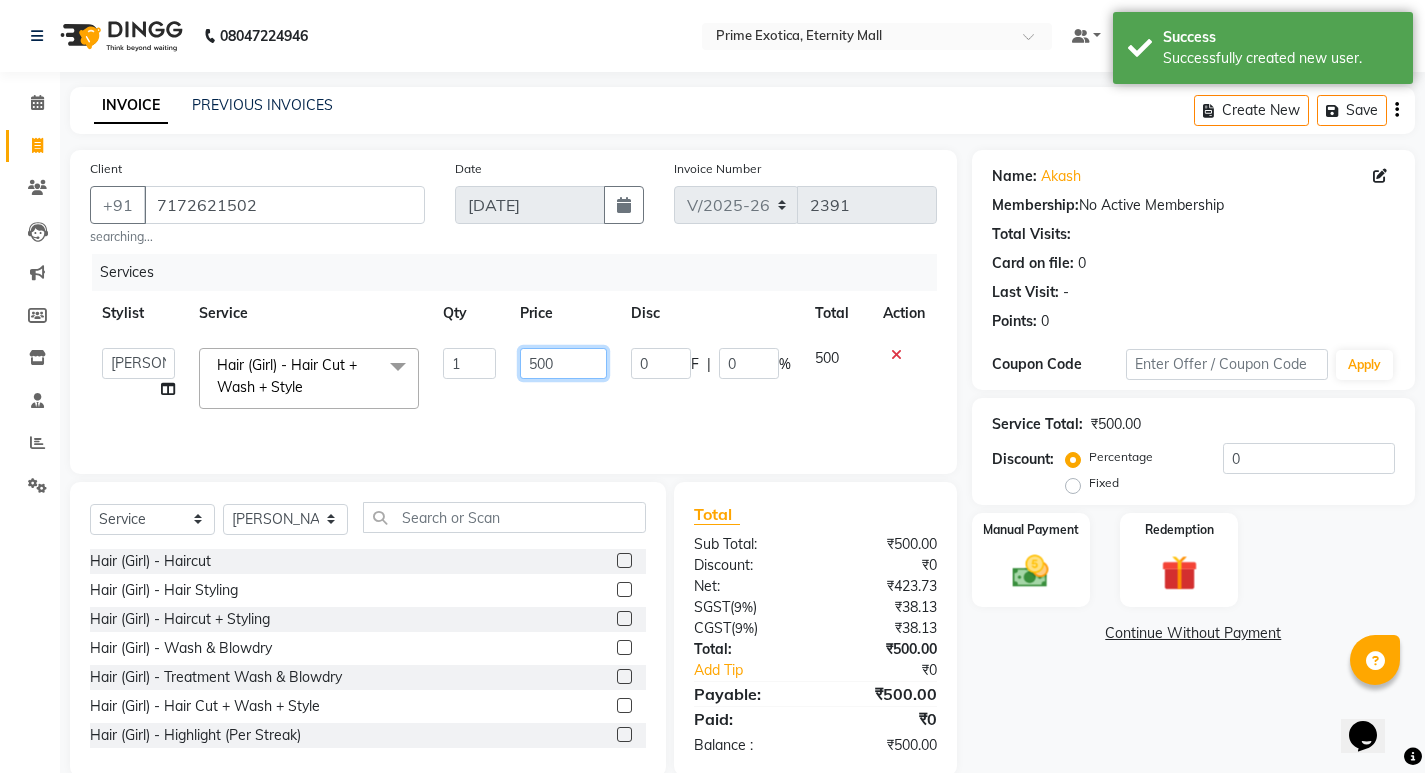 click on "500" 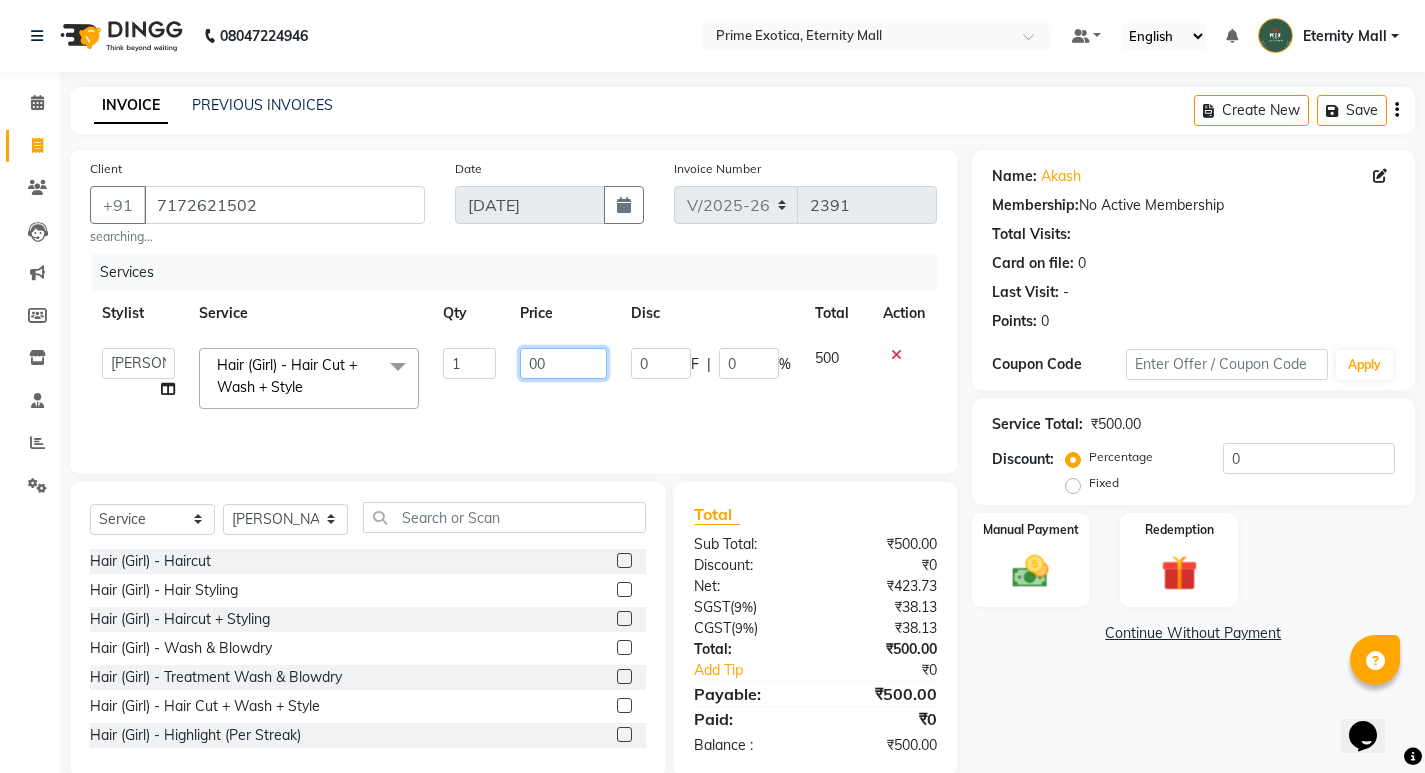 type on "600" 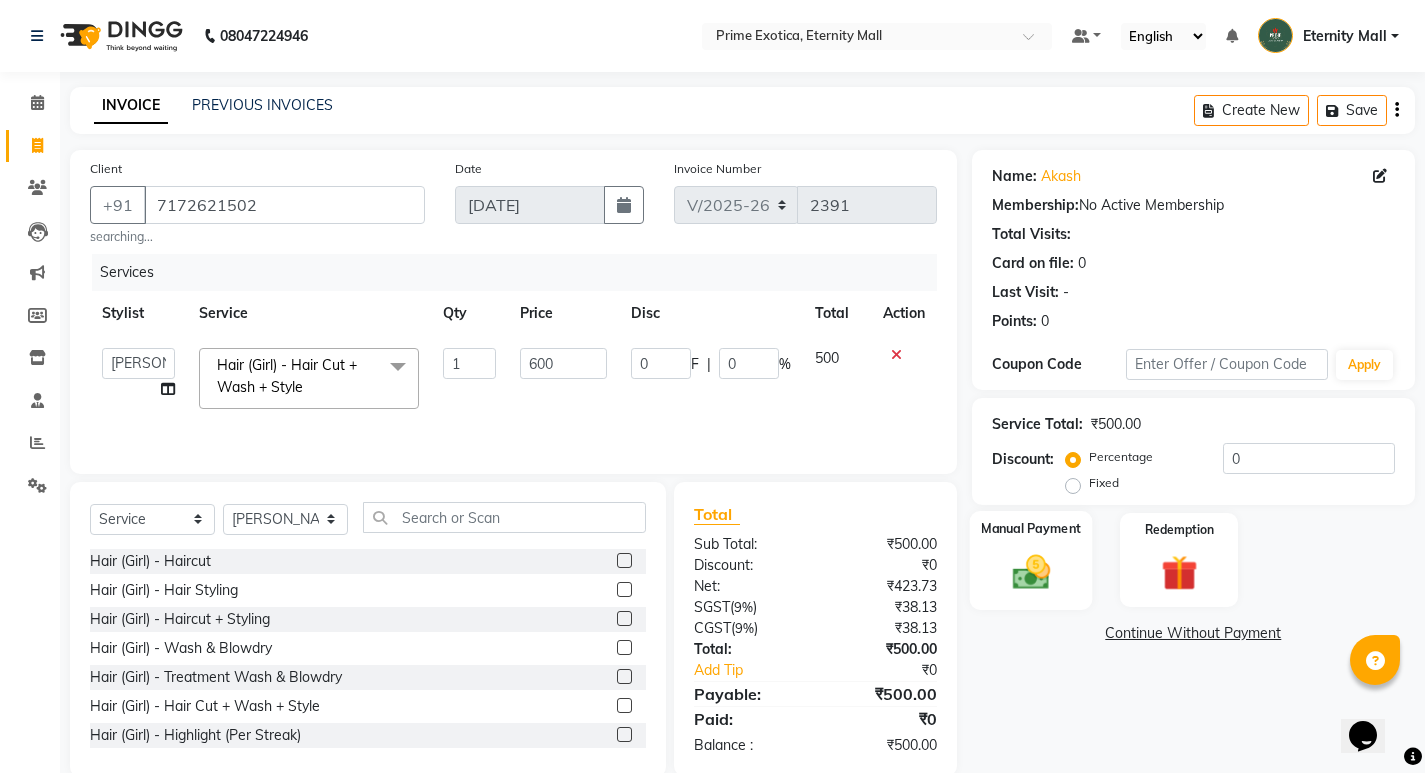 click on "Manual Payment" 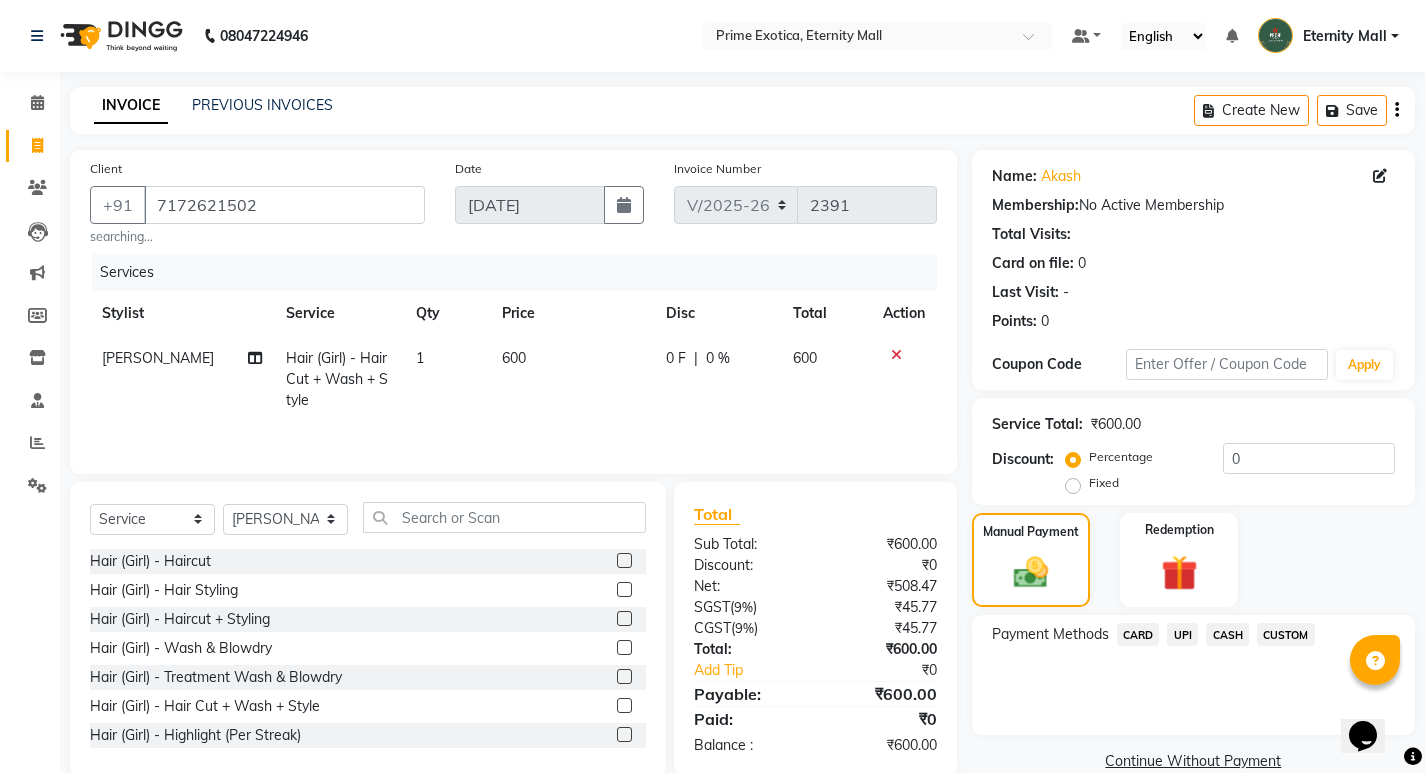 click on "UPI" 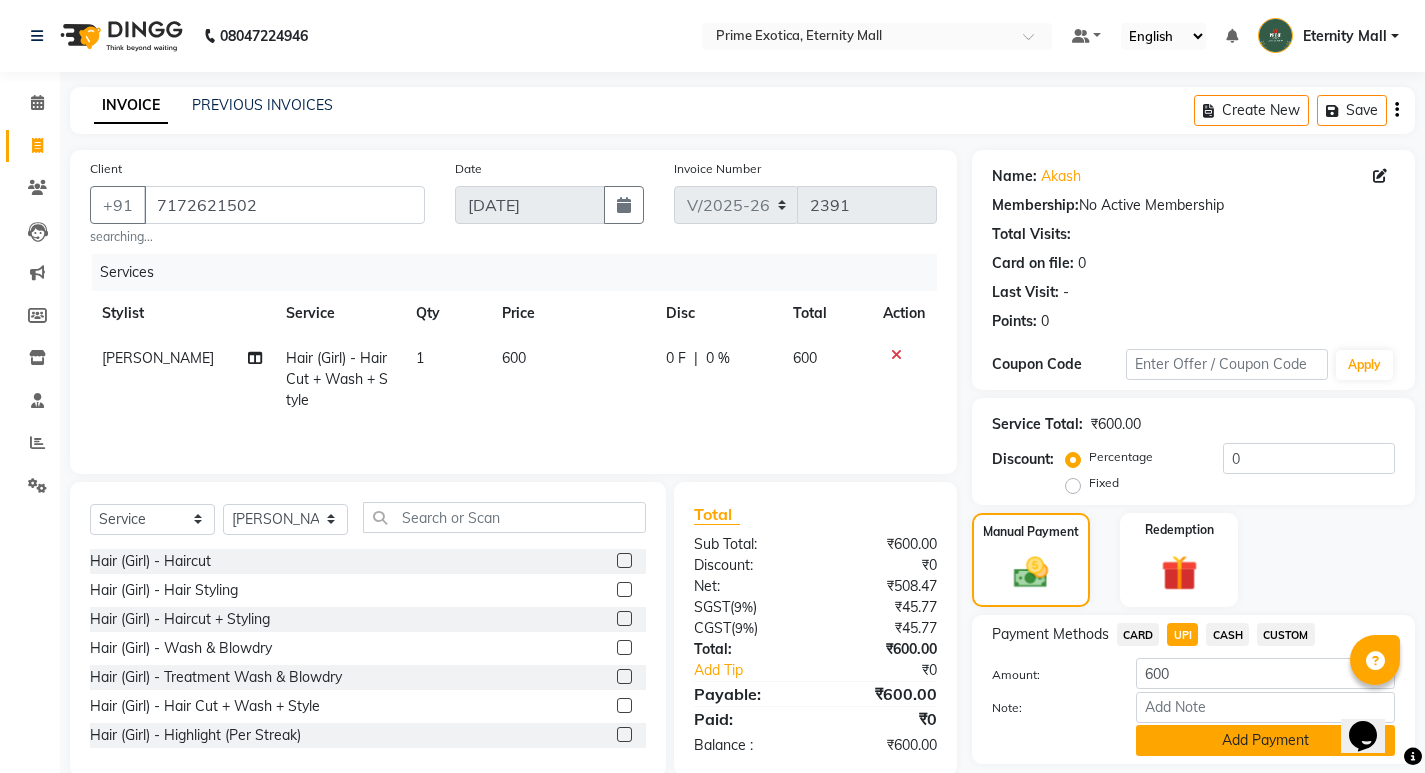 click on "Add Payment" 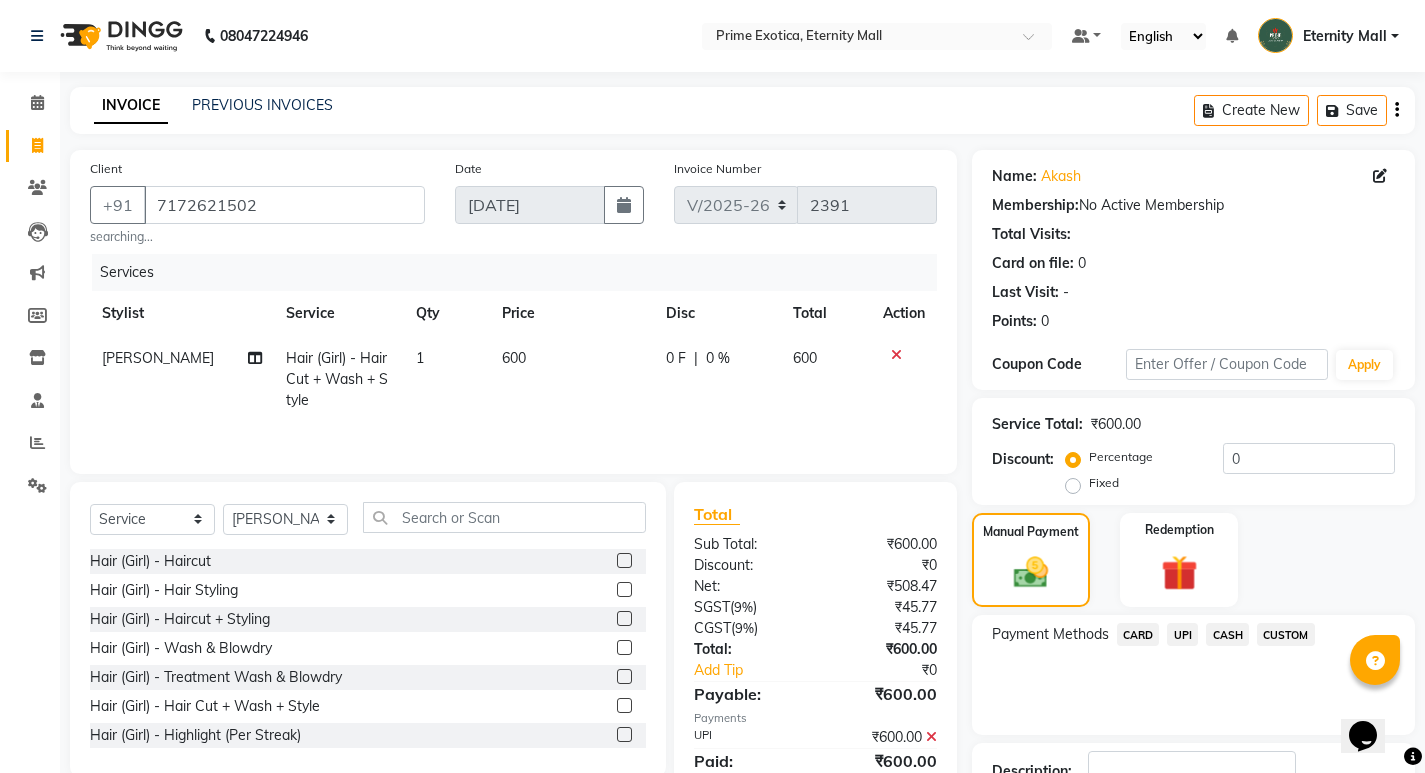 scroll, scrollTop: 146, scrollLeft: 0, axis: vertical 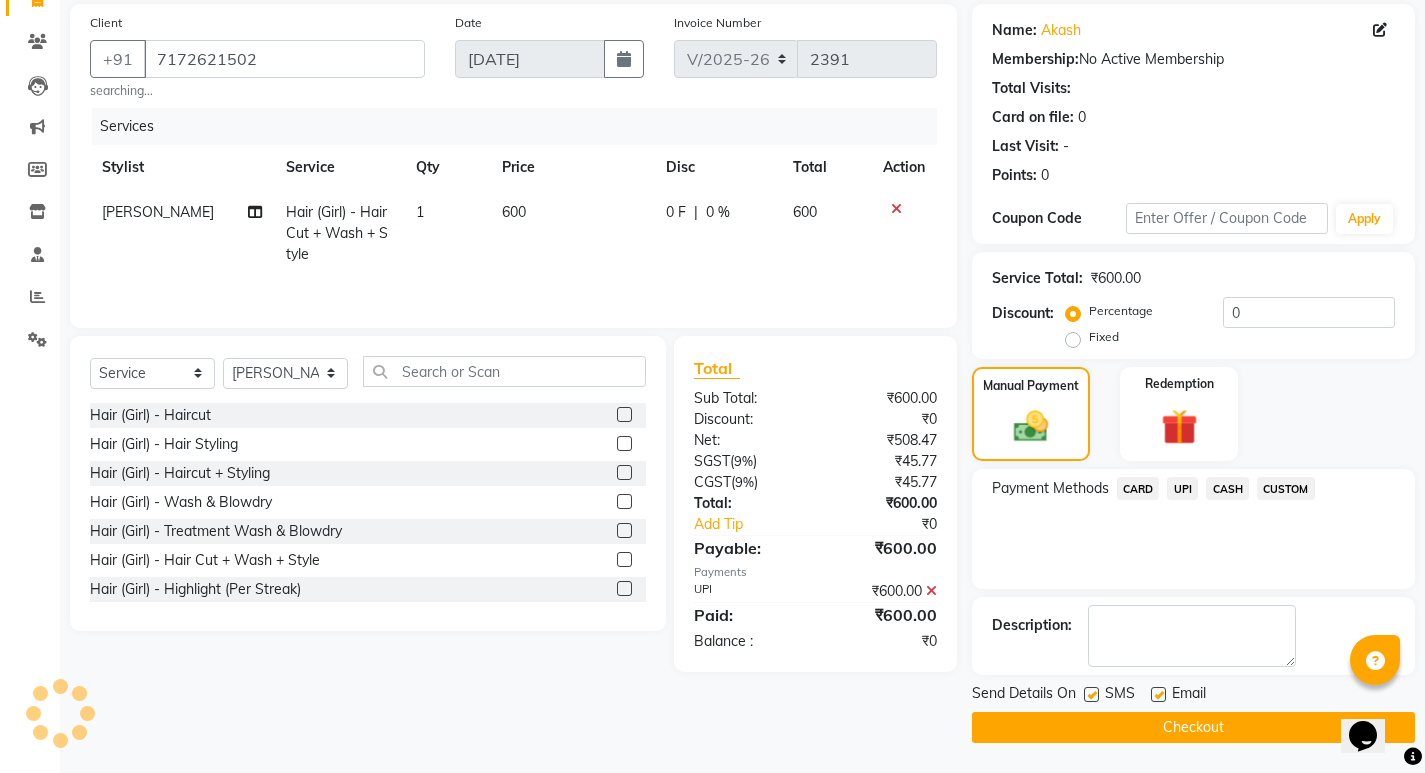 click on "Checkout" 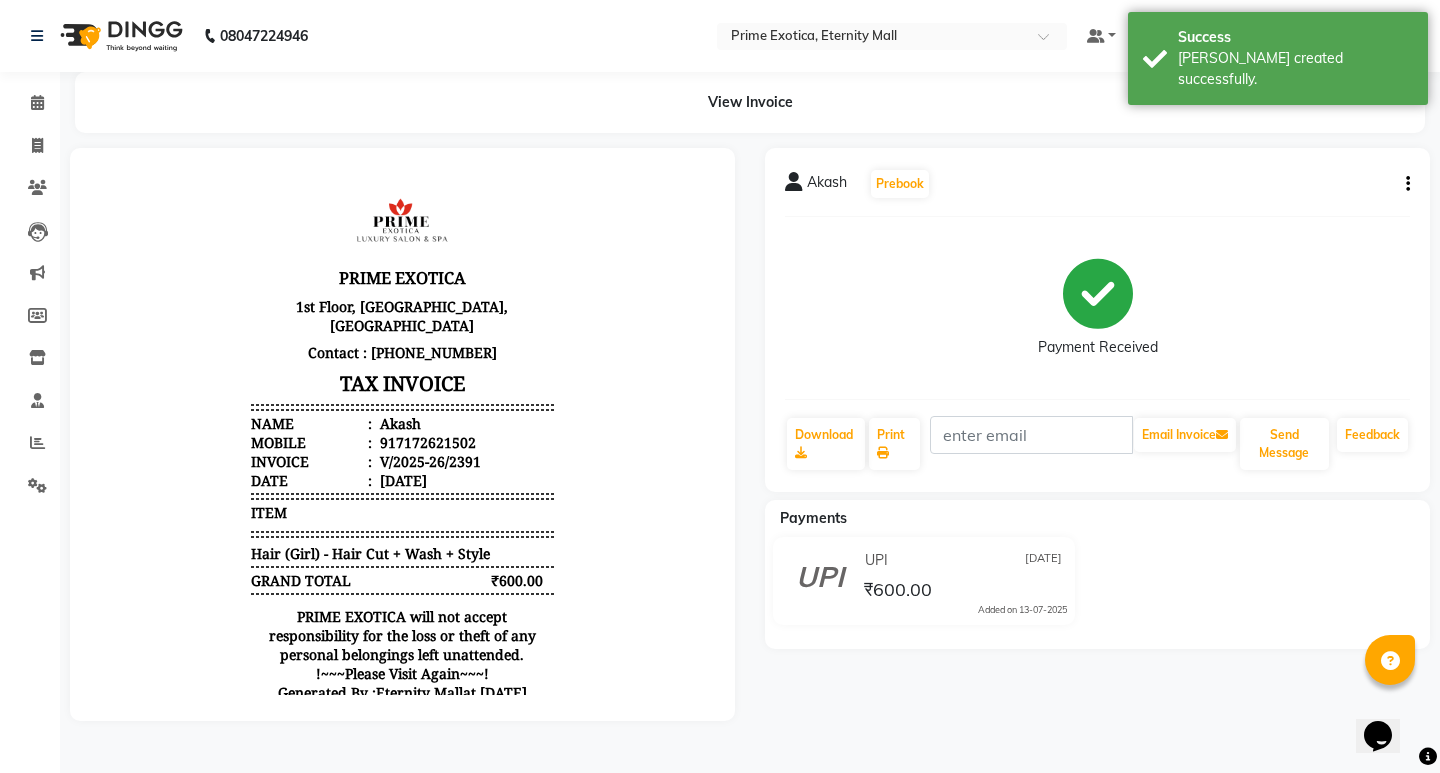 scroll, scrollTop: 0, scrollLeft: 0, axis: both 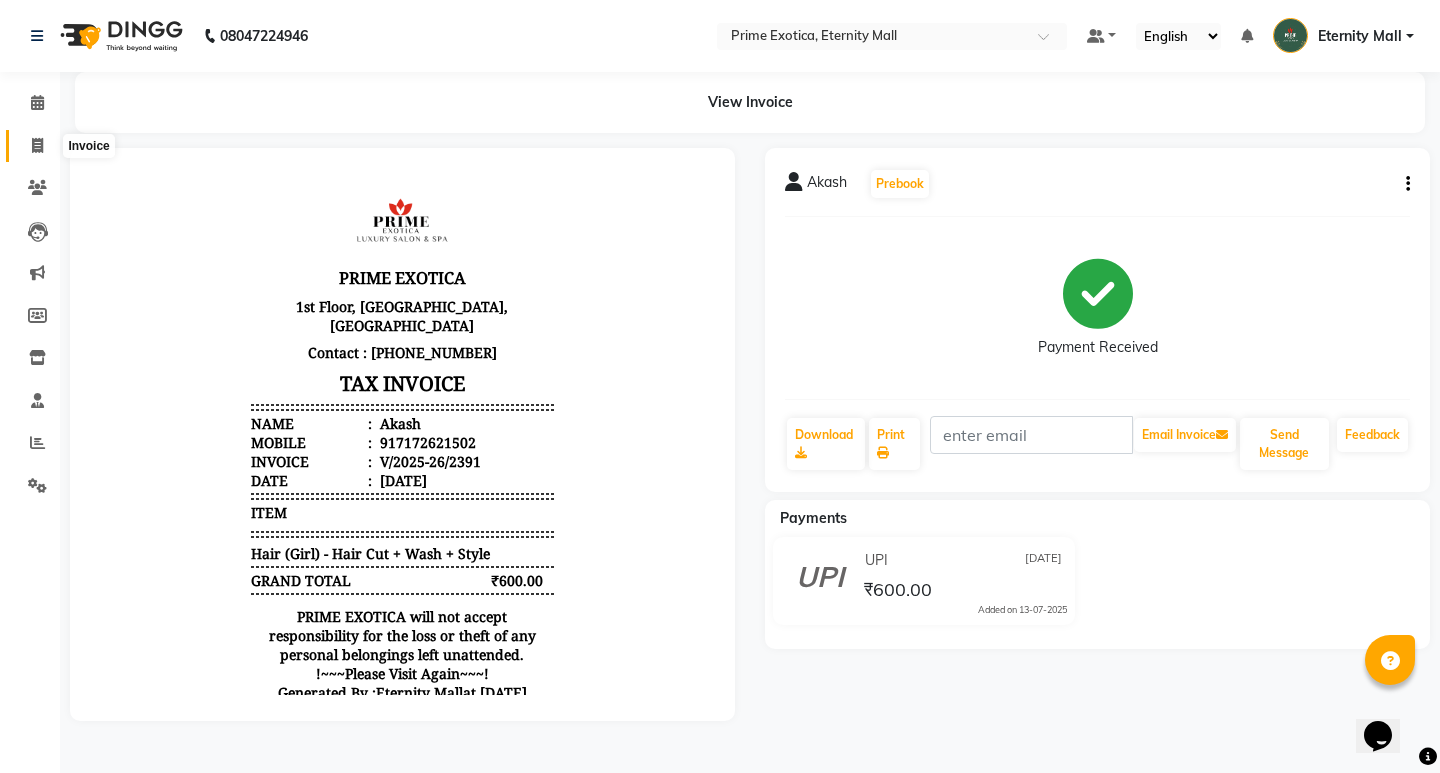 click 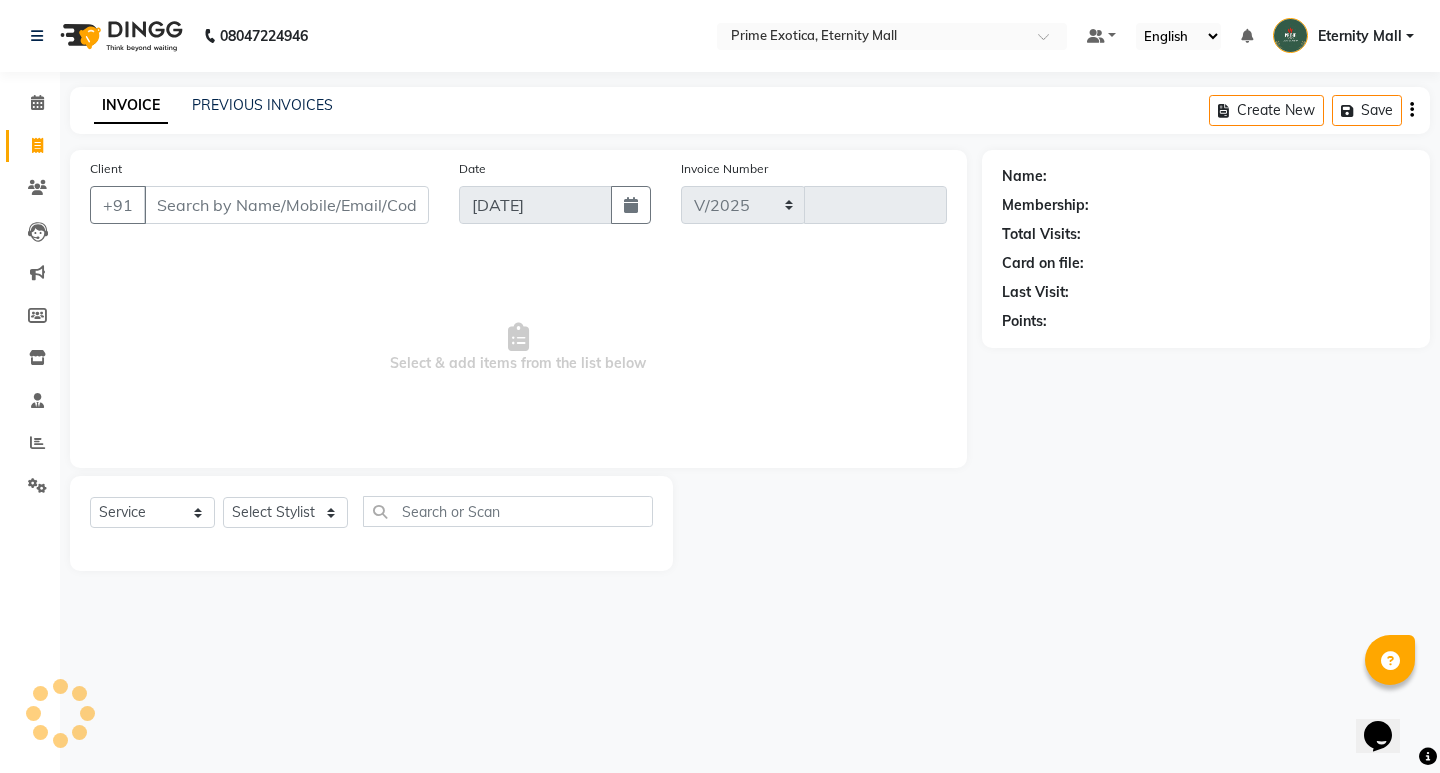 select on "5774" 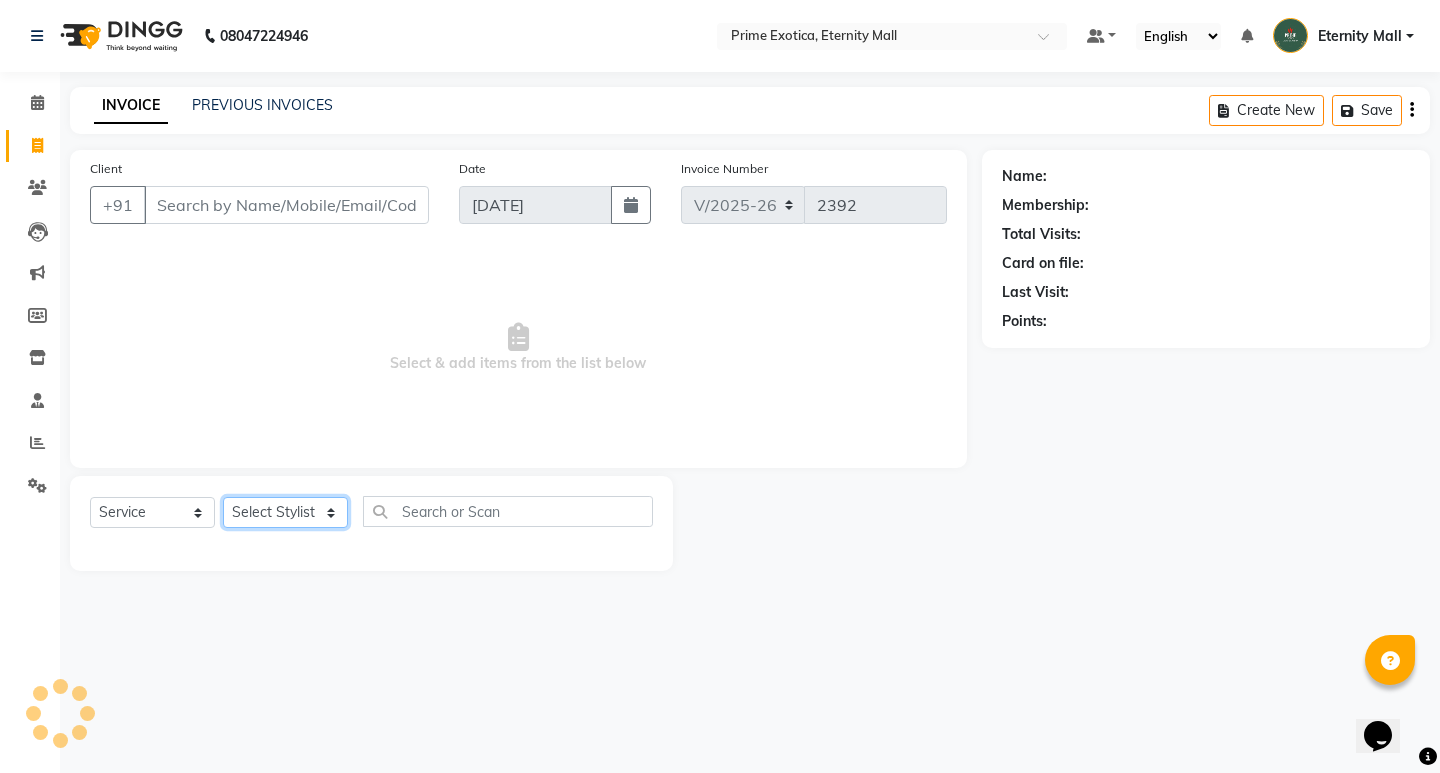 click on "Select Stylist AB  ADMIN ajay vikram lakshane [PERSON_NAME] Isha [PERSON_NAME]  [PERSON_NAME]" 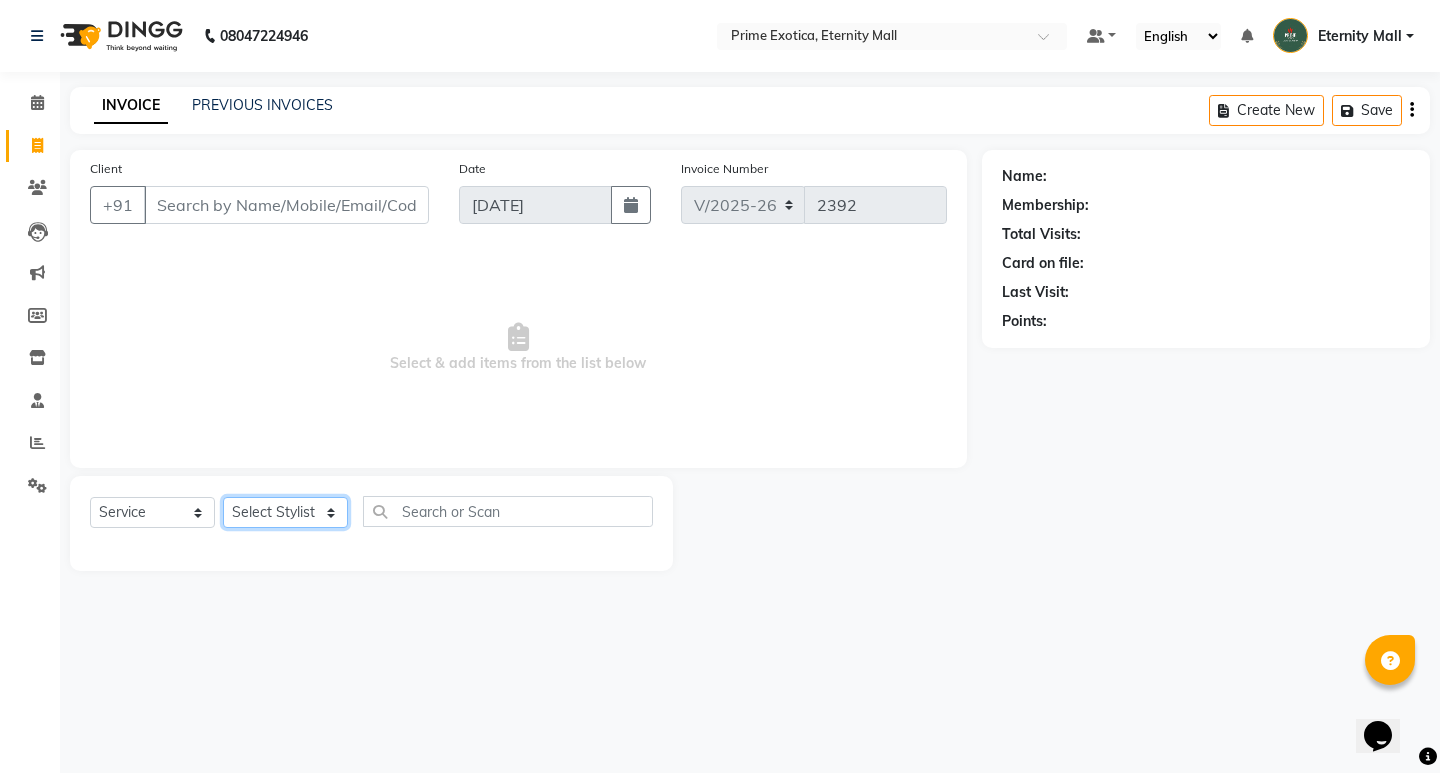 select on "46181" 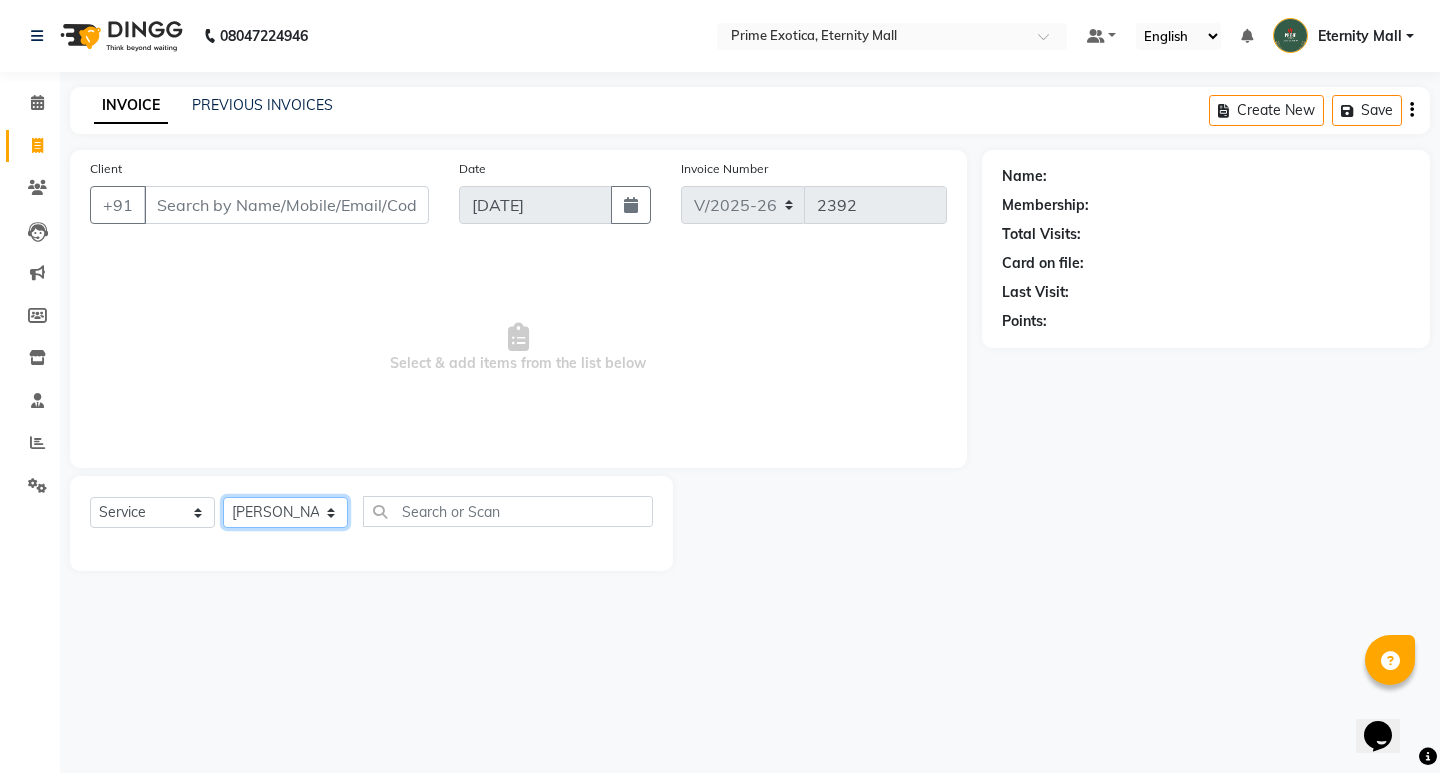 click on "Select Stylist AB  ADMIN ajay vikram lakshane [PERSON_NAME] Isha [PERSON_NAME]  [PERSON_NAME]" 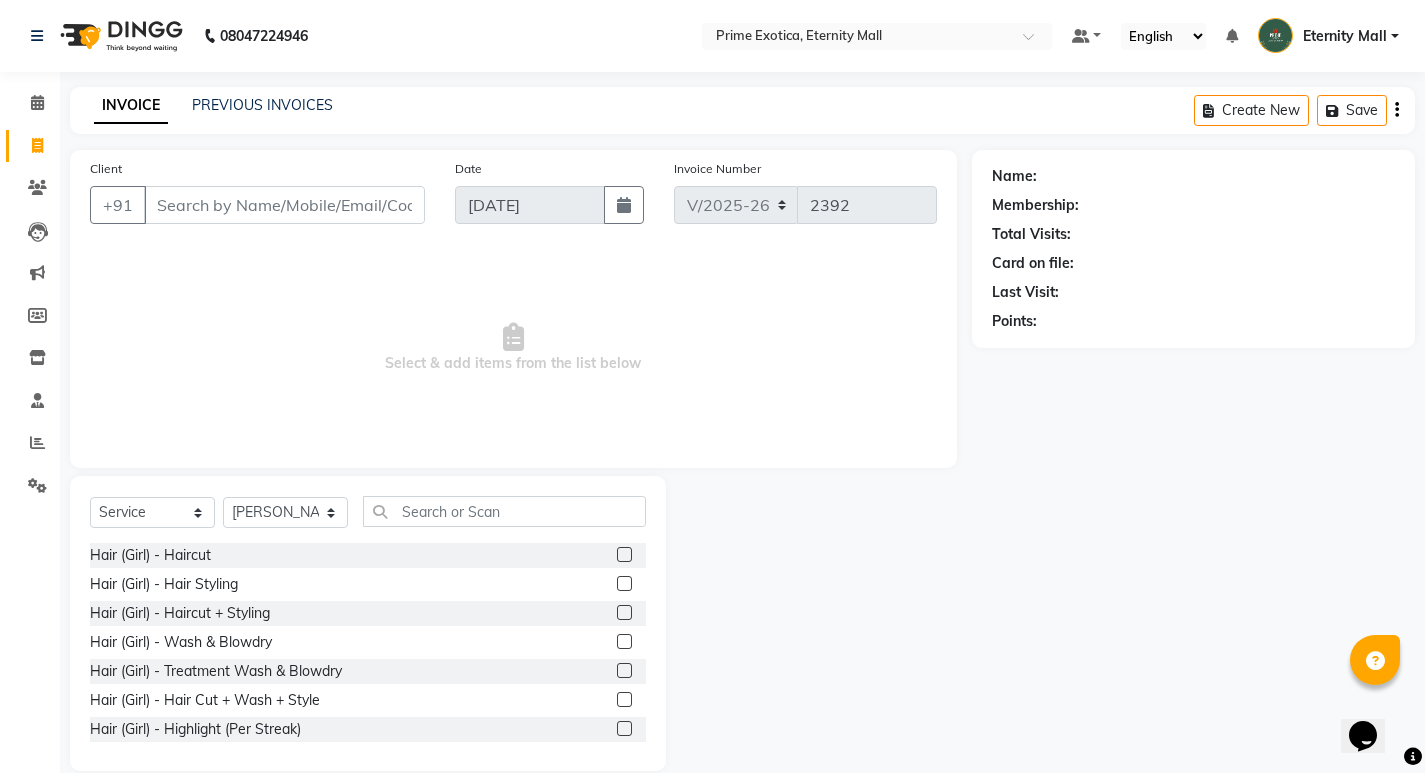 click 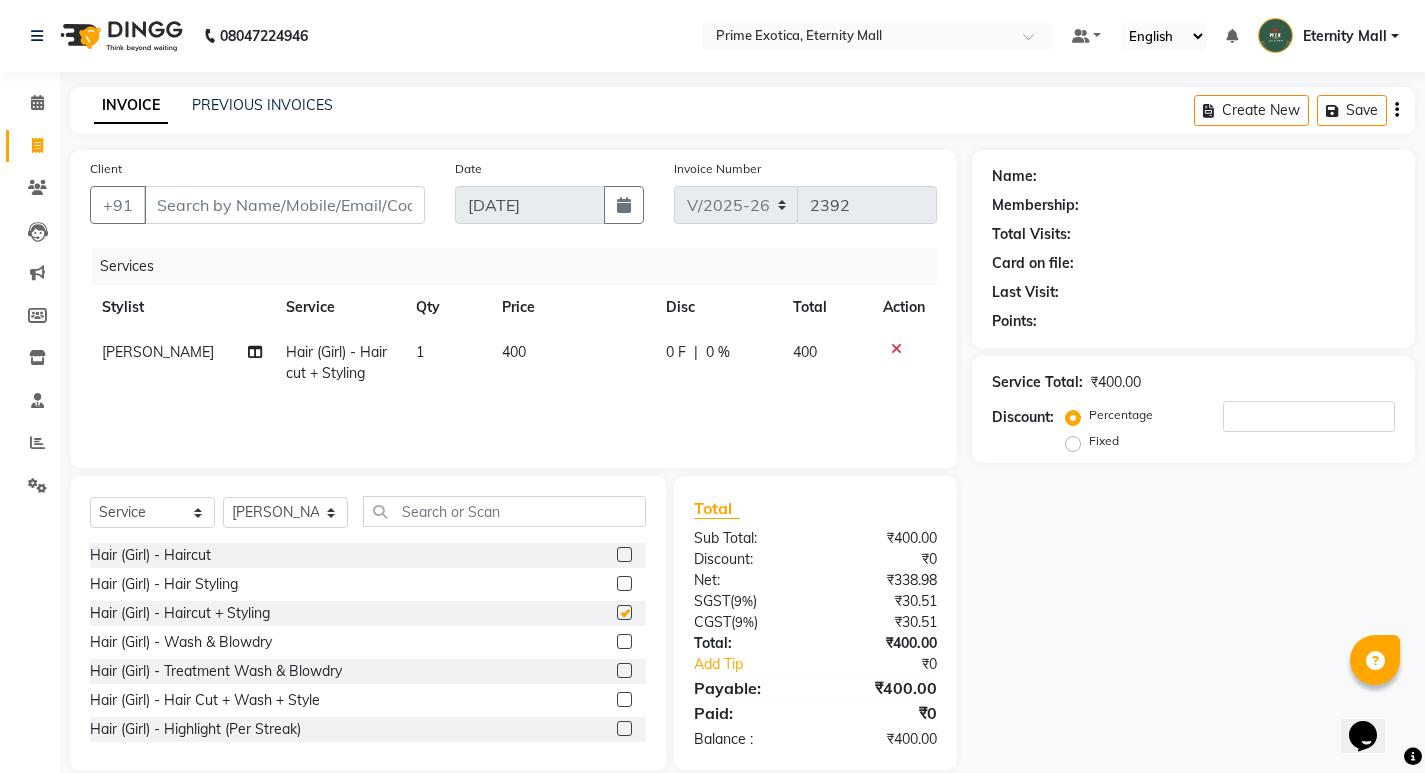 checkbox on "false" 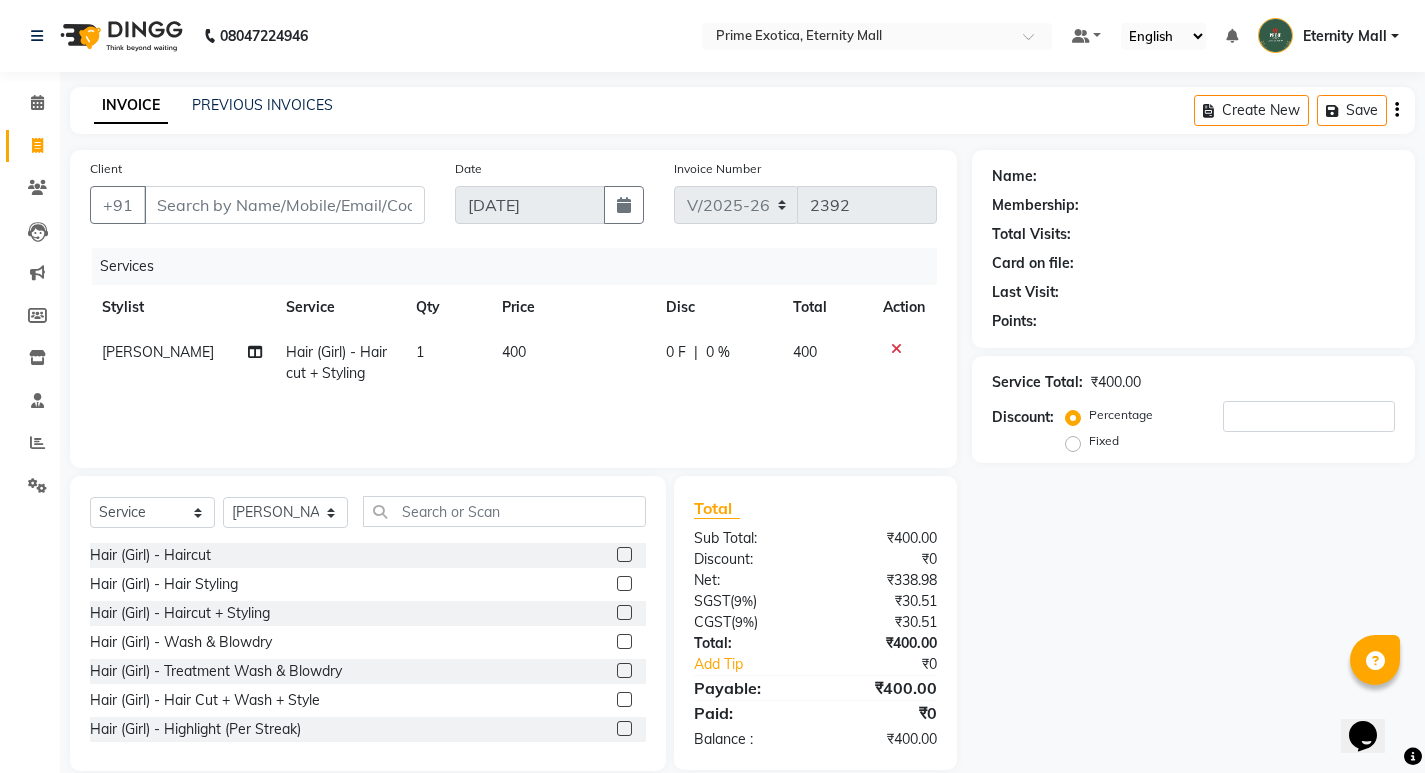 drag, startPoint x: 491, startPoint y: 345, endPoint x: 525, endPoint y: 330, distance: 37.161808 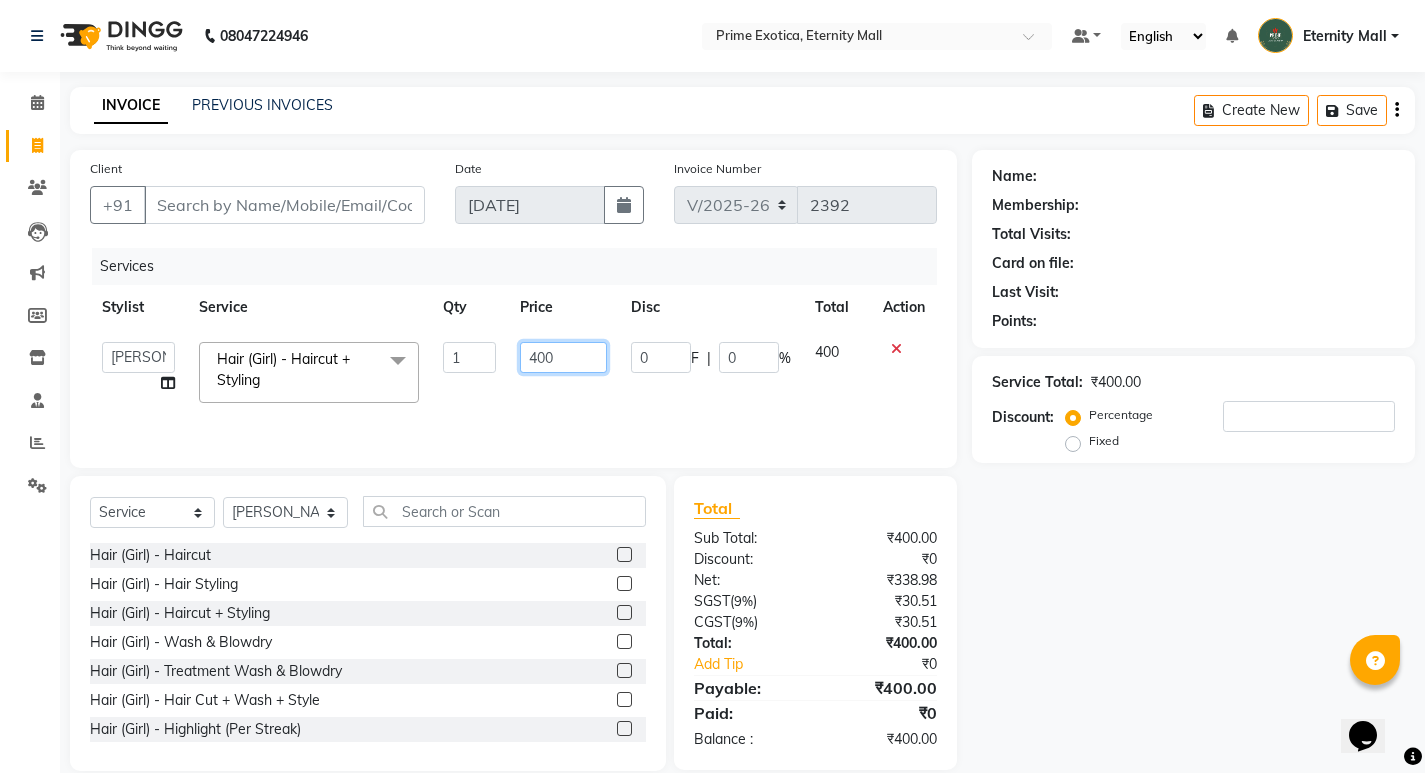 click on "400" 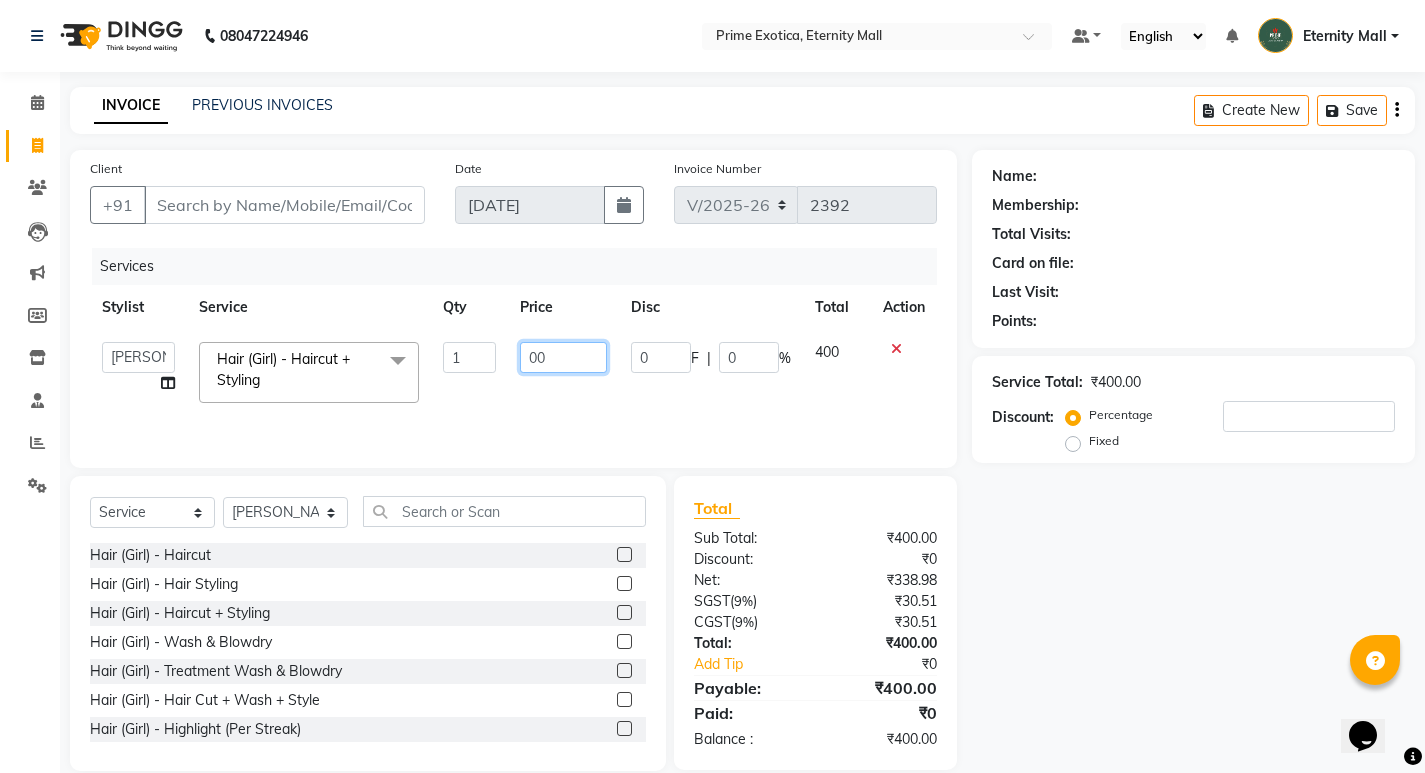 type on "500" 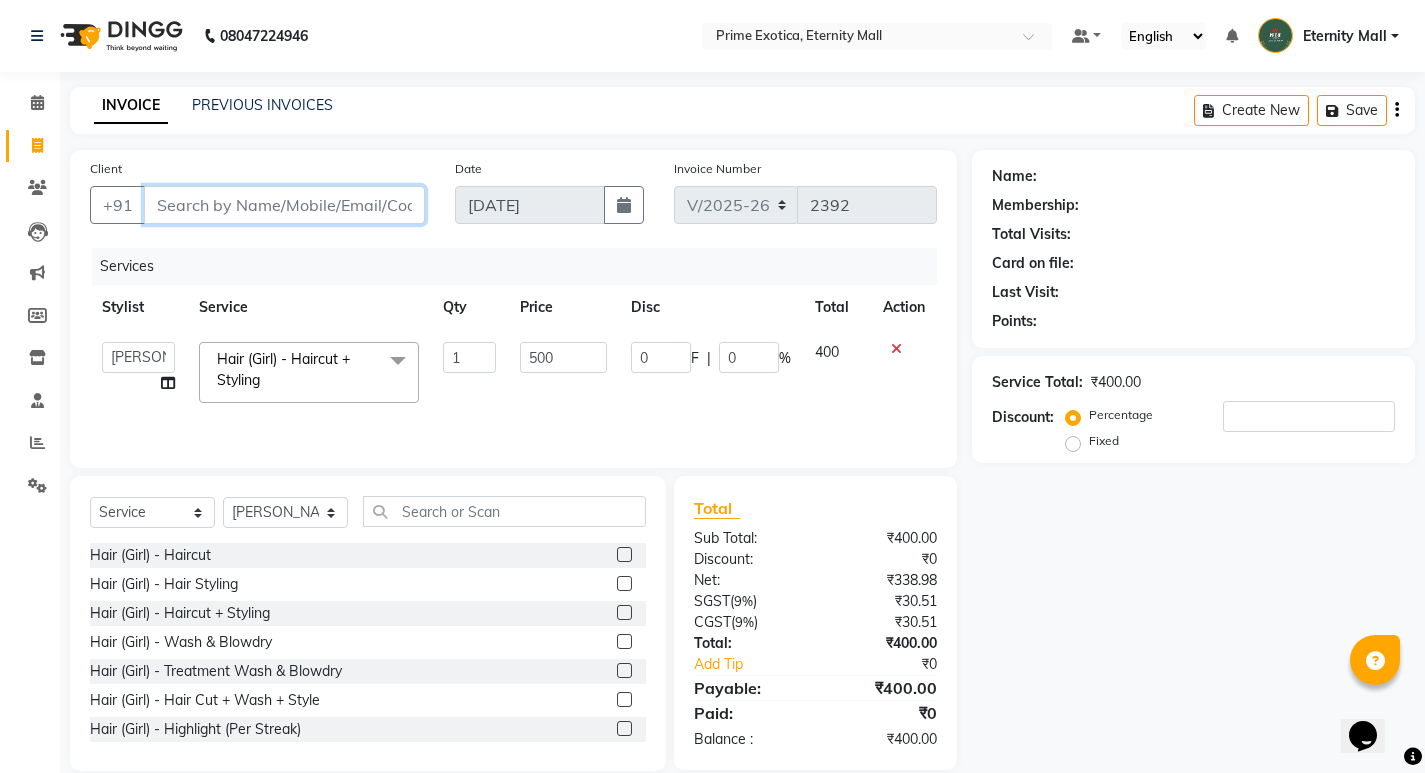 click on "Client" at bounding box center (284, 205) 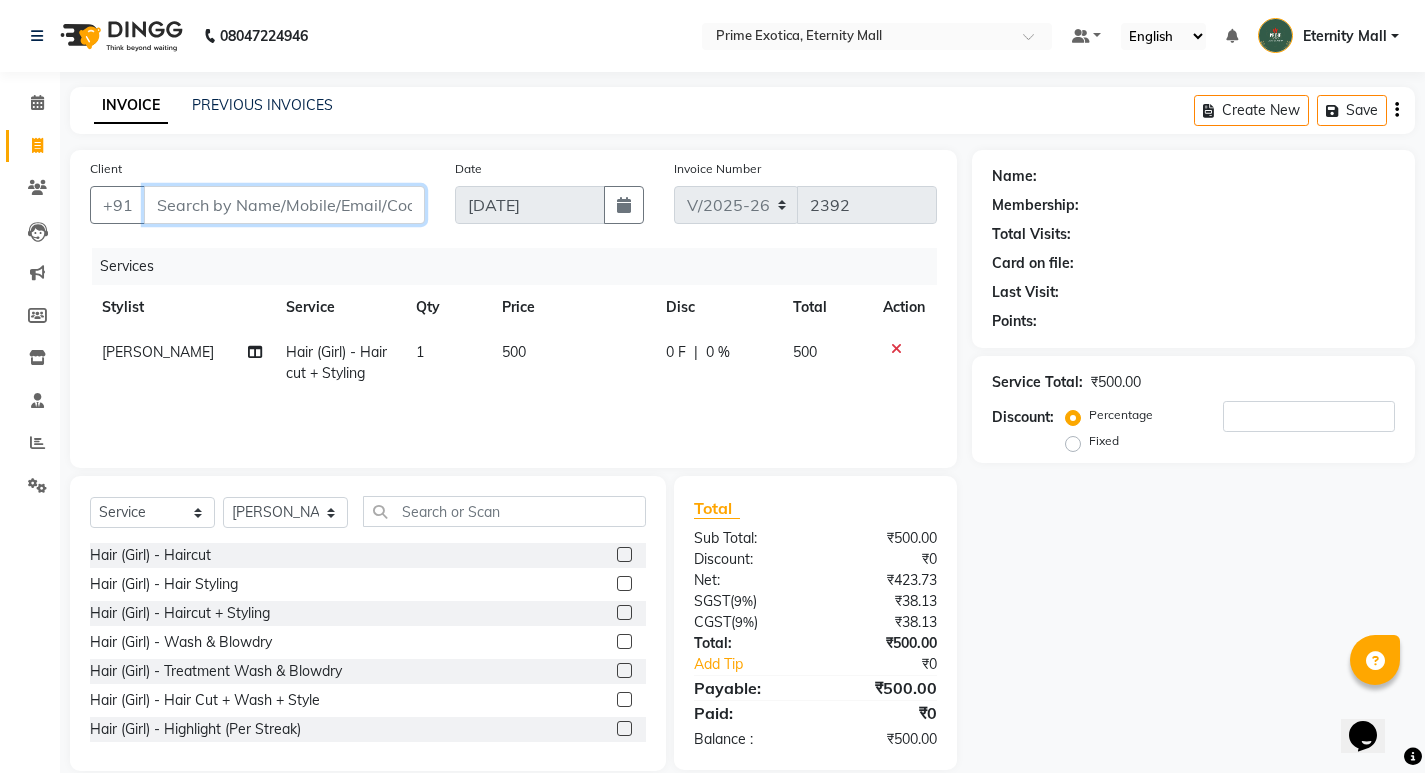 click on "Client" at bounding box center [284, 205] 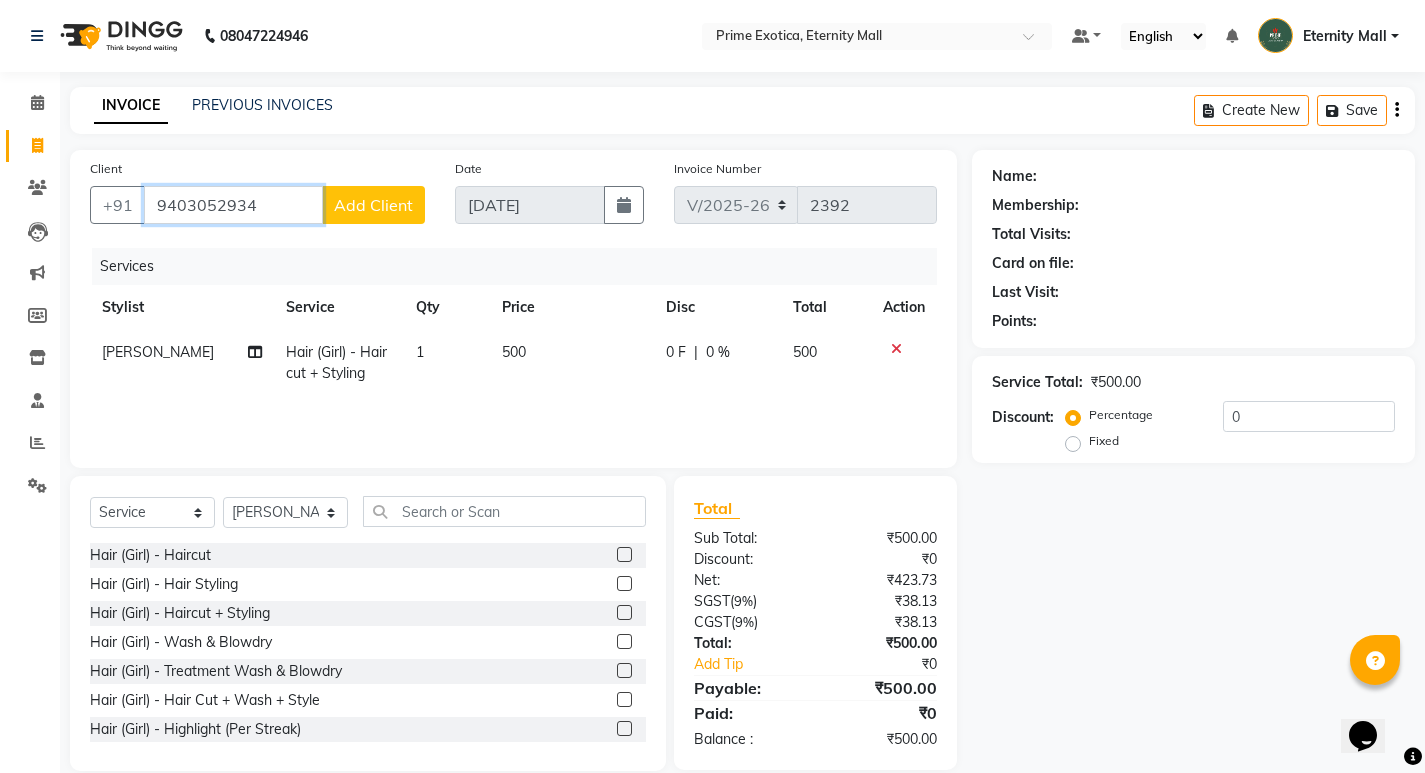 type on "9403052934" 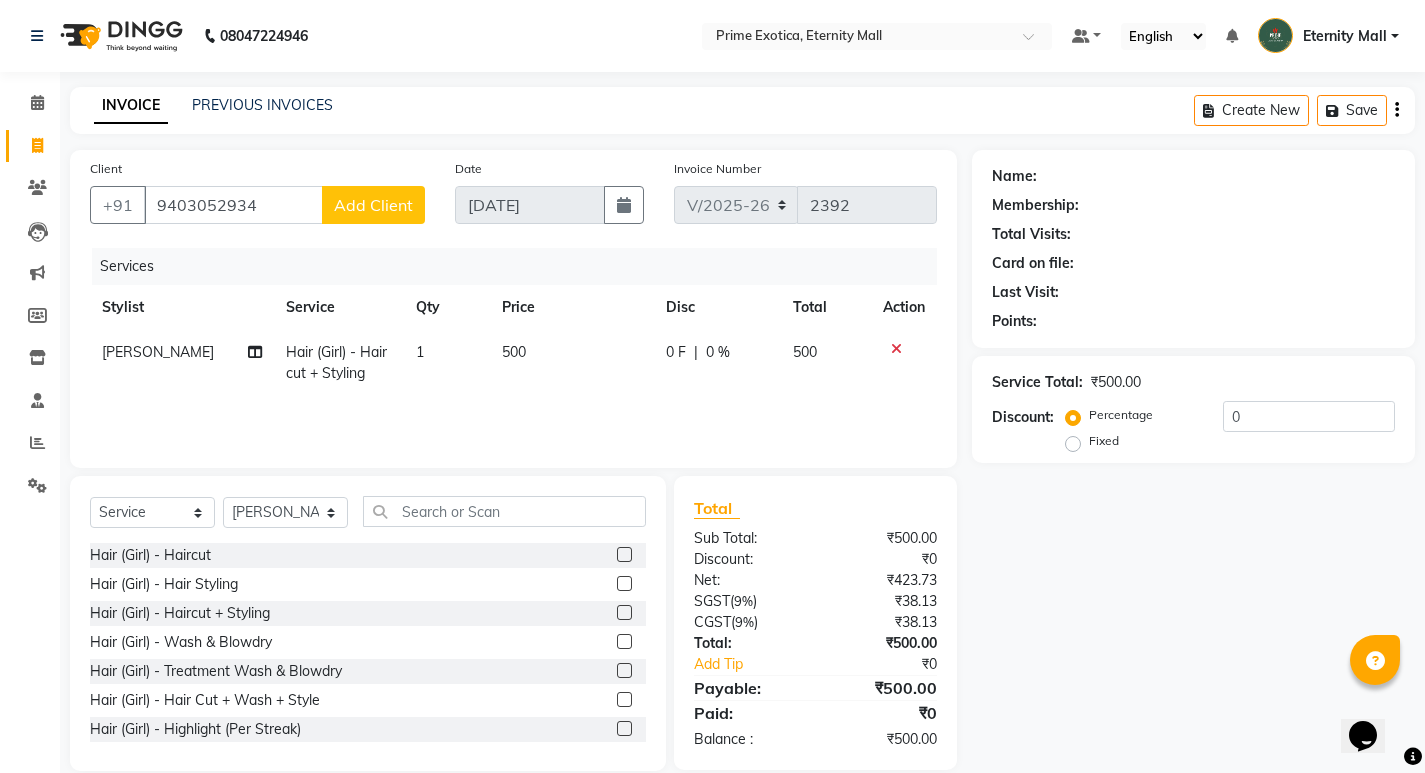 click on "Add Client" 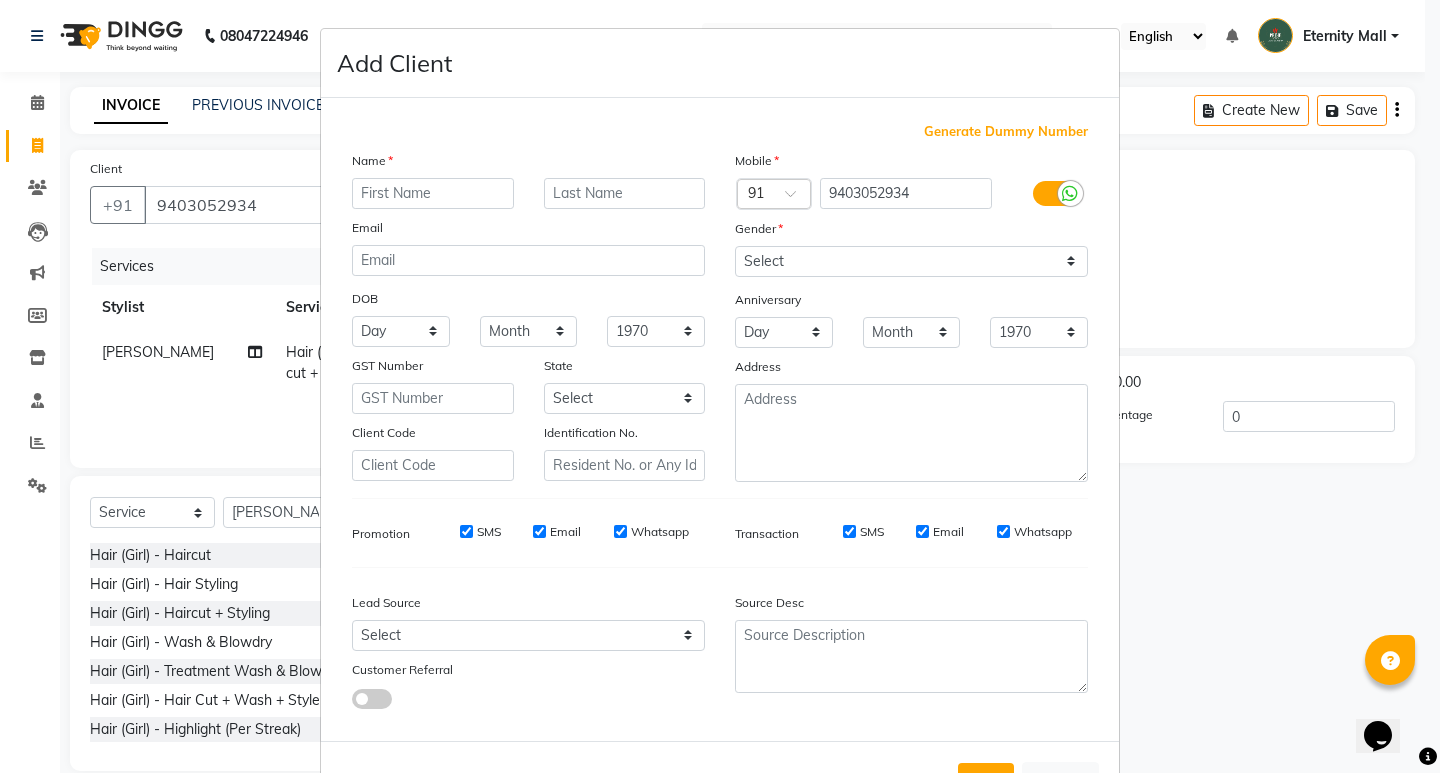 click at bounding box center (433, 193) 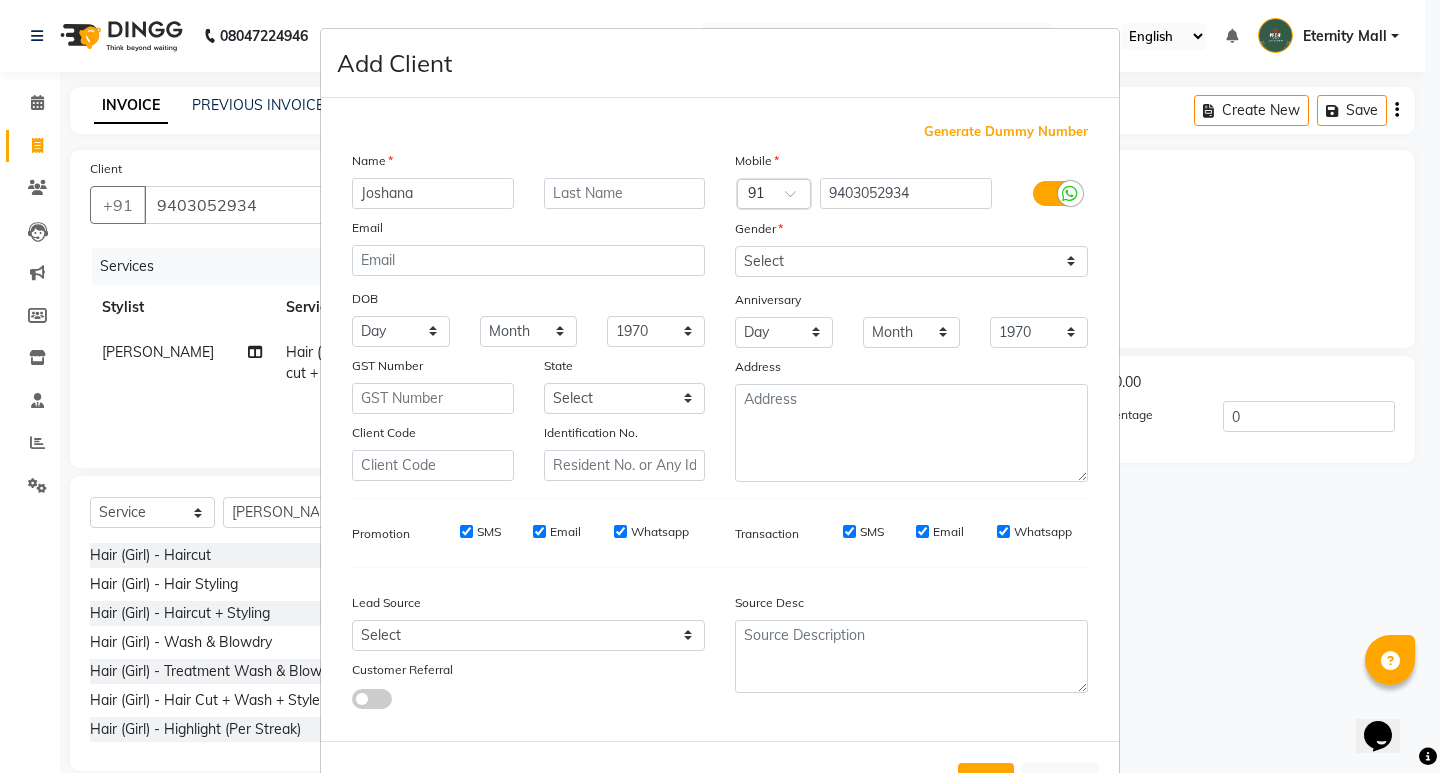 type on "Joshana" 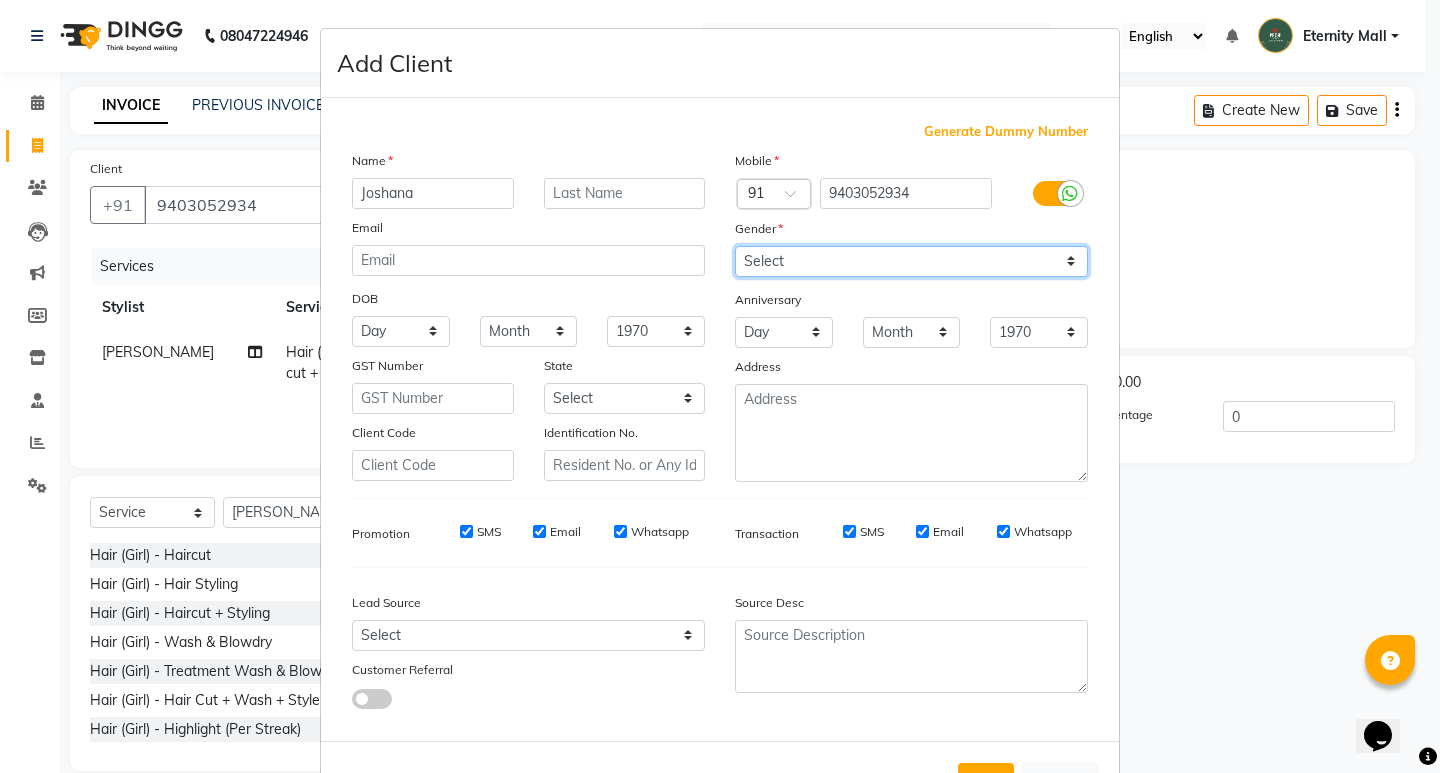 click on "Select [DEMOGRAPHIC_DATA] [DEMOGRAPHIC_DATA] Other Prefer Not To Say" at bounding box center [911, 261] 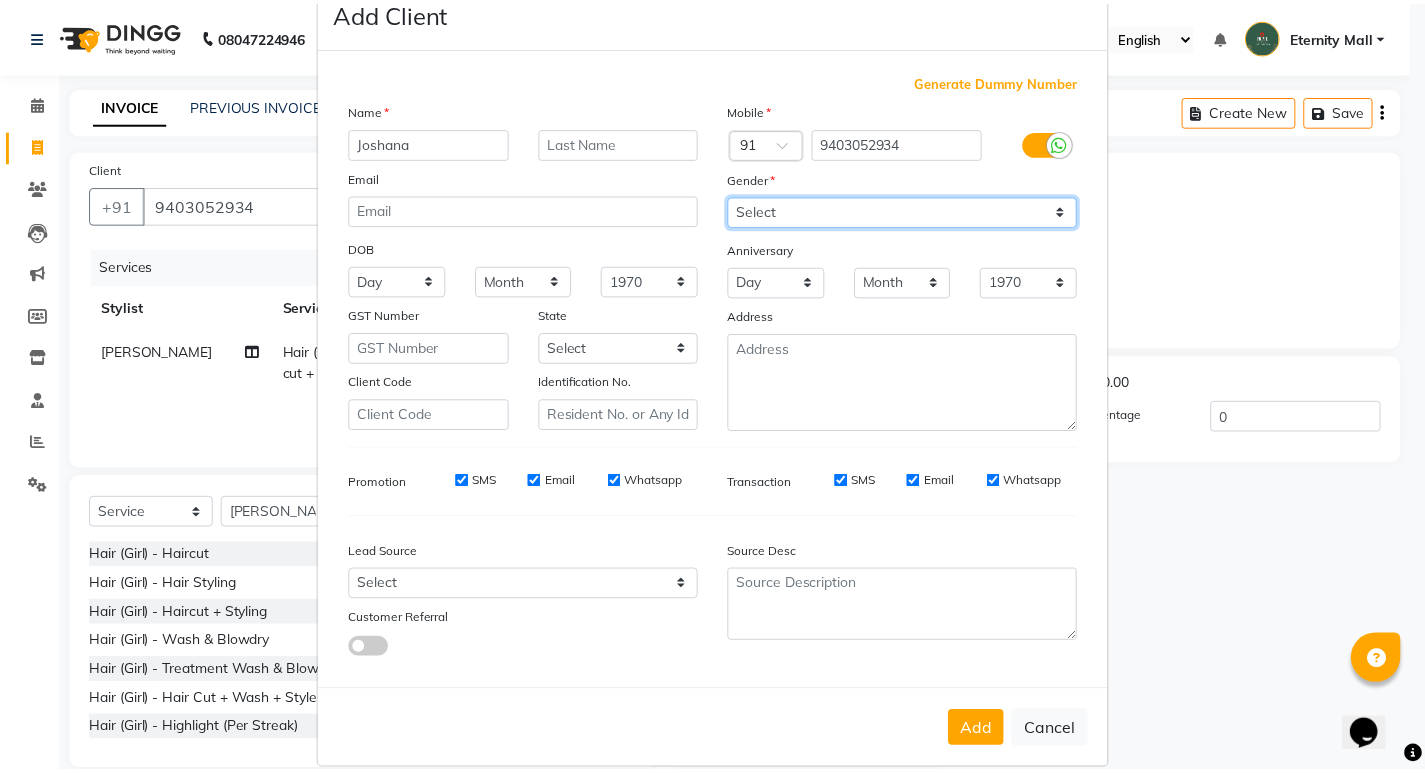 scroll, scrollTop: 76, scrollLeft: 0, axis: vertical 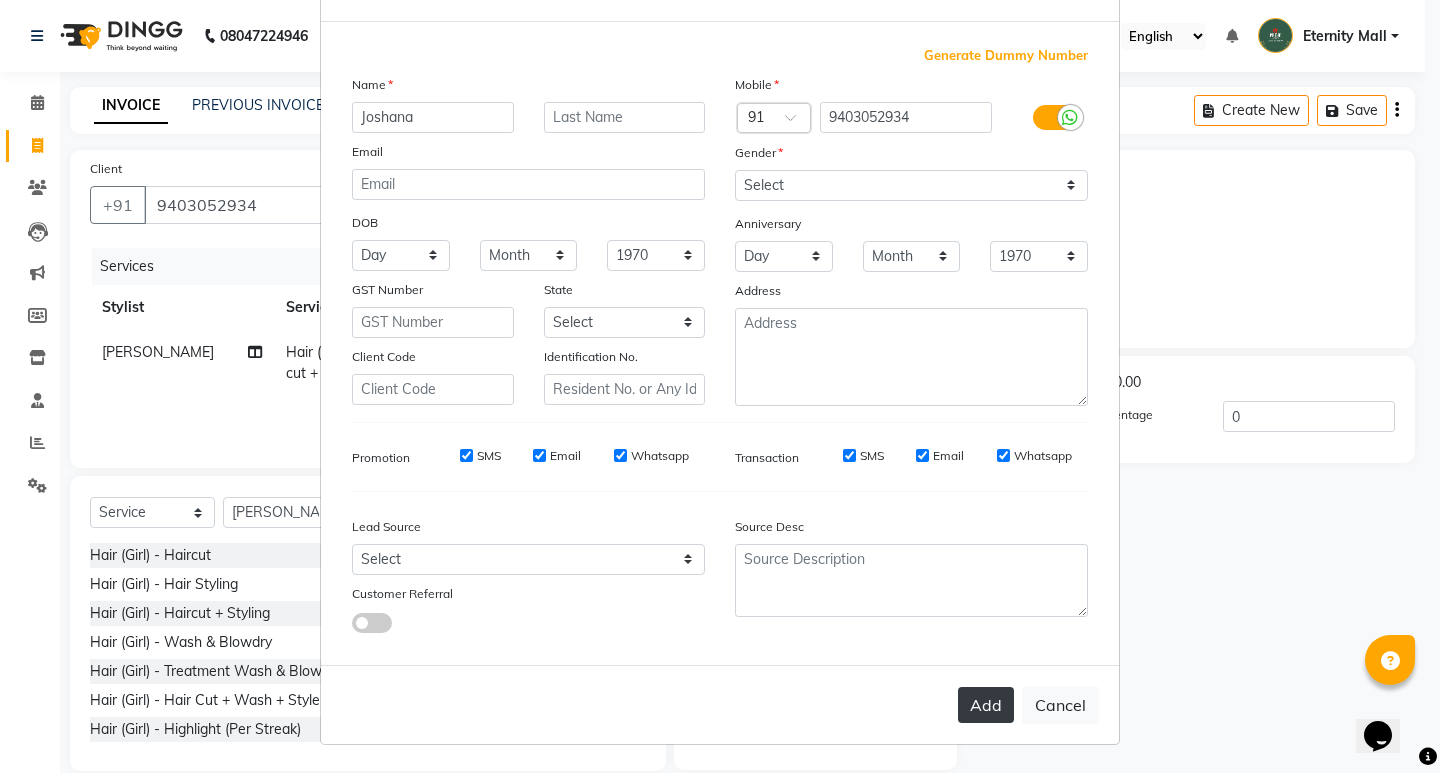click on "Add" at bounding box center (986, 705) 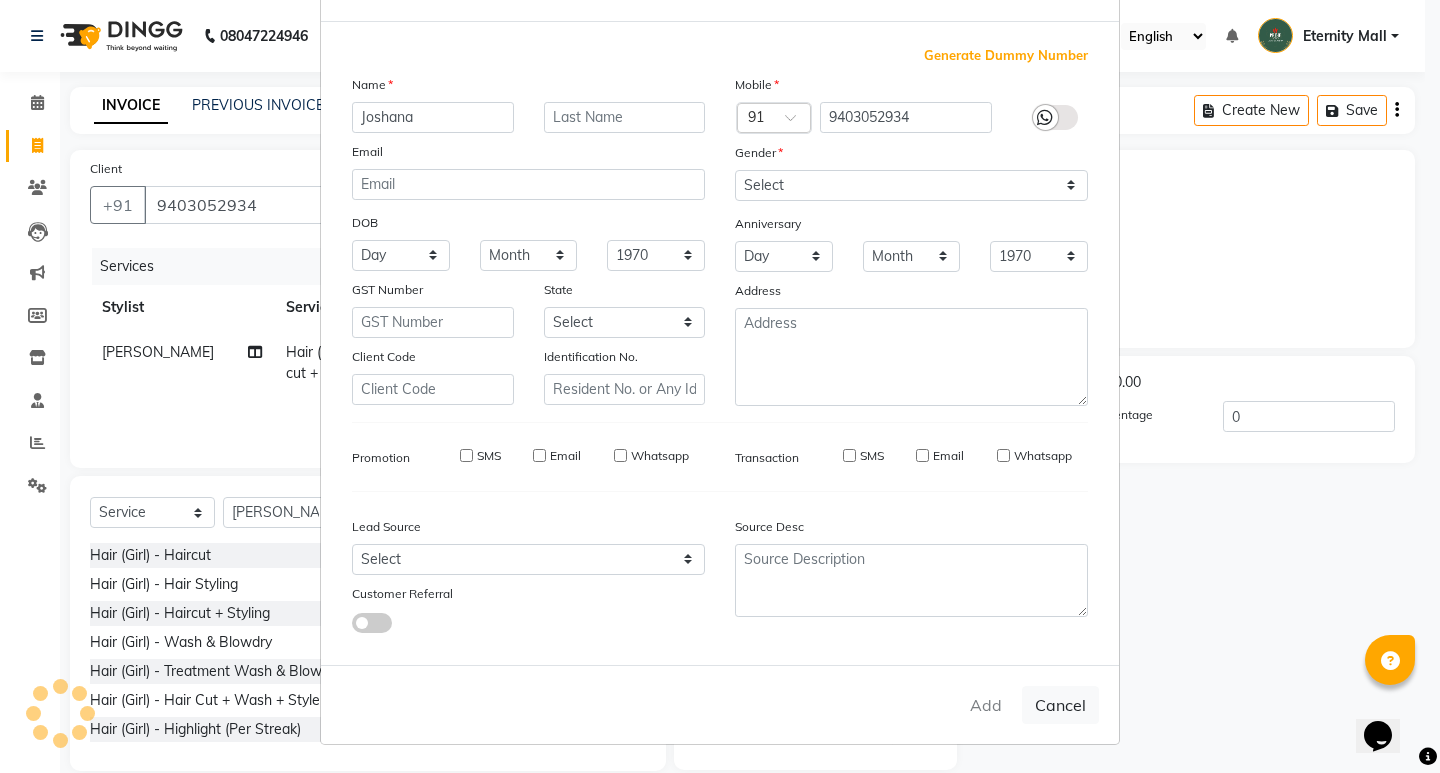 type 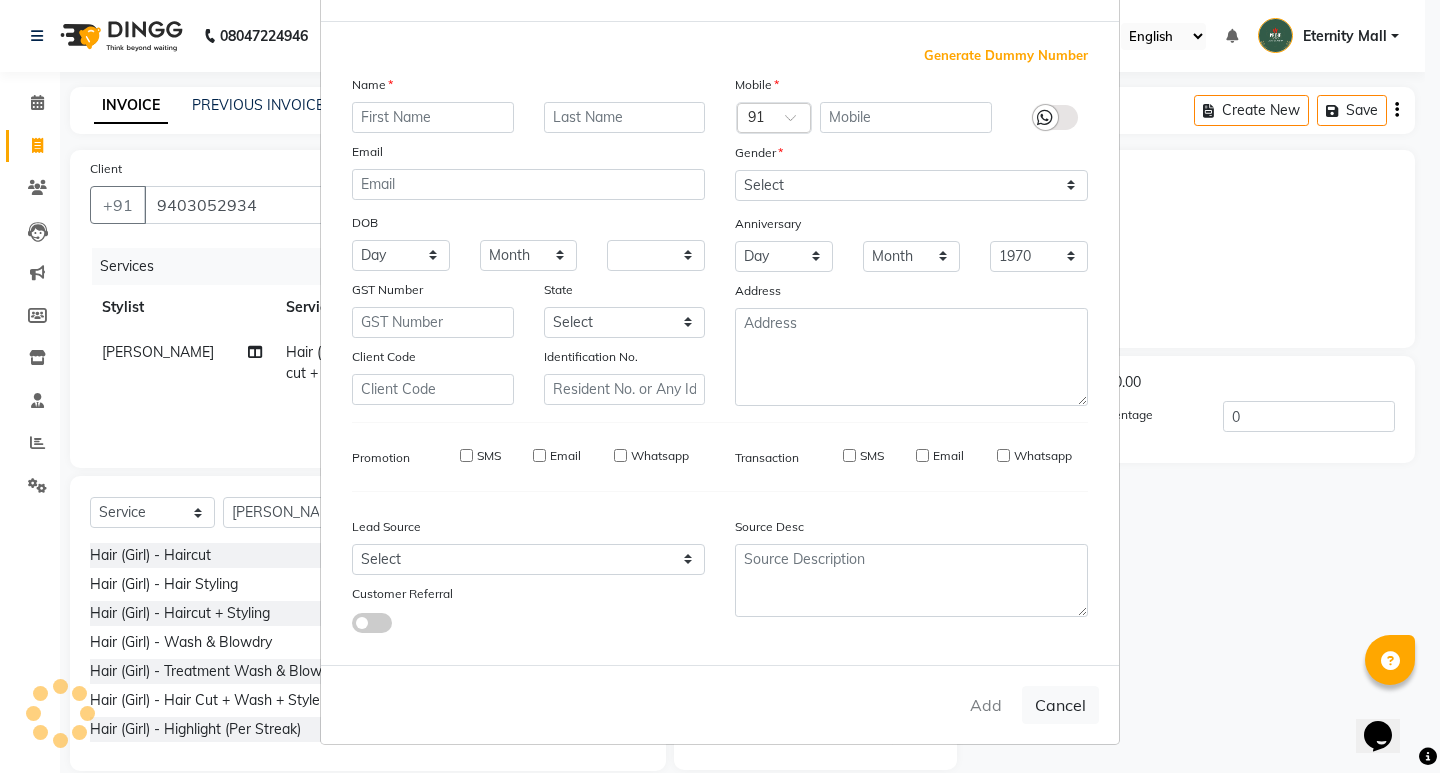 select 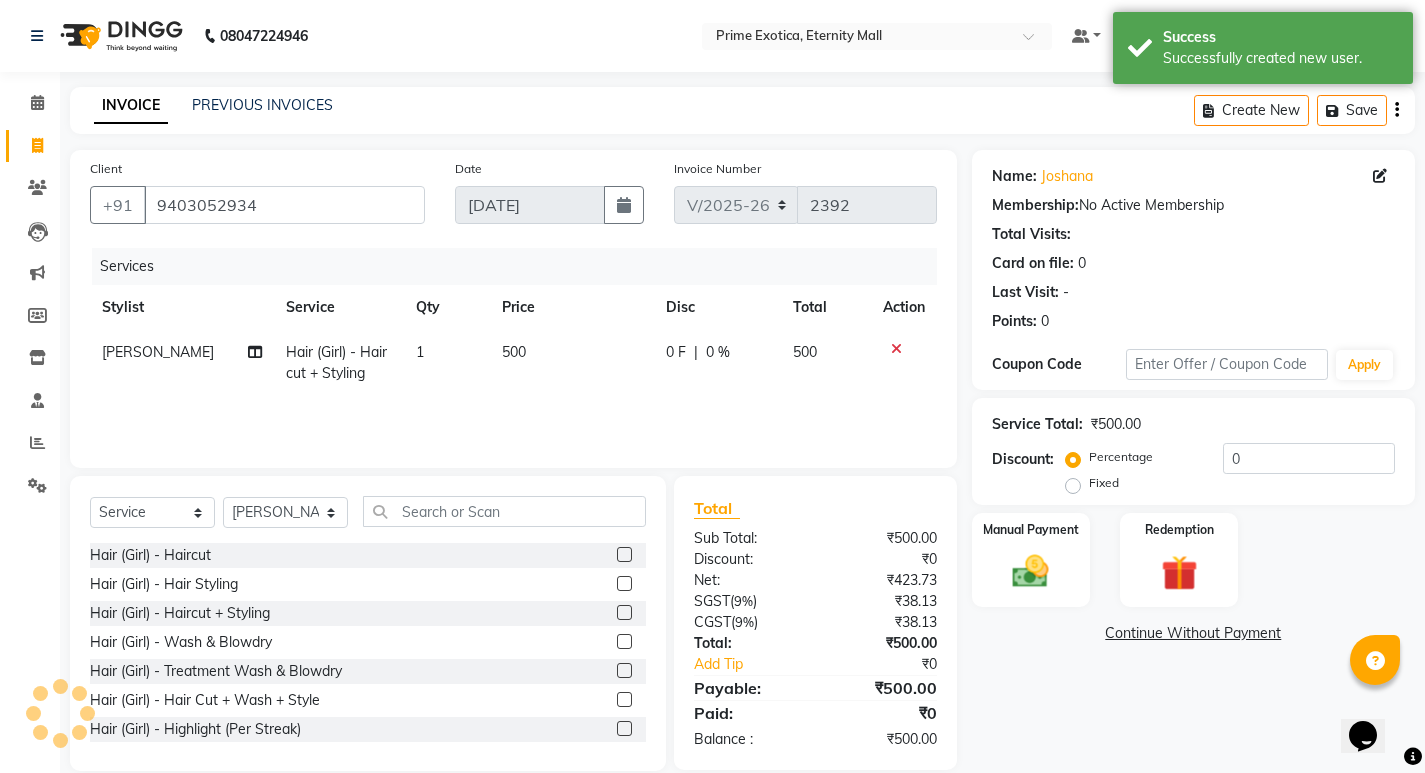 click on "Manual Payment Redemption" 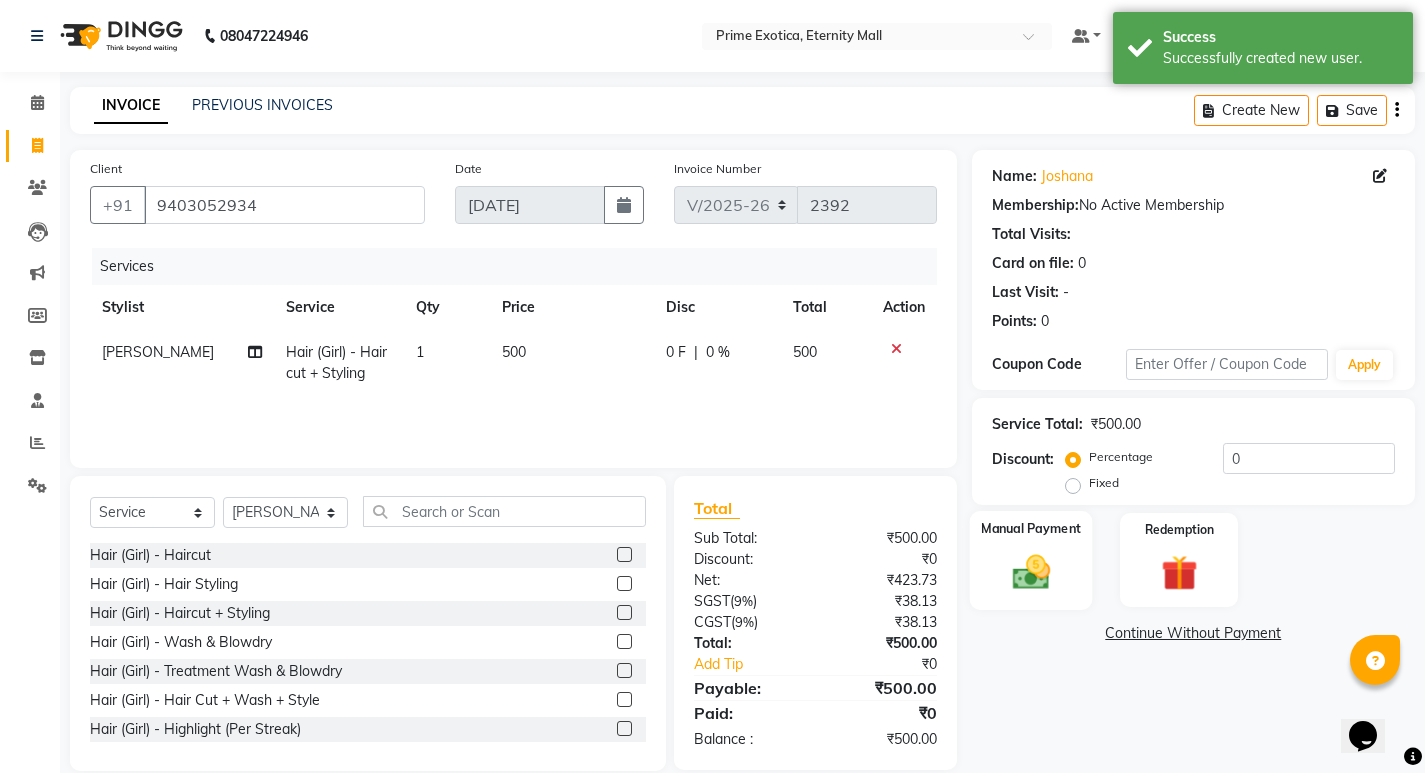click 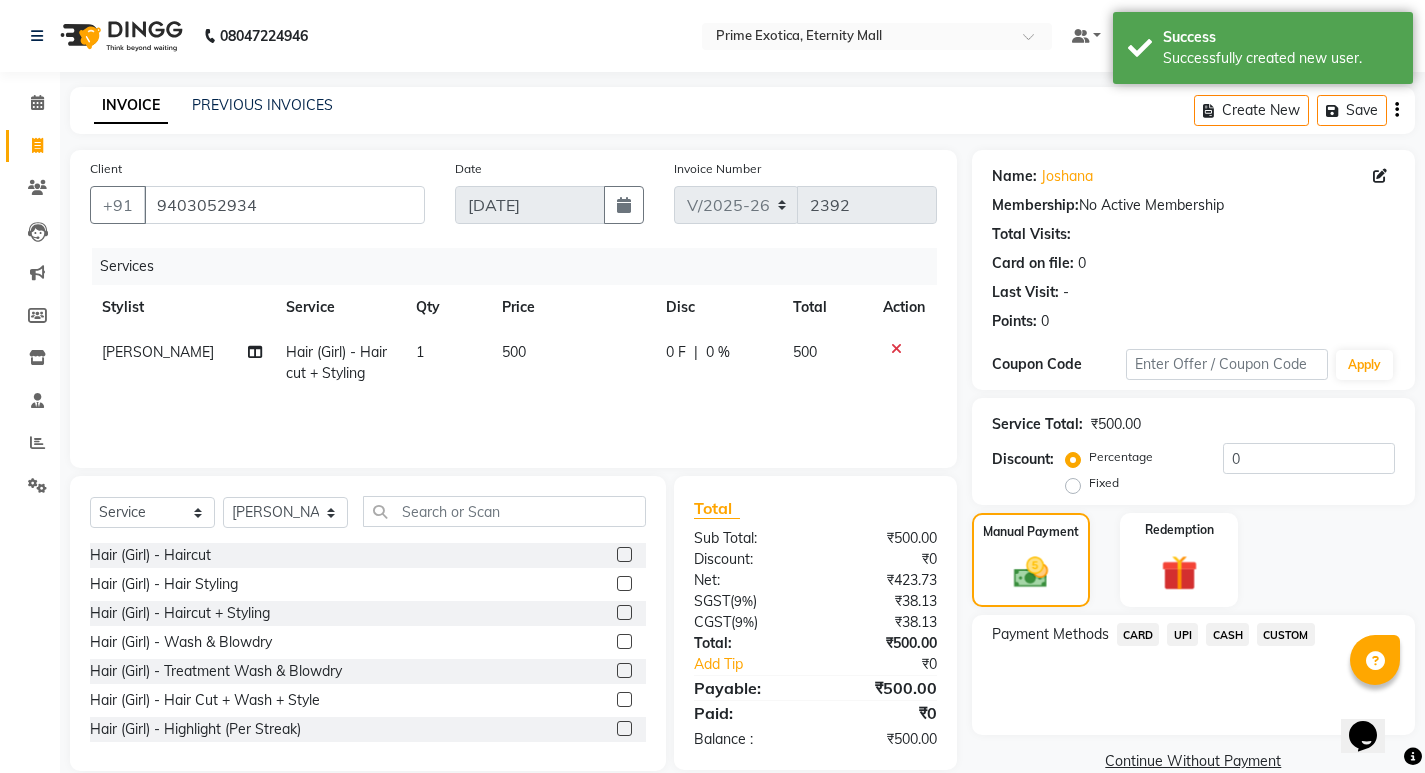 click on "UPI" 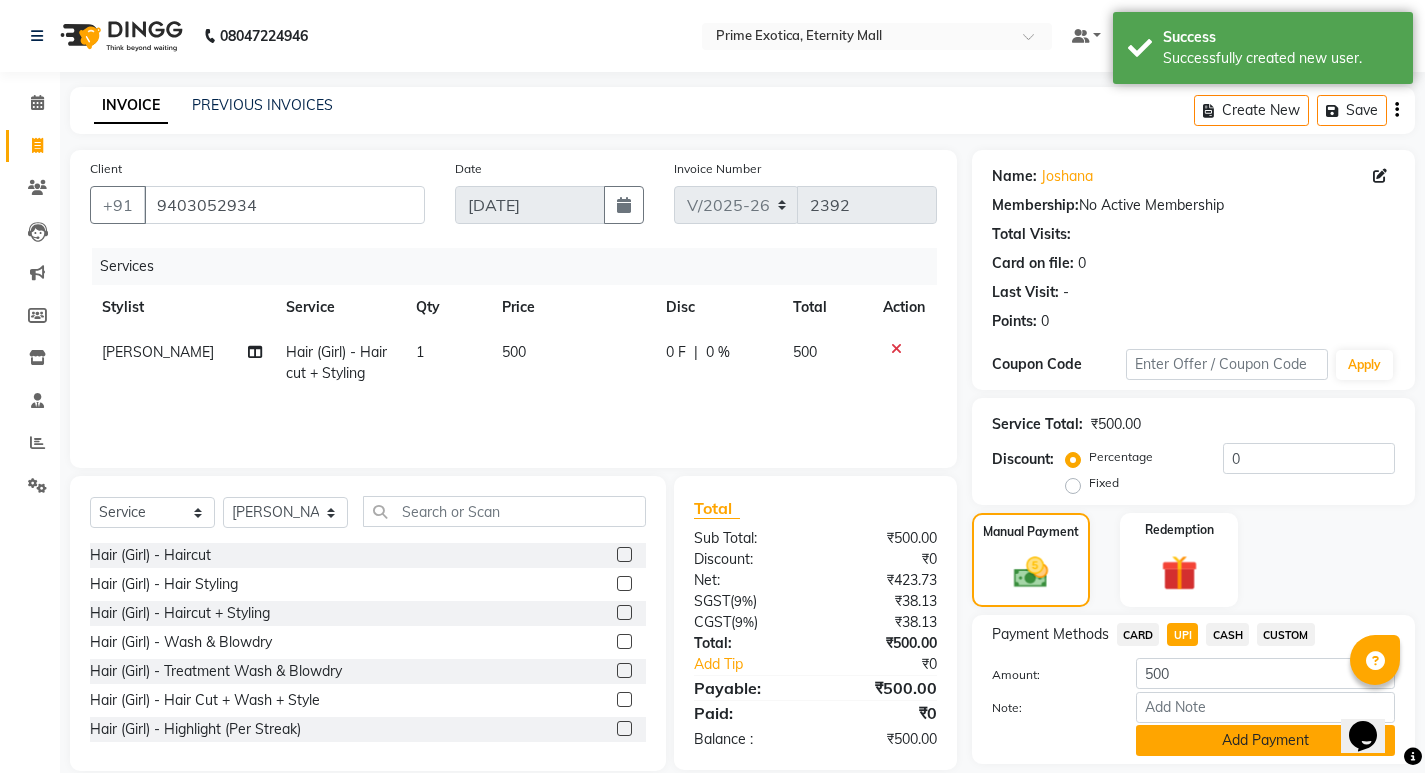 click on "Add Payment" 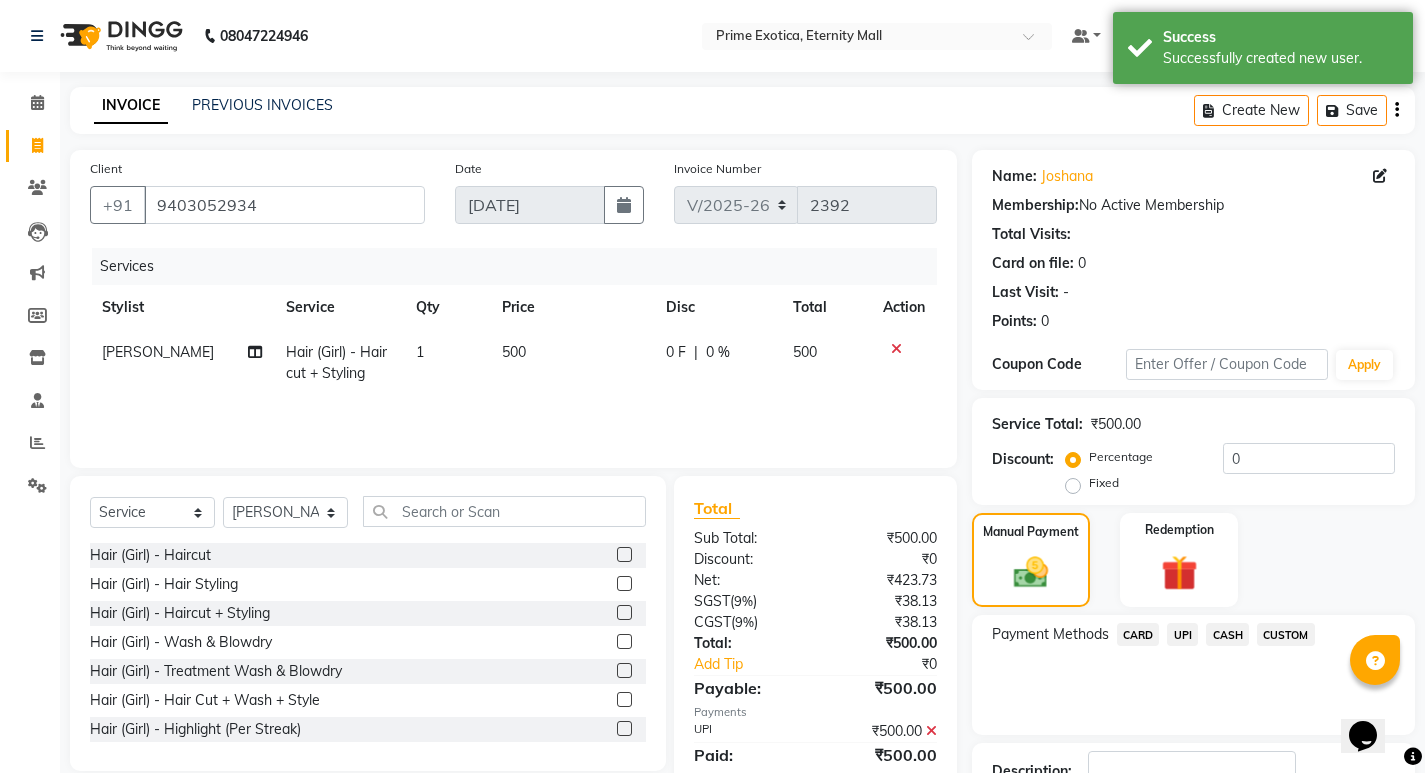 scroll, scrollTop: 146, scrollLeft: 0, axis: vertical 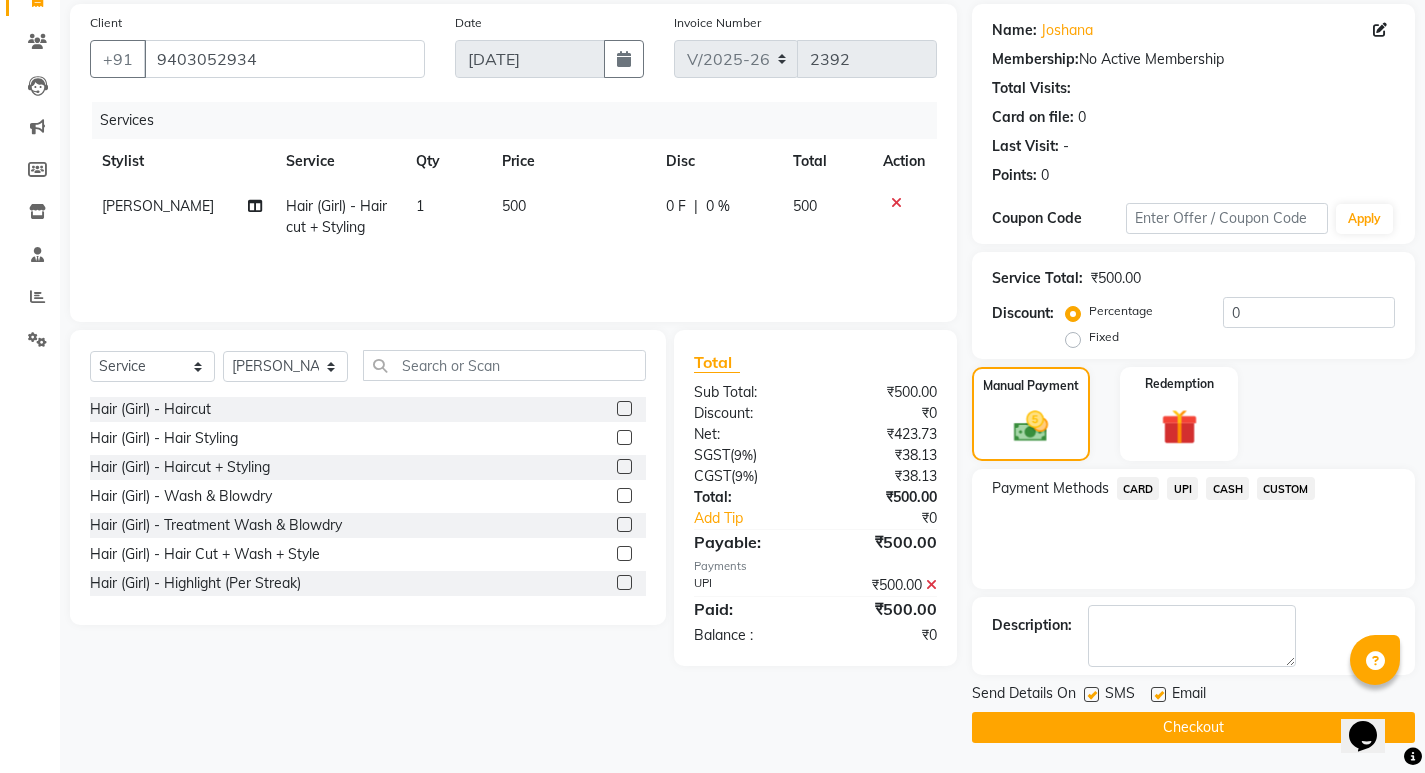 click on "Checkout" 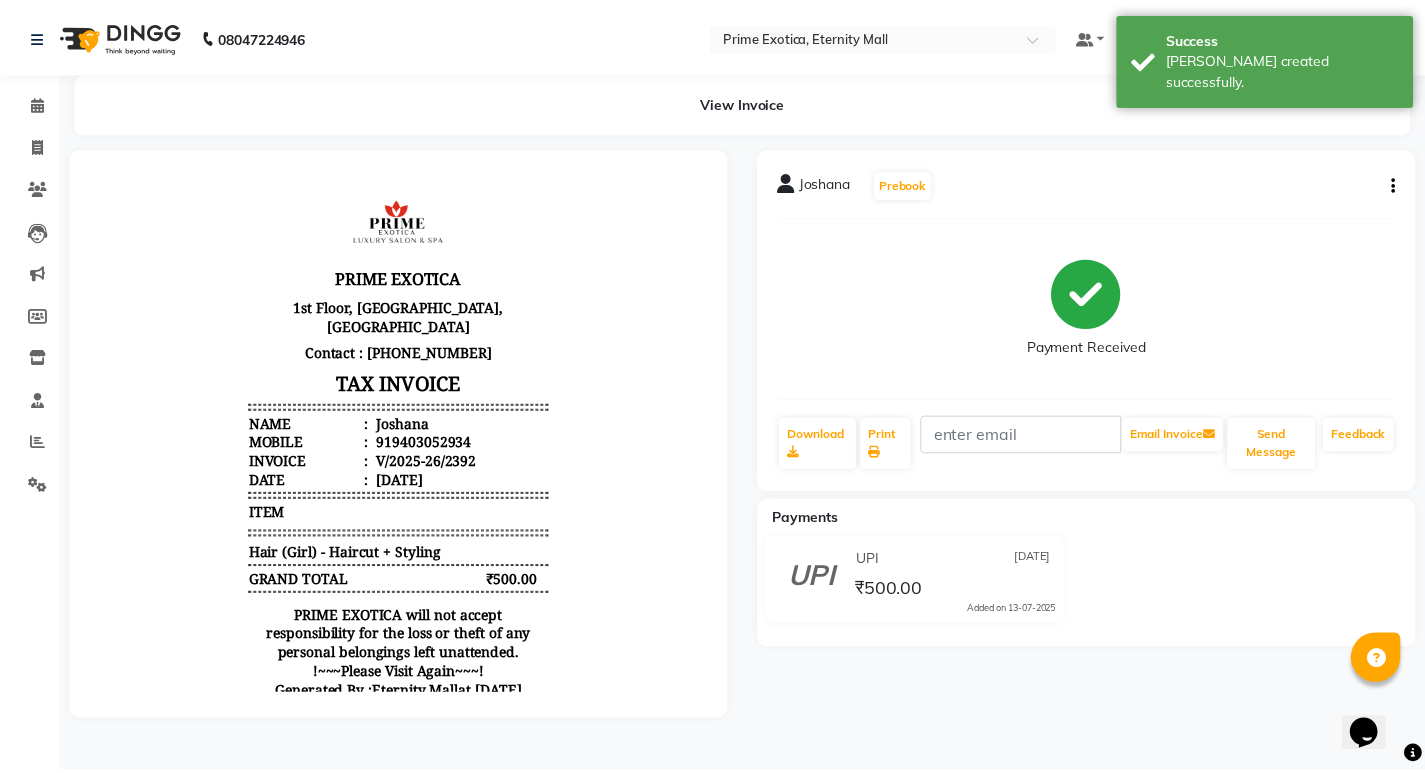 scroll, scrollTop: 0, scrollLeft: 0, axis: both 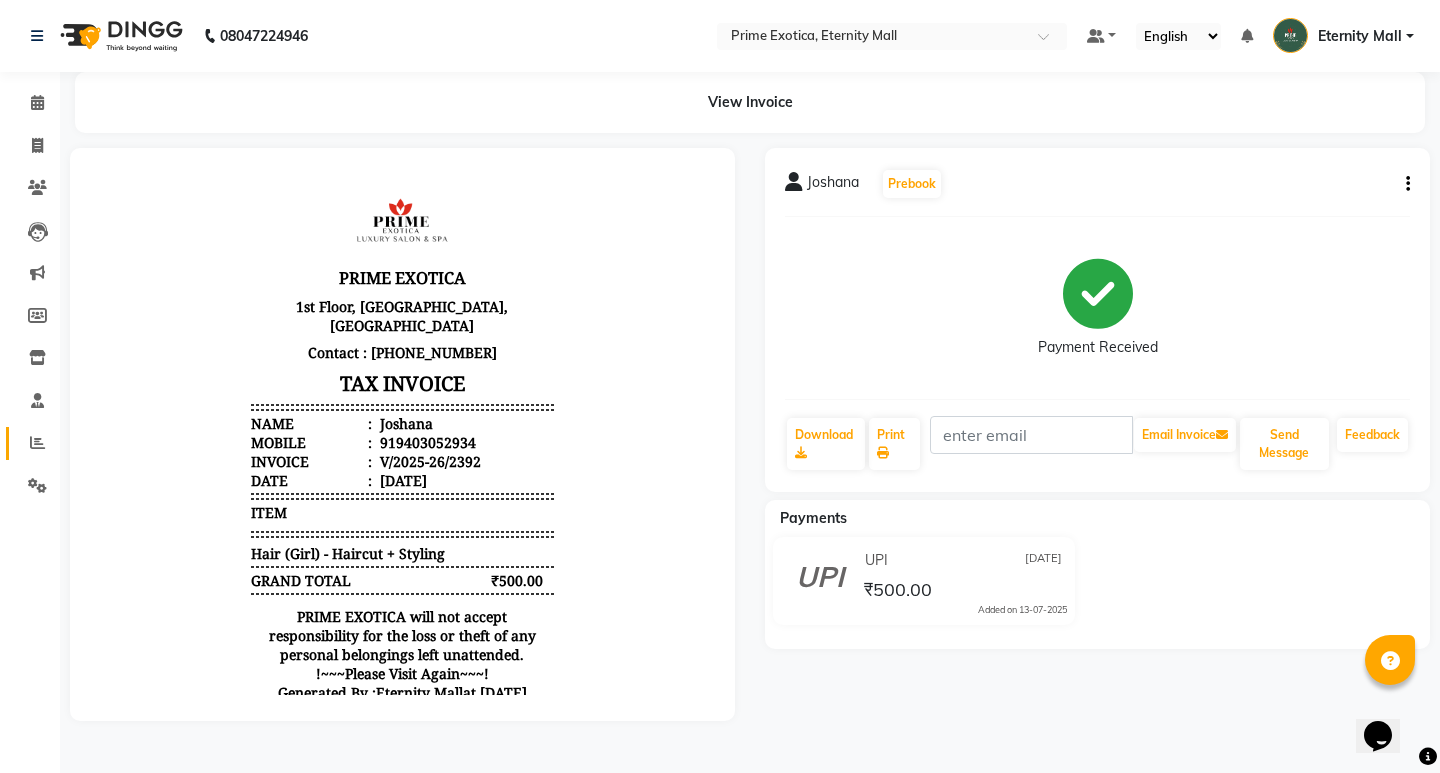 click 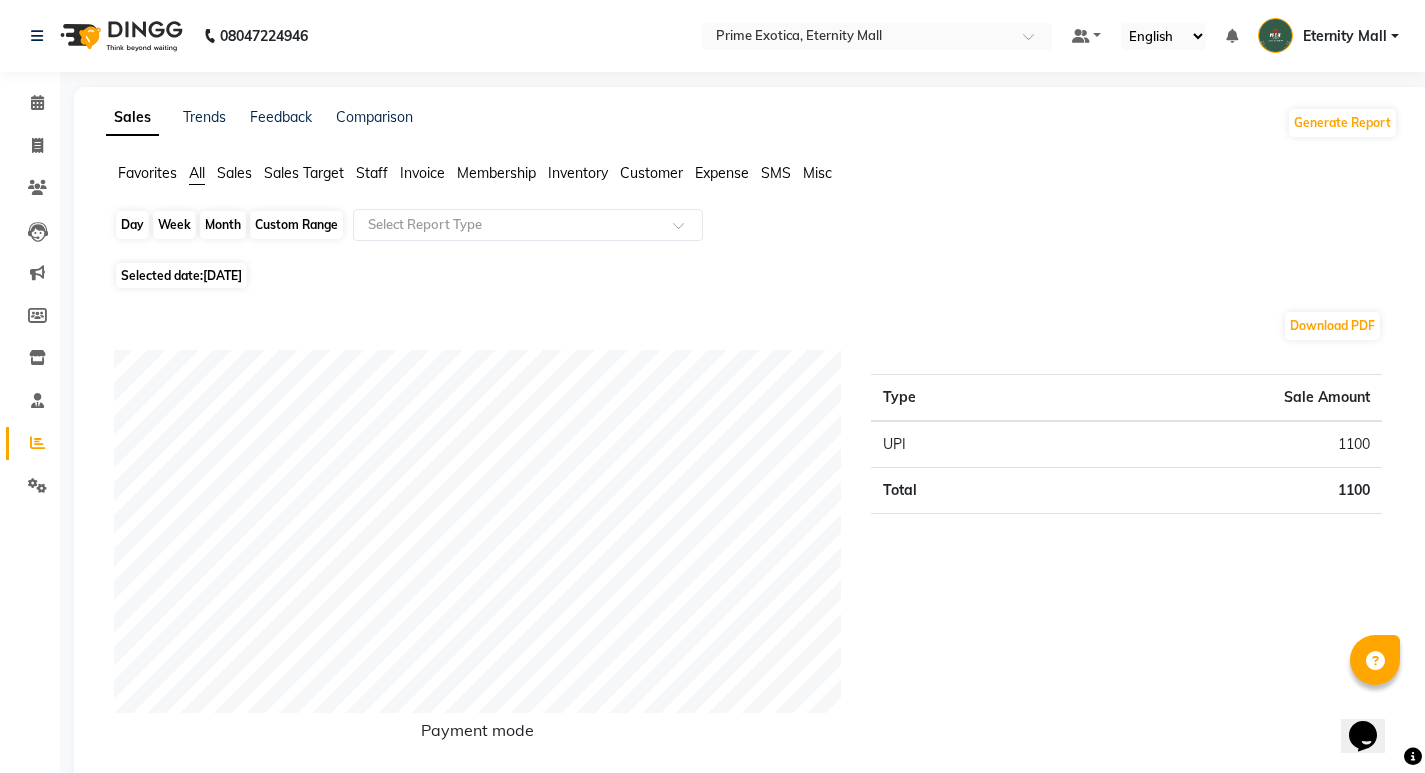 click on "Day" 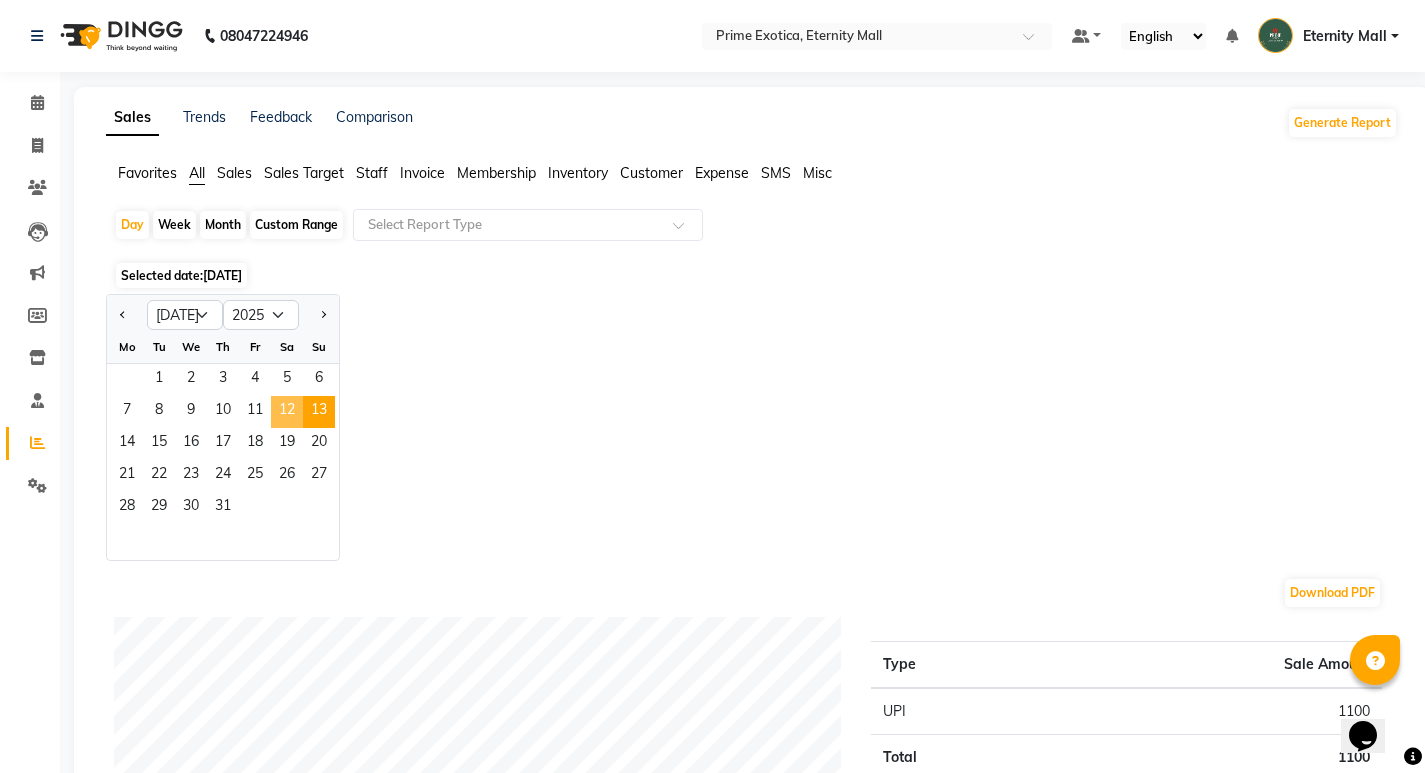 click on "12" 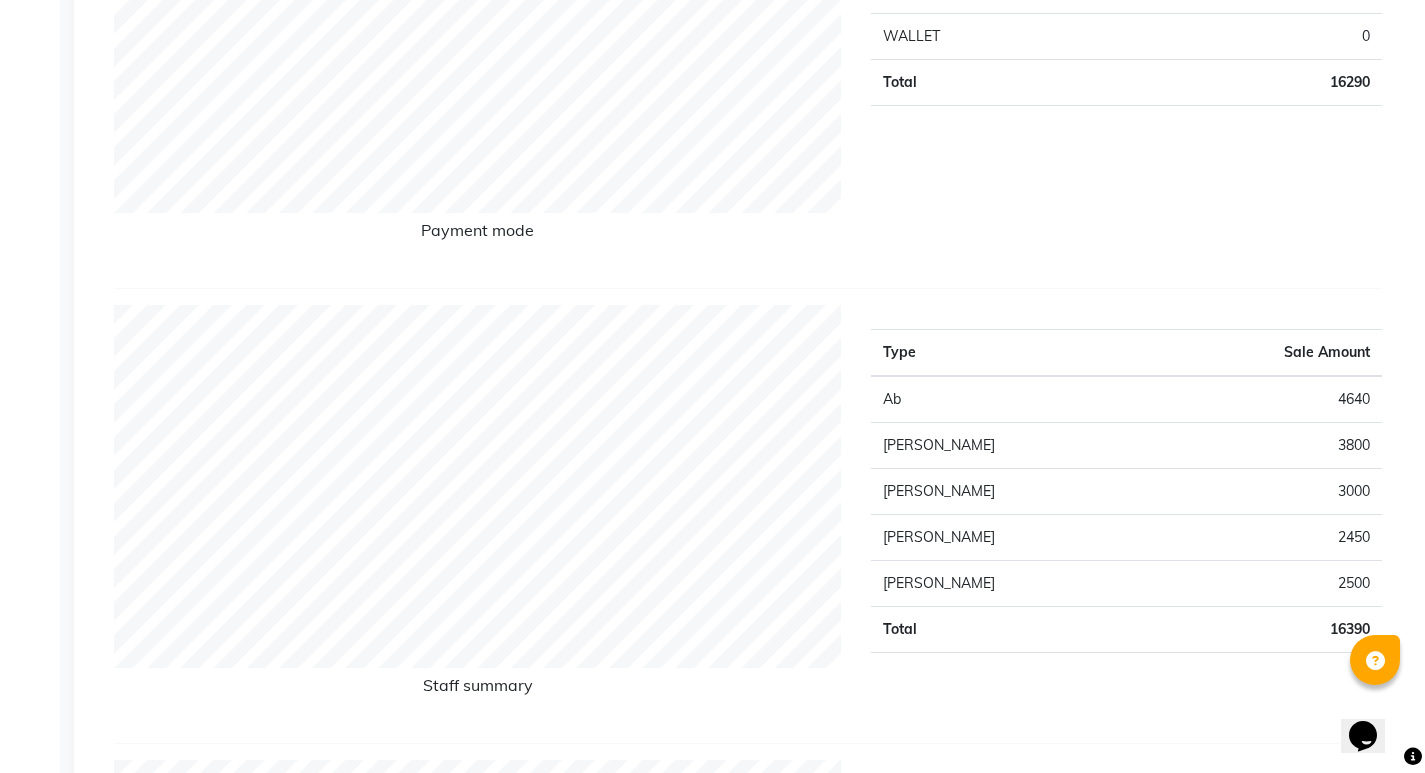 scroll, scrollTop: 200, scrollLeft: 0, axis: vertical 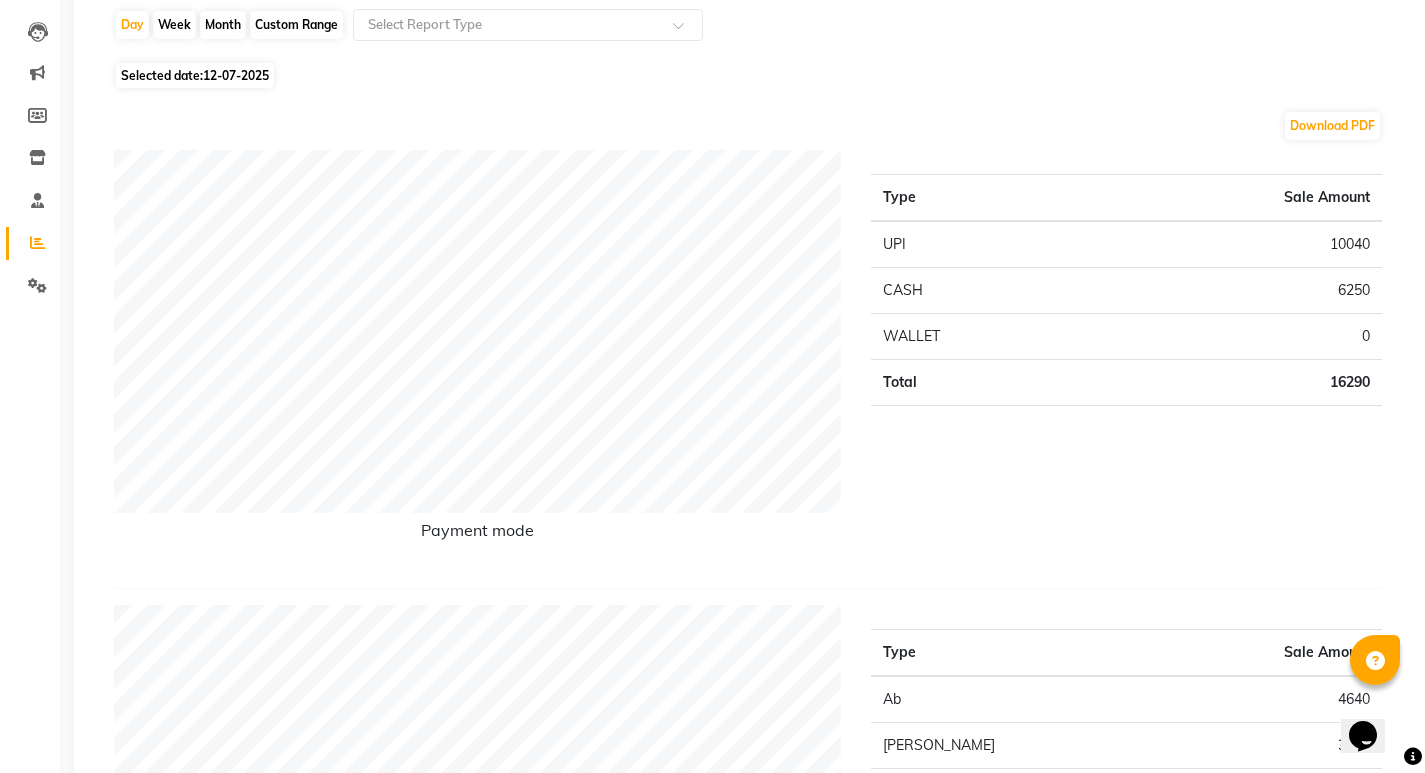 click on "Month" 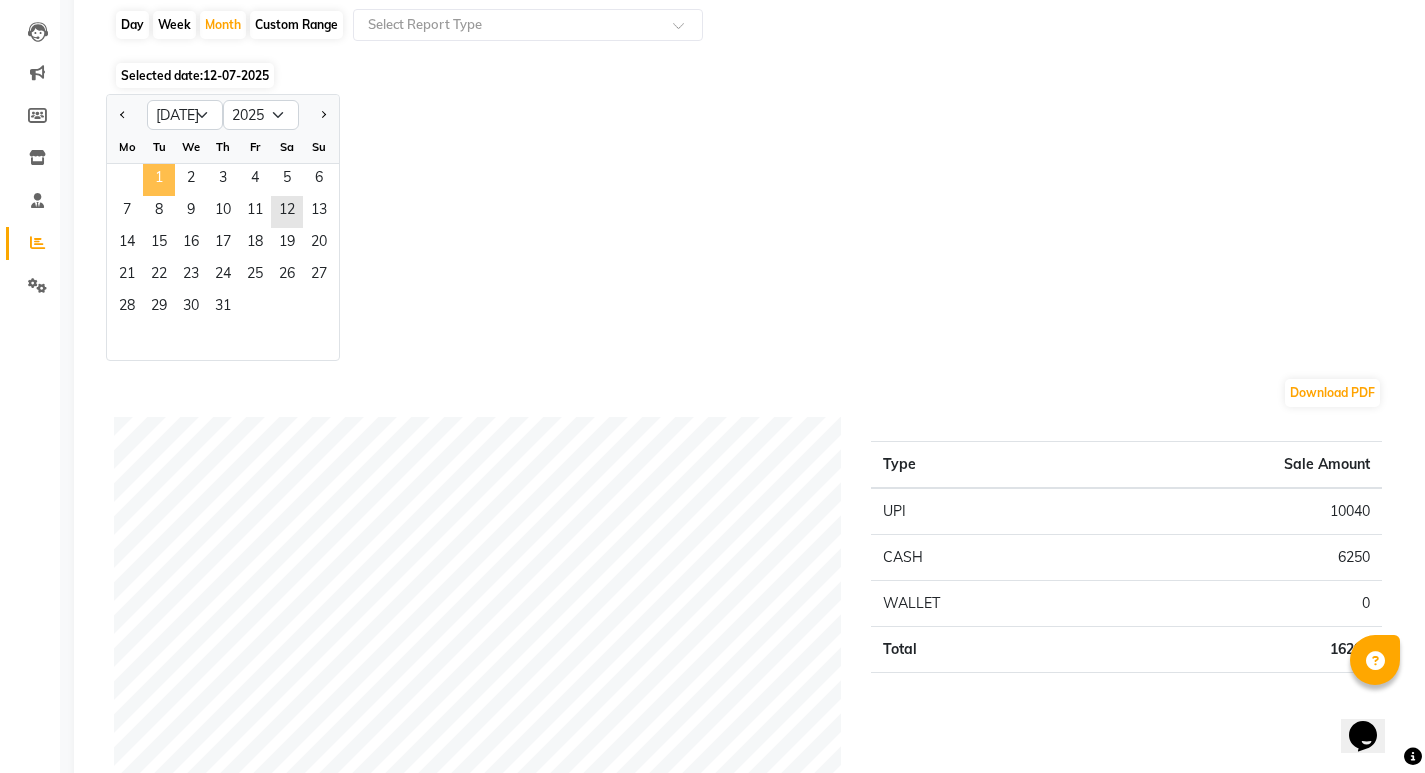 click on "1" 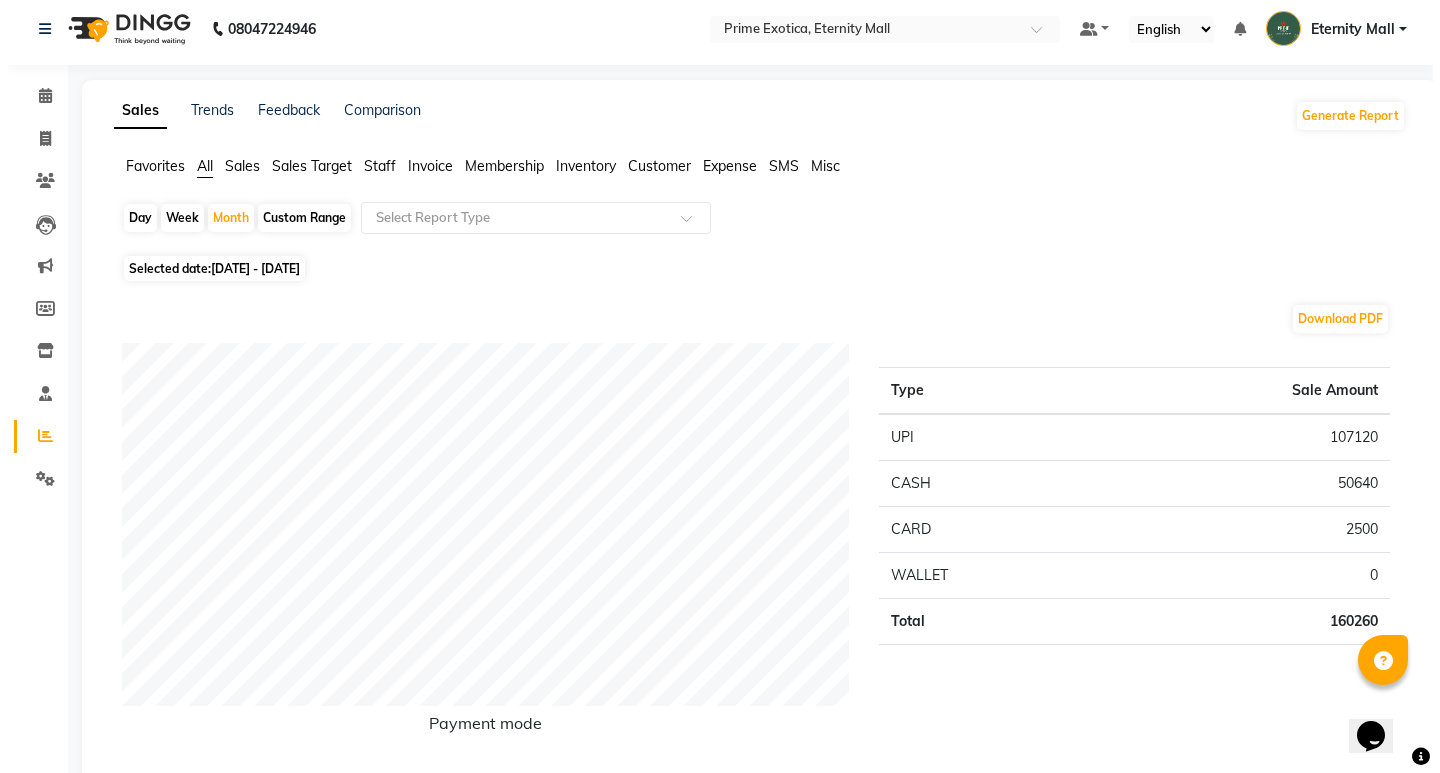 scroll, scrollTop: 0, scrollLeft: 0, axis: both 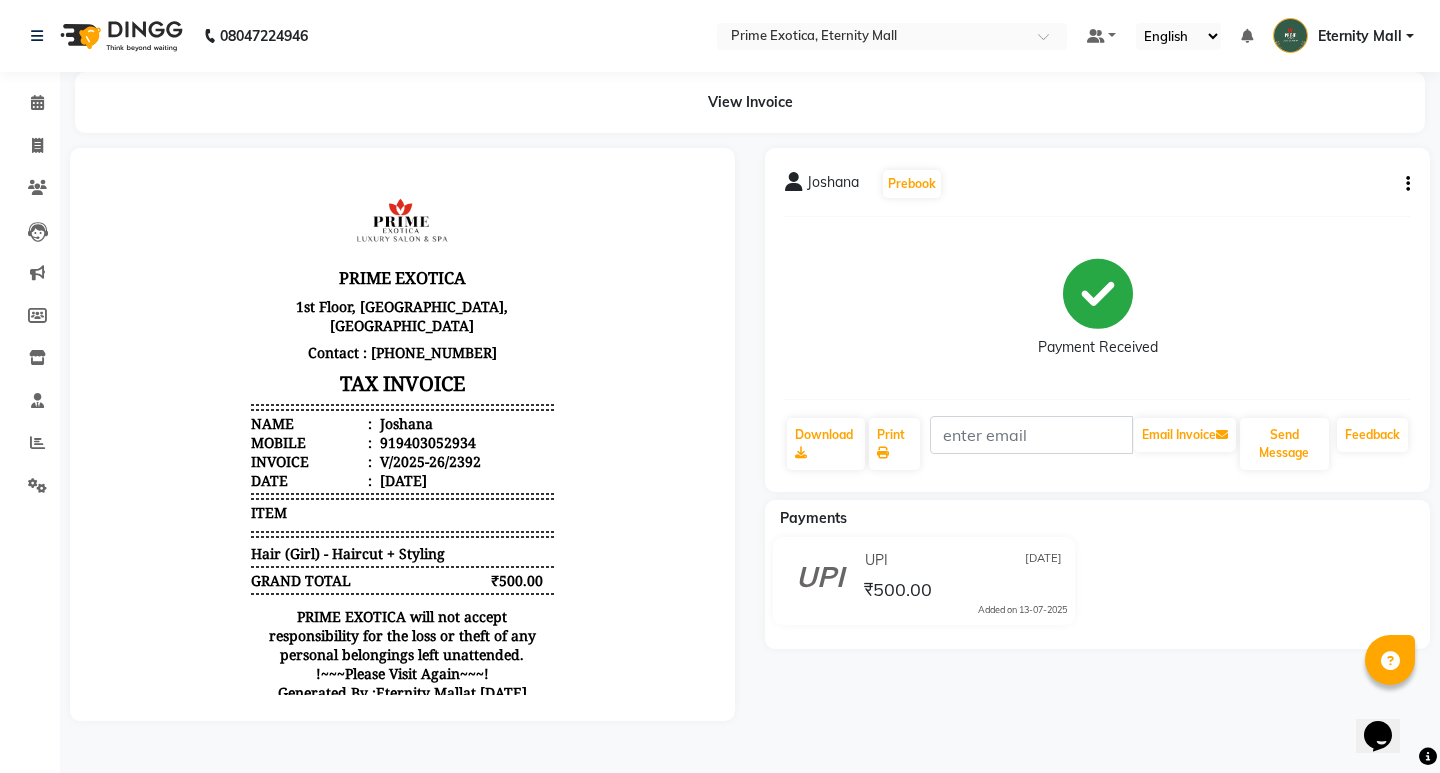 select on "service" 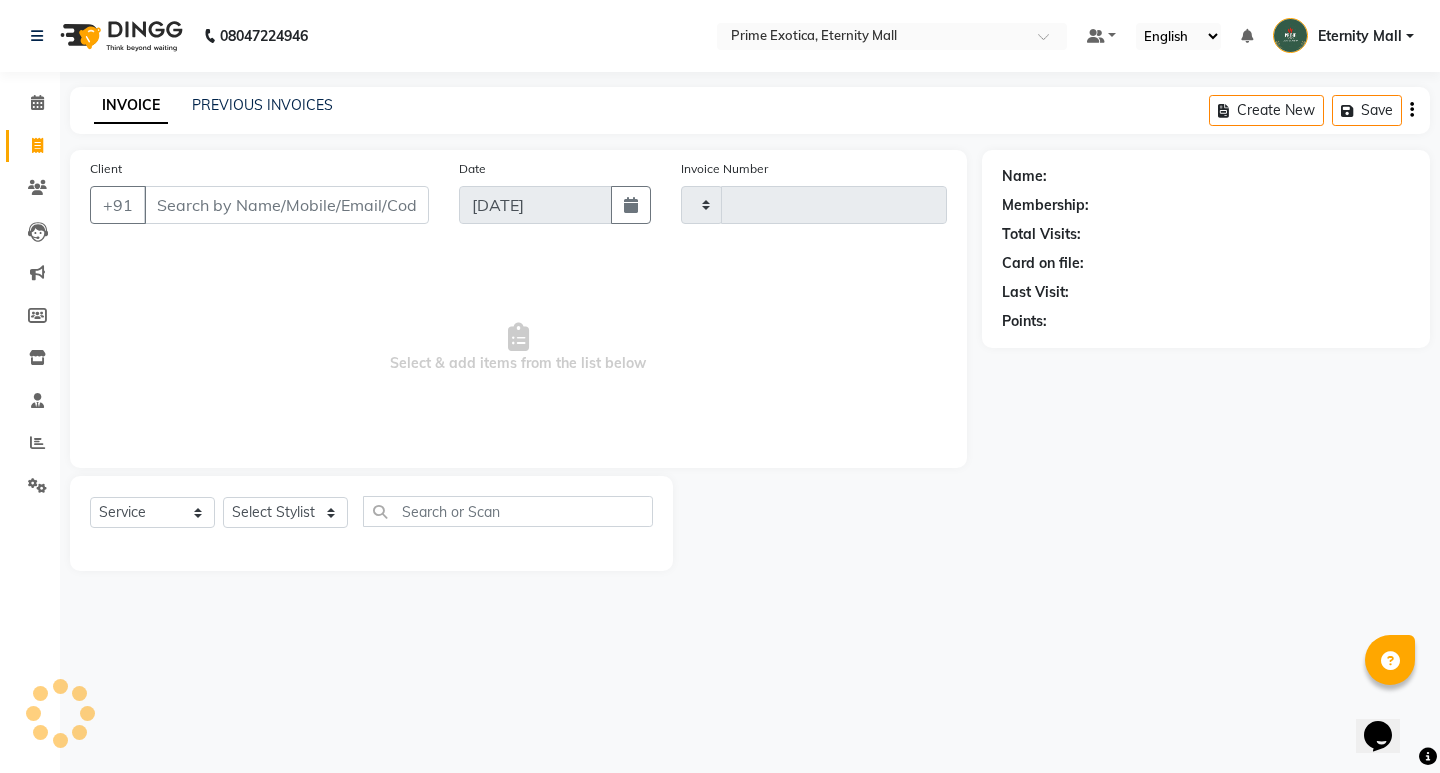 type on "2393" 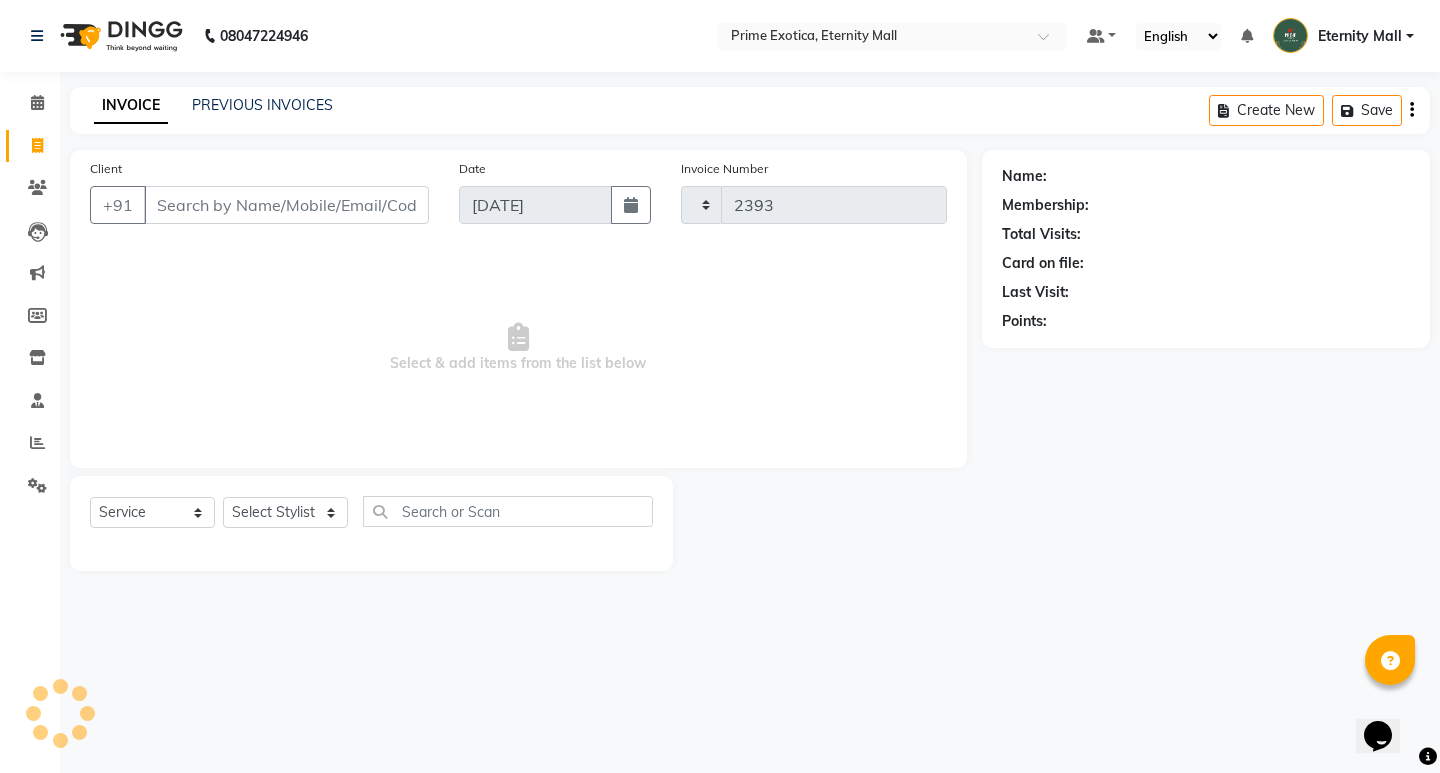 select on "5774" 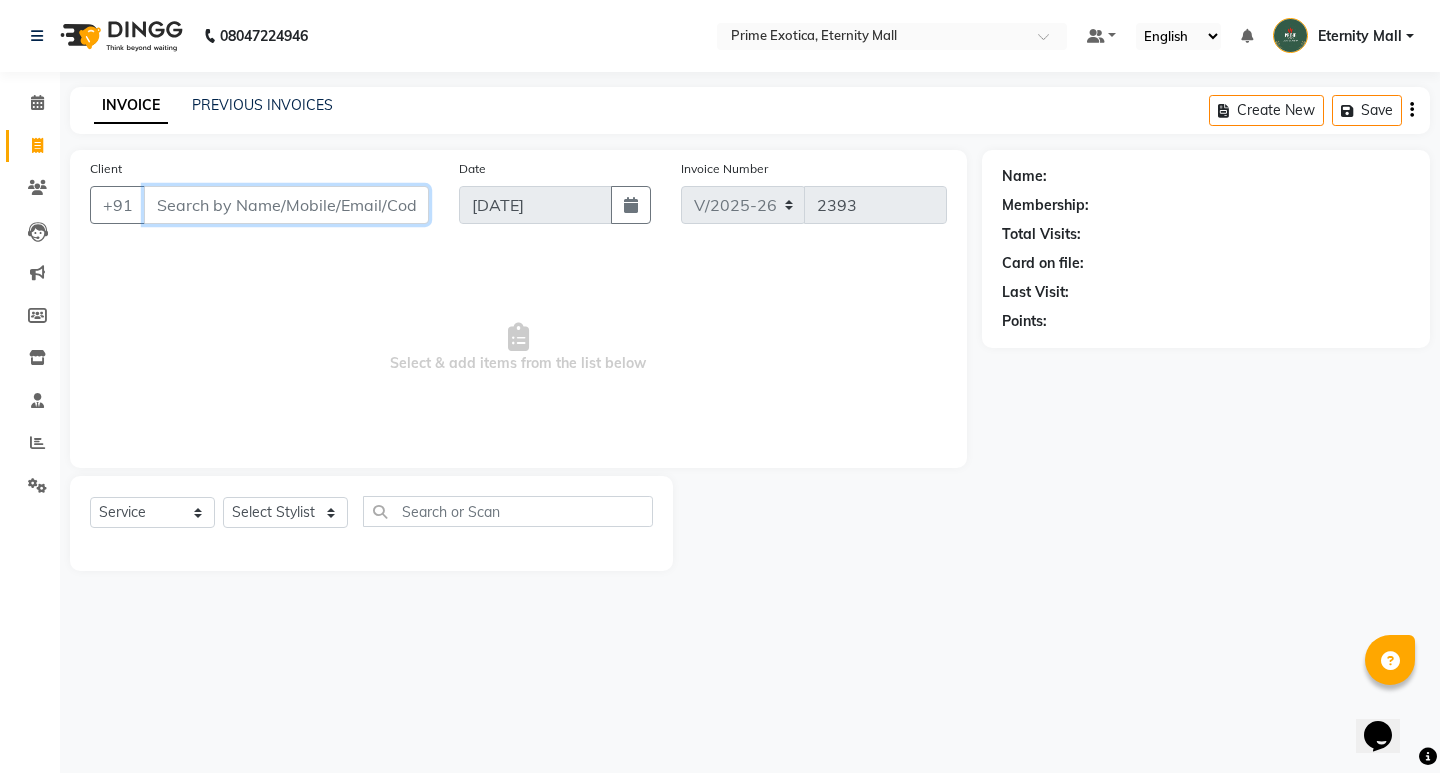 click on "Client" at bounding box center [286, 205] 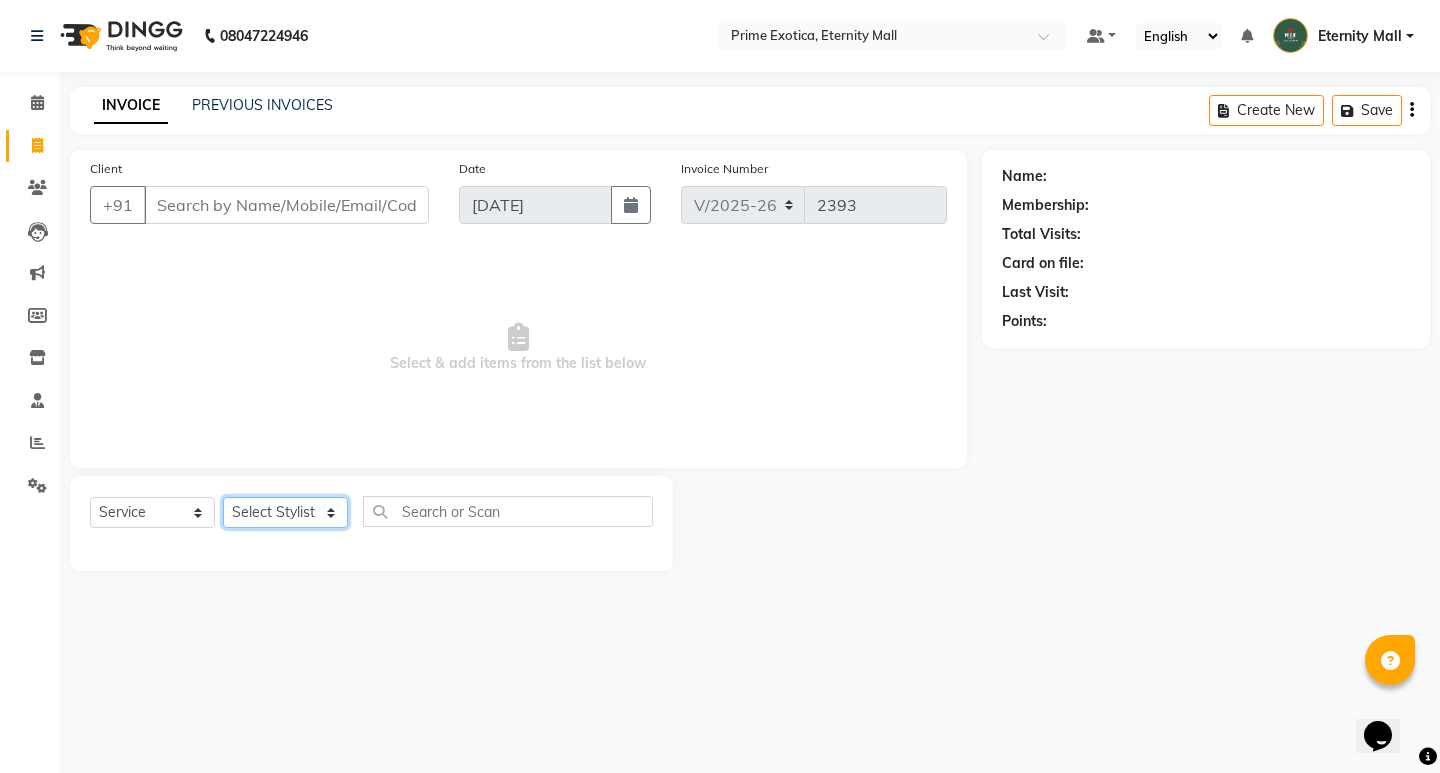 click on "Select Stylist AB  ADMIN ajay vikram lakshane [PERSON_NAME] Isha [PERSON_NAME]  [PERSON_NAME]" 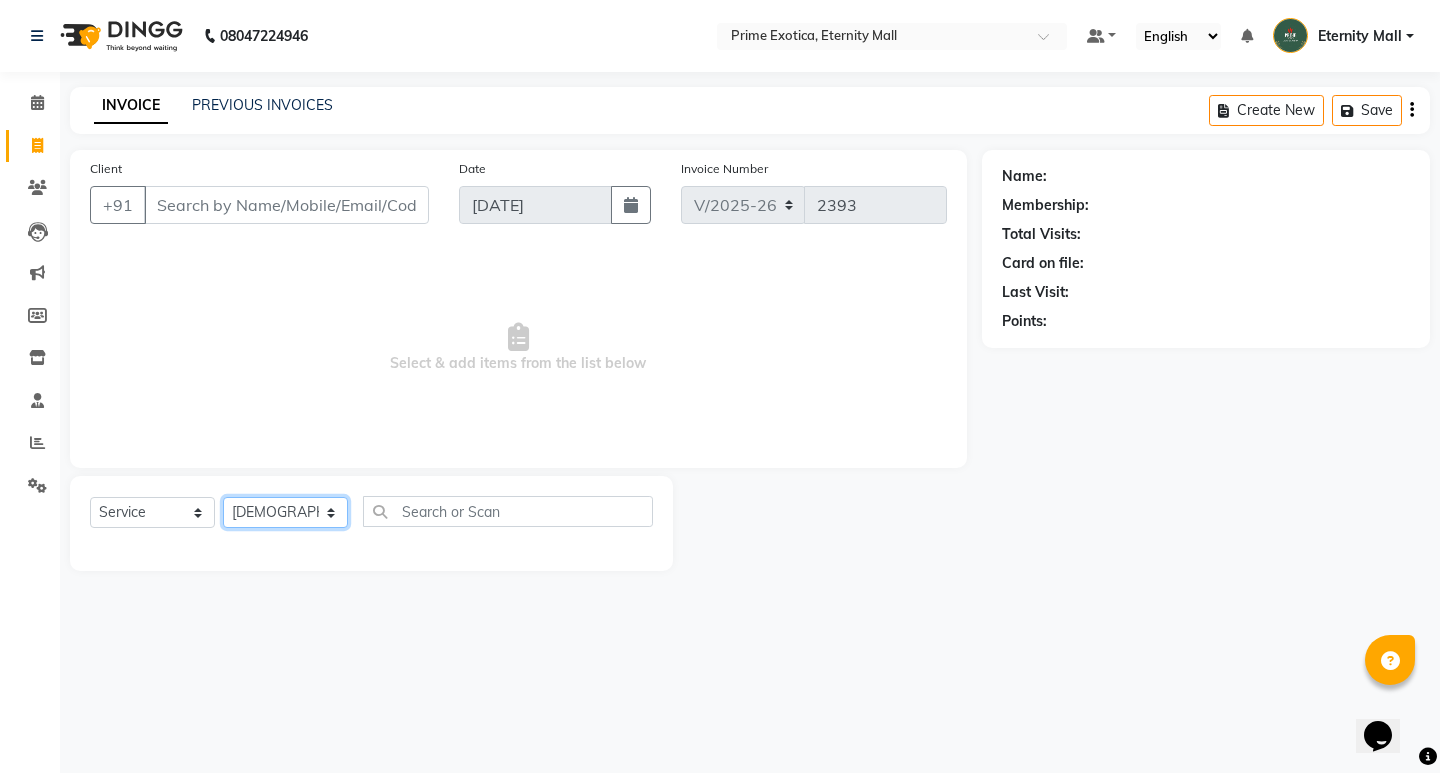 click on "Select Stylist AB  ADMIN ajay vikram lakshane [PERSON_NAME] Isha [PERSON_NAME]  [PERSON_NAME]" 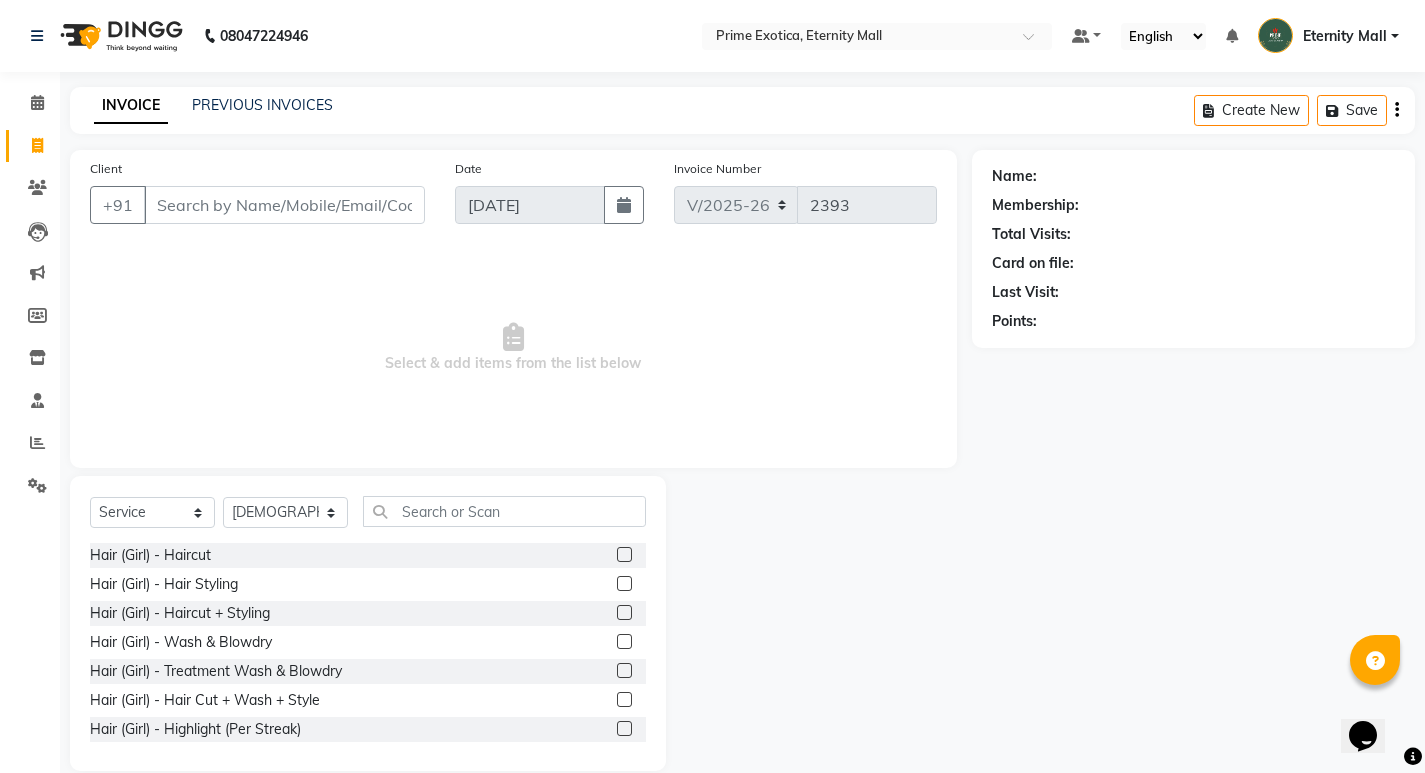 click on "Hair (Girl) - Hair Cut + Wash + Style" 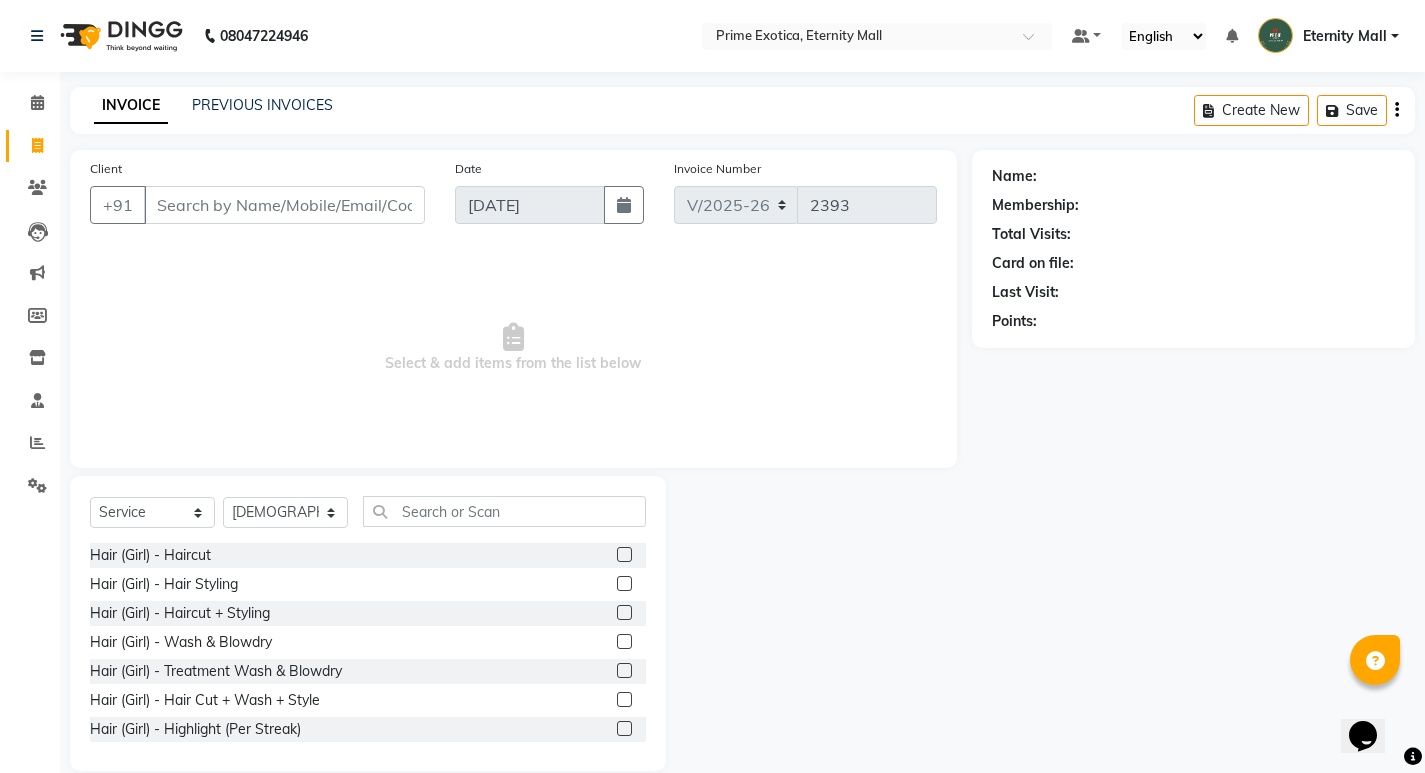 click 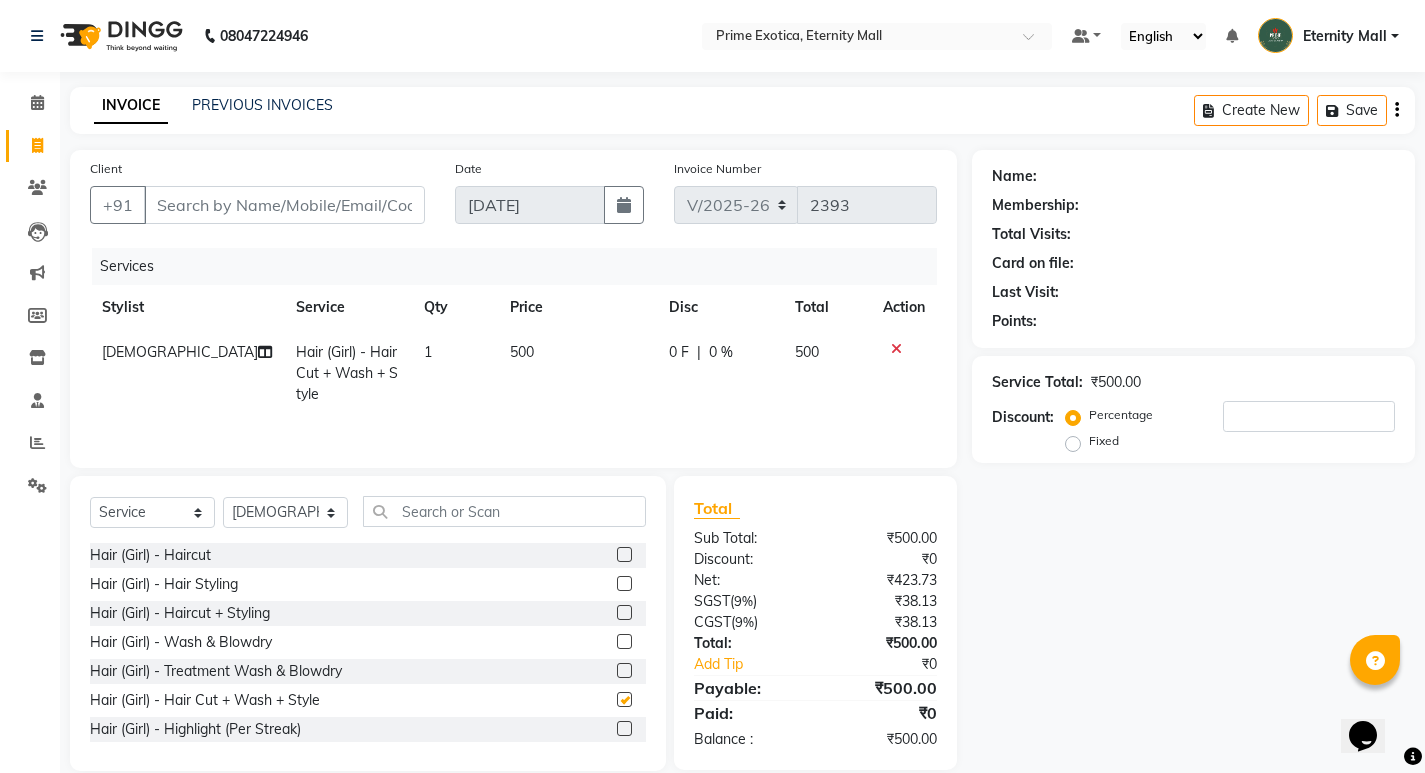 checkbox on "false" 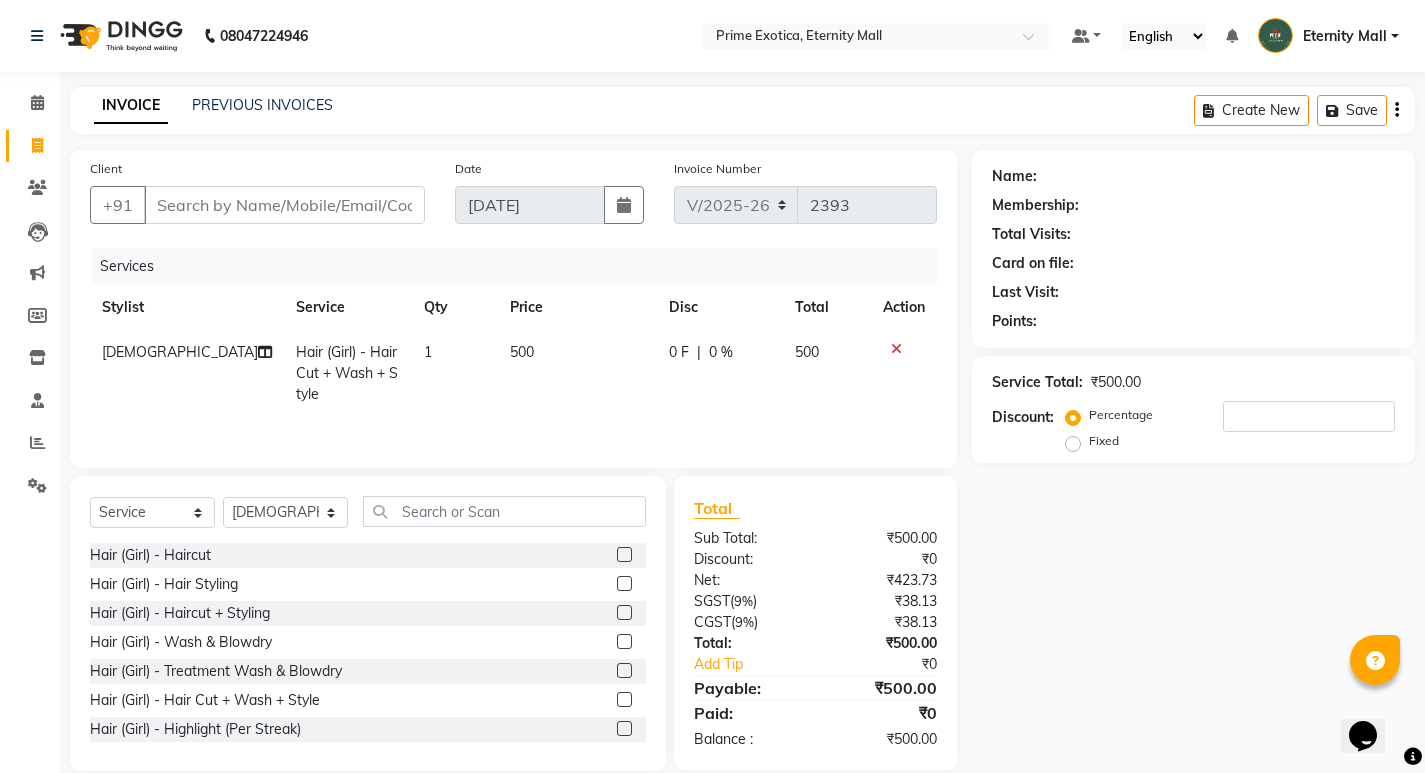 click on "500" 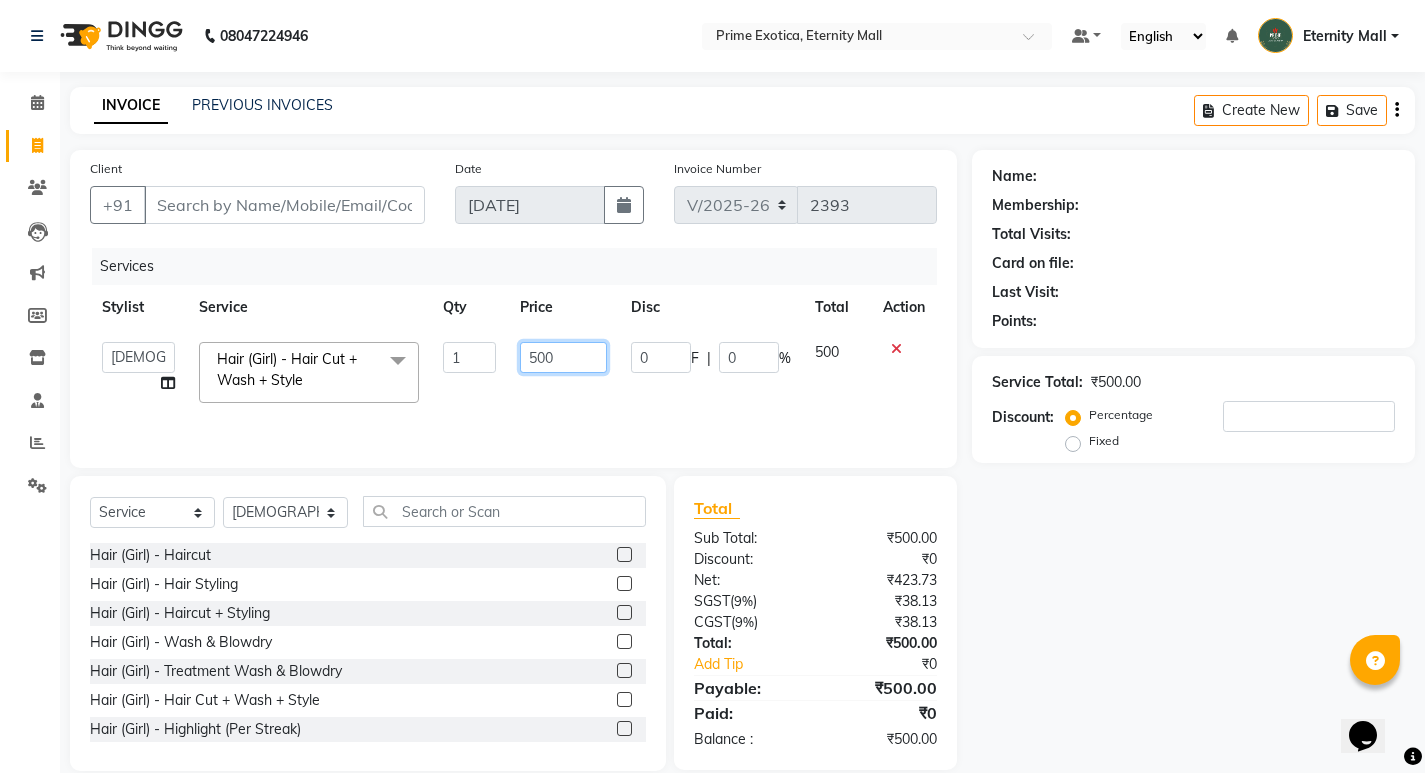 click on "500" 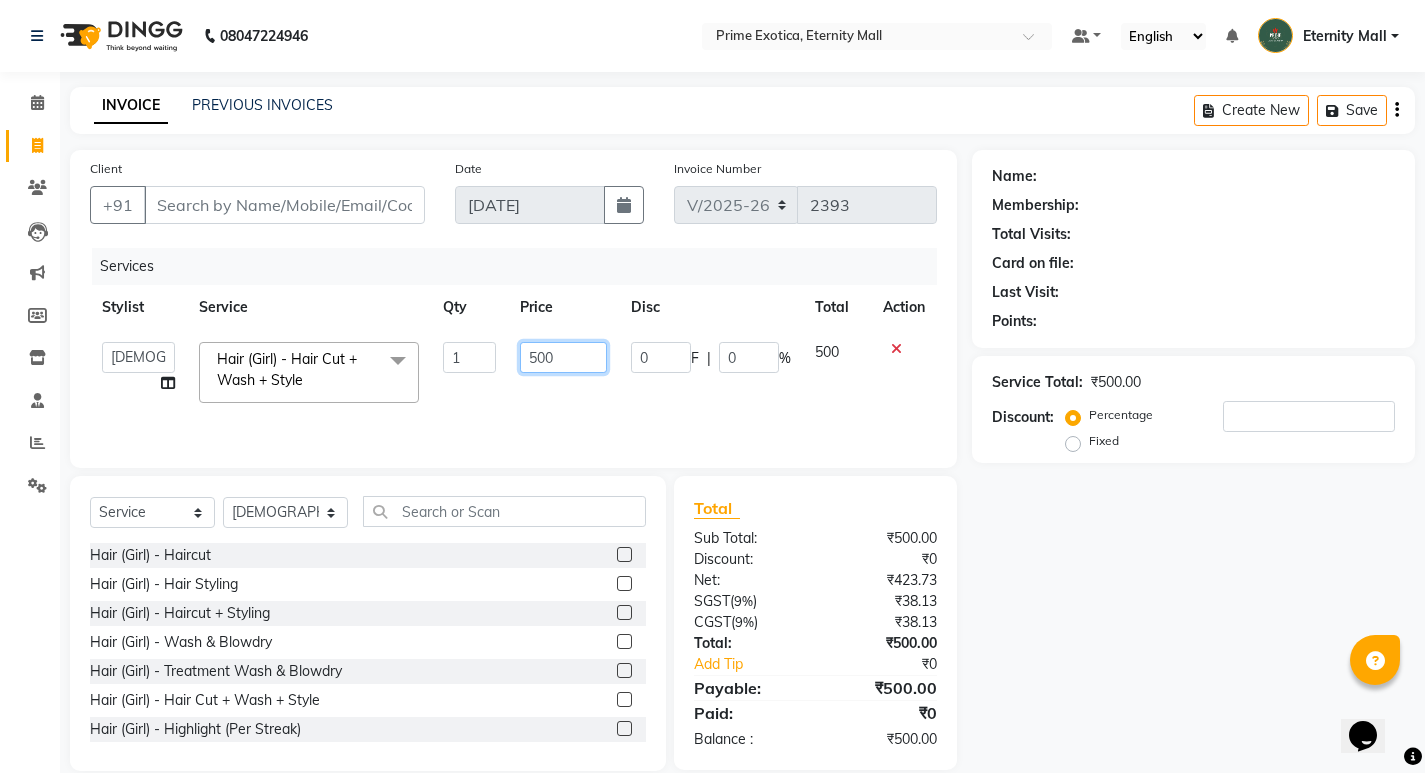 click on "500" 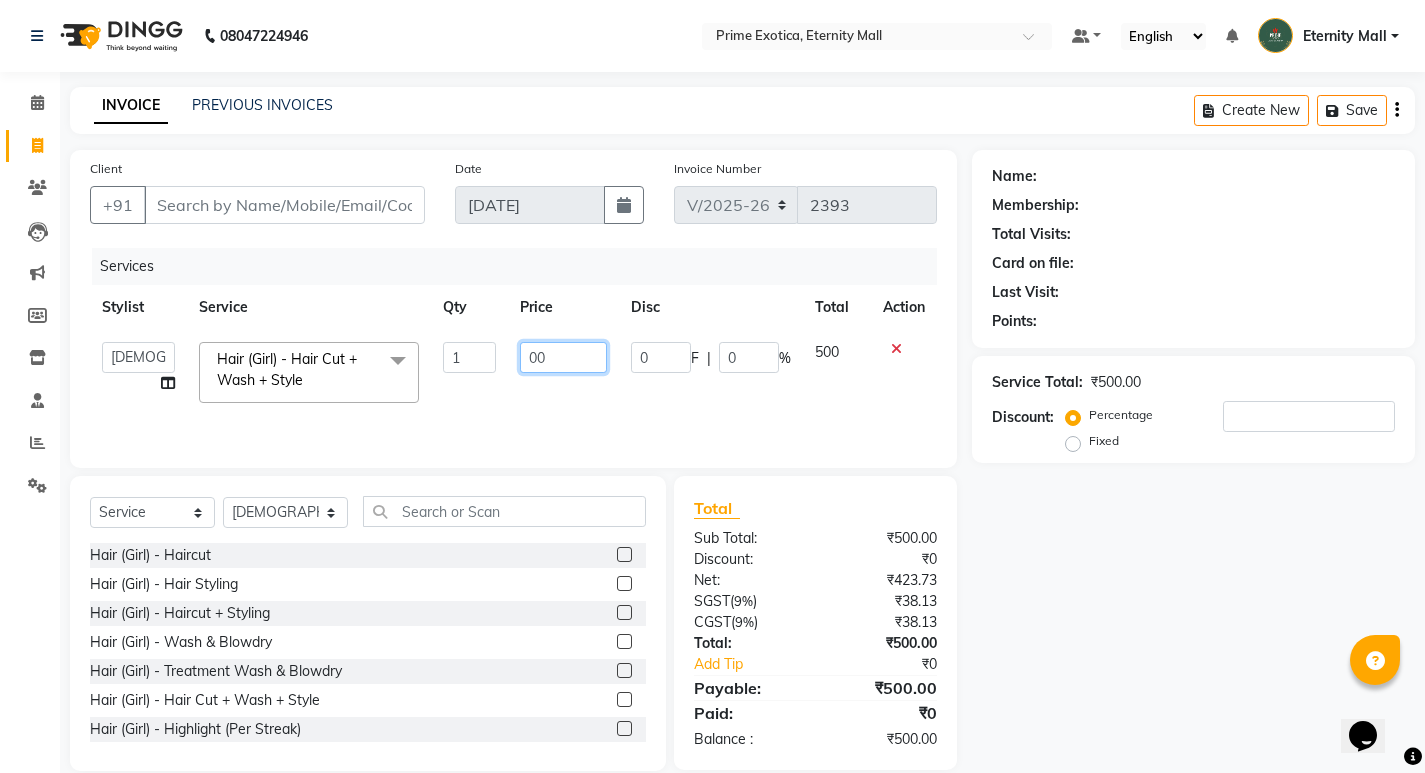 type on "600" 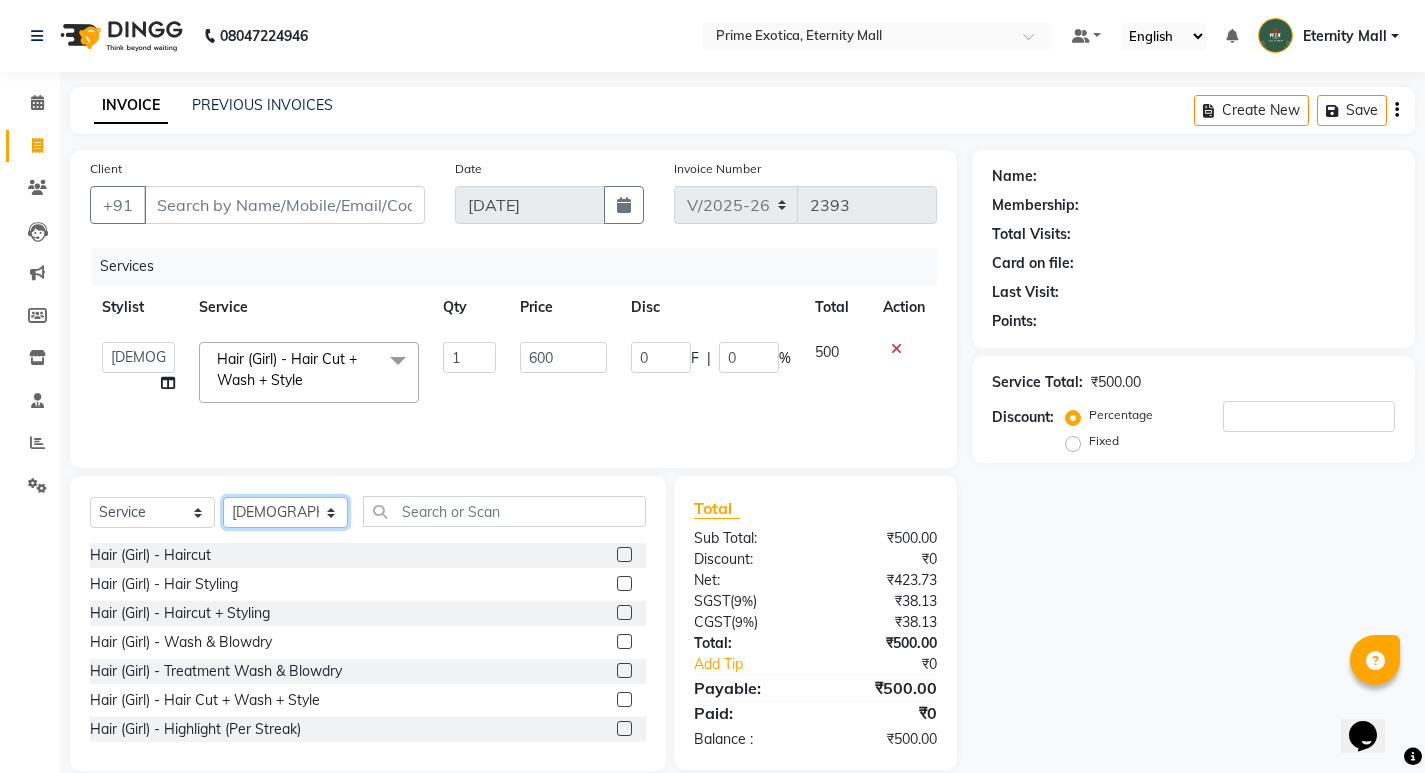 click on "Select Stylist AB  ADMIN ajay vikram lakshane [PERSON_NAME] Isha [PERSON_NAME]  [PERSON_NAME]" 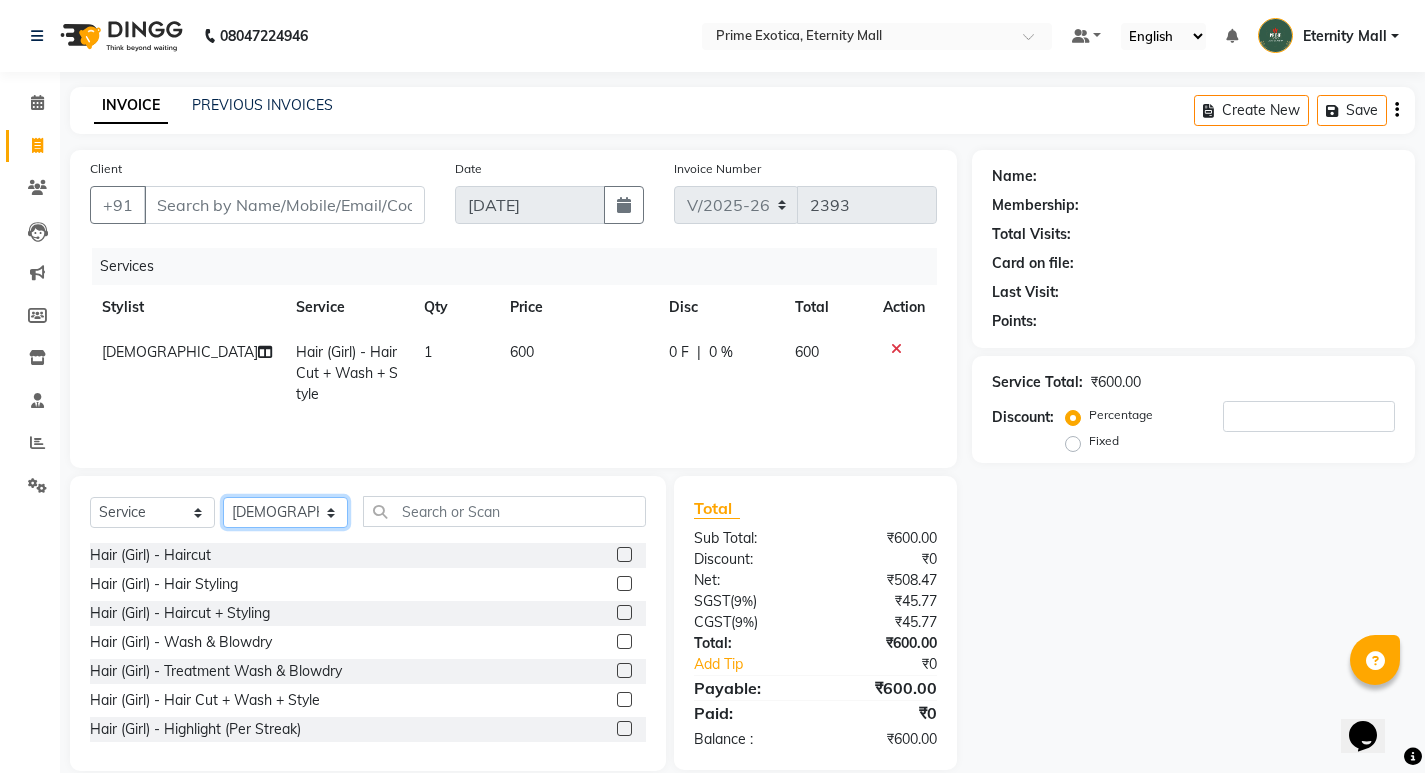 select on "66509" 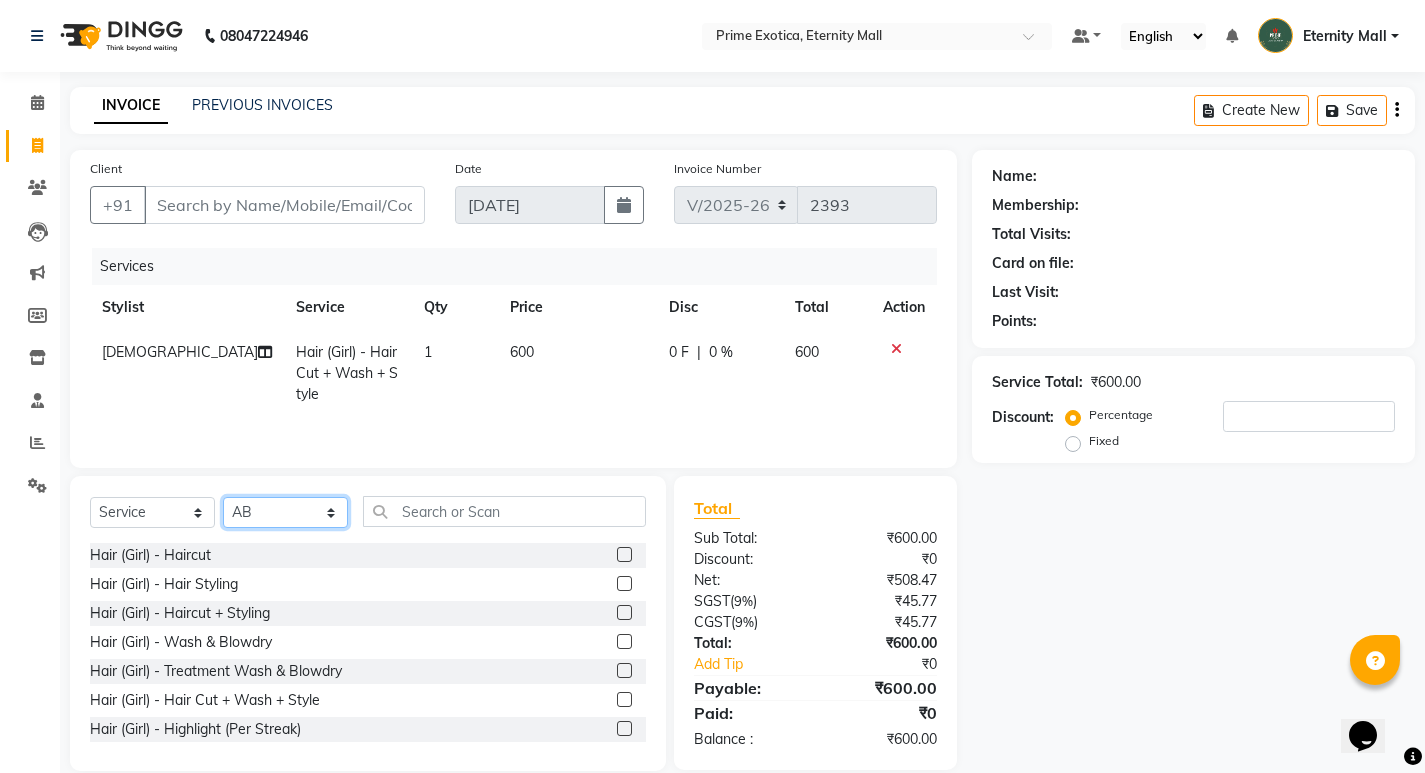 click on "Select Stylist AB  ADMIN ajay vikram lakshane [PERSON_NAME] Isha [PERSON_NAME]  [PERSON_NAME]" 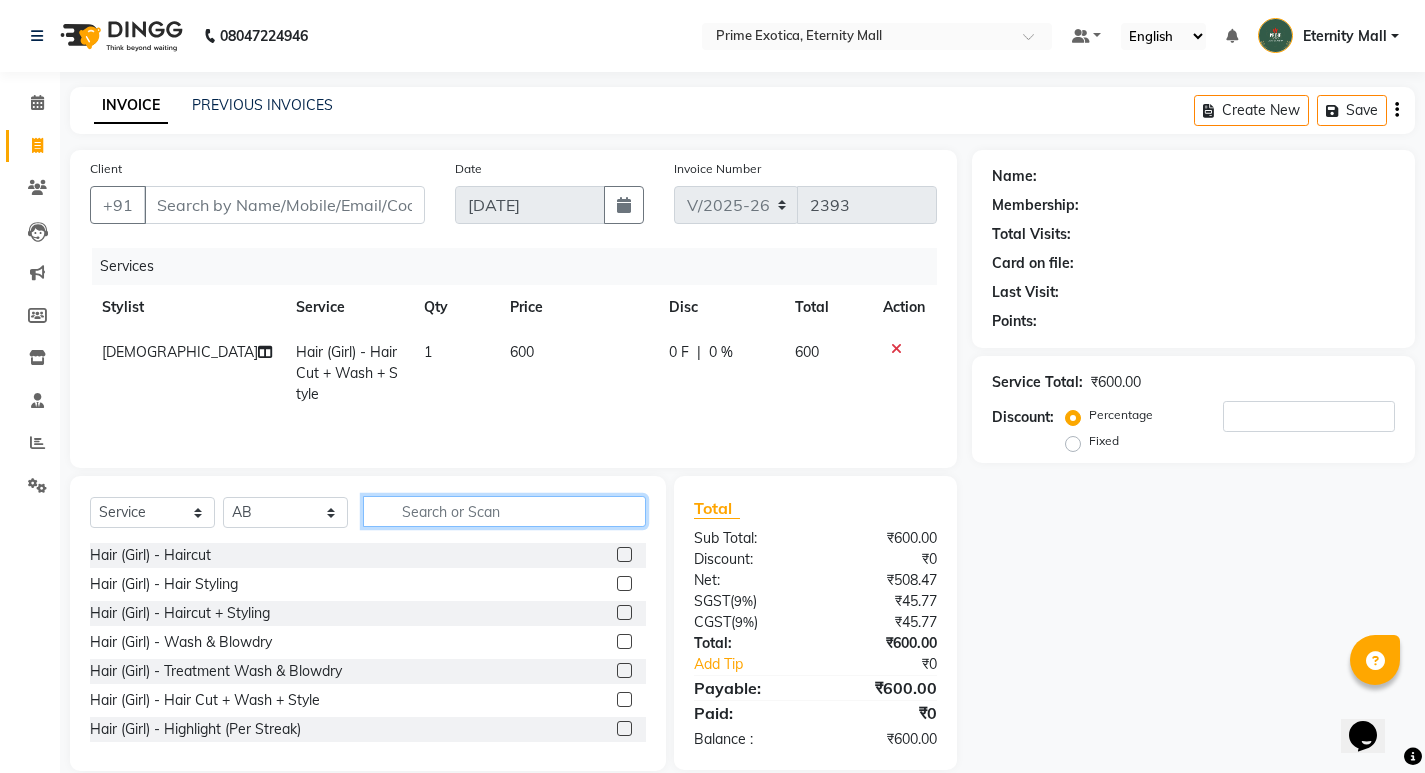 click 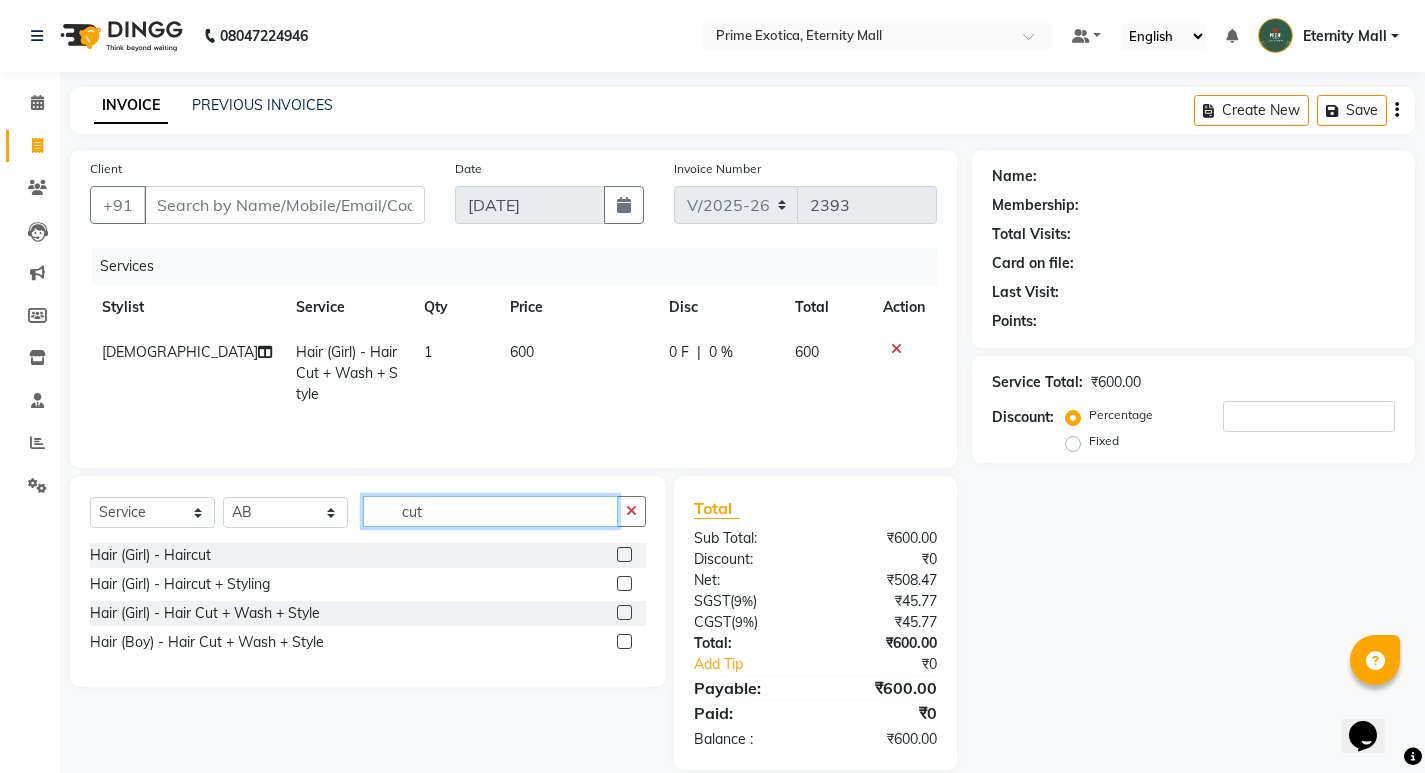 type on "cut" 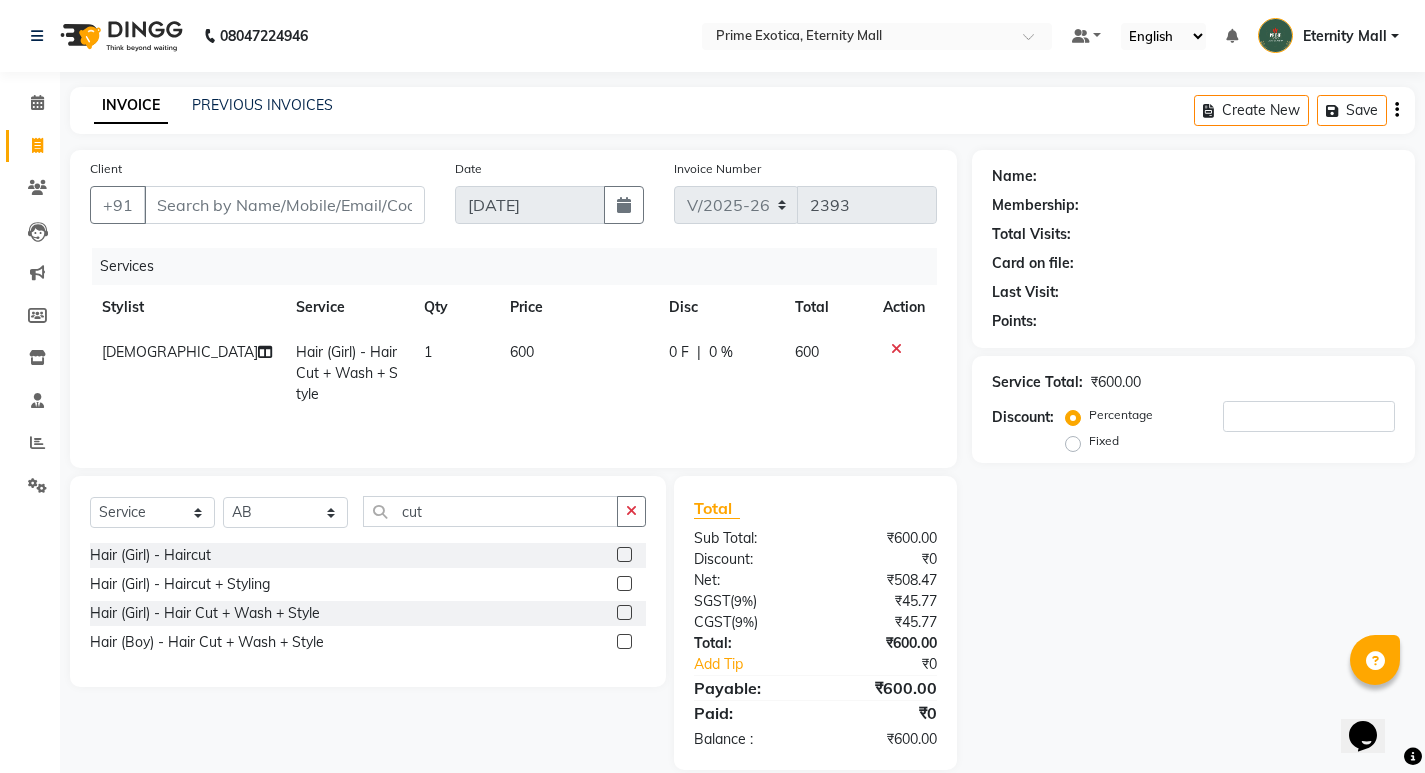 click 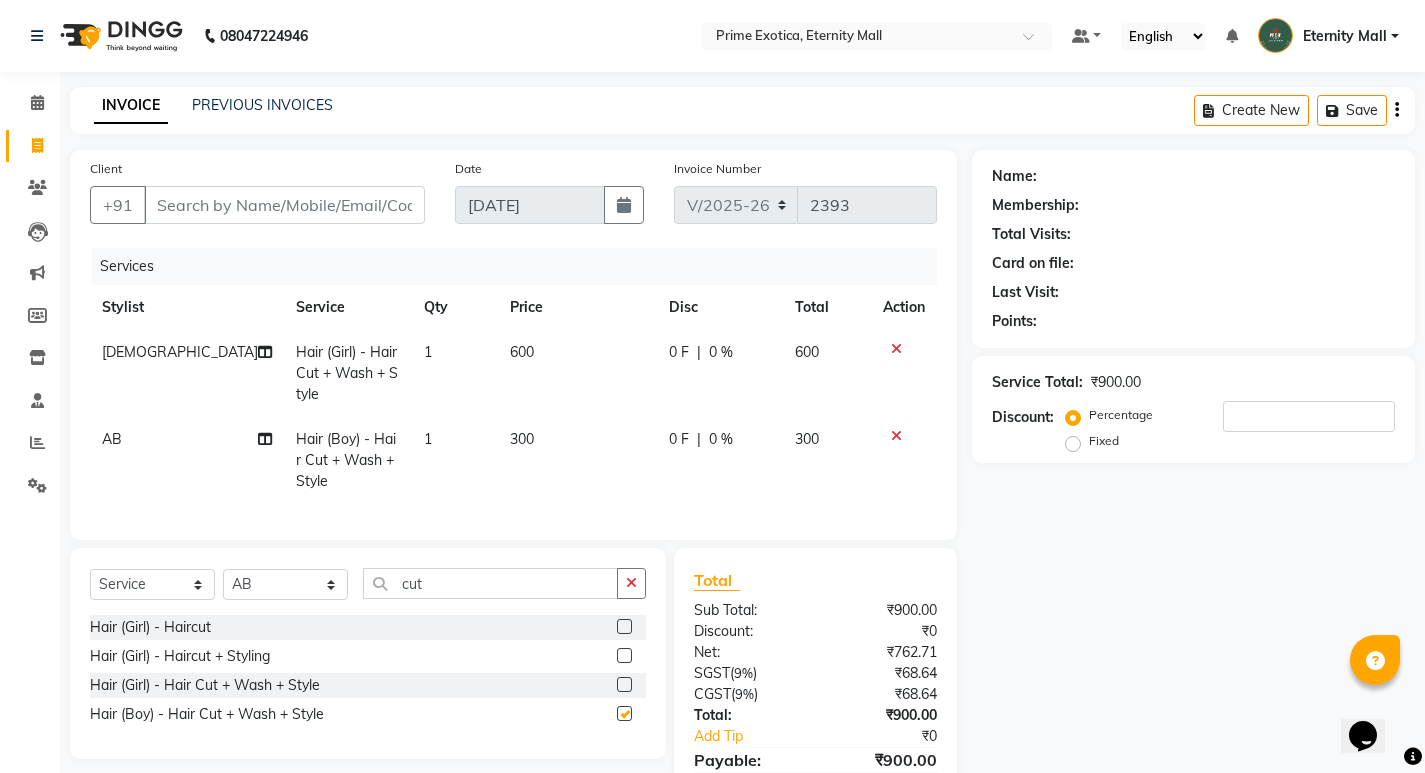 checkbox on "false" 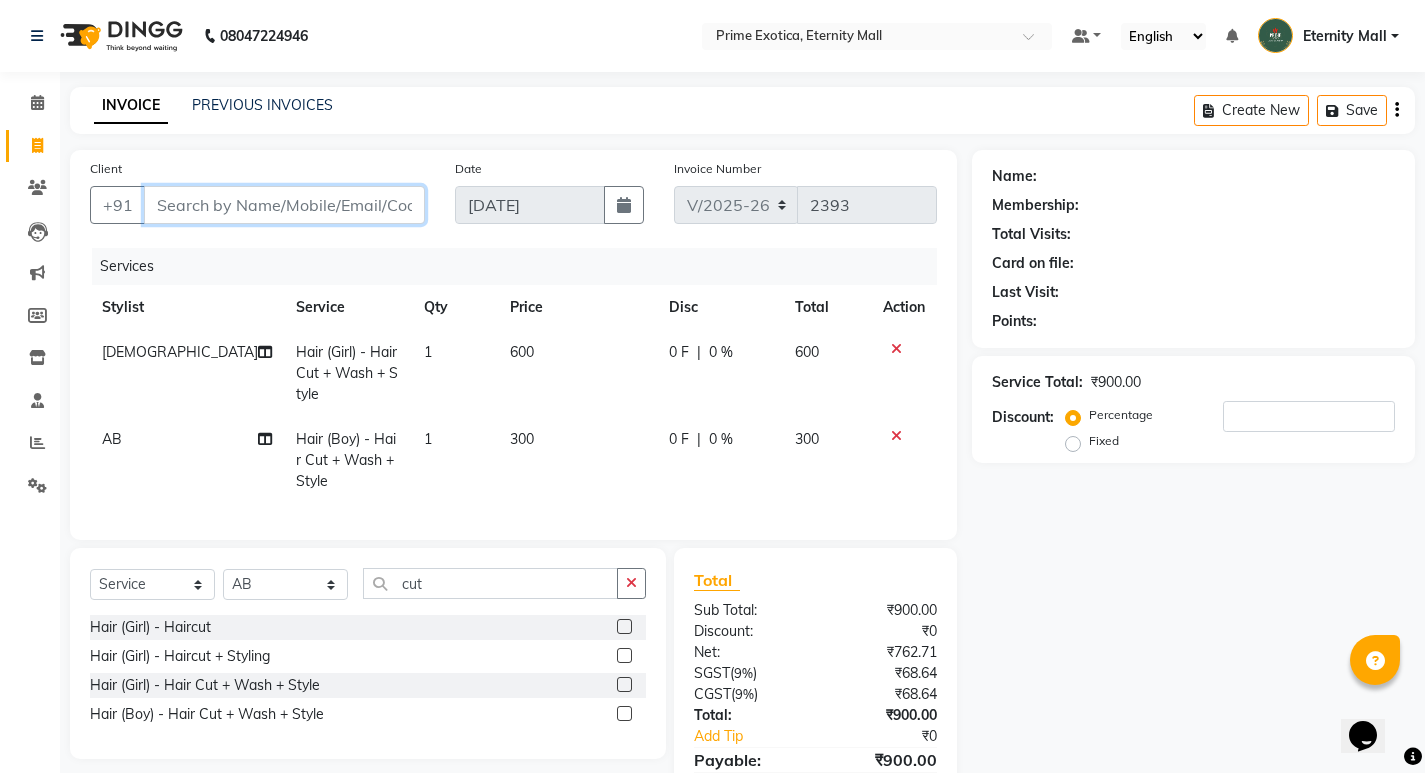 click on "Client" at bounding box center [284, 205] 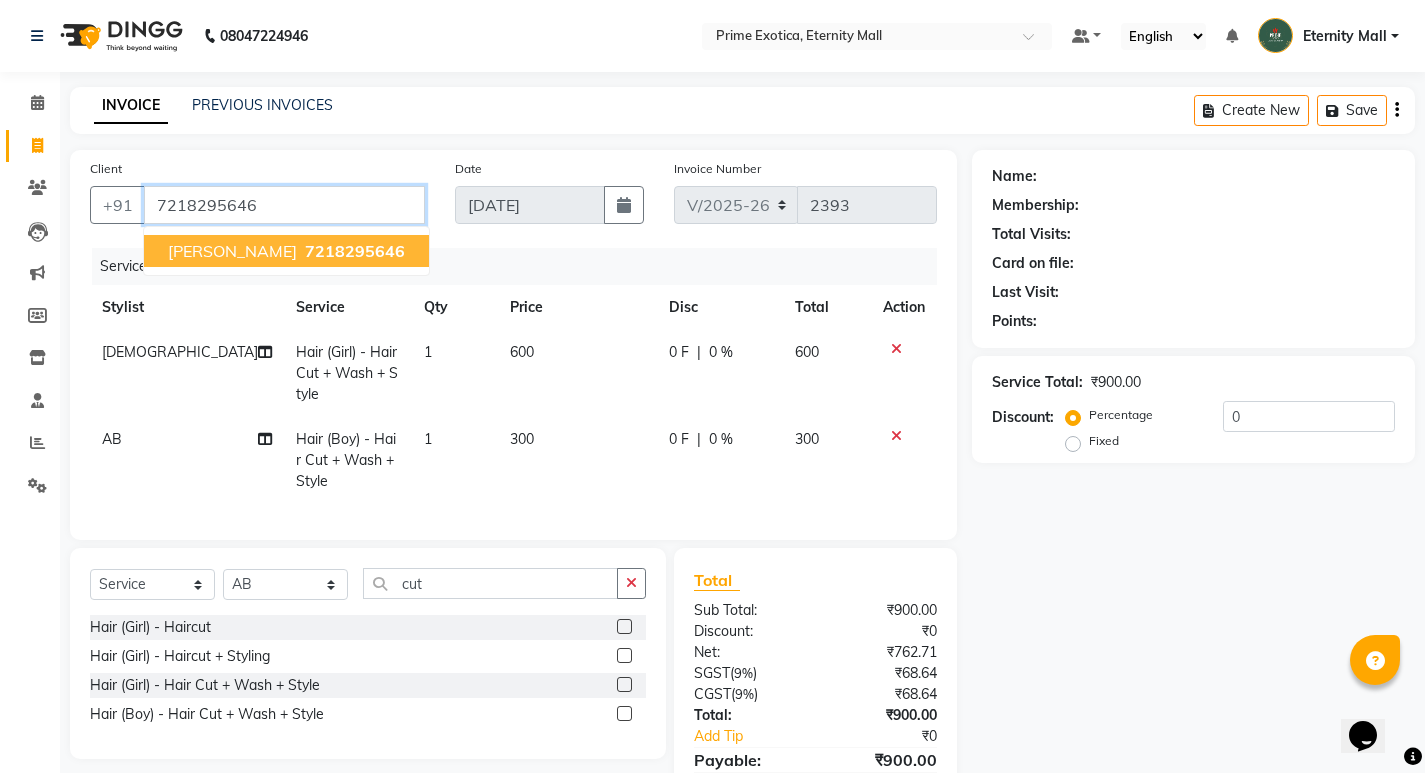 type on "7218295646" 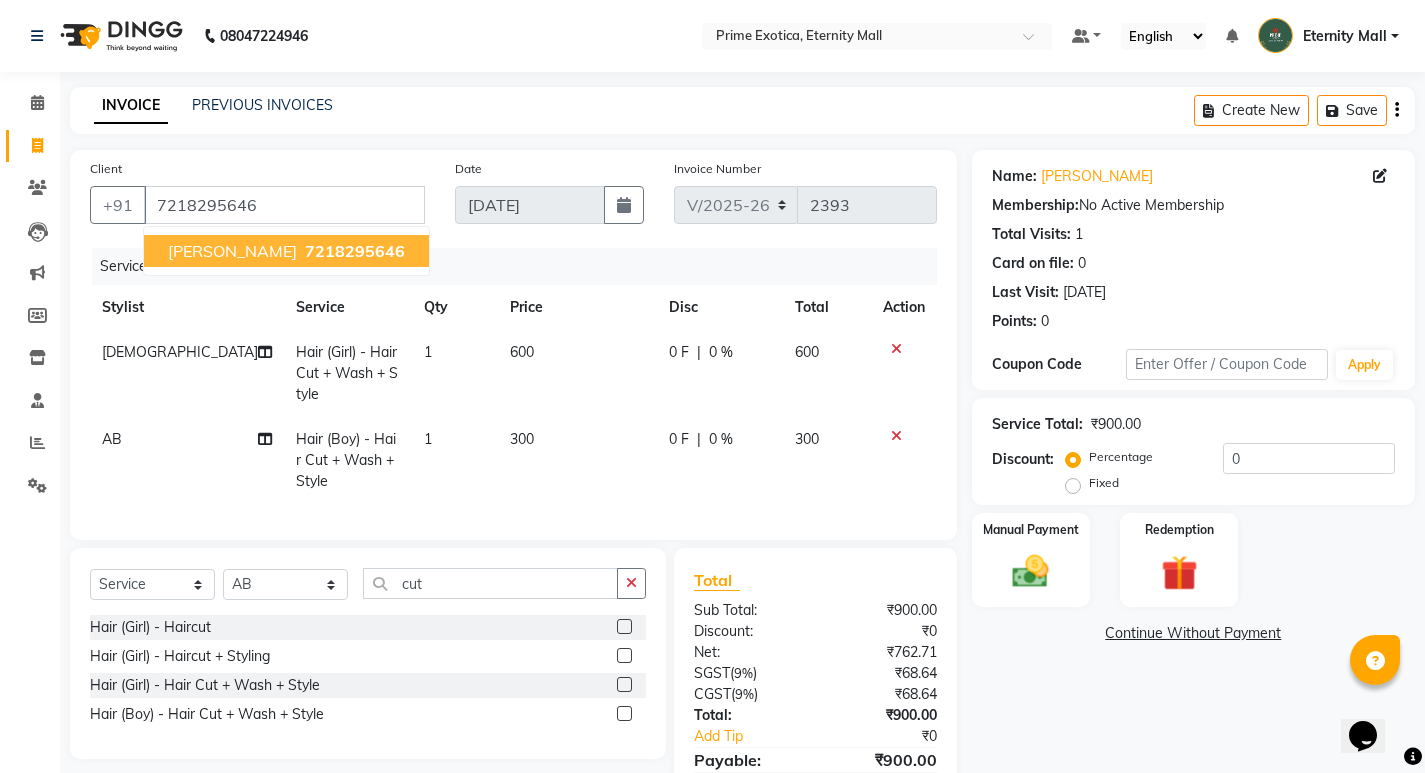 click on "7218295646" at bounding box center [355, 251] 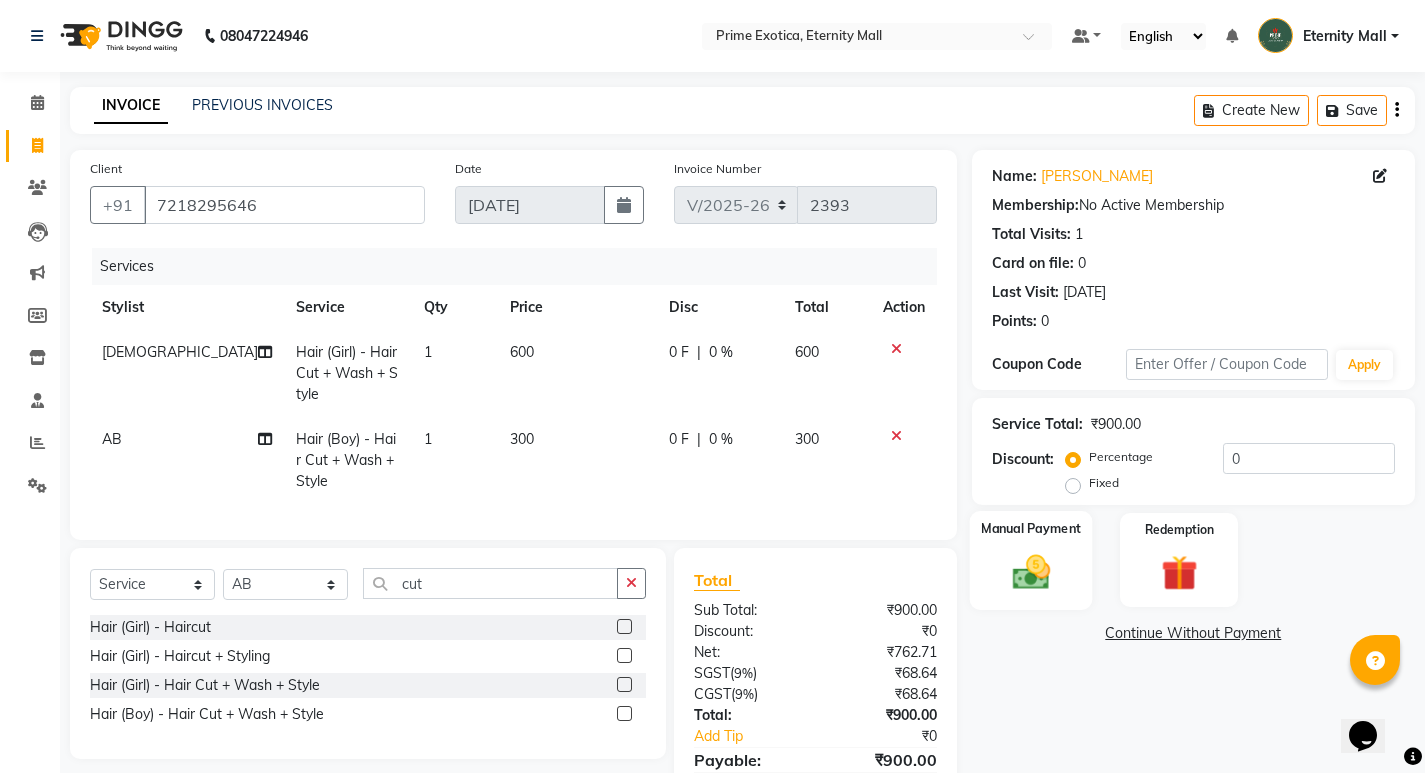 click 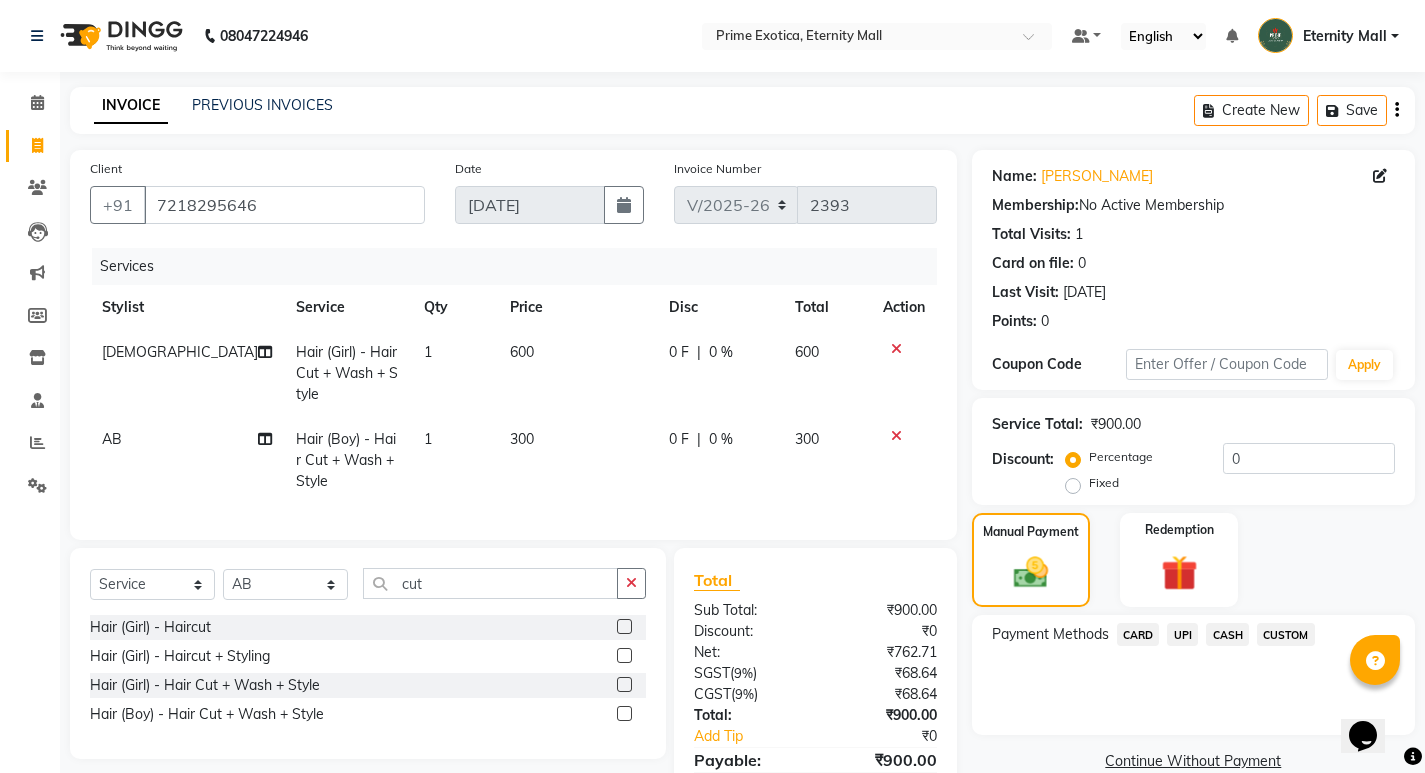 click on "CASH" 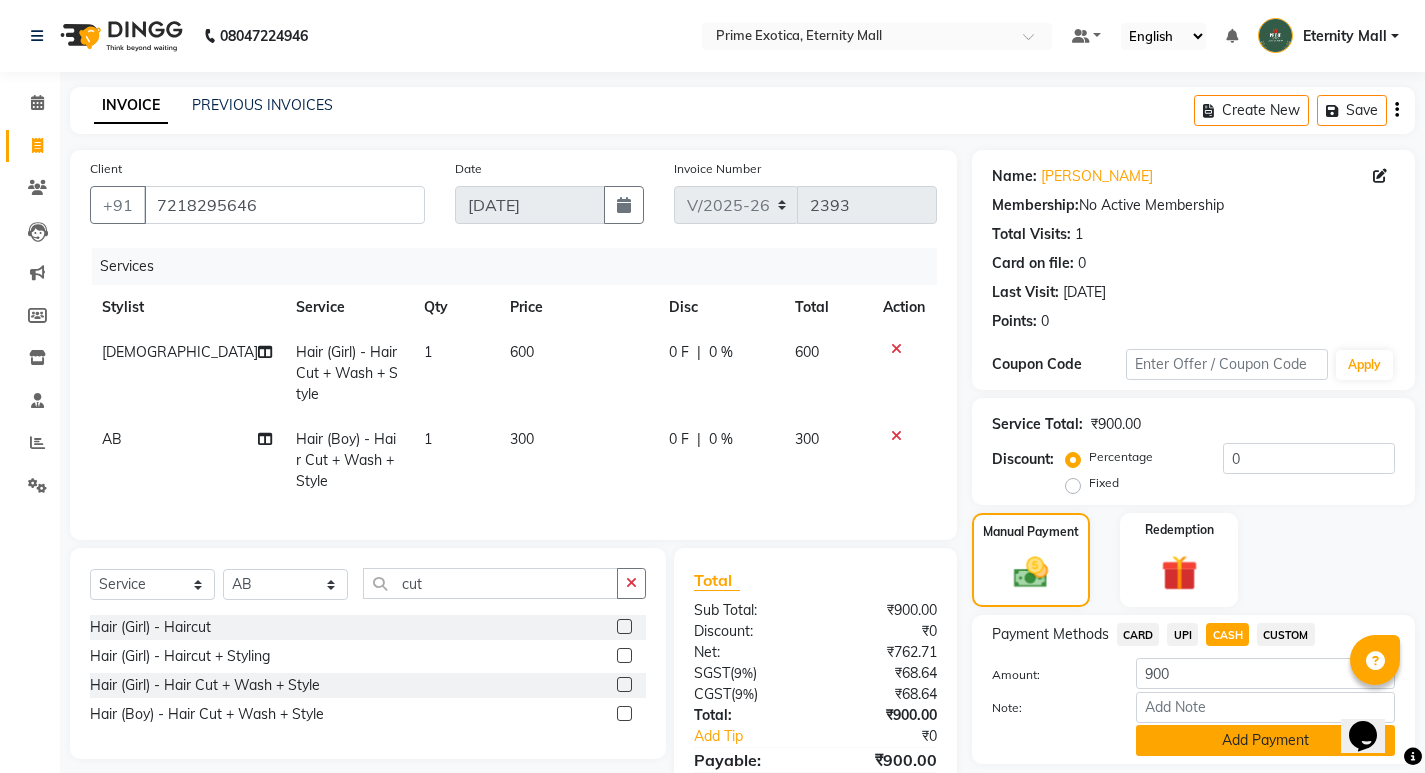 click on "Add Payment" 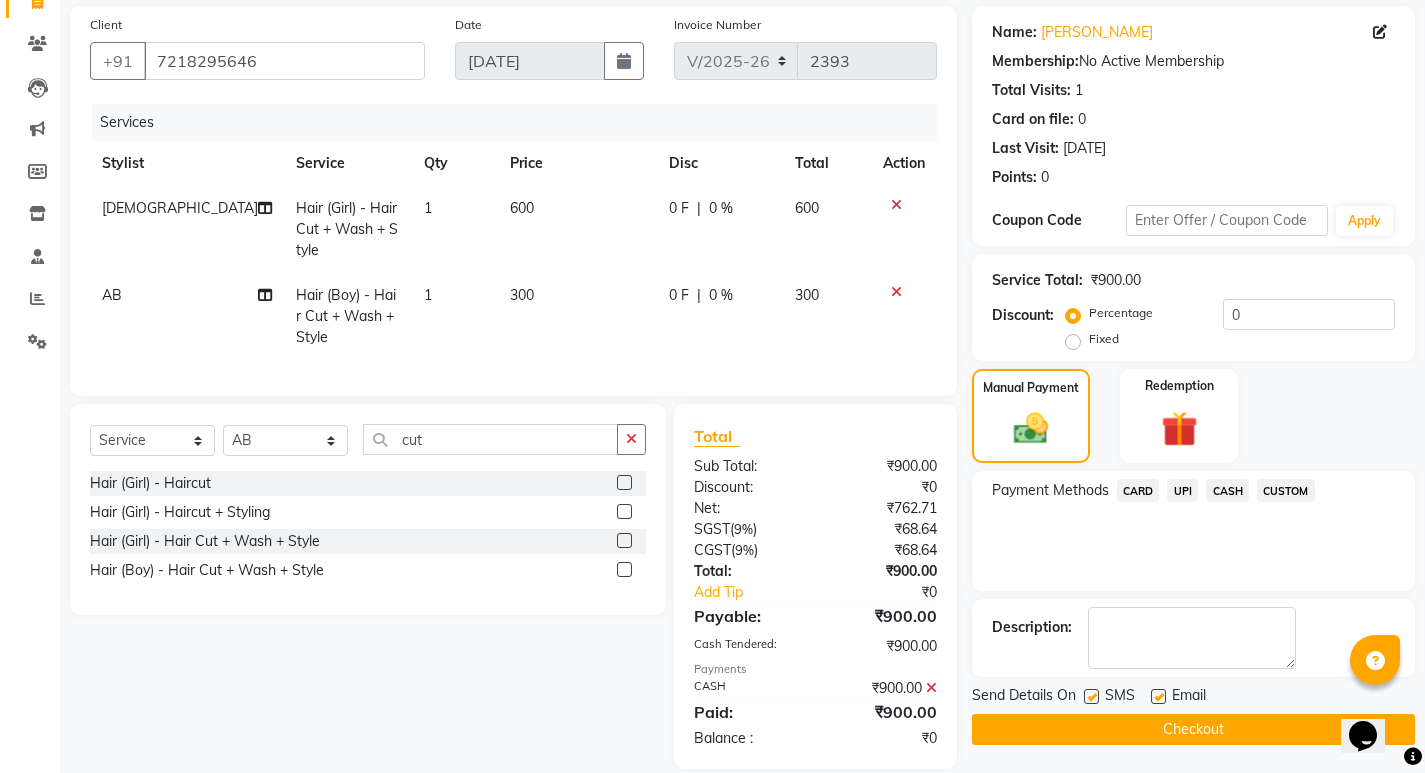 scroll, scrollTop: 185, scrollLeft: 0, axis: vertical 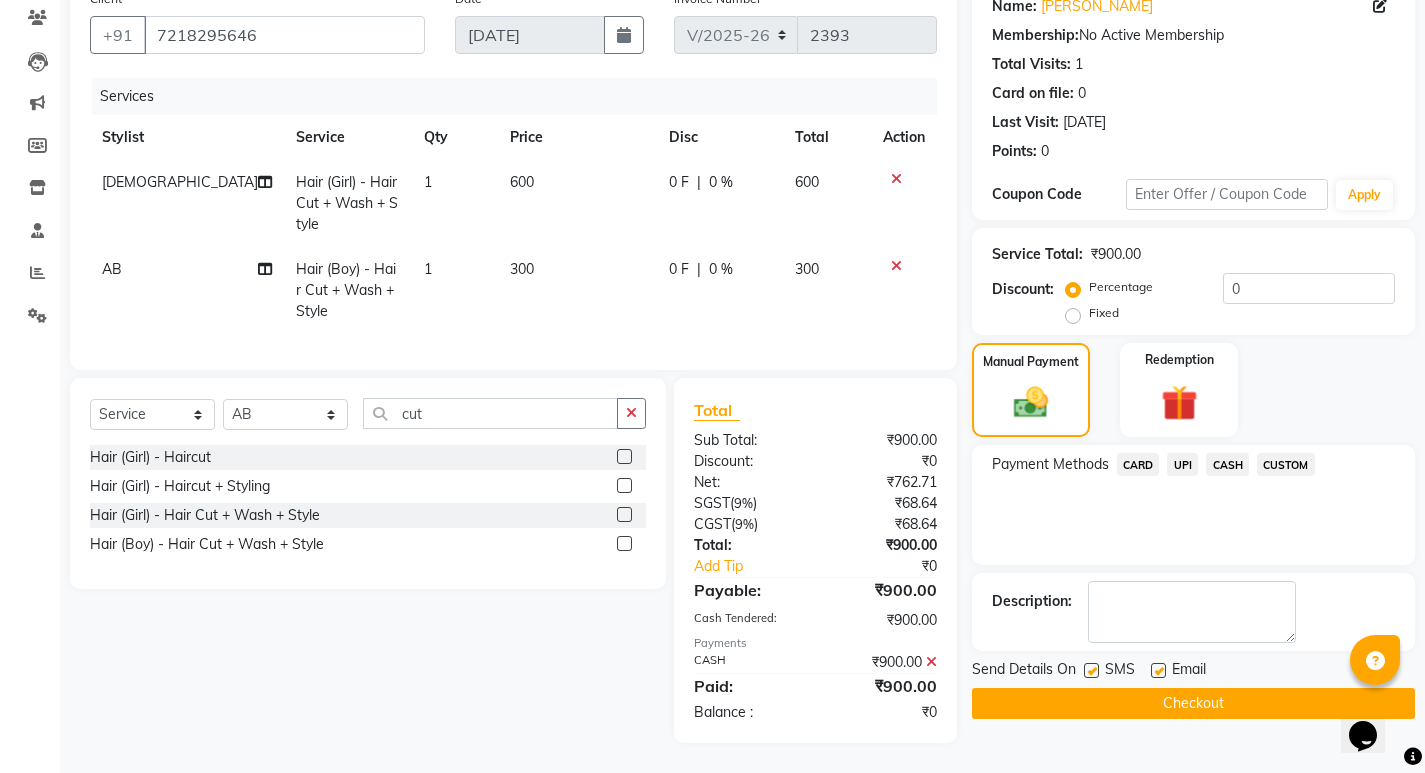 click on "Checkout" 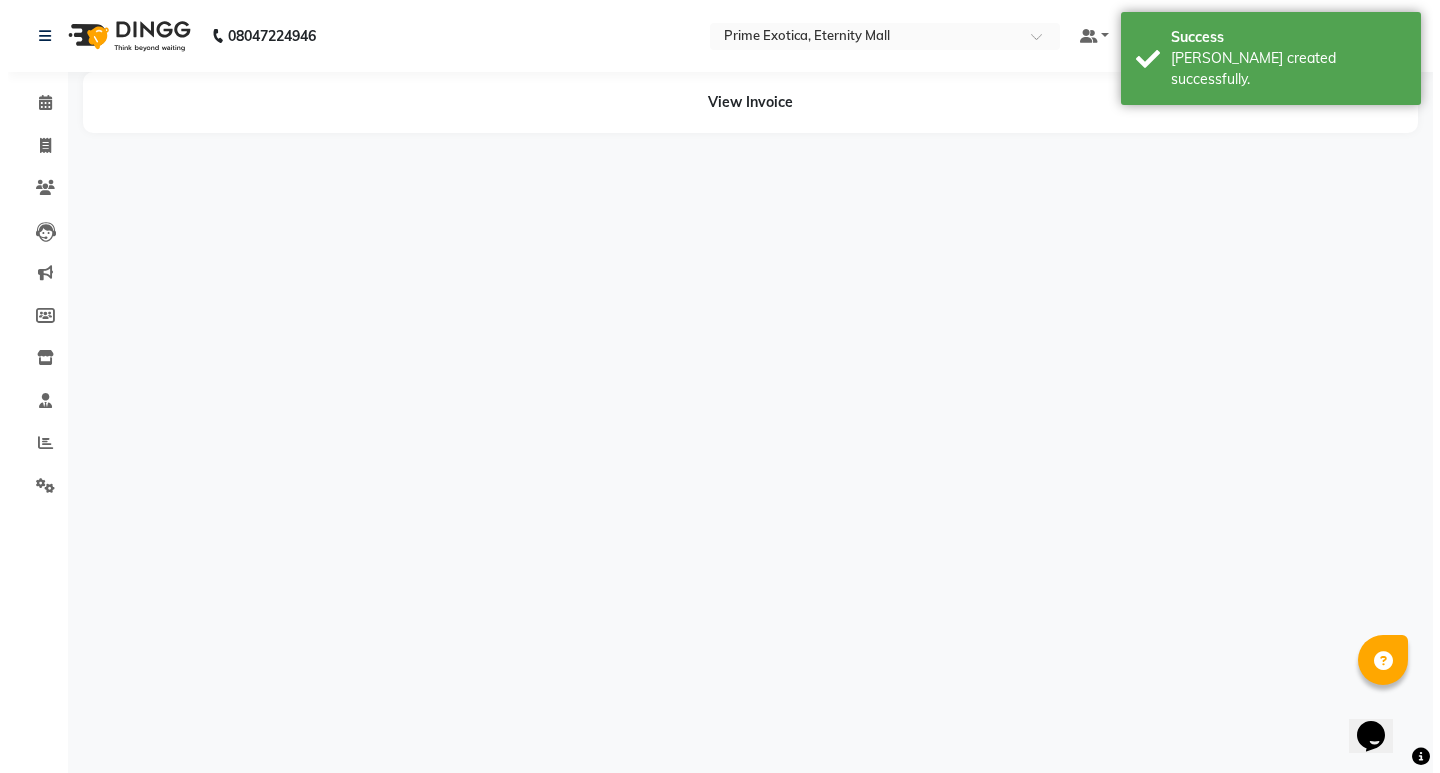 scroll, scrollTop: 0, scrollLeft: 0, axis: both 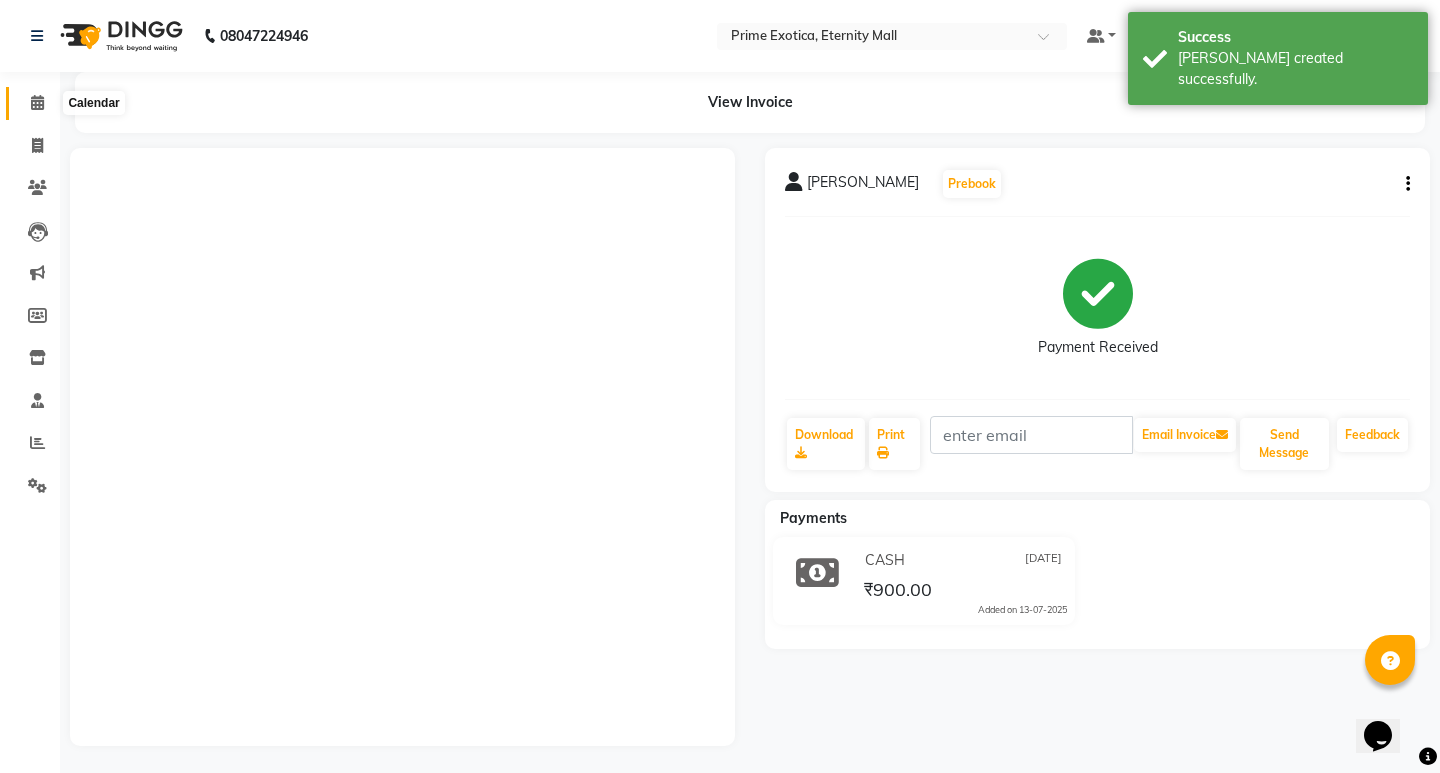 click 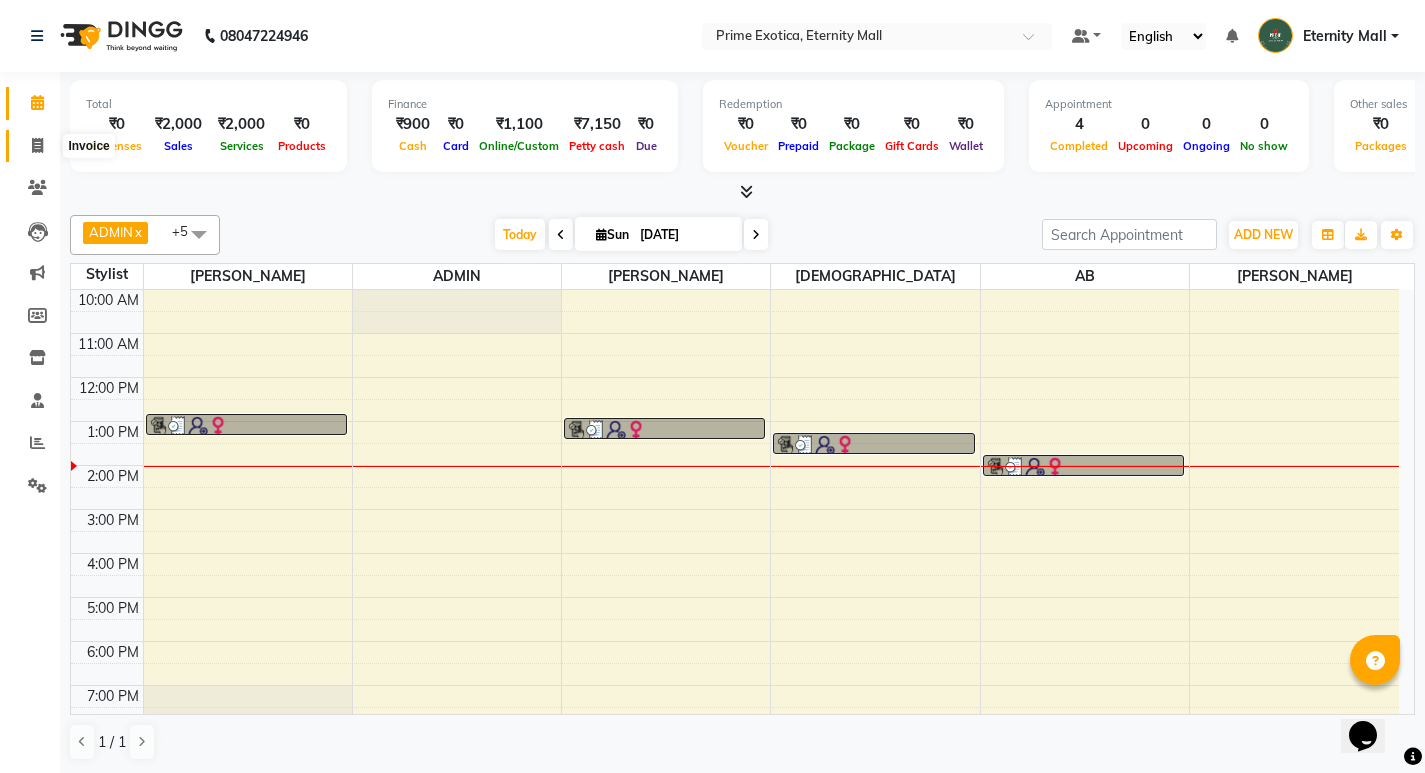 click 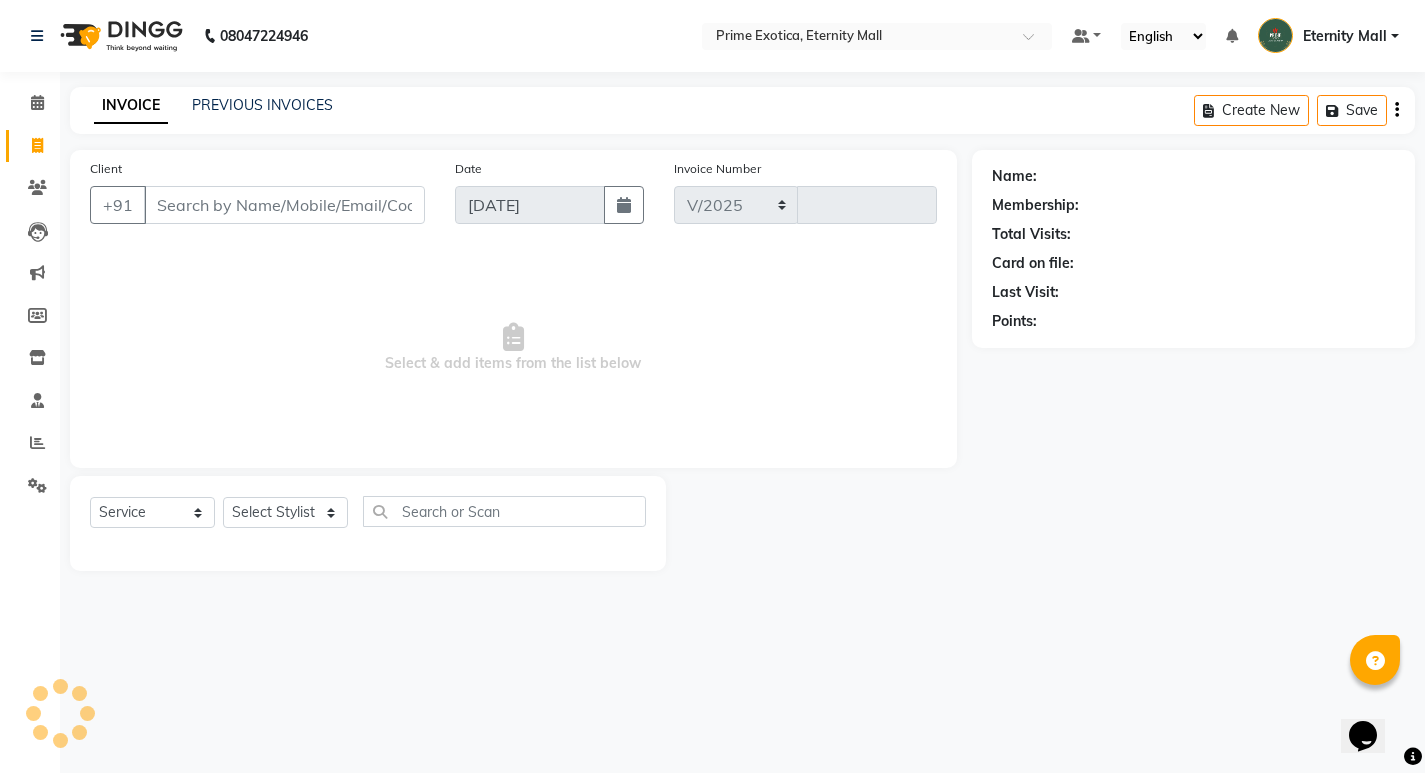 select on "5774" 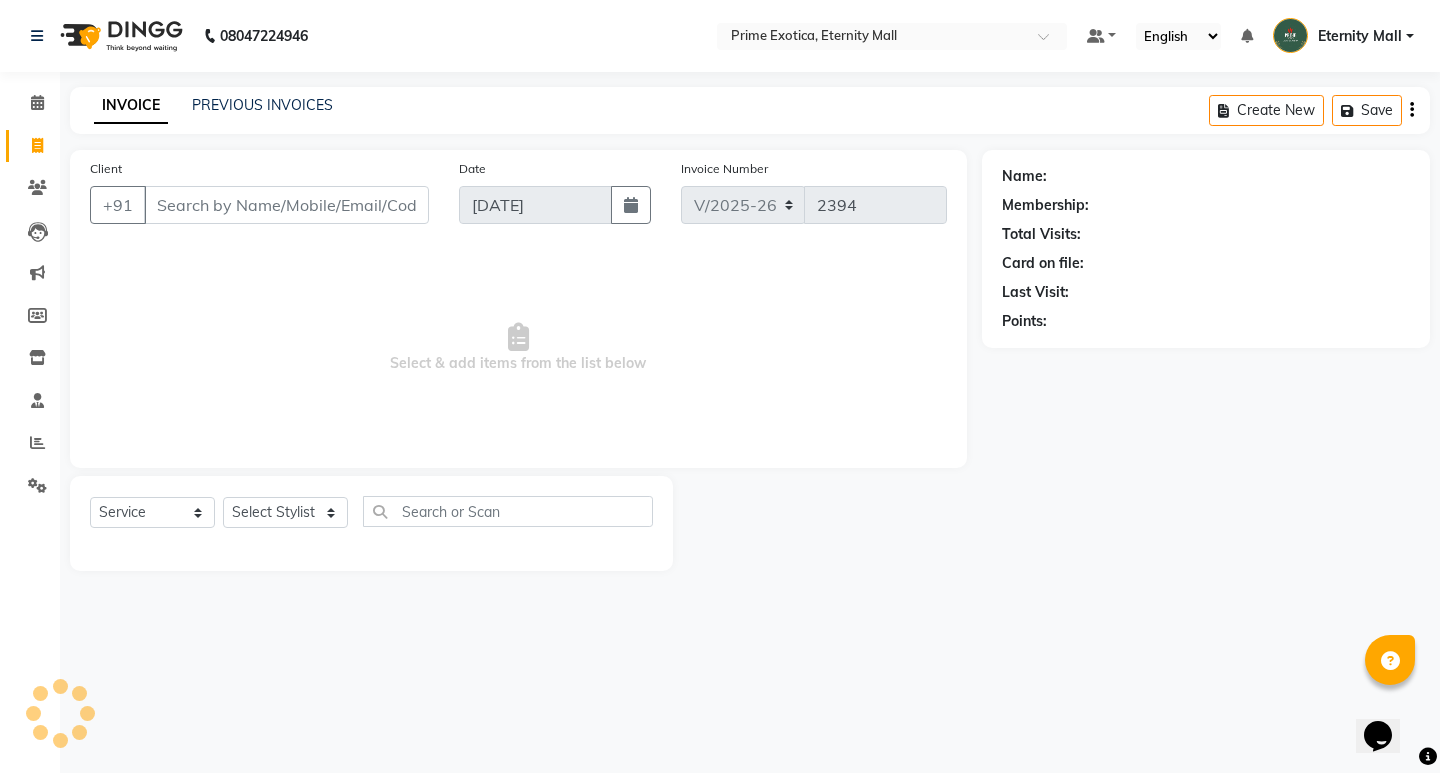 click on "Client" at bounding box center [286, 205] 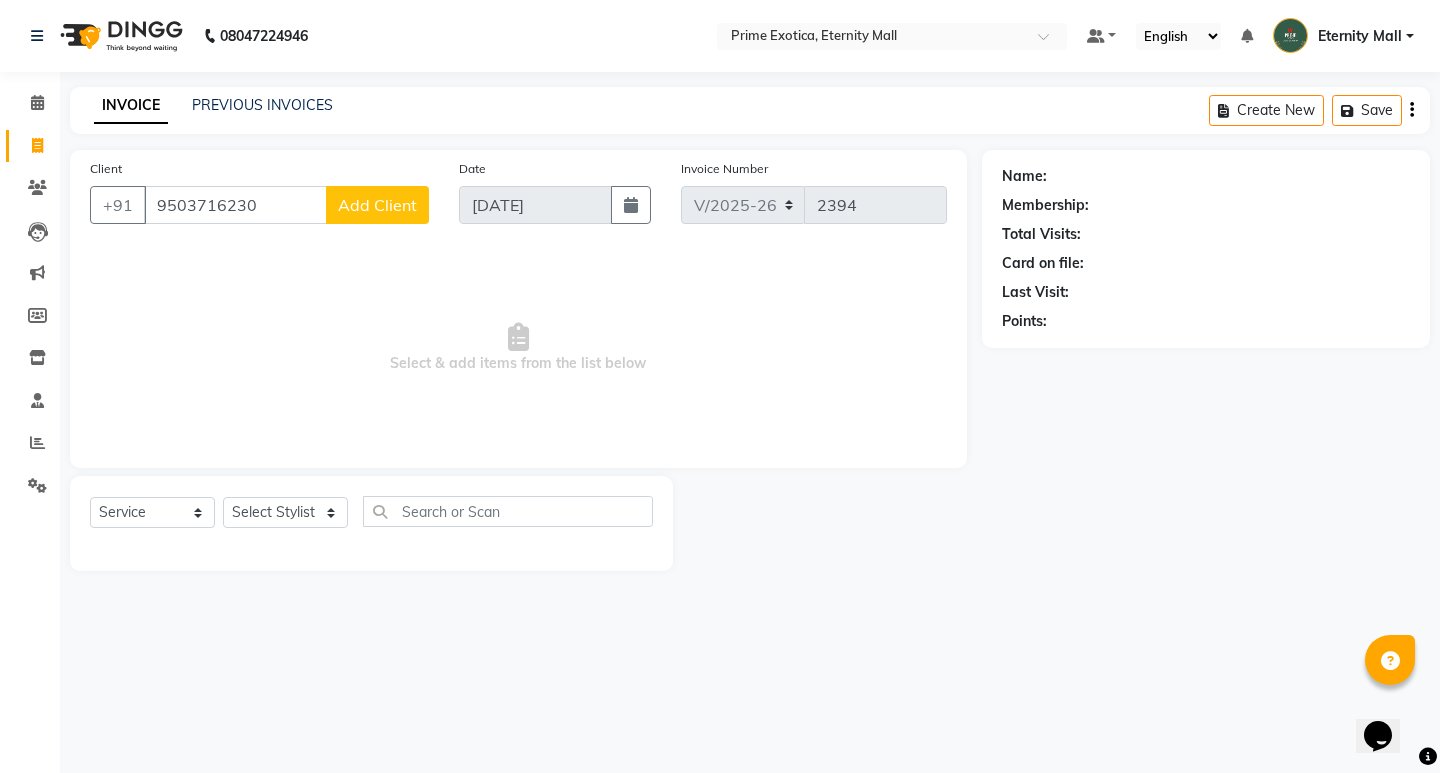 type on "9503716230" 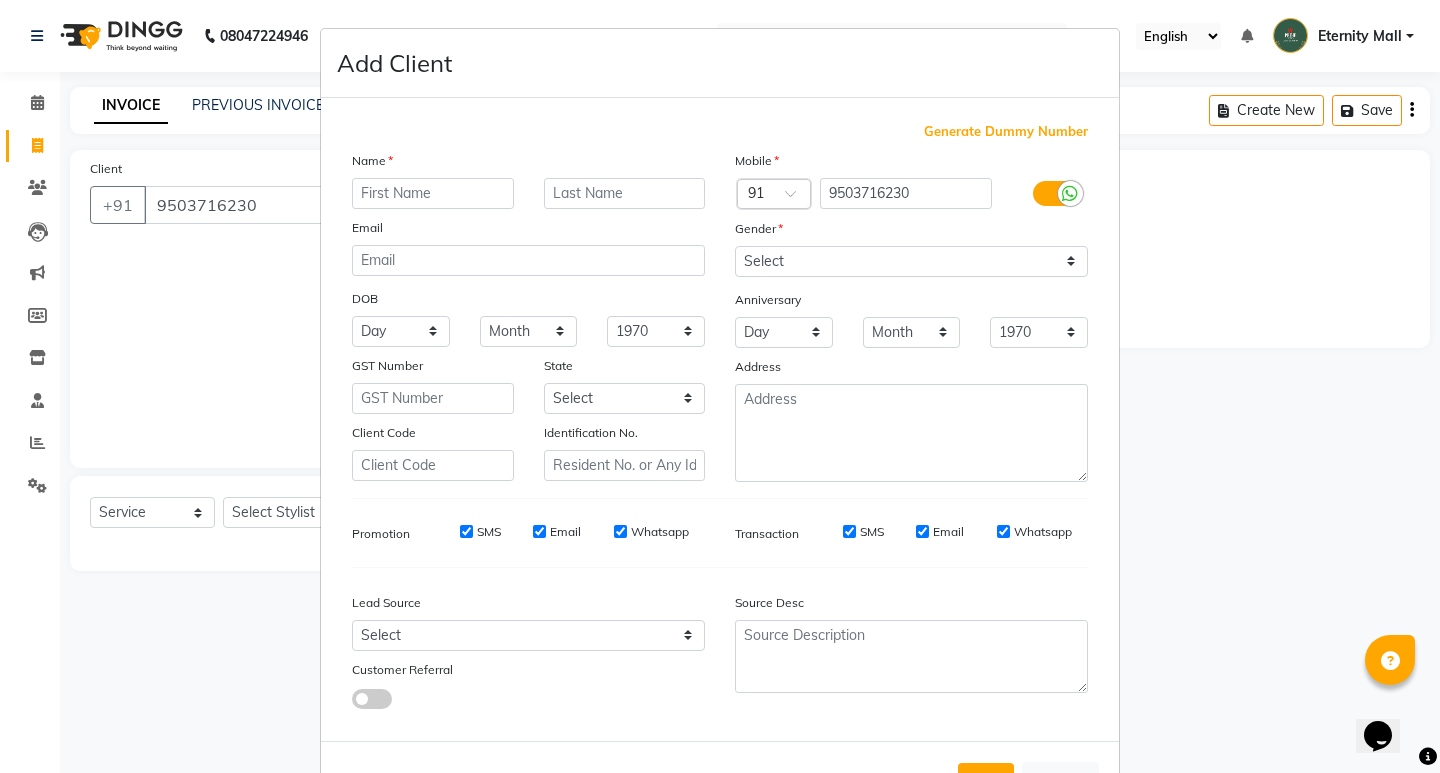 click at bounding box center [433, 193] 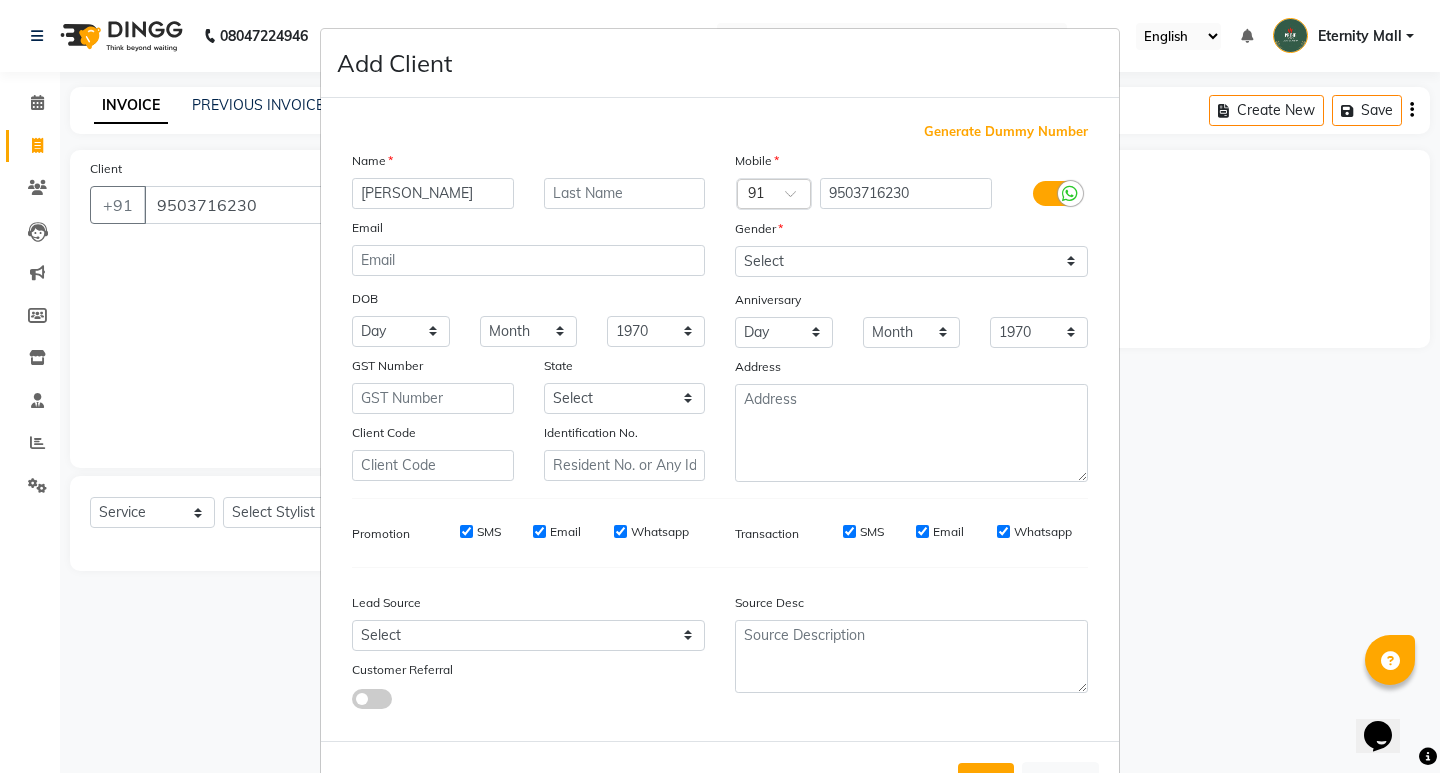 type on "[PERSON_NAME]" 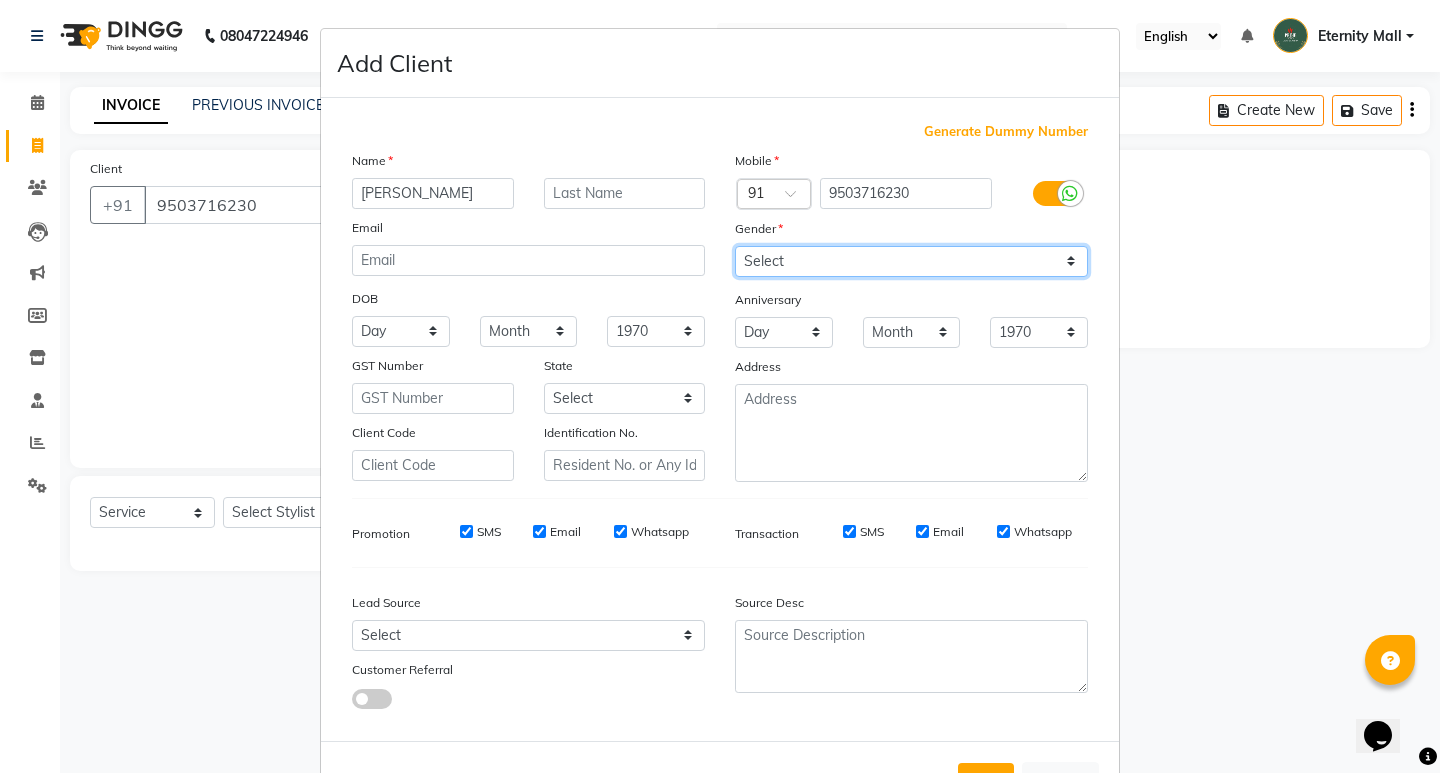 click on "Select [DEMOGRAPHIC_DATA] [DEMOGRAPHIC_DATA] Other Prefer Not To Say" at bounding box center (911, 261) 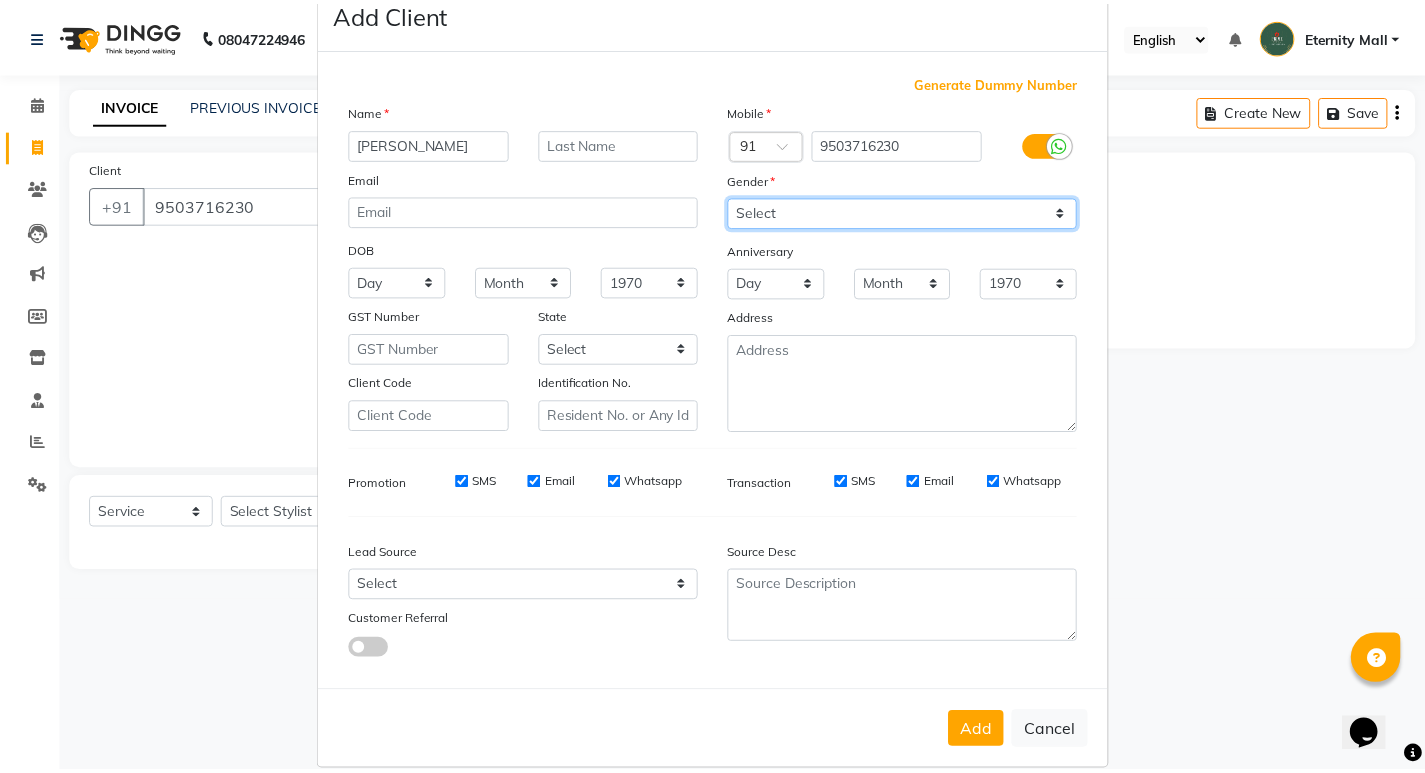 scroll, scrollTop: 76, scrollLeft: 0, axis: vertical 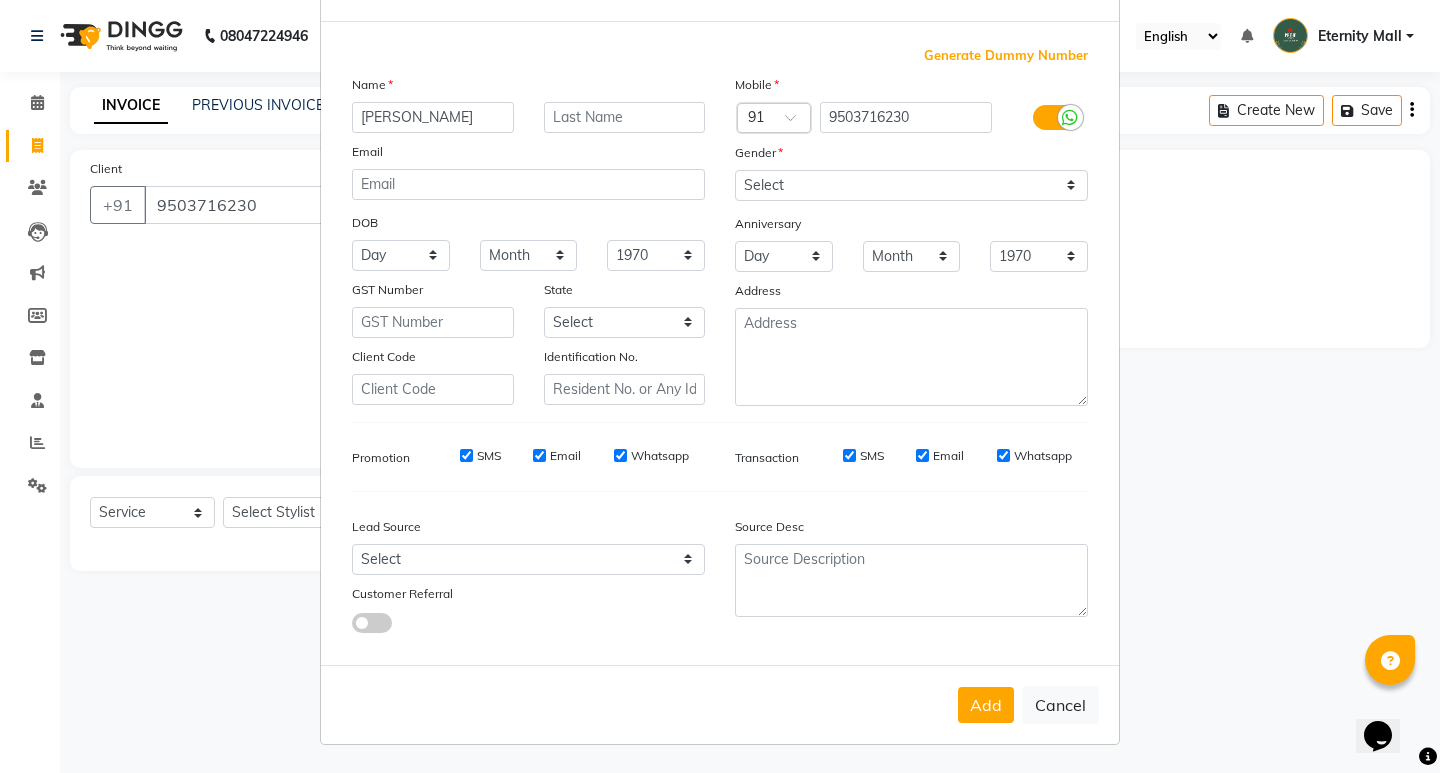 click on "Add" at bounding box center [986, 705] 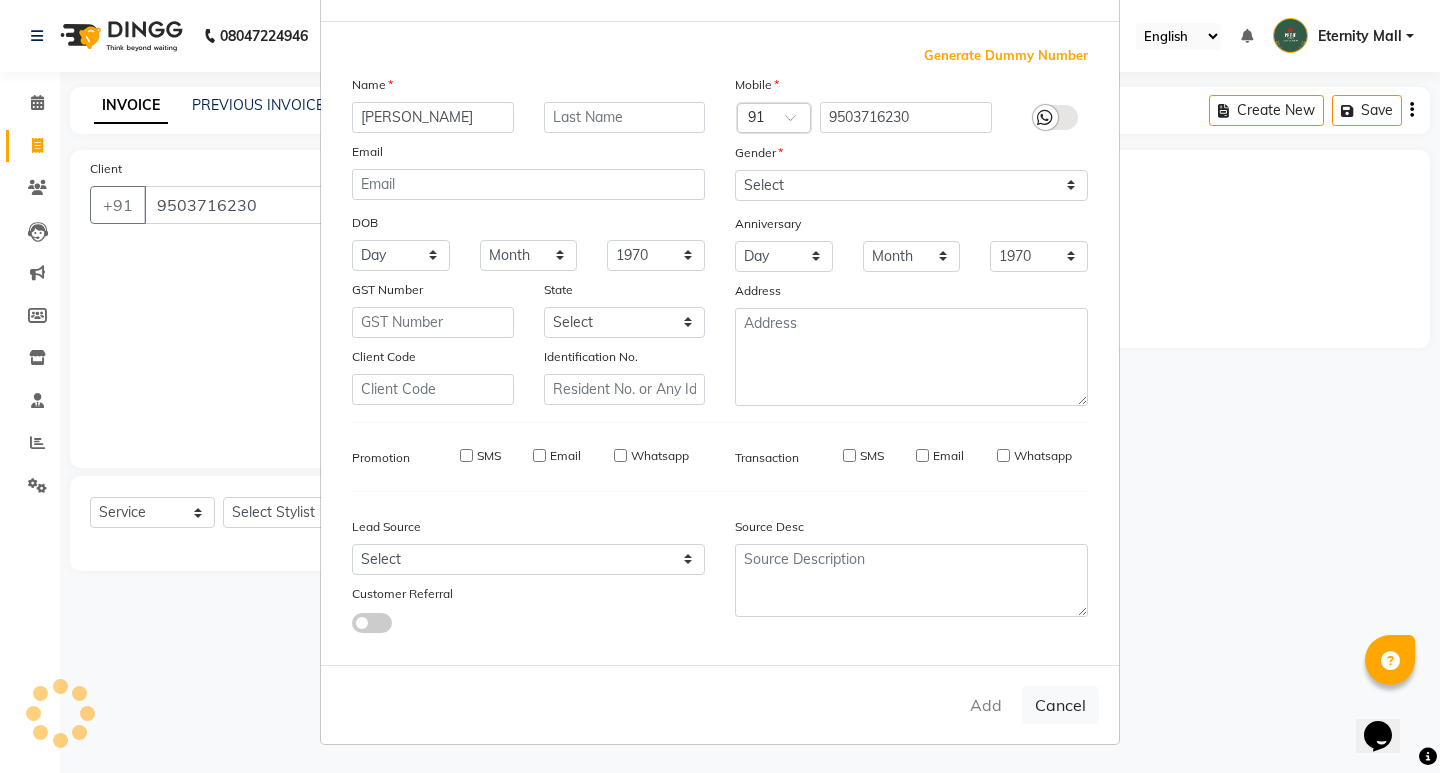 type 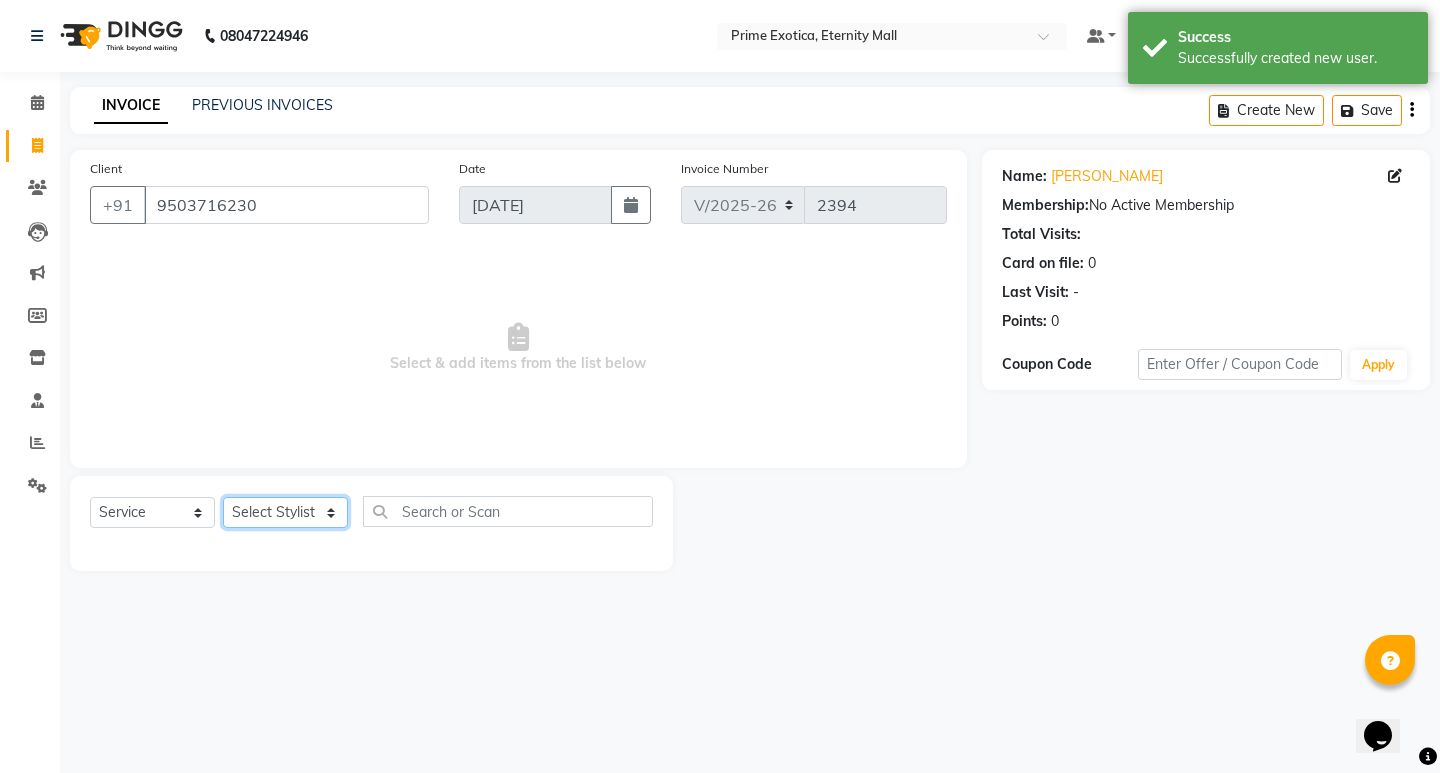 click on "Select Stylist AB  ADMIN ajay vikram lakshane [PERSON_NAME] Isha [PERSON_NAME]  [PERSON_NAME]" 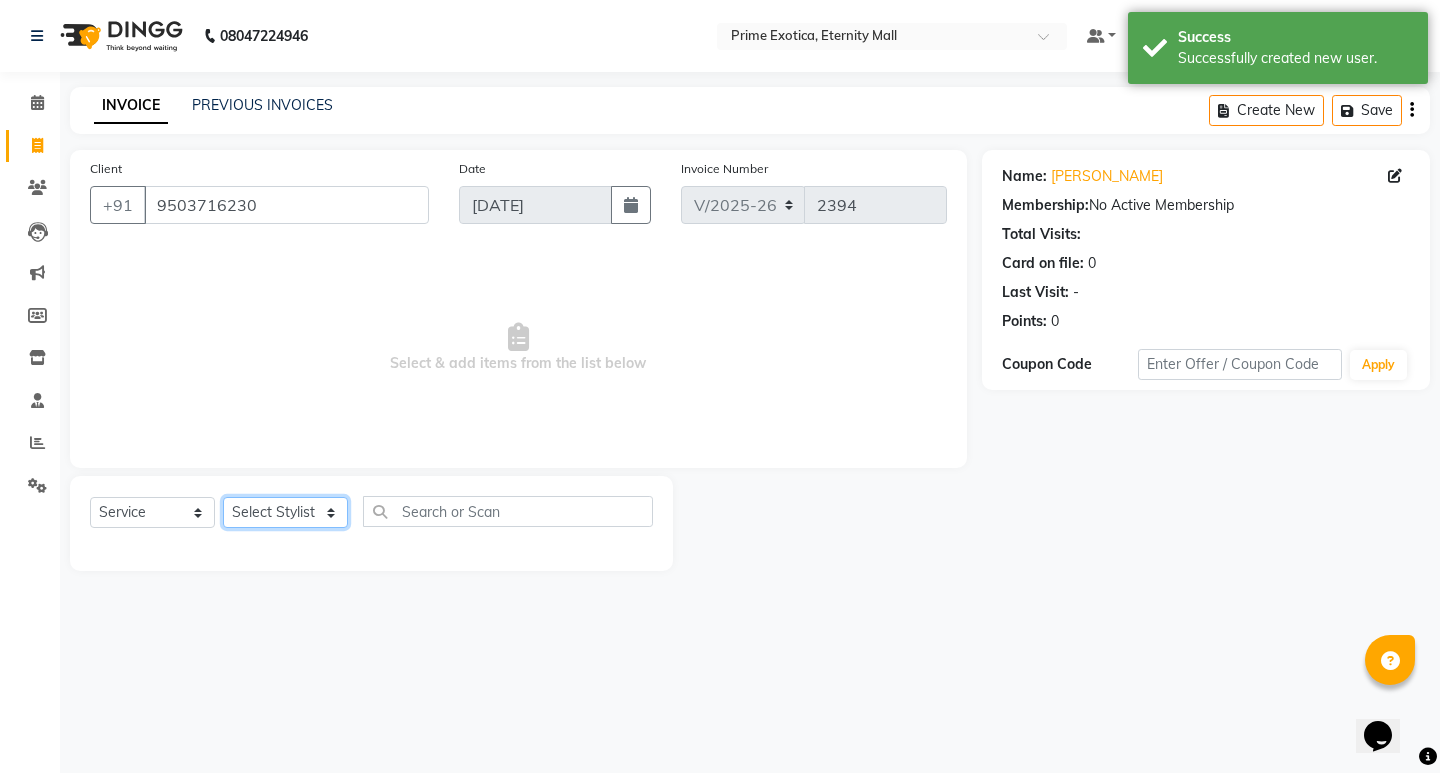select on "67677" 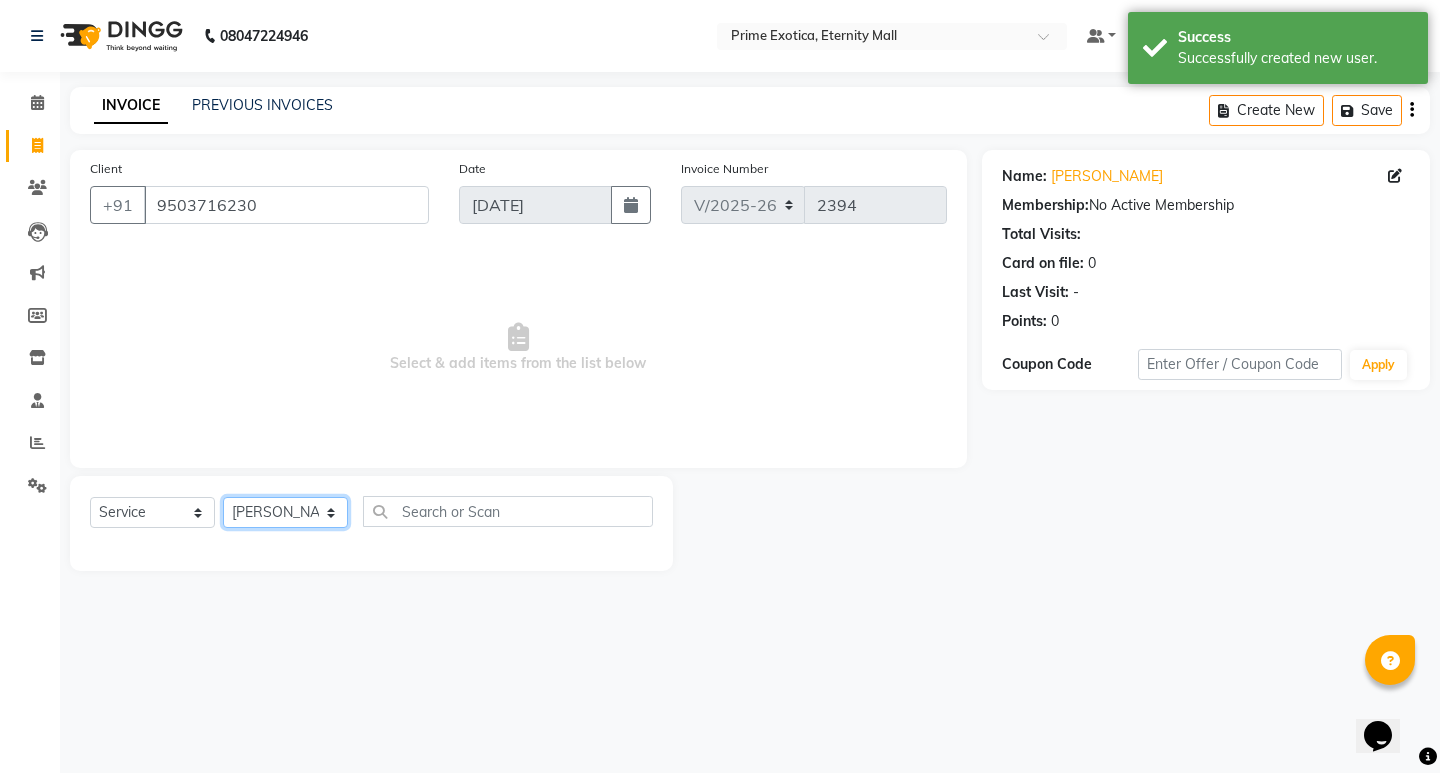 click on "Select Stylist AB  ADMIN ajay vikram lakshane [PERSON_NAME] Isha [PERSON_NAME]  [PERSON_NAME]" 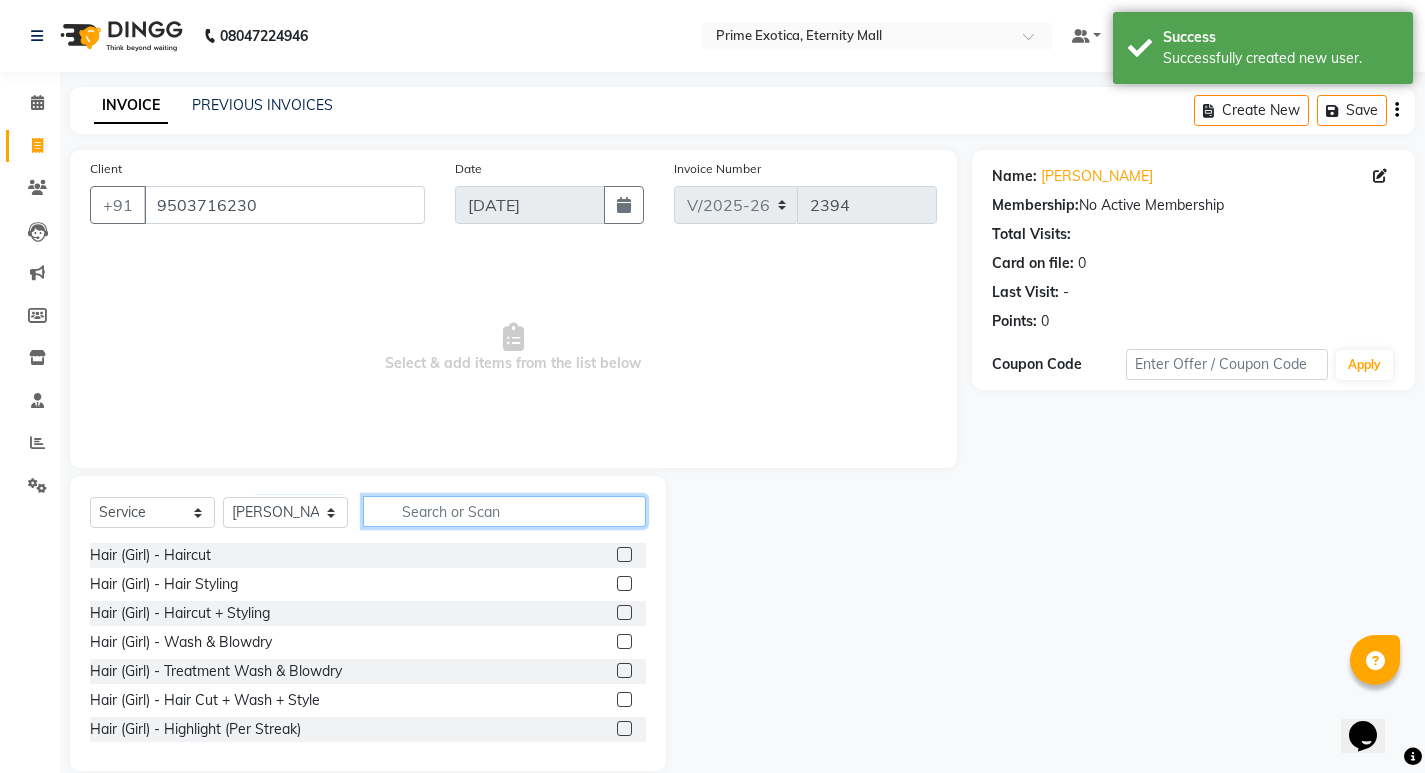 click 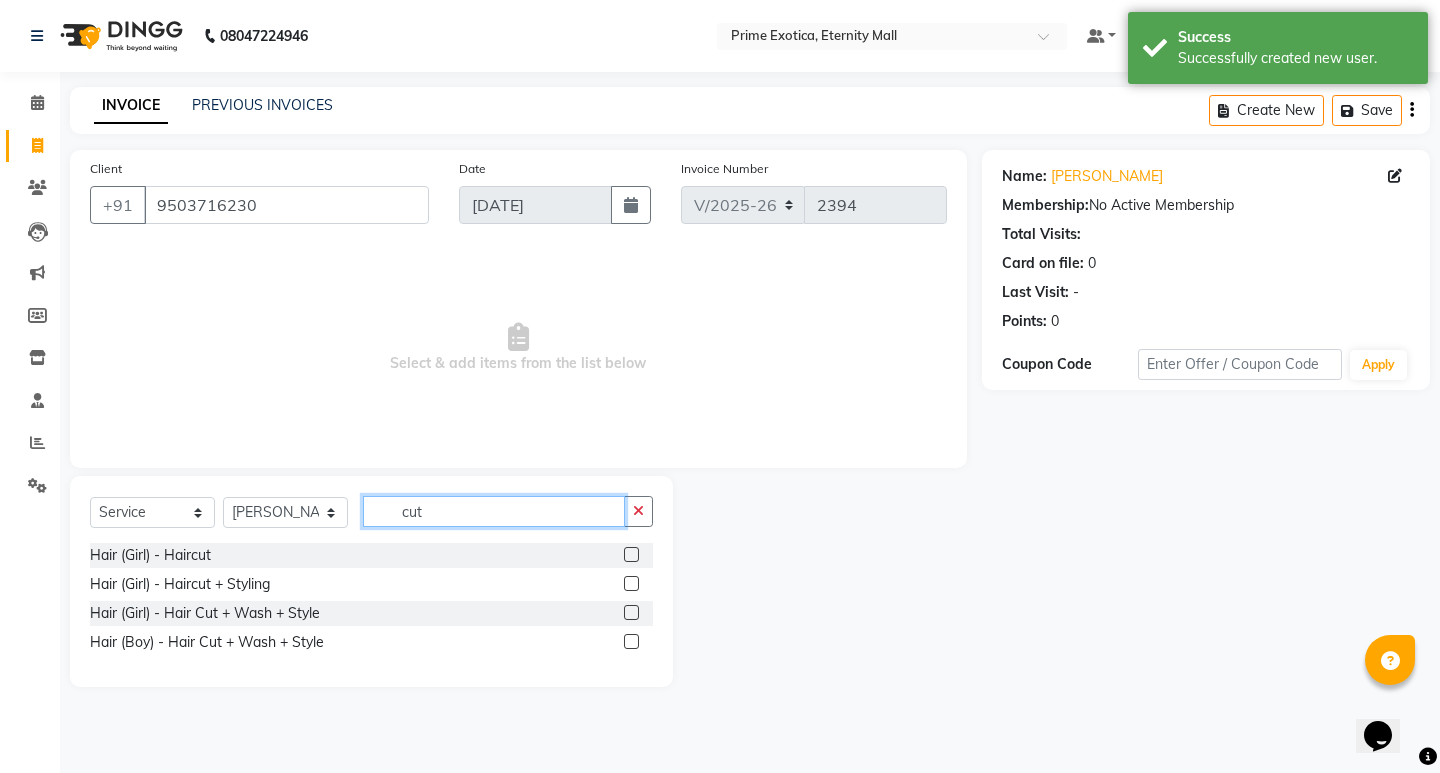 type on "cut" 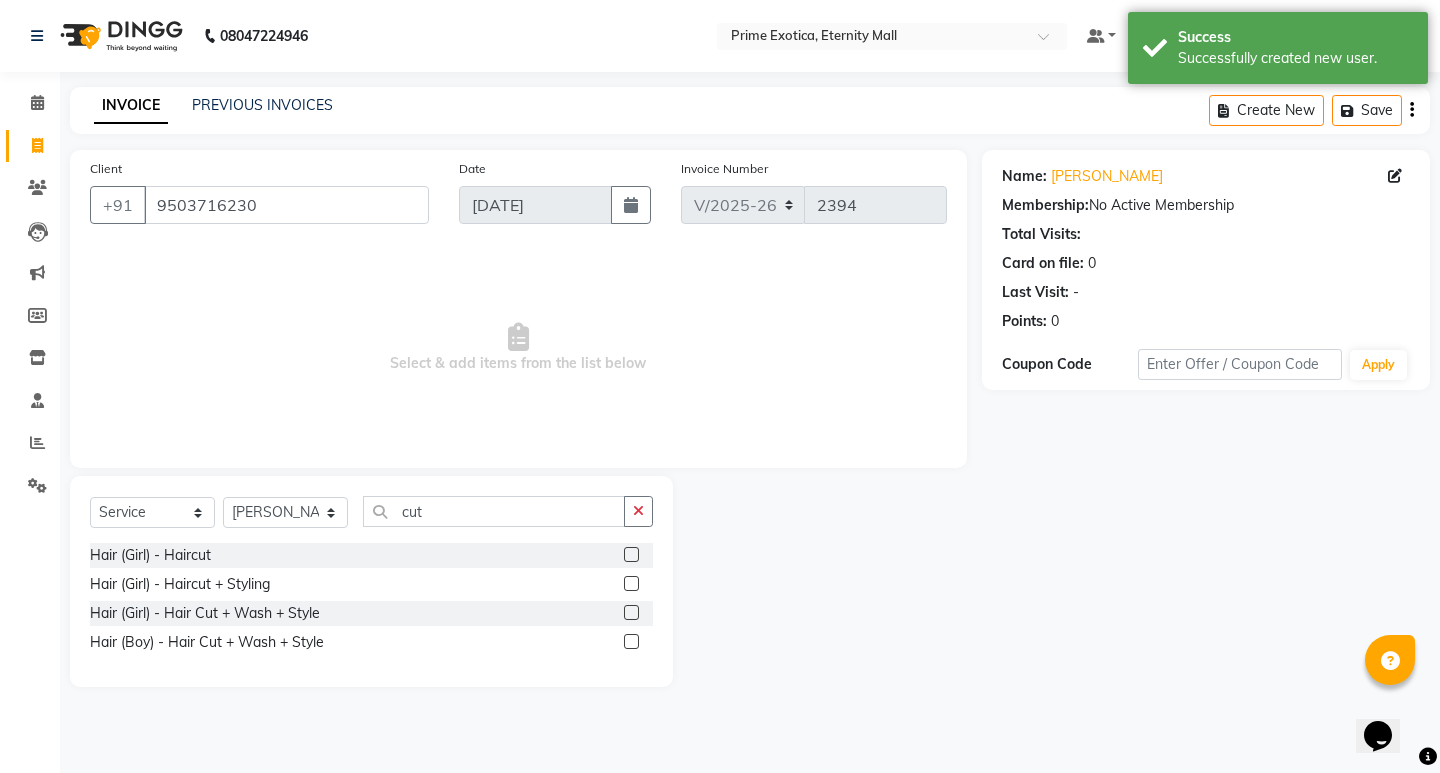 click 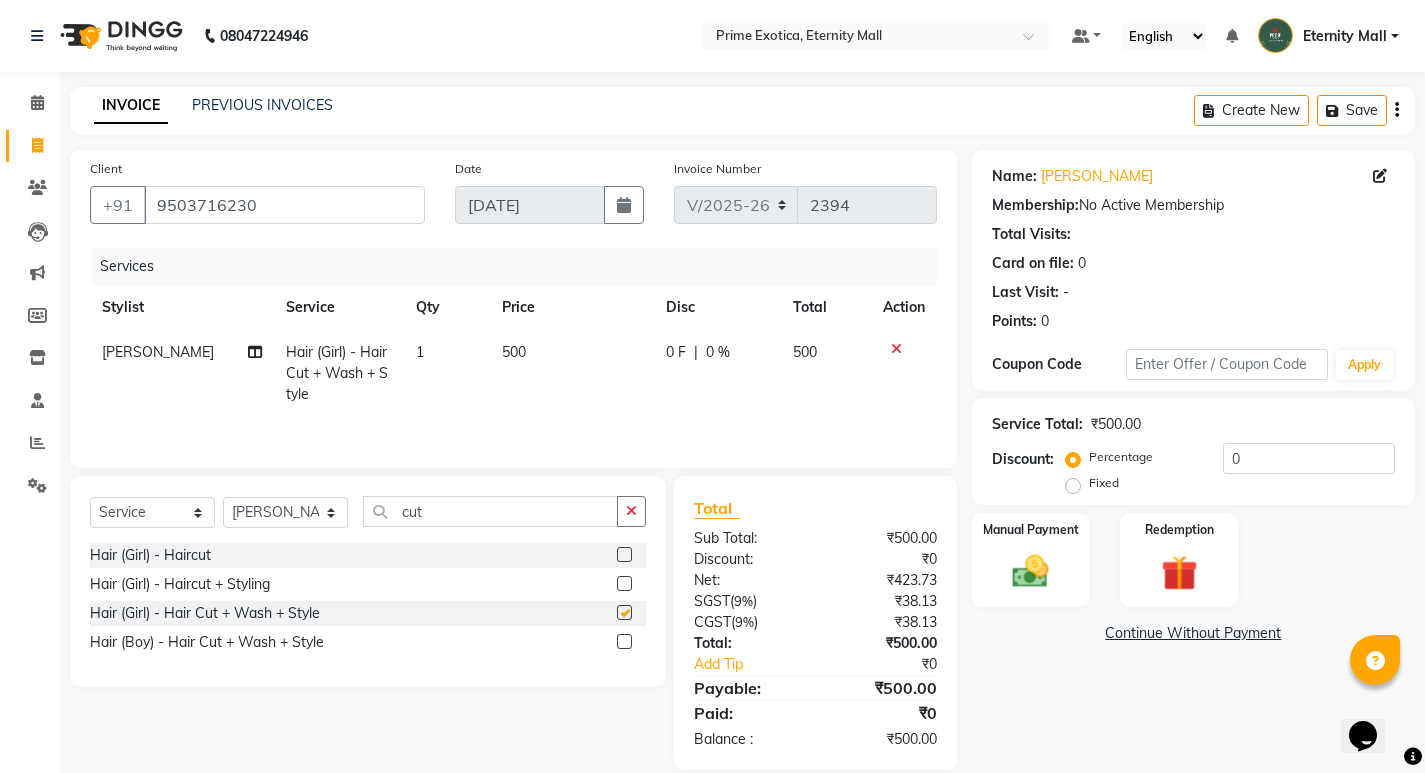 checkbox on "false" 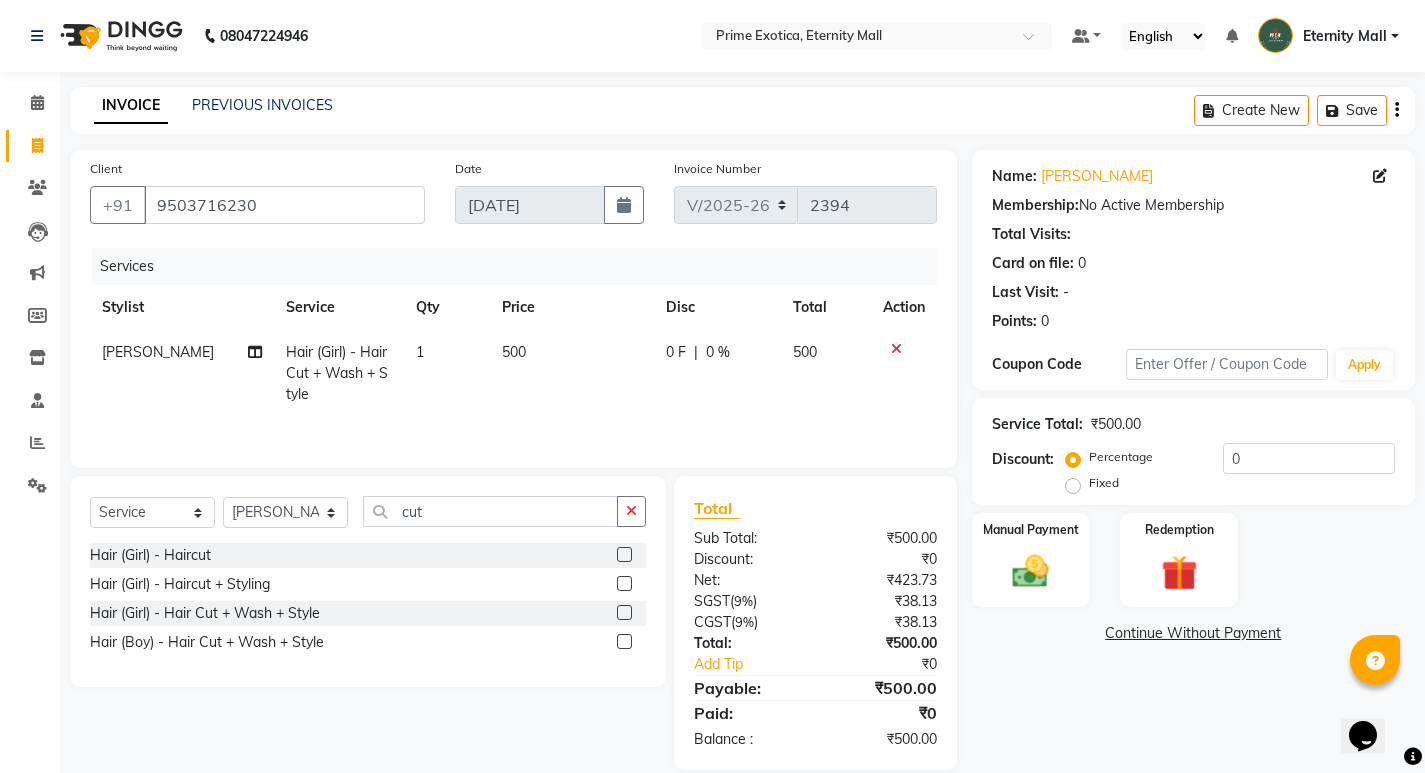 click on "500" 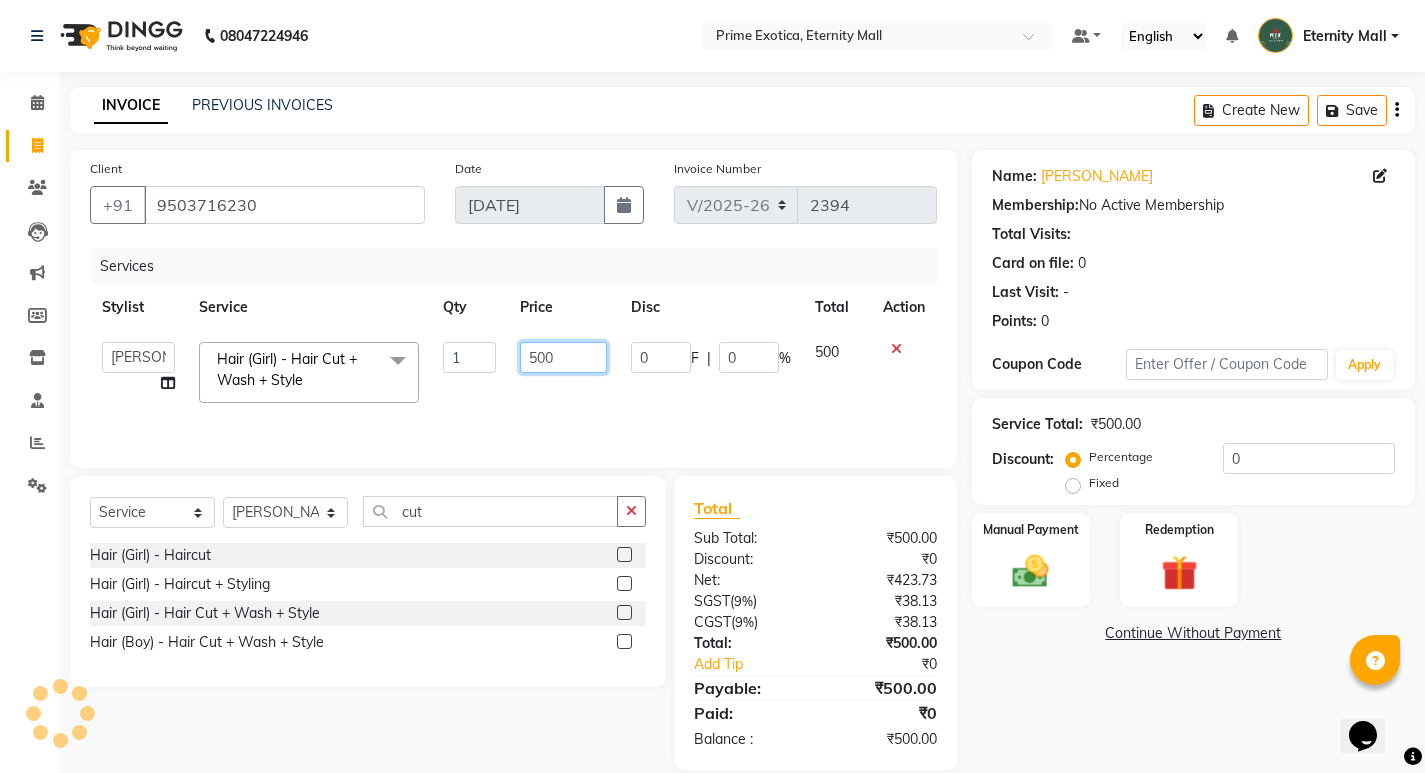 click on "500" 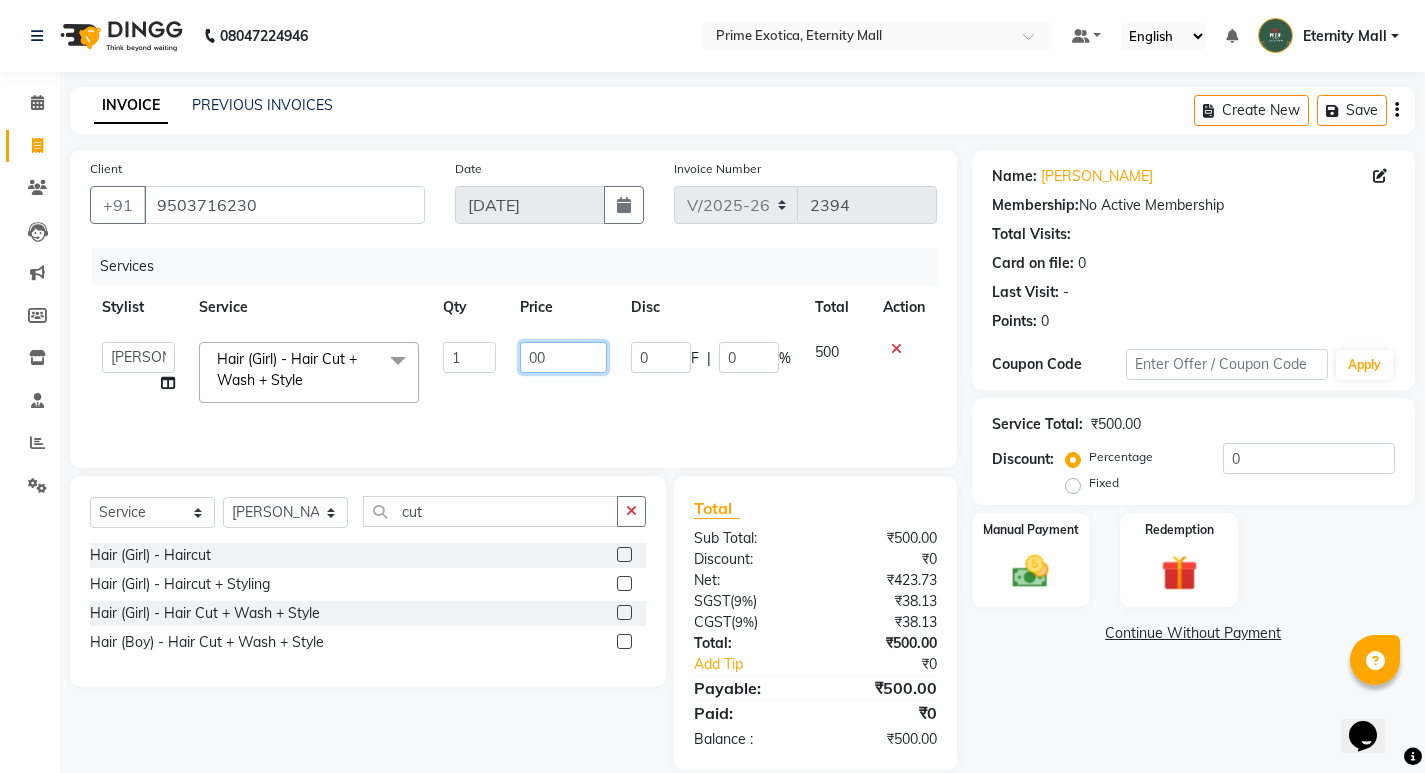 type on "600" 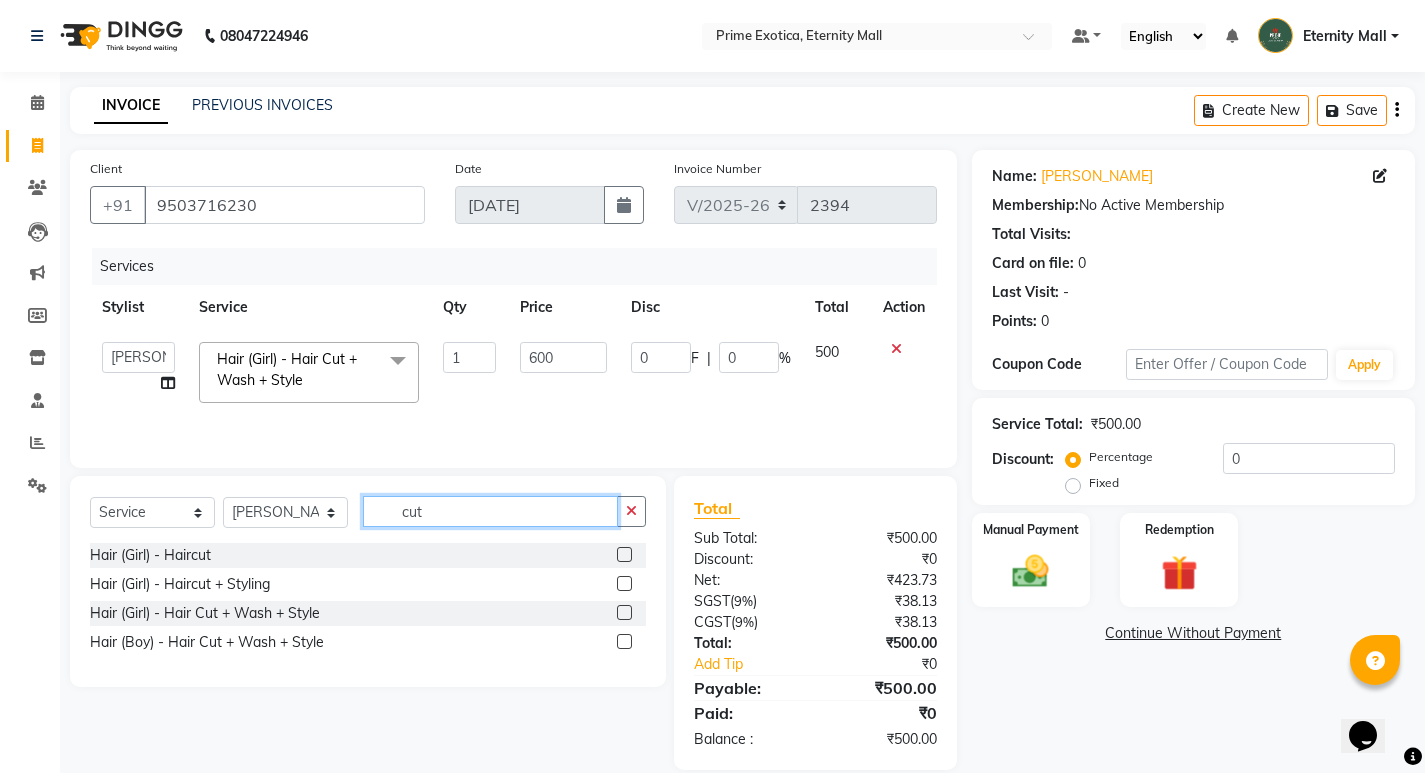click on "cut" 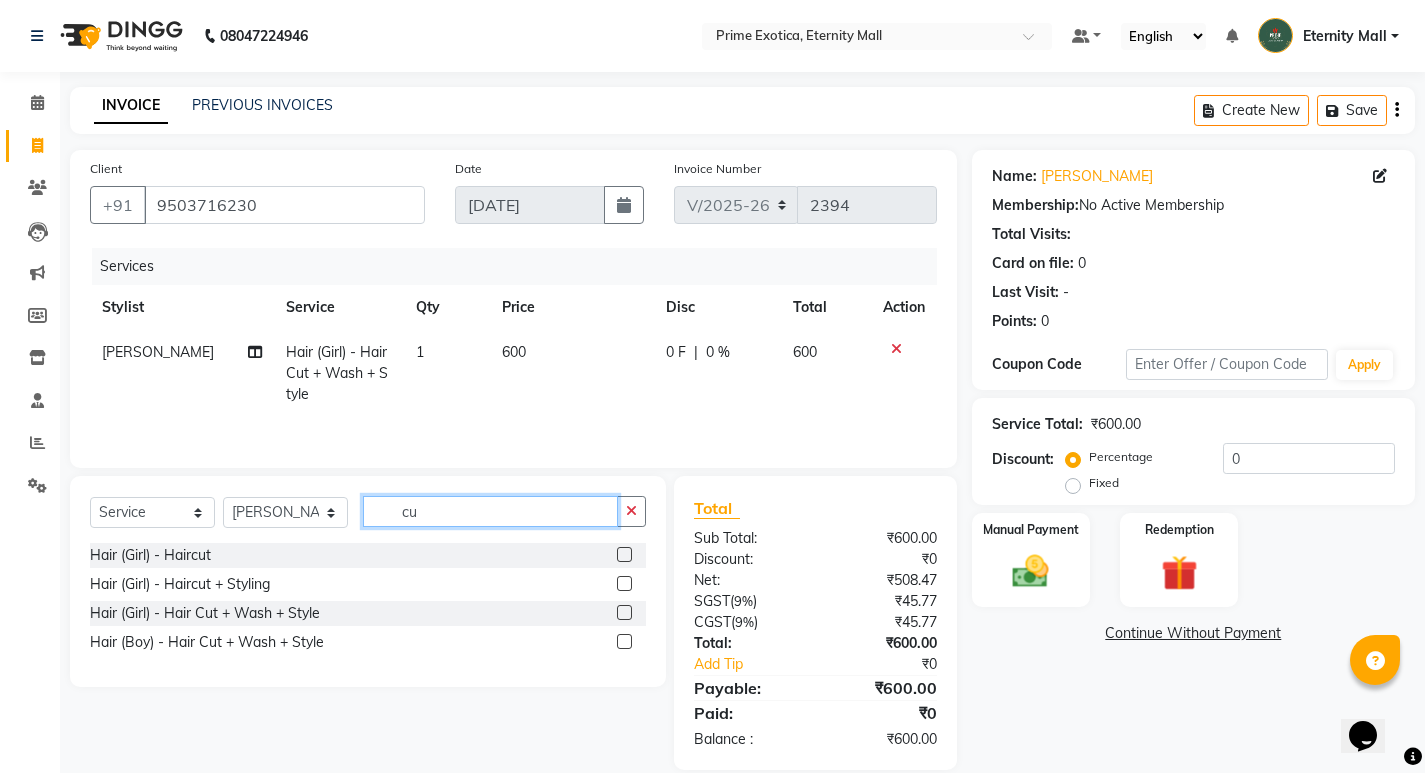 type on "c" 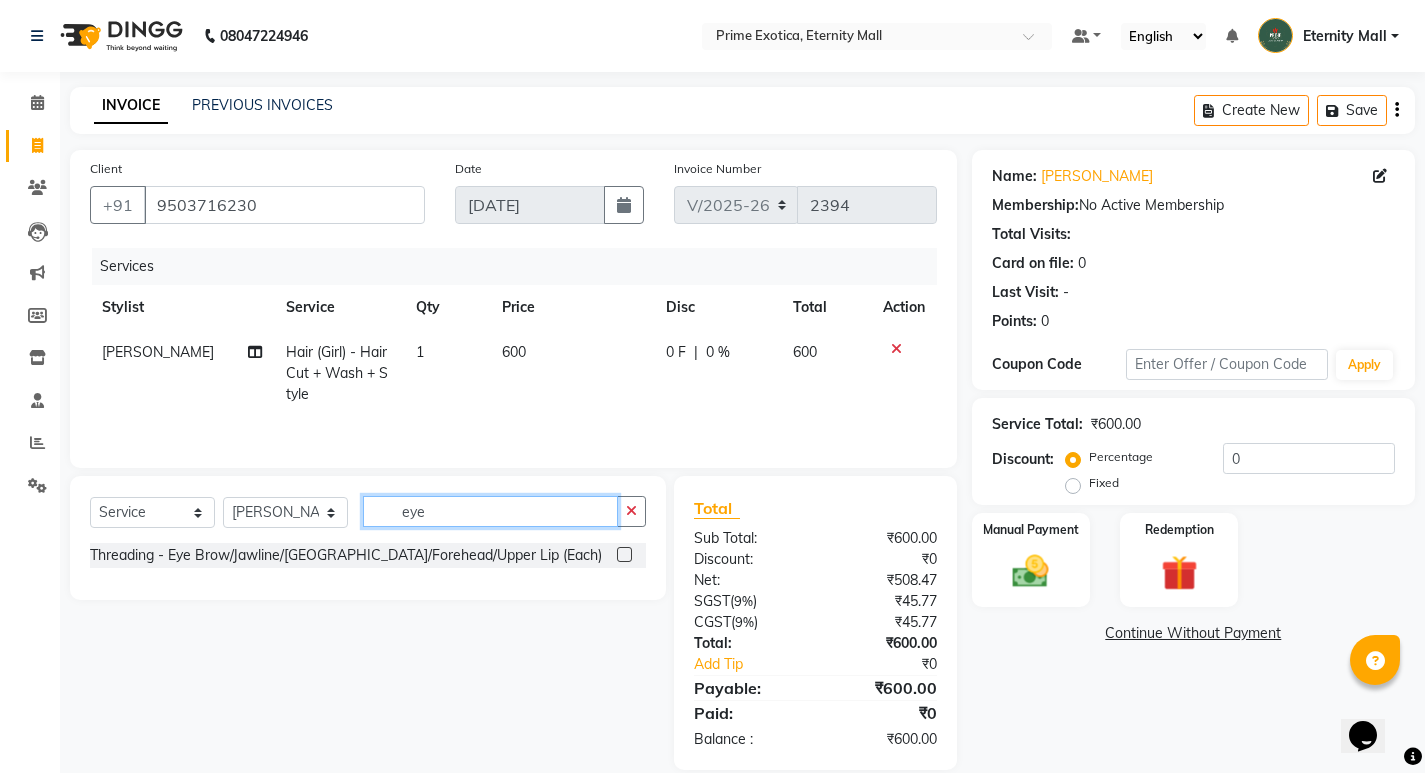 type on "eye" 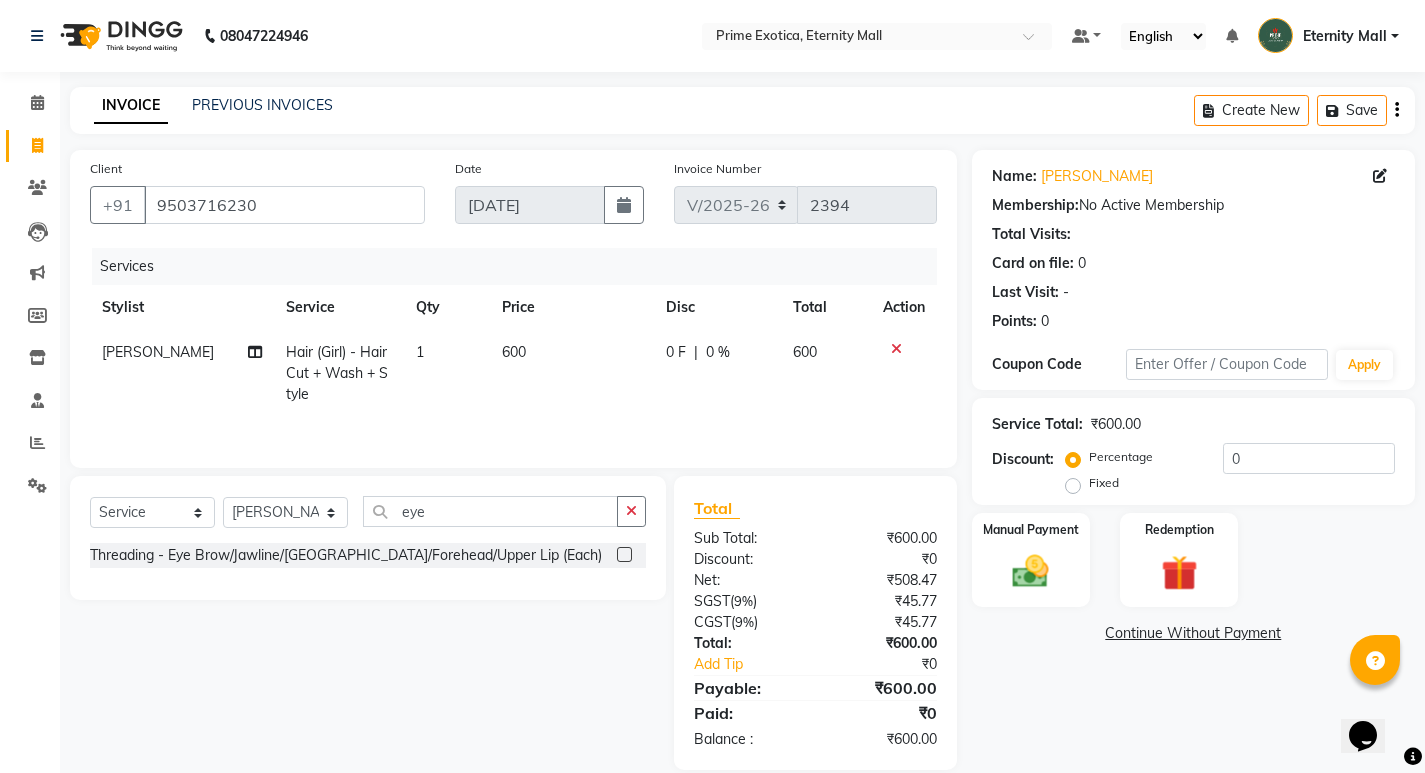 click 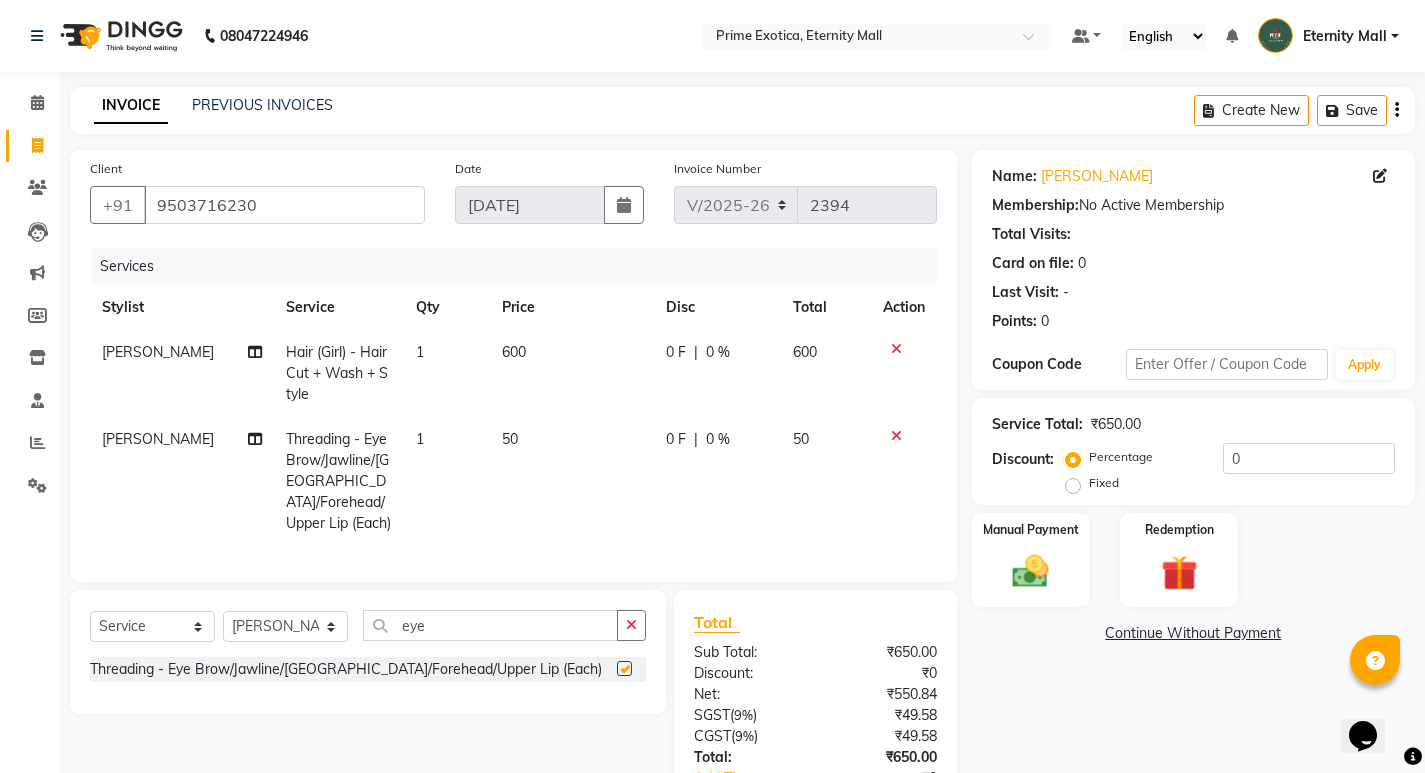checkbox on "false" 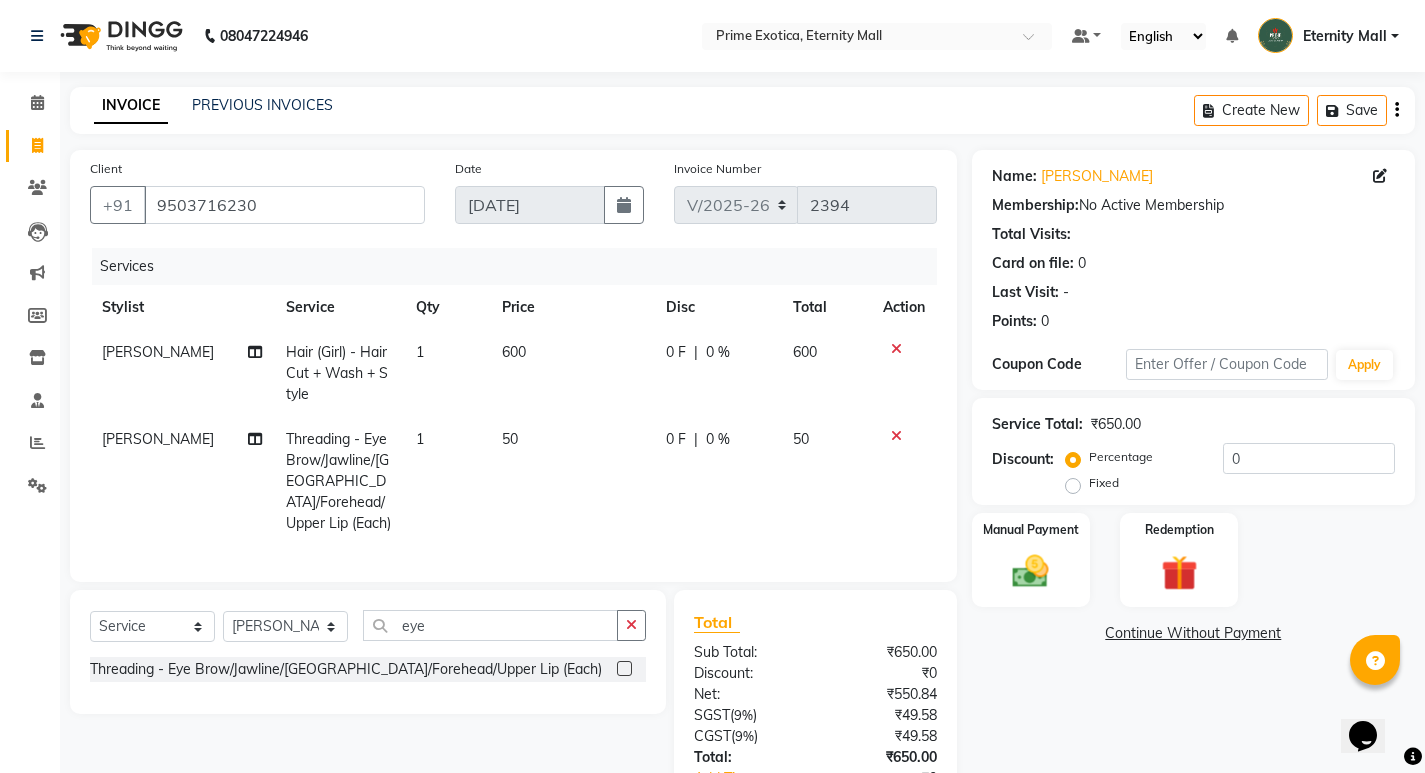 scroll, scrollTop: 135, scrollLeft: 0, axis: vertical 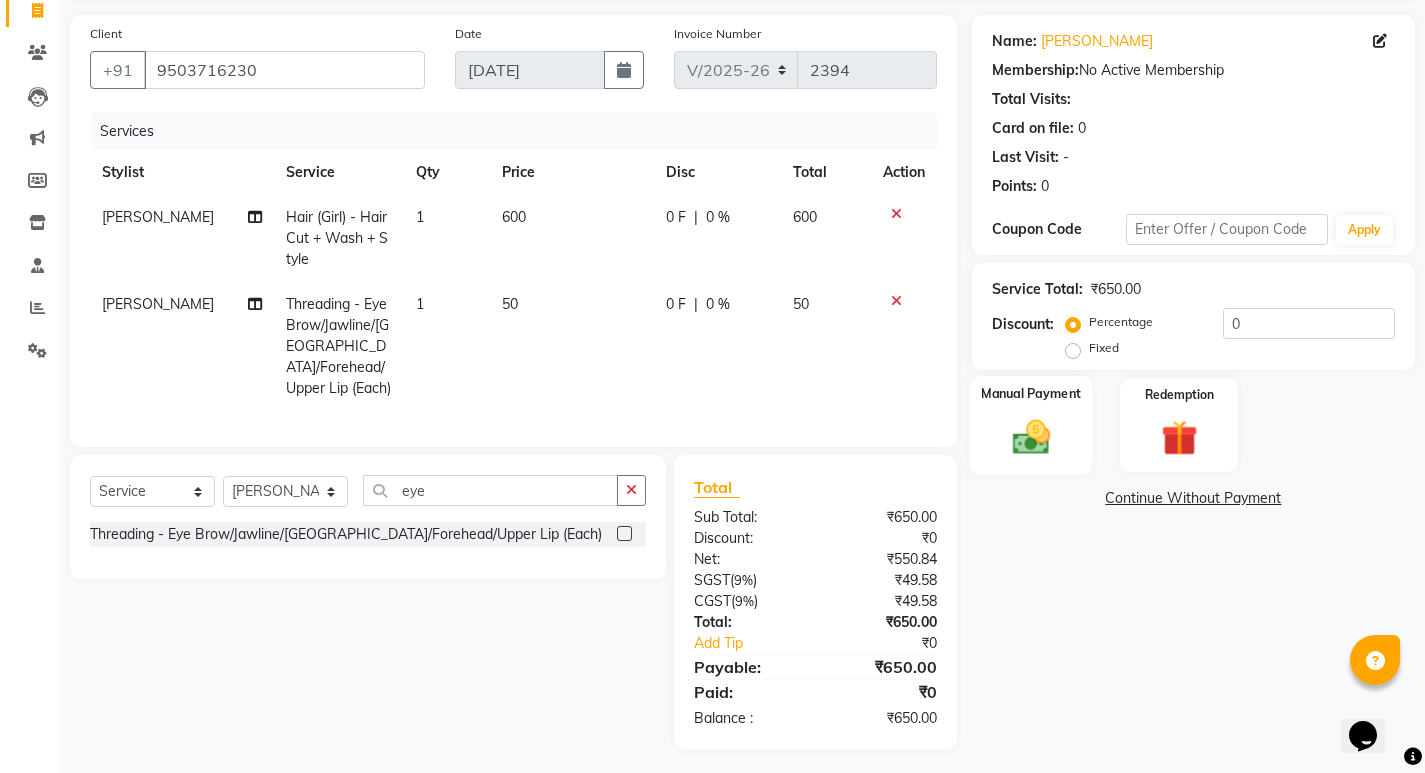 click on "Manual Payment" 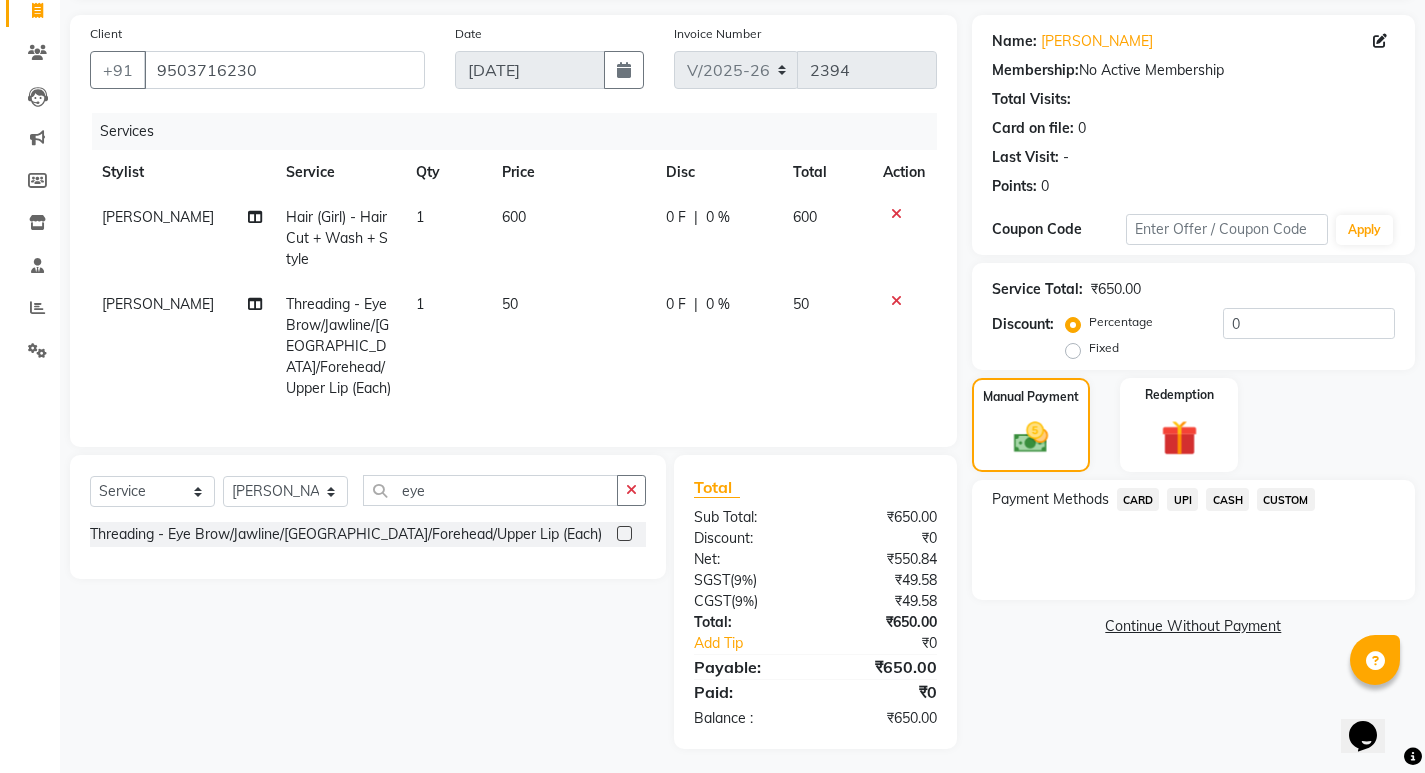 click on "UPI" 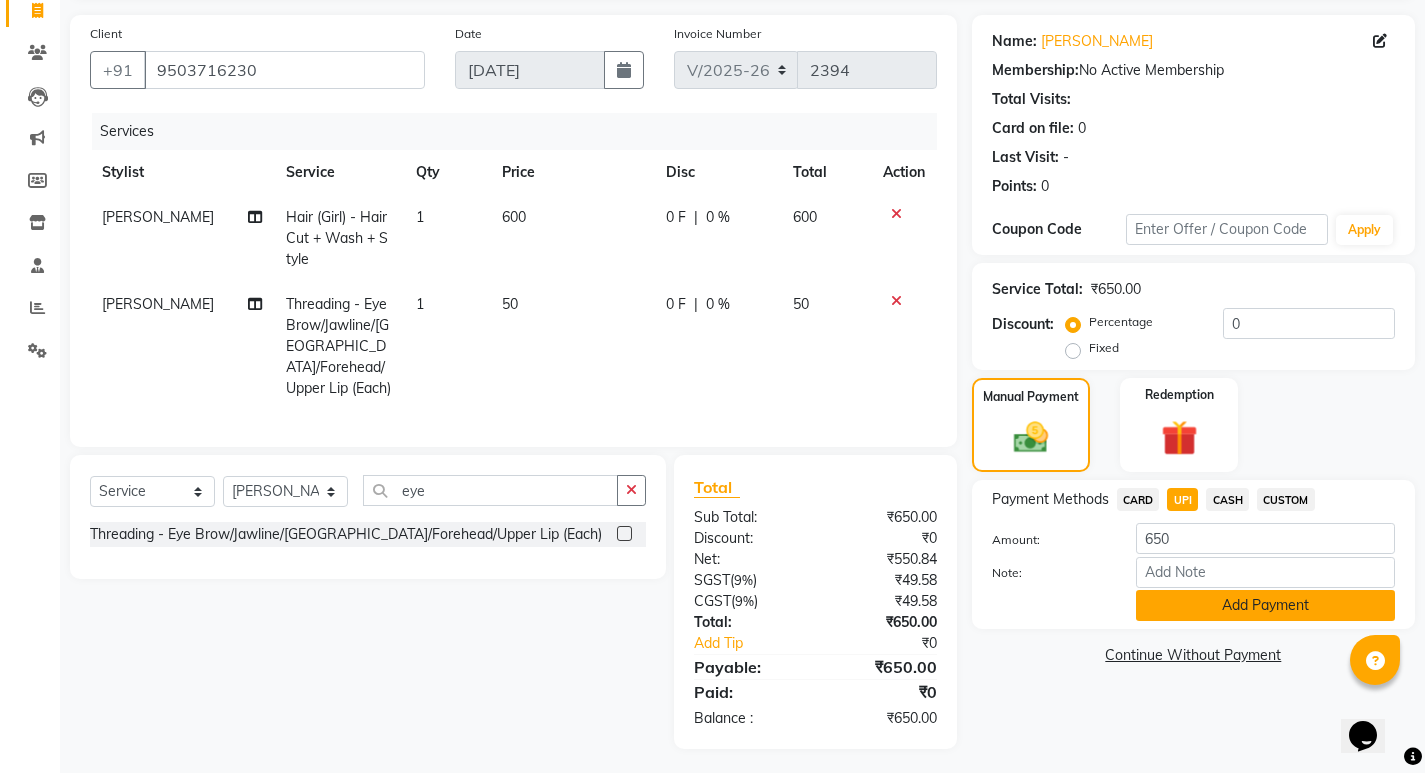 click on "Add Payment" 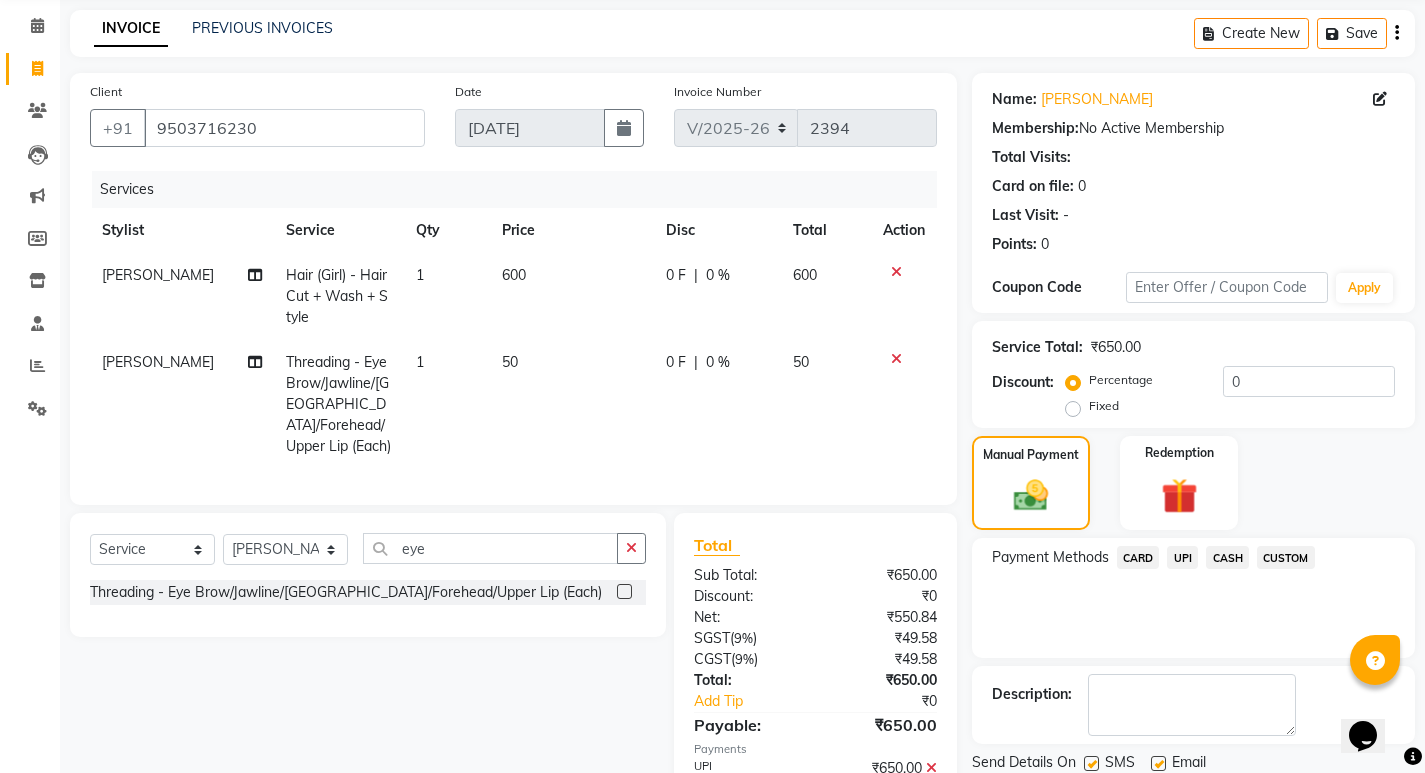 scroll, scrollTop: 177, scrollLeft: 0, axis: vertical 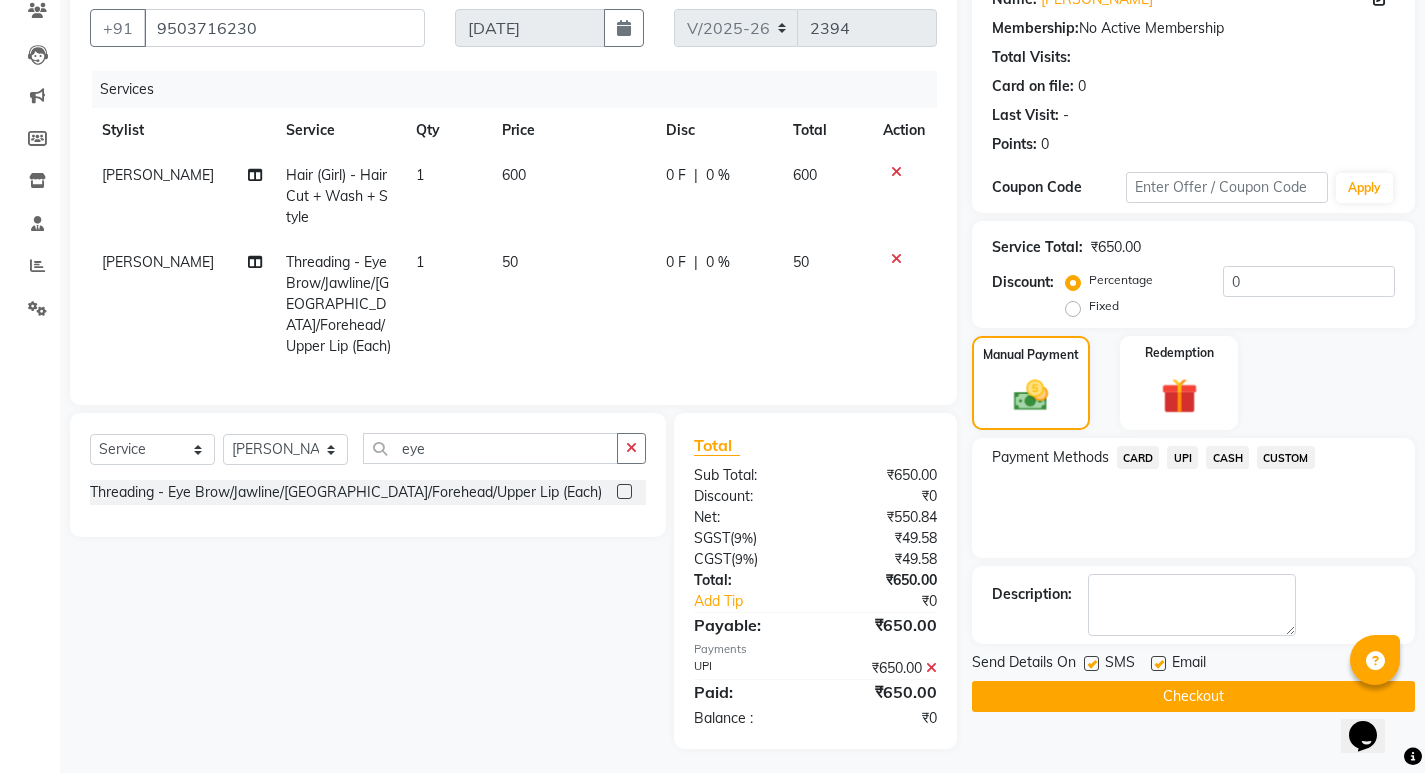 click on "Checkout" 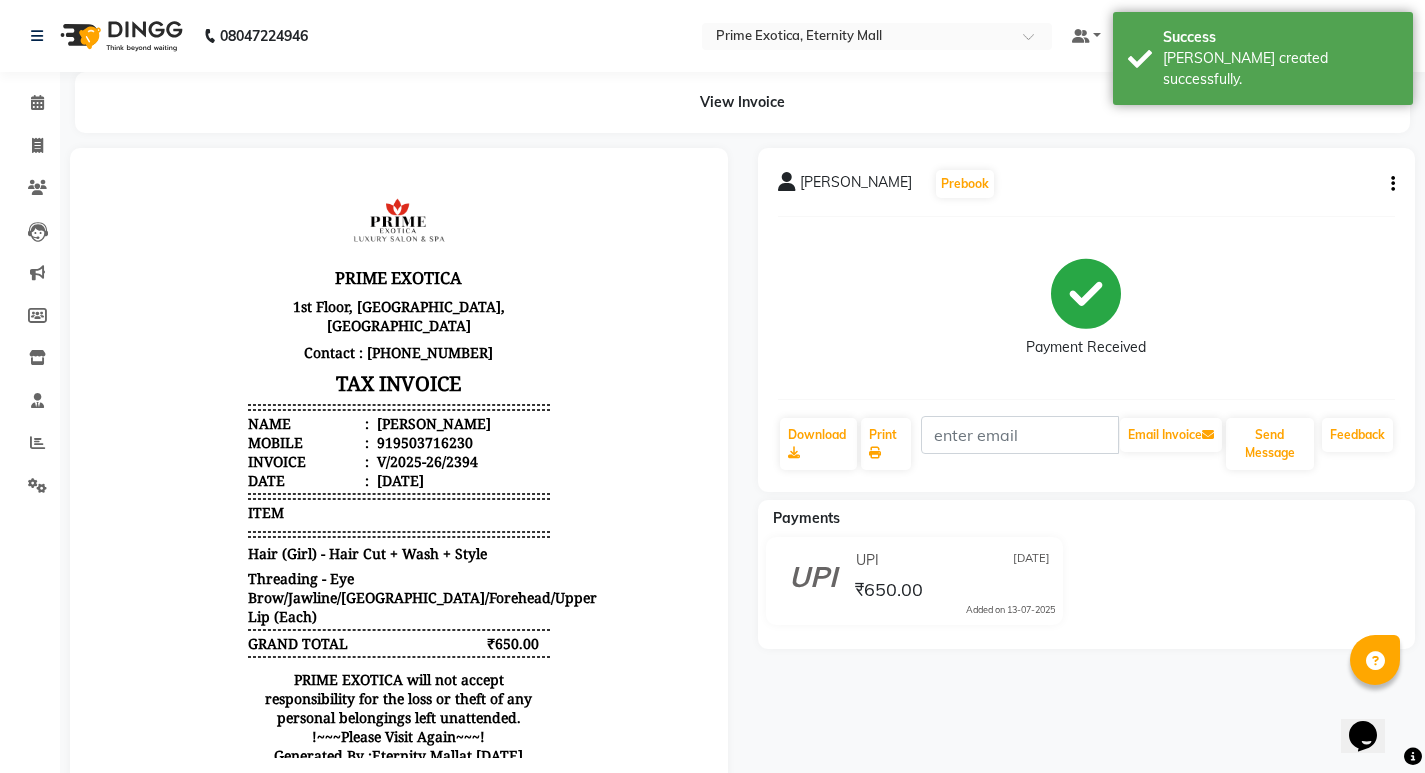 scroll, scrollTop: 0, scrollLeft: 0, axis: both 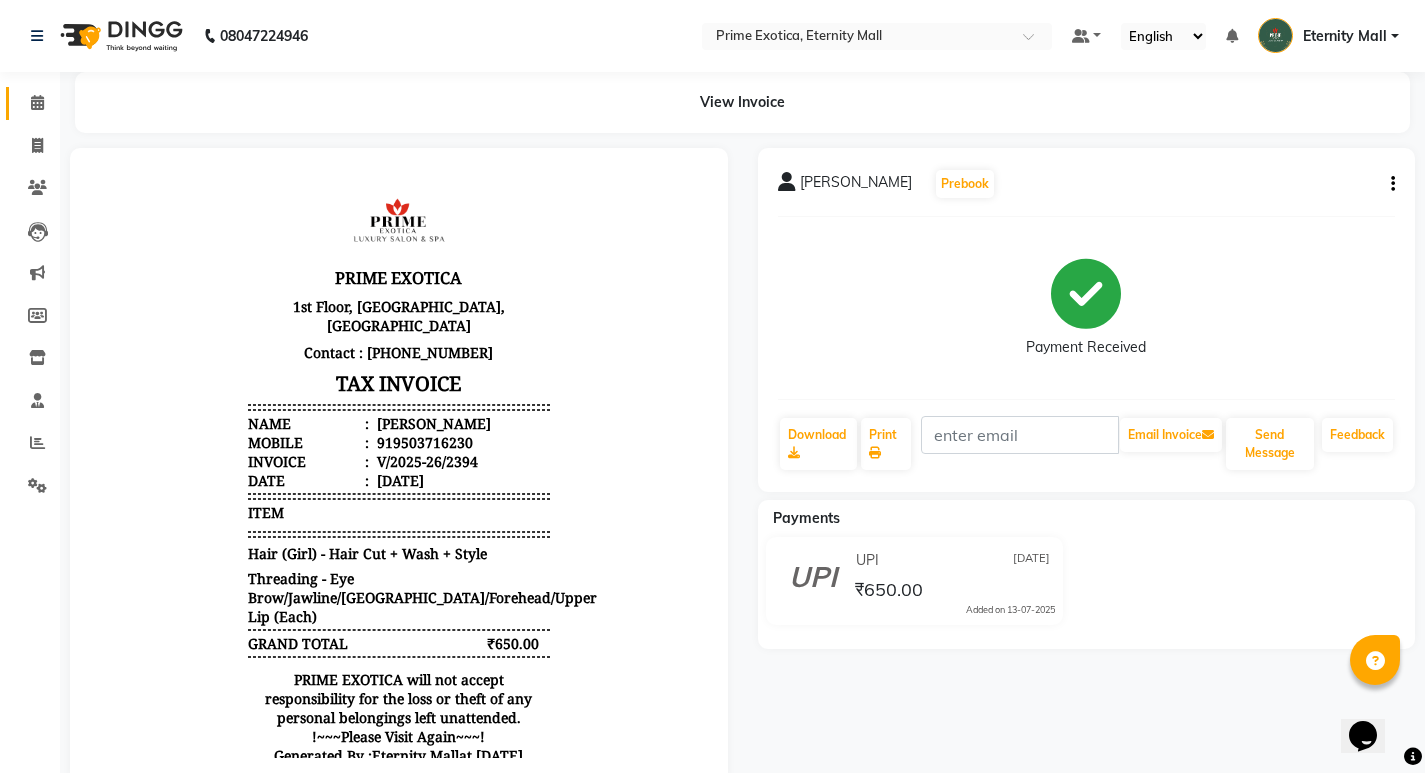 click on "Calendar" 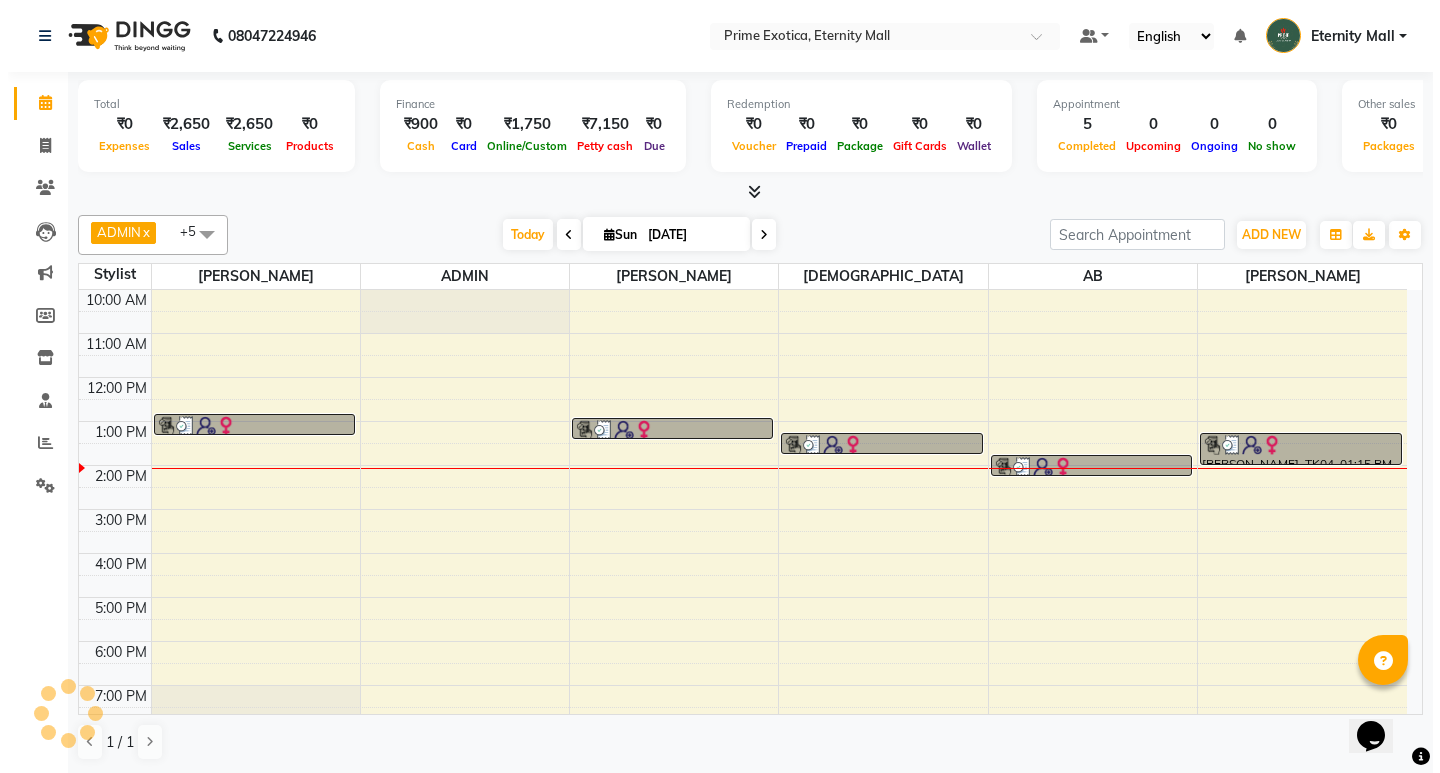 scroll, scrollTop: 0, scrollLeft: 0, axis: both 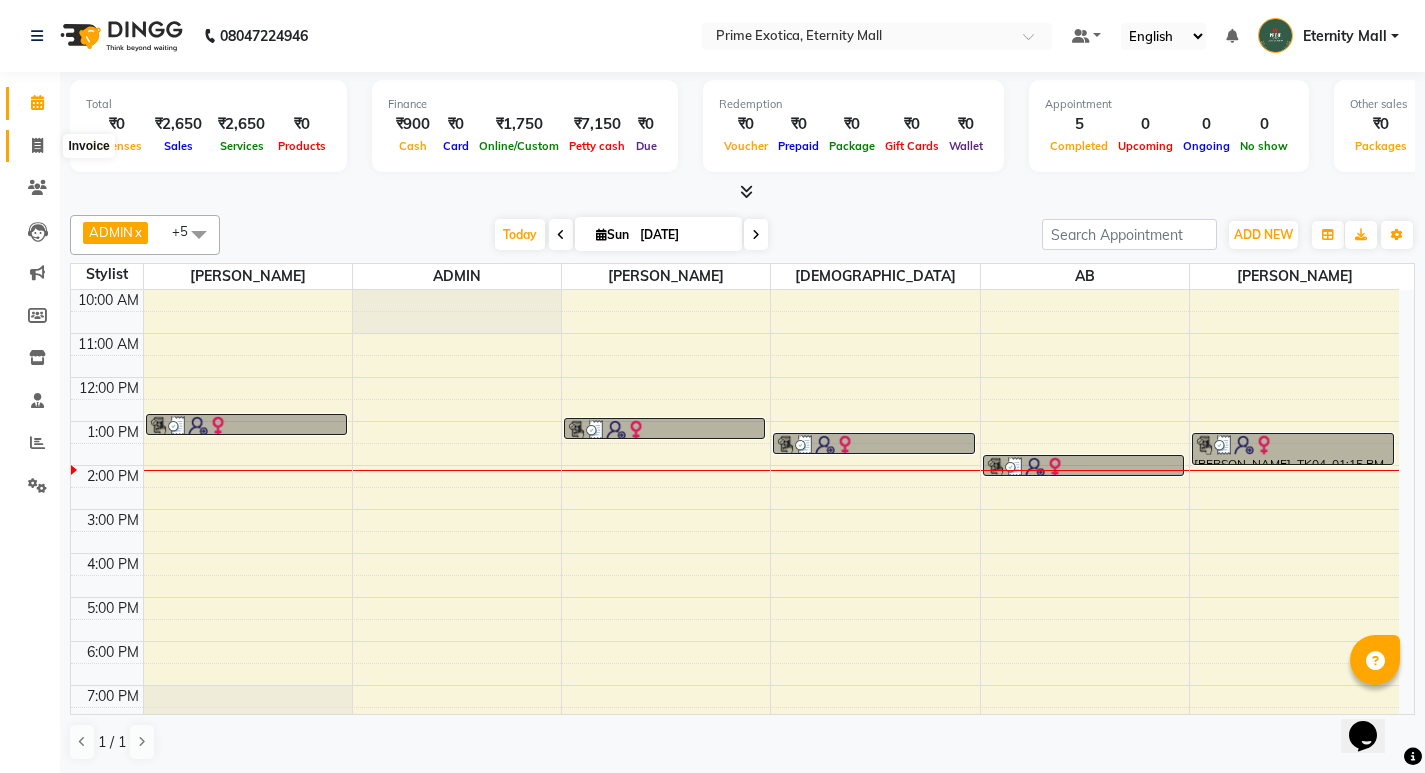 click 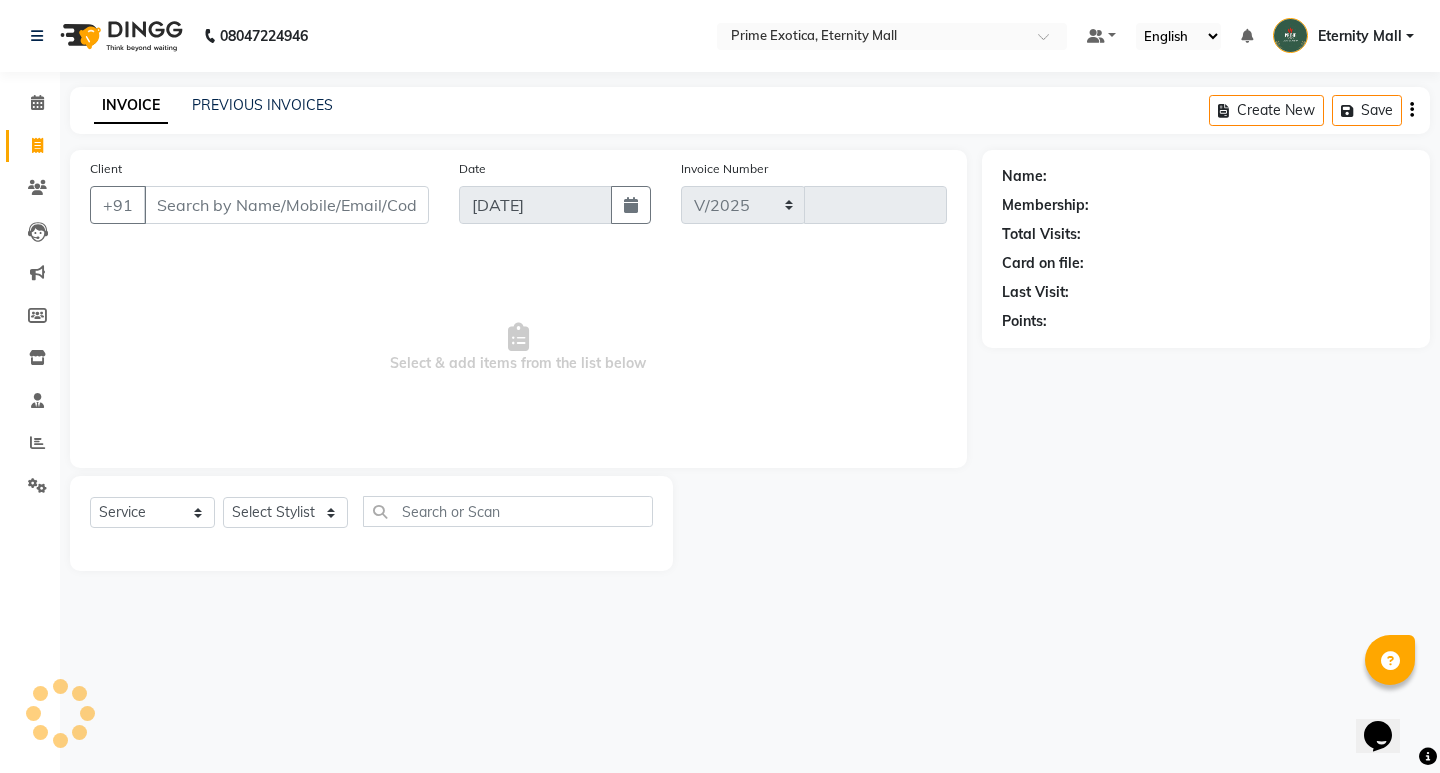 select on "5774" 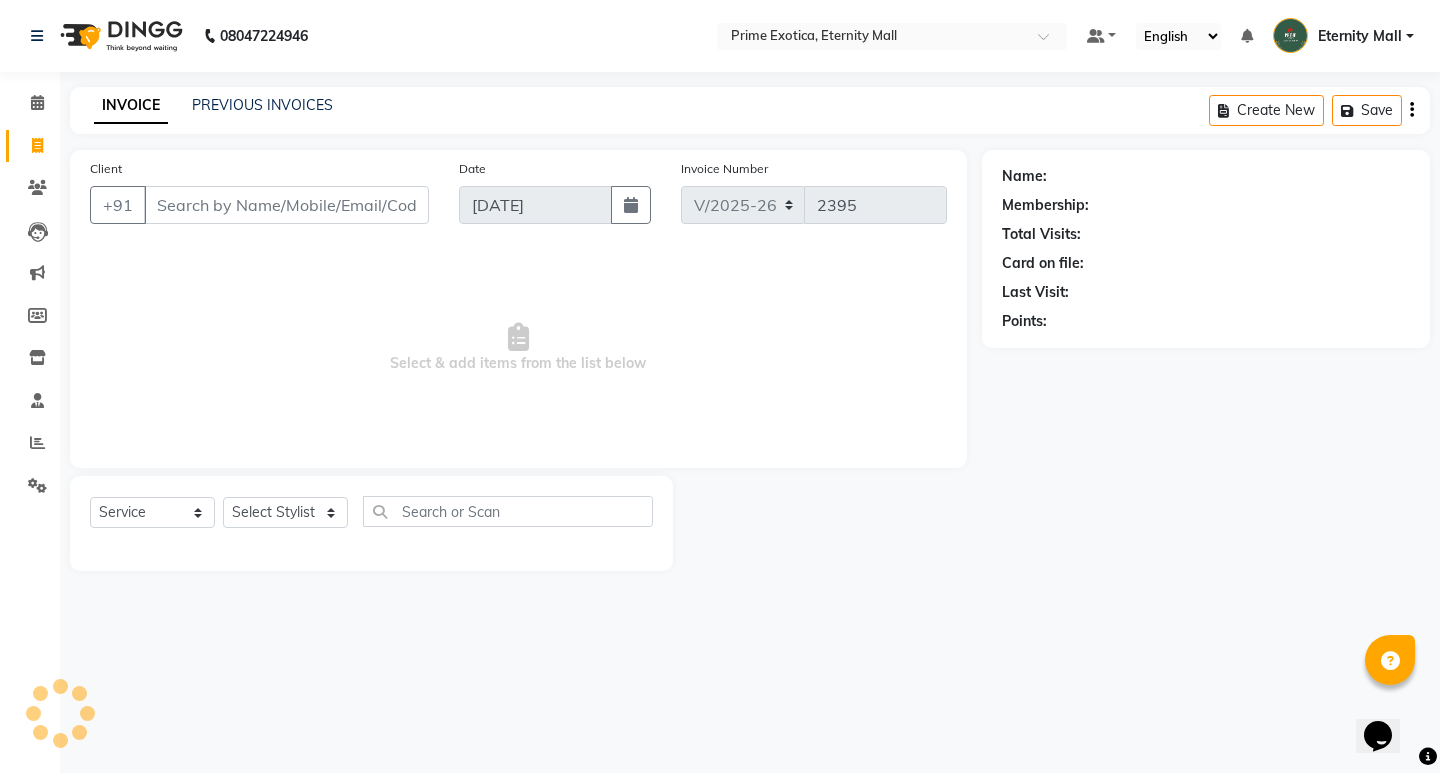 click on "Client" at bounding box center [286, 205] 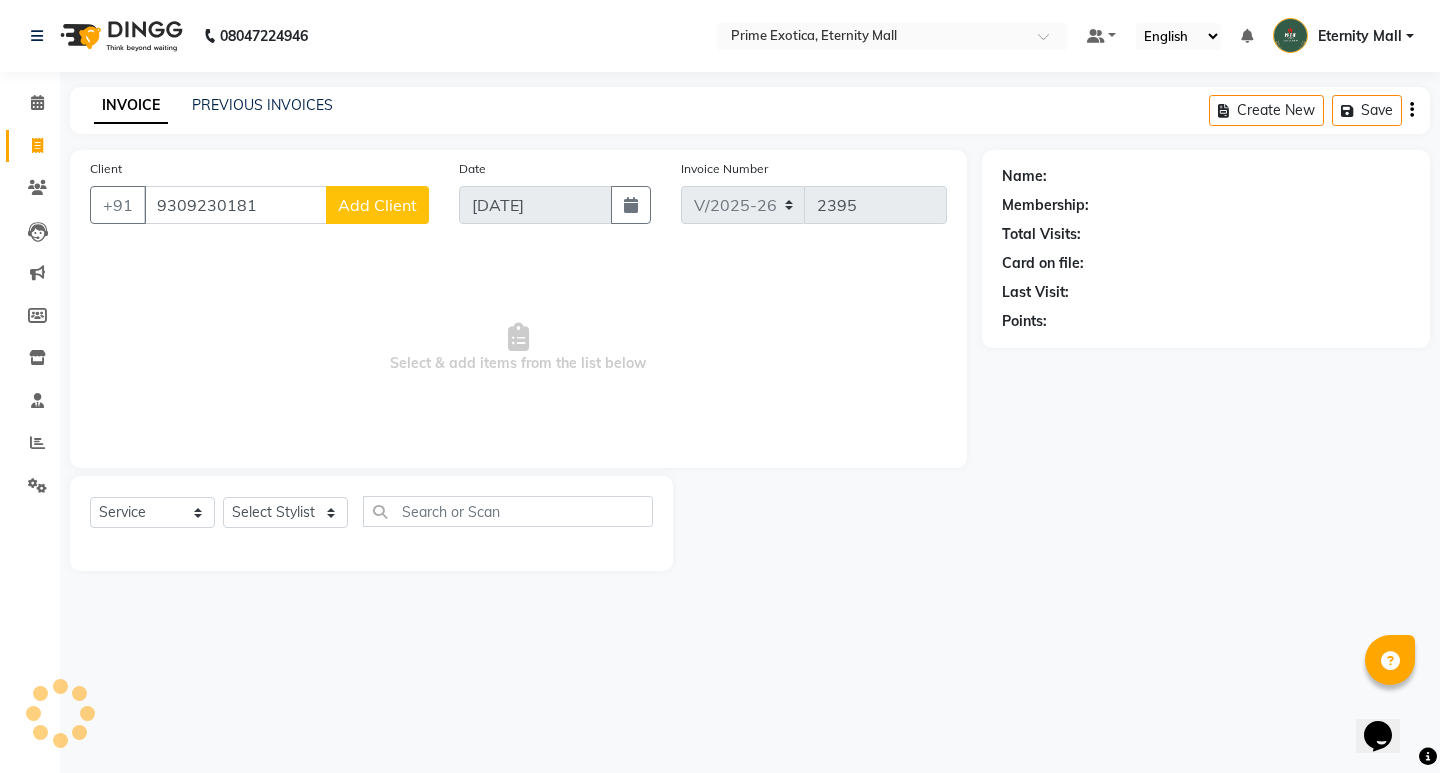 type on "9309230181" 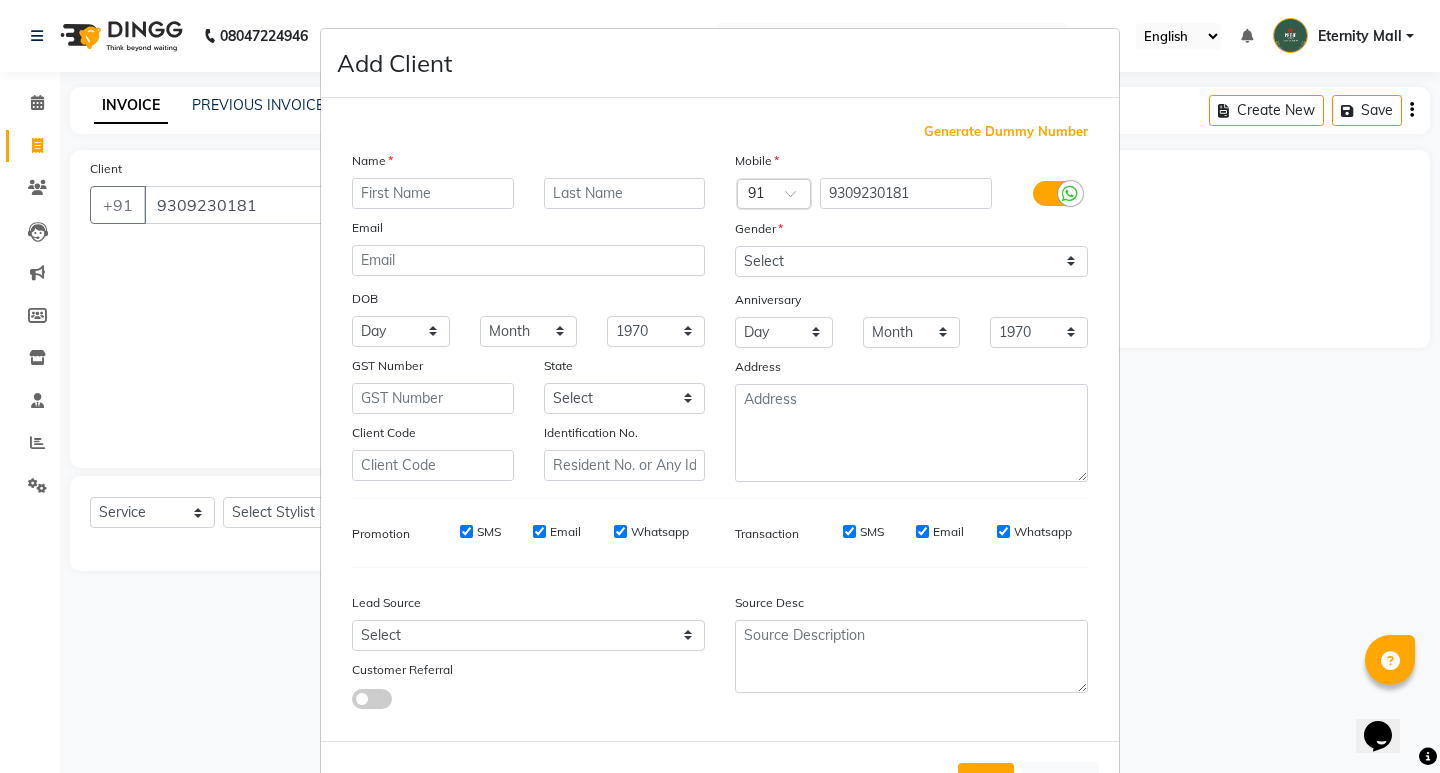 click at bounding box center (433, 193) 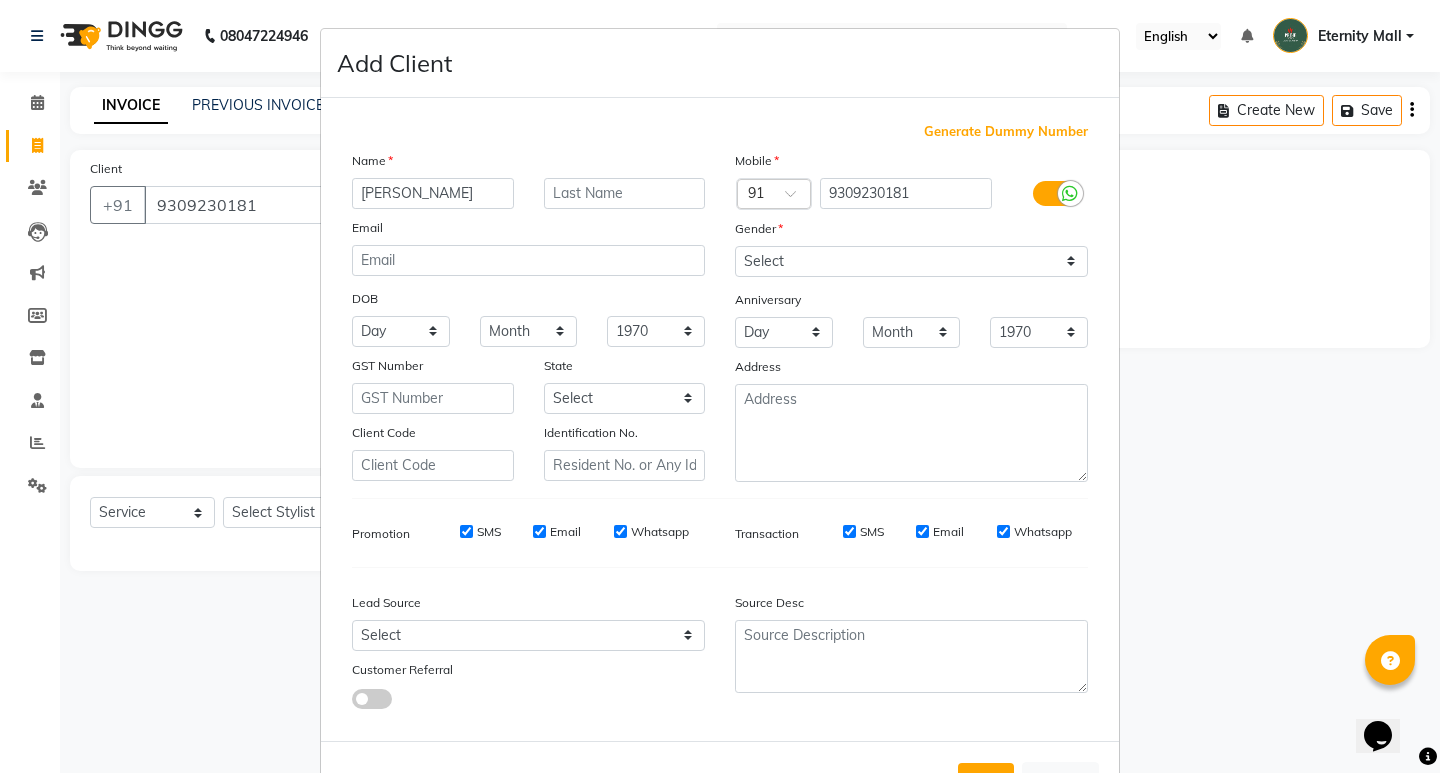 type on "[PERSON_NAME]" 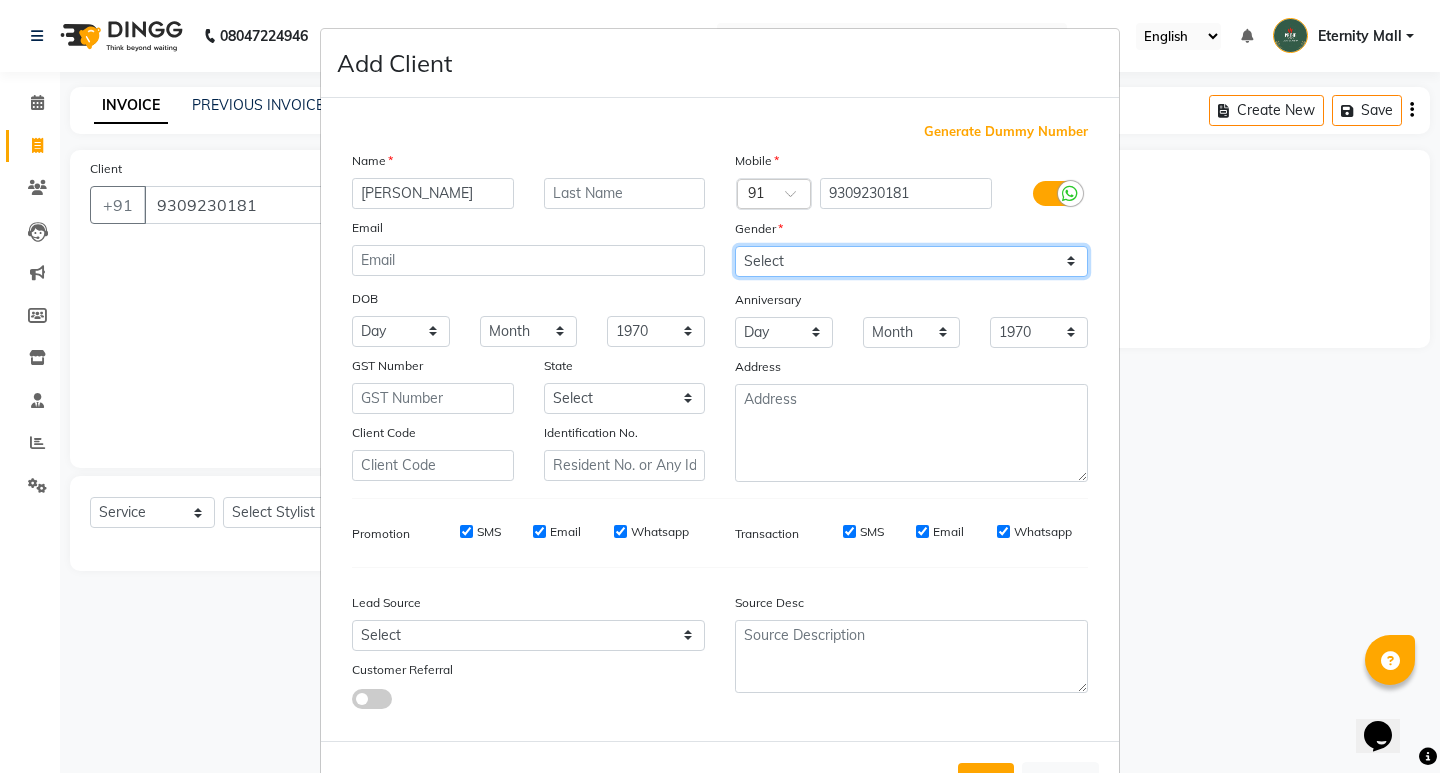 click on "Select [DEMOGRAPHIC_DATA] [DEMOGRAPHIC_DATA] Other Prefer Not To Say" at bounding box center [911, 261] 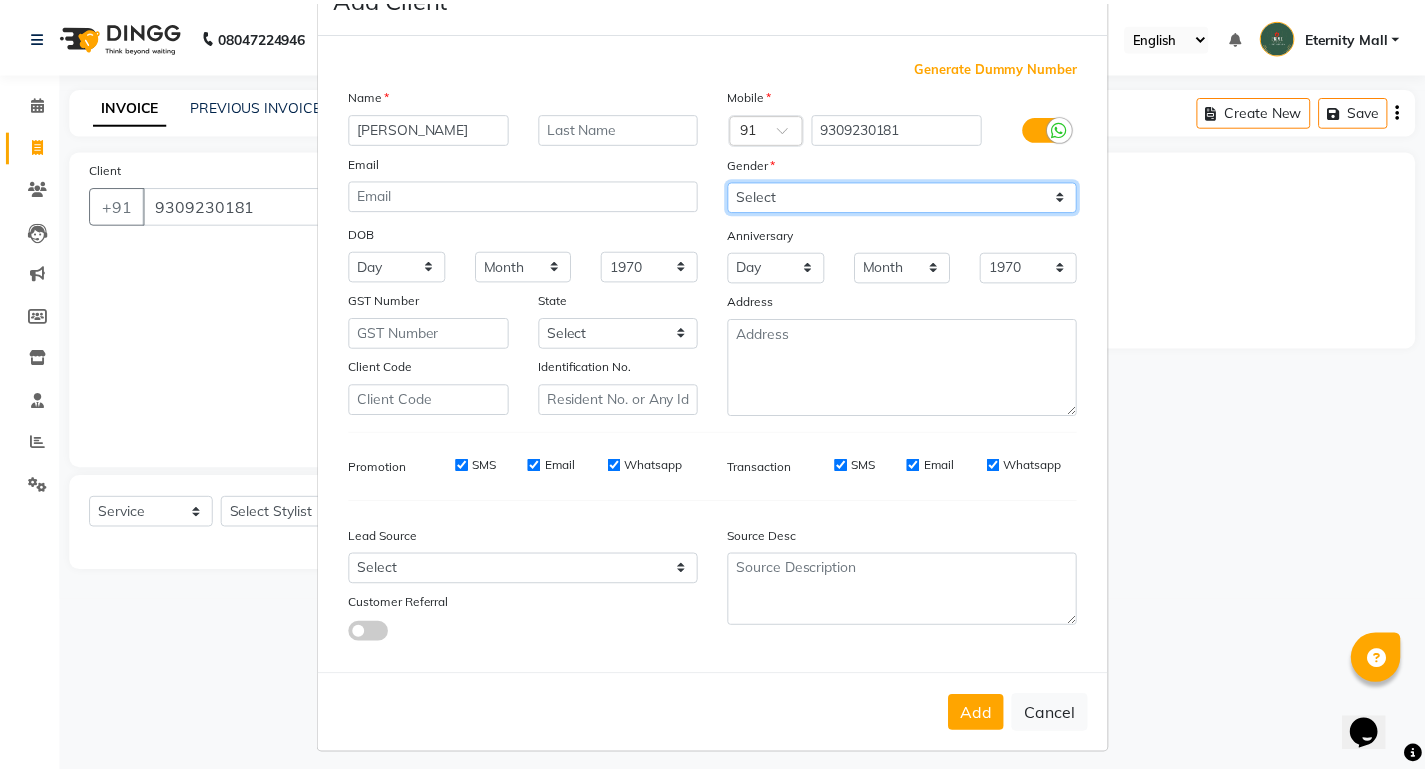 scroll, scrollTop: 76, scrollLeft: 0, axis: vertical 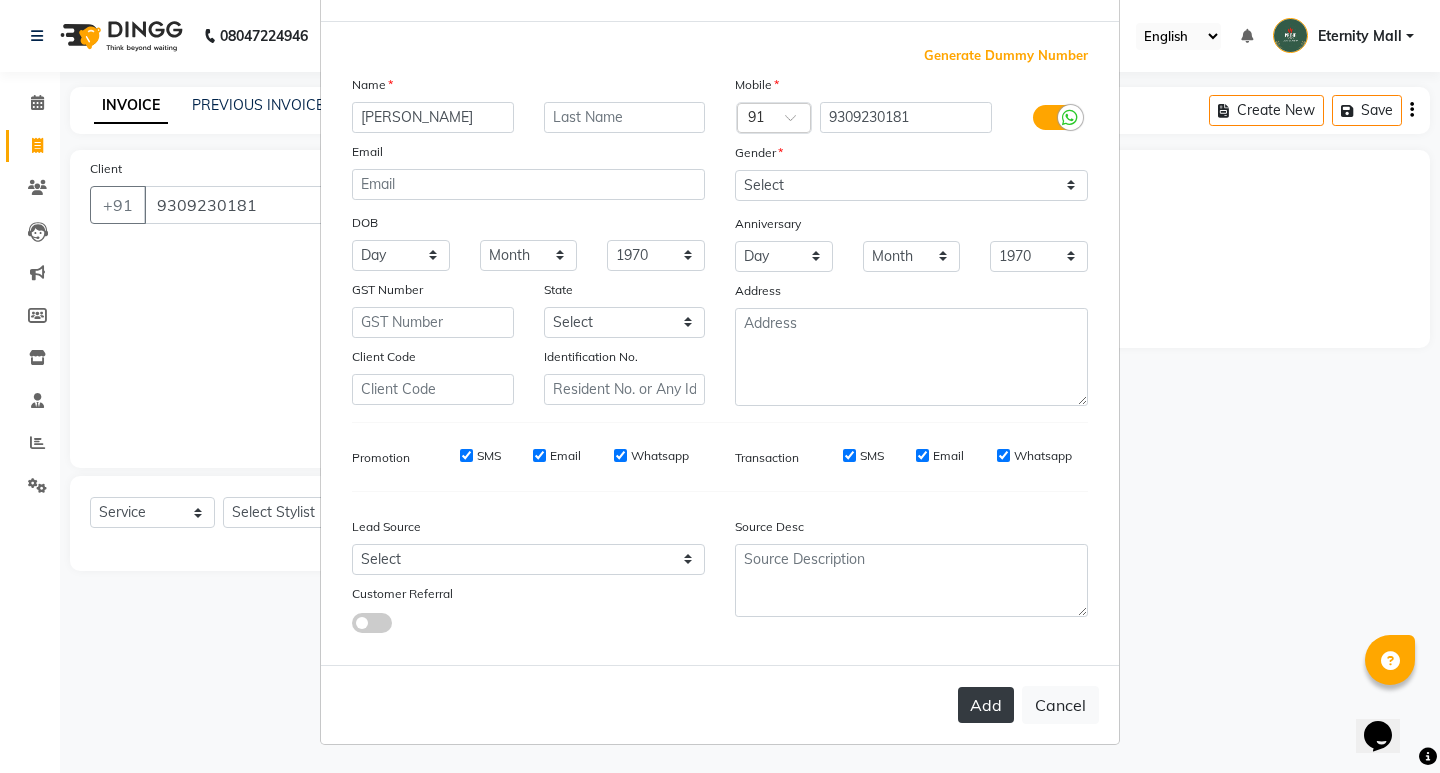click on "Add" at bounding box center [986, 705] 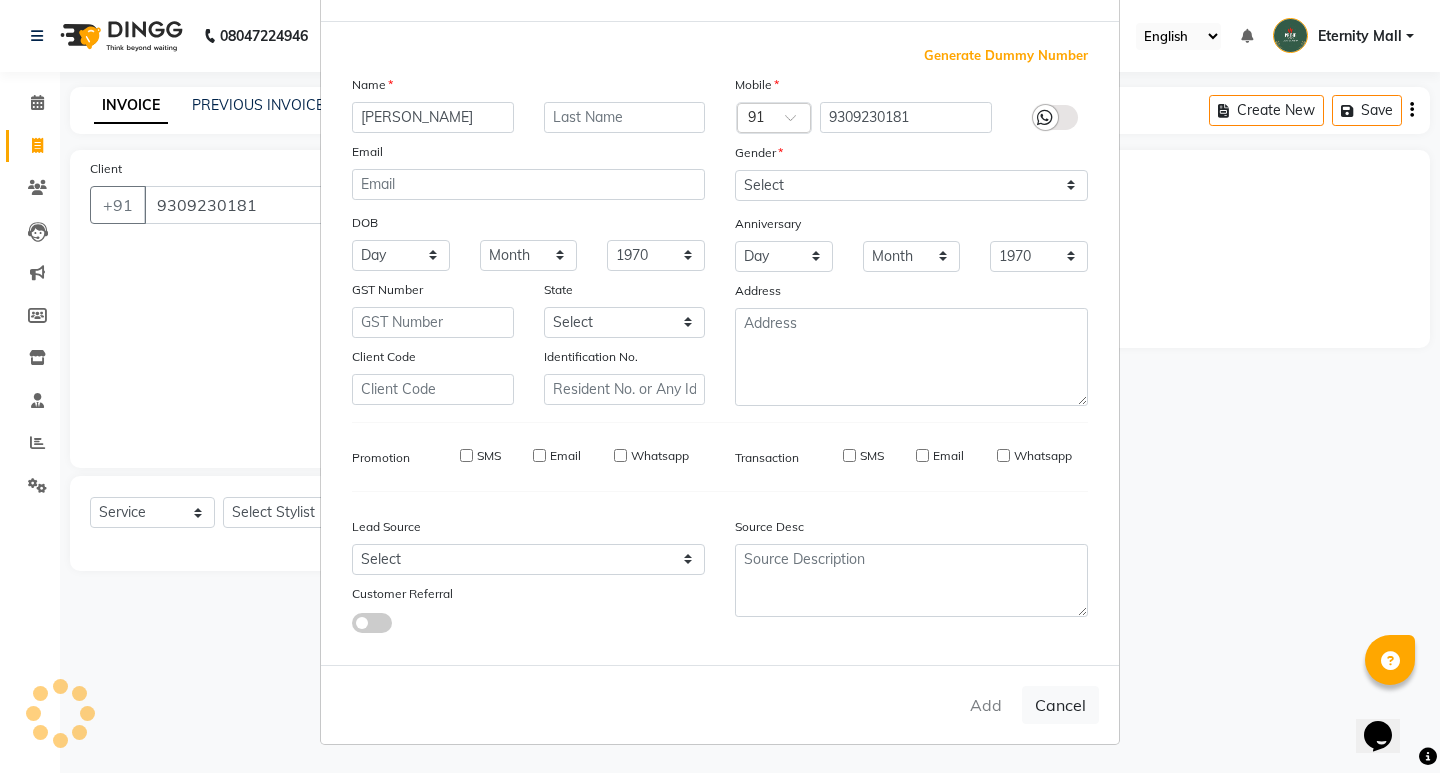 type 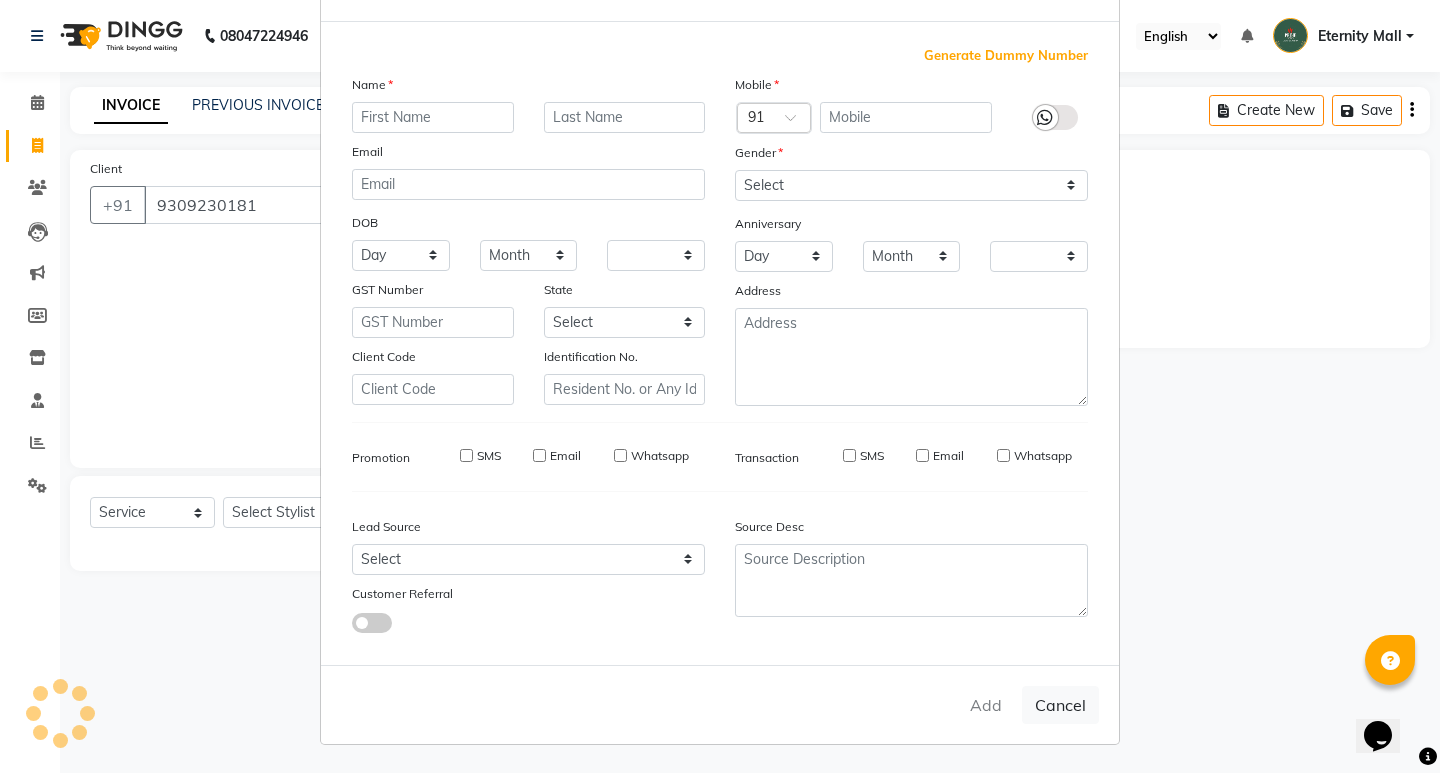 checkbox on "false" 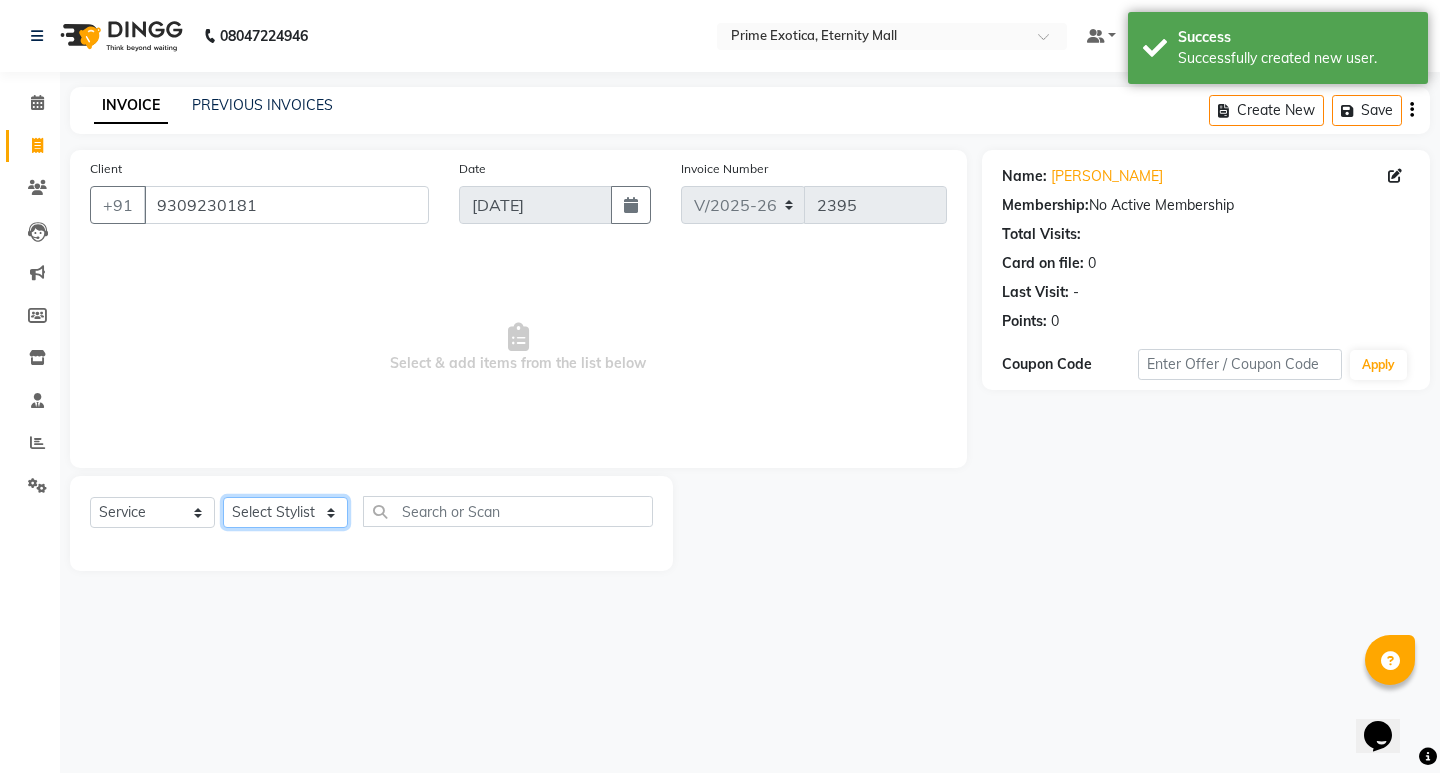 click on "Select Stylist AB  ADMIN ajay vikram lakshane [PERSON_NAME] Isha [PERSON_NAME]  [PERSON_NAME]" 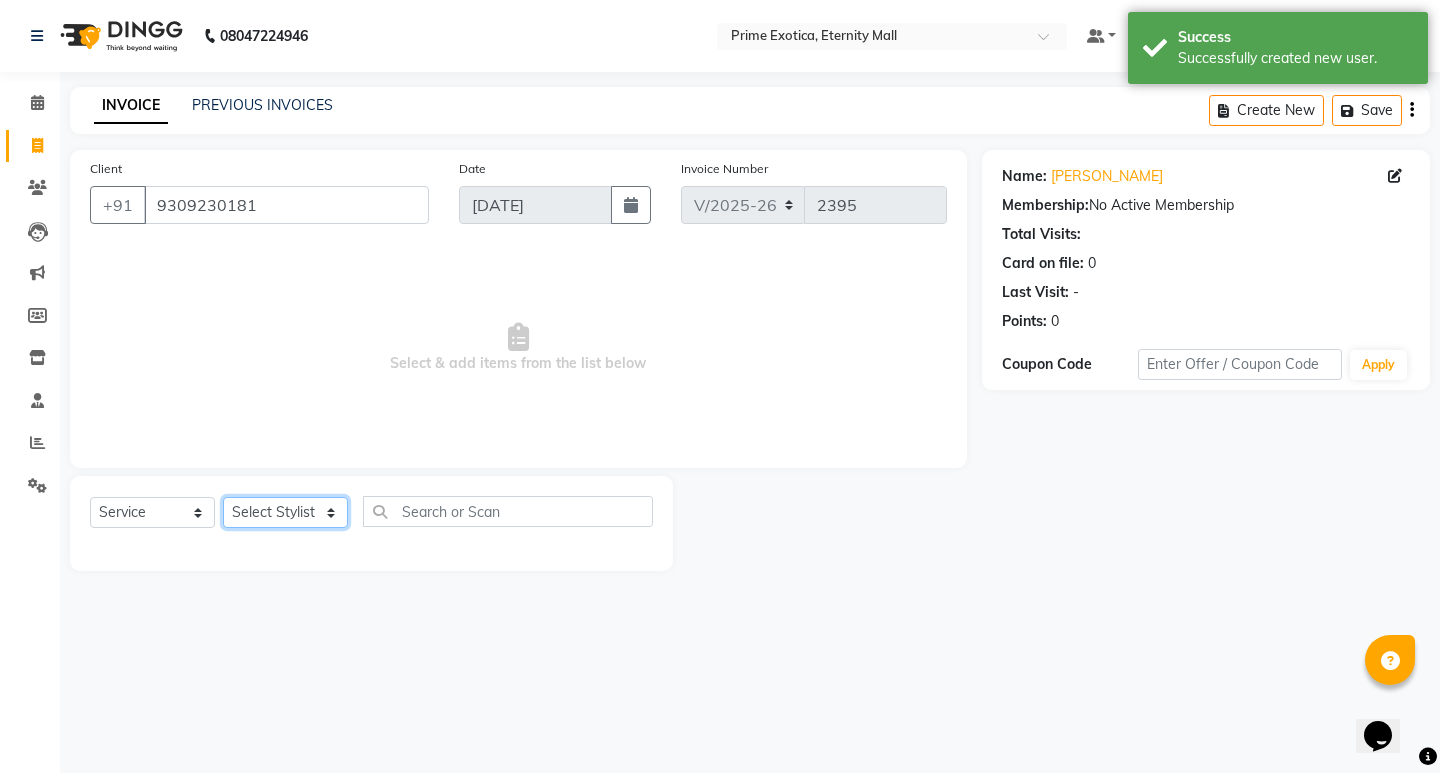 select on "66509" 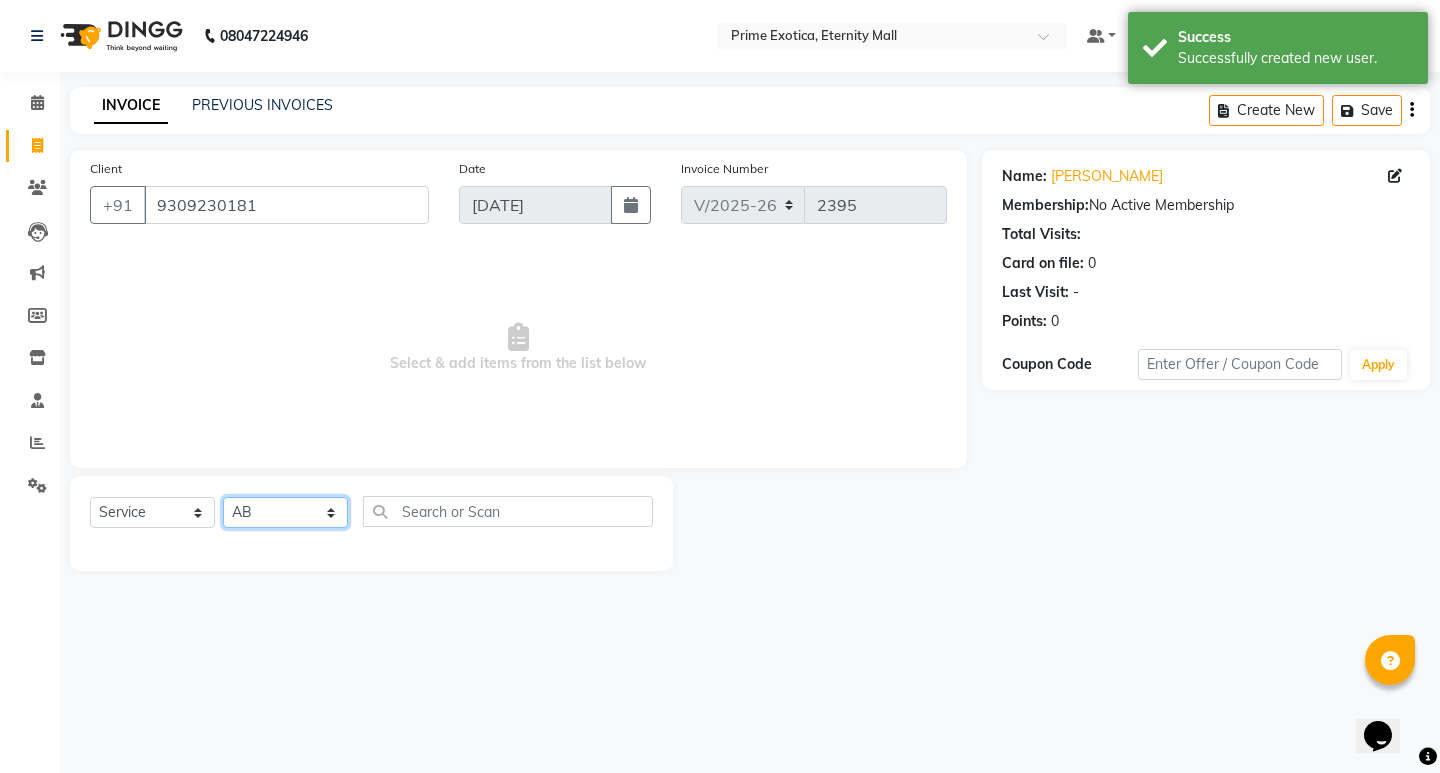 click on "Select Stylist AB  ADMIN ajay vikram lakshane [PERSON_NAME] Isha [PERSON_NAME]  [PERSON_NAME]" 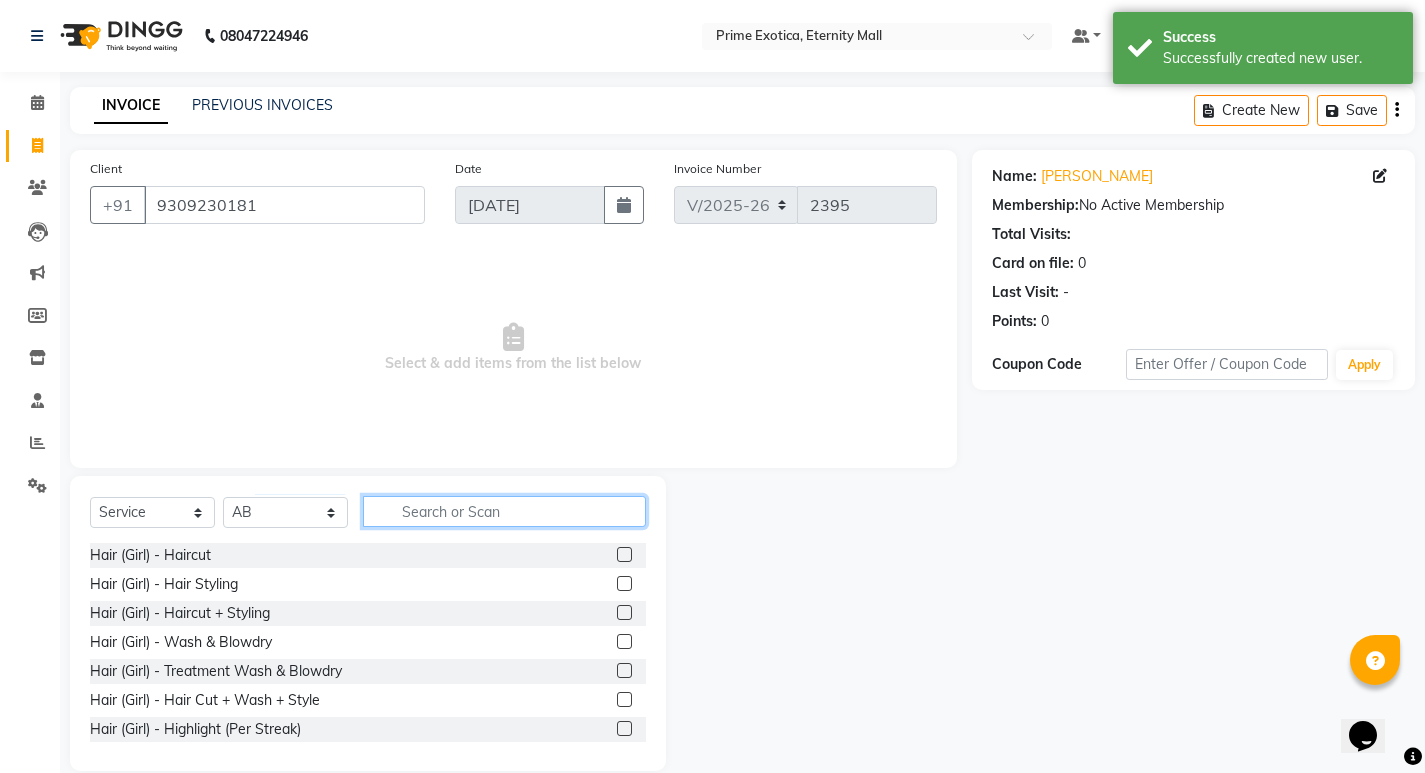 click 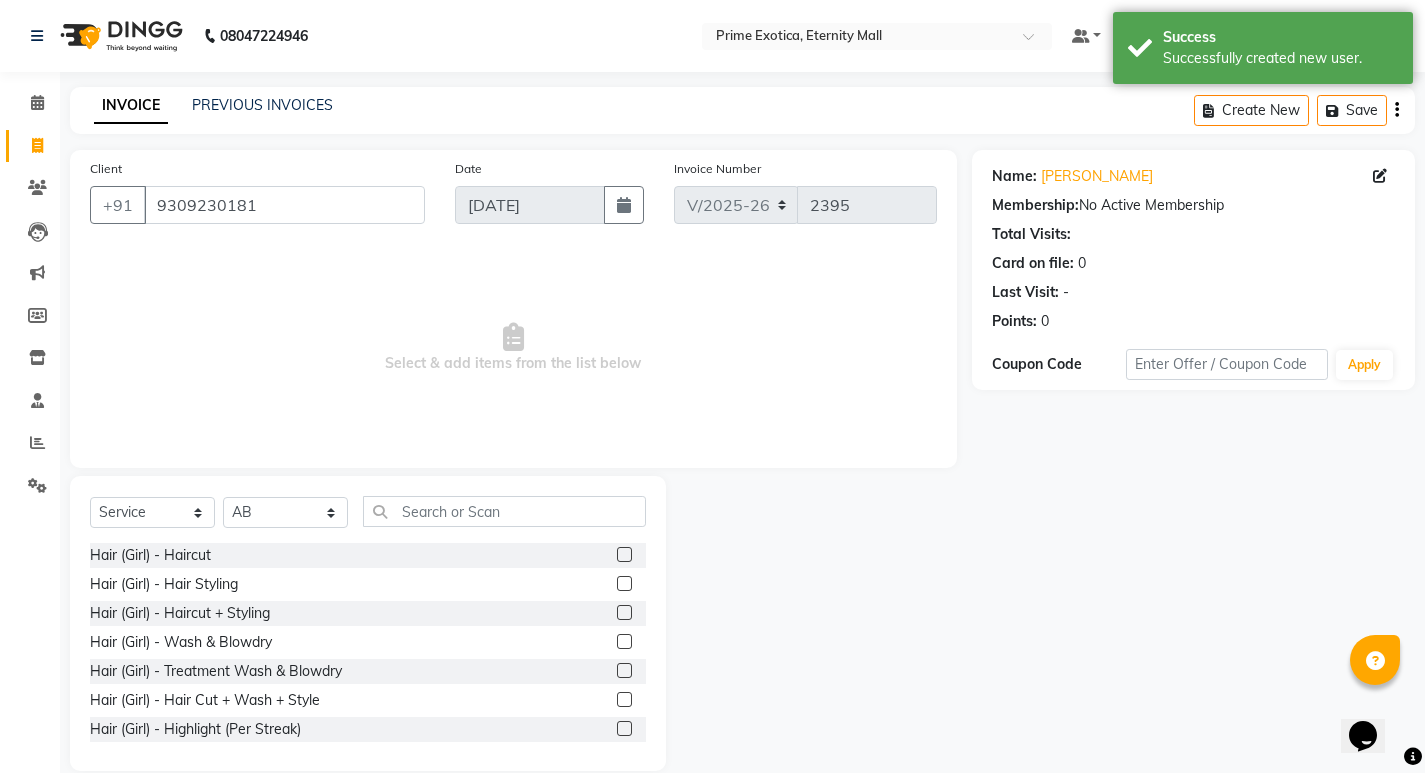drag, startPoint x: 608, startPoint y: 553, endPoint x: 622, endPoint y: 539, distance: 19.79899 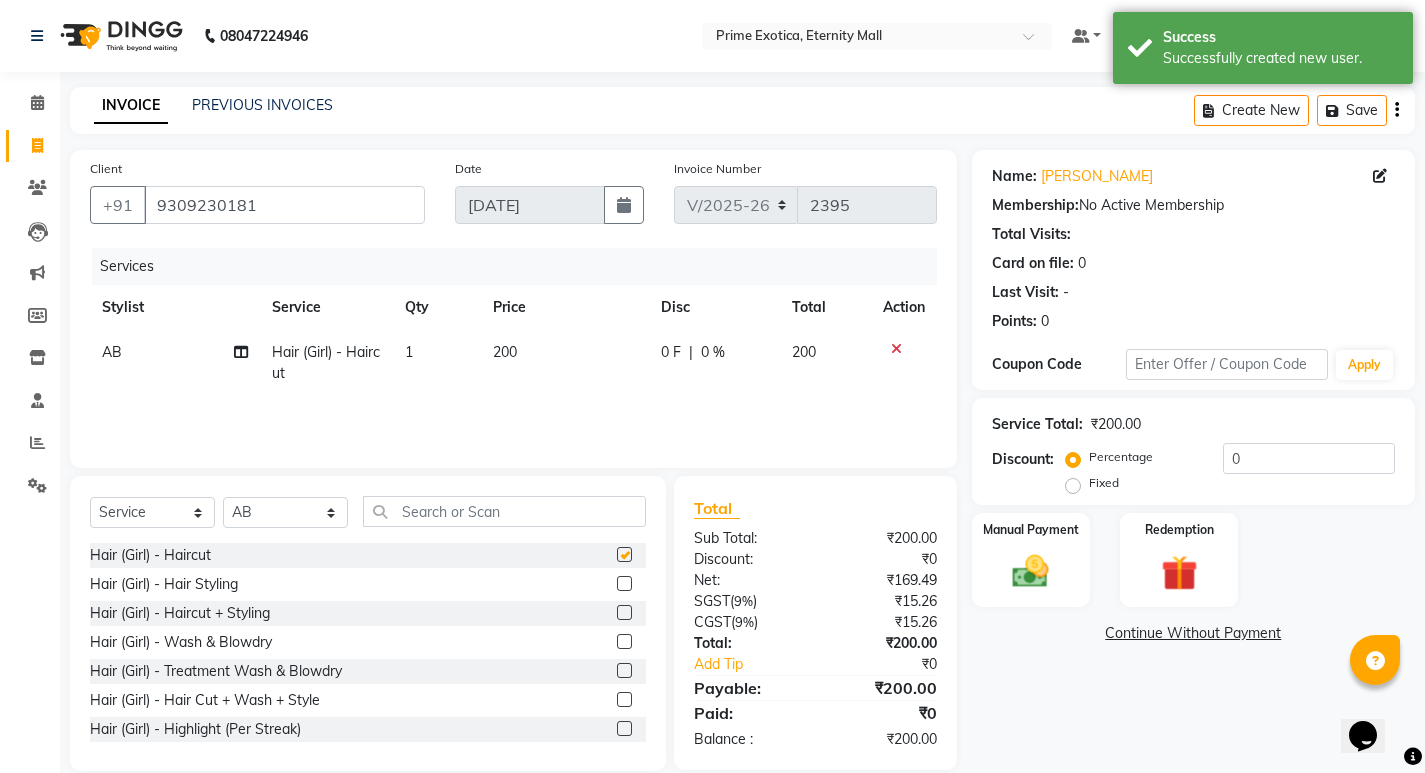 checkbox on "false" 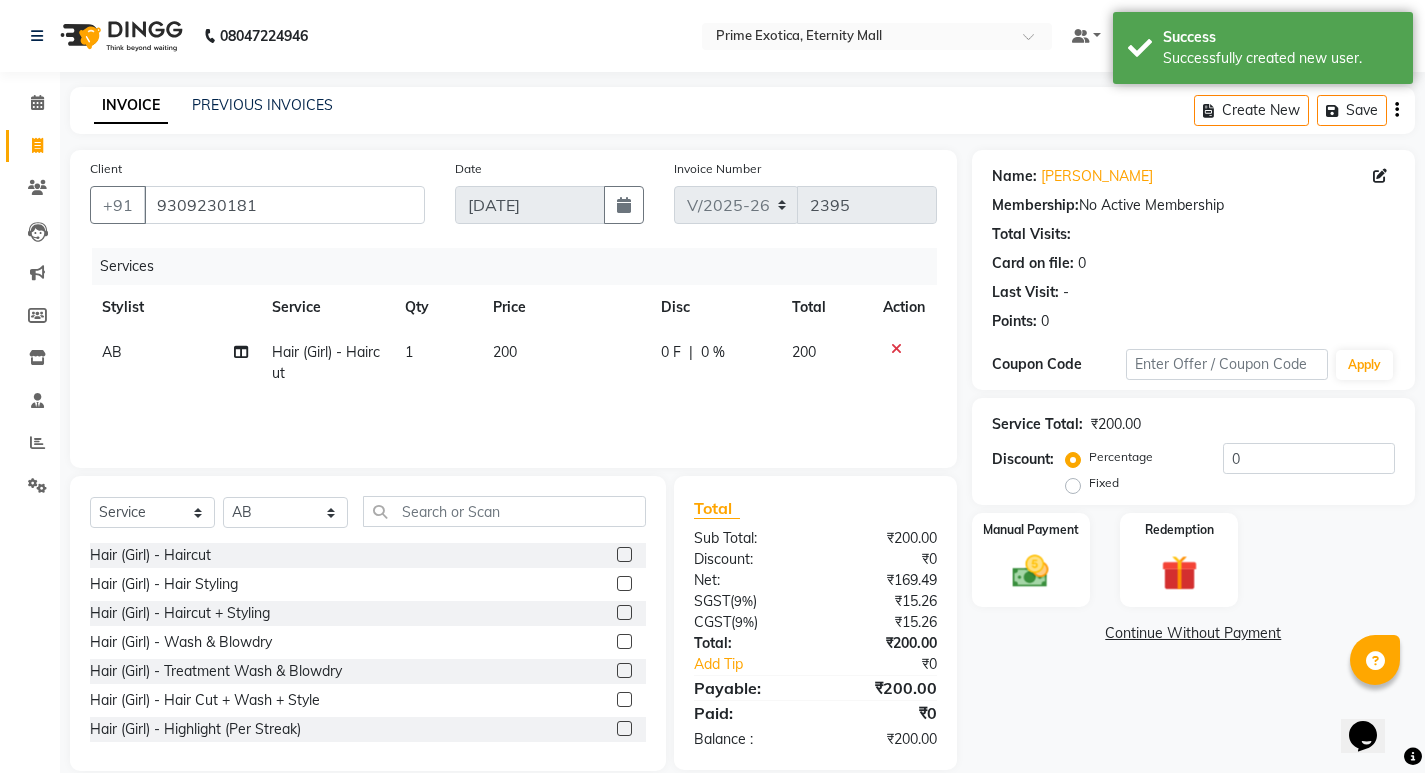 click on "200" 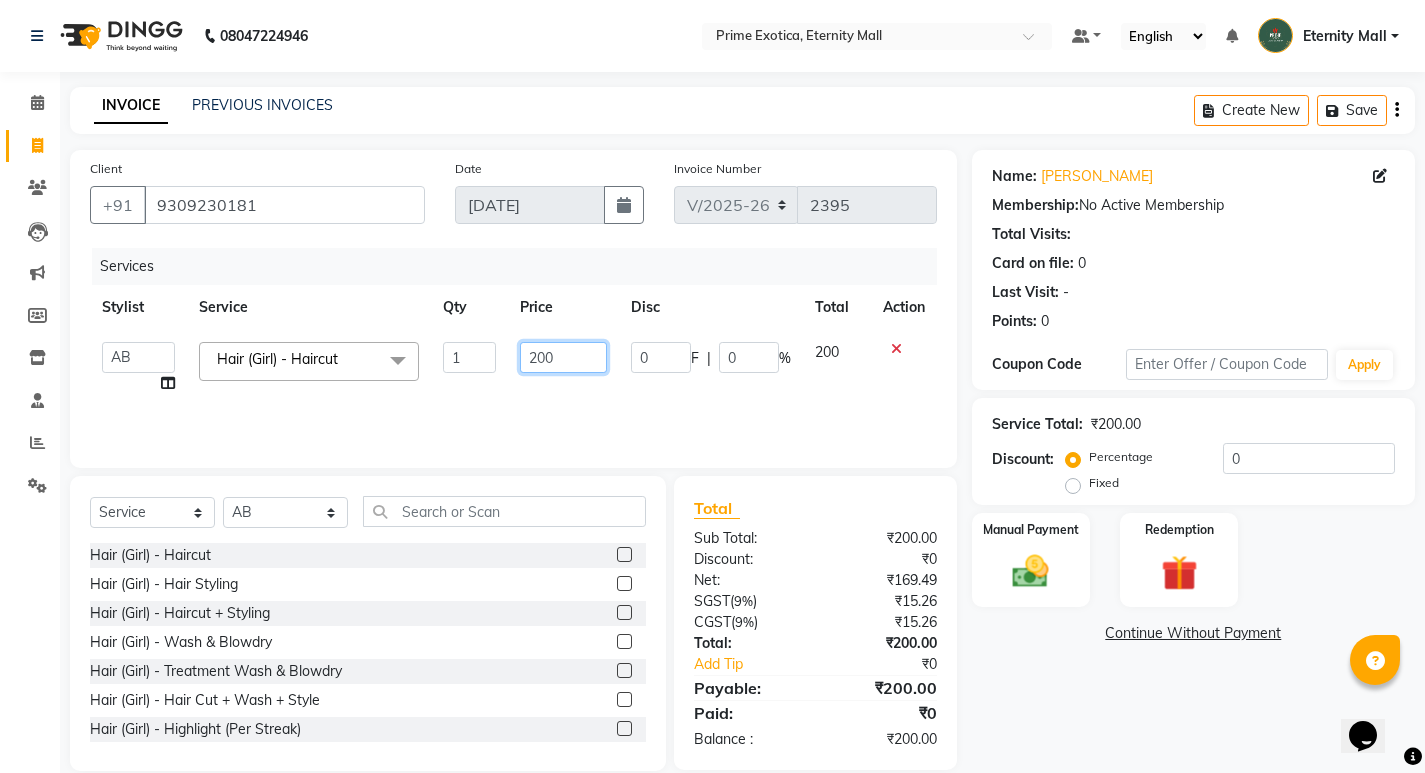 click on "200" 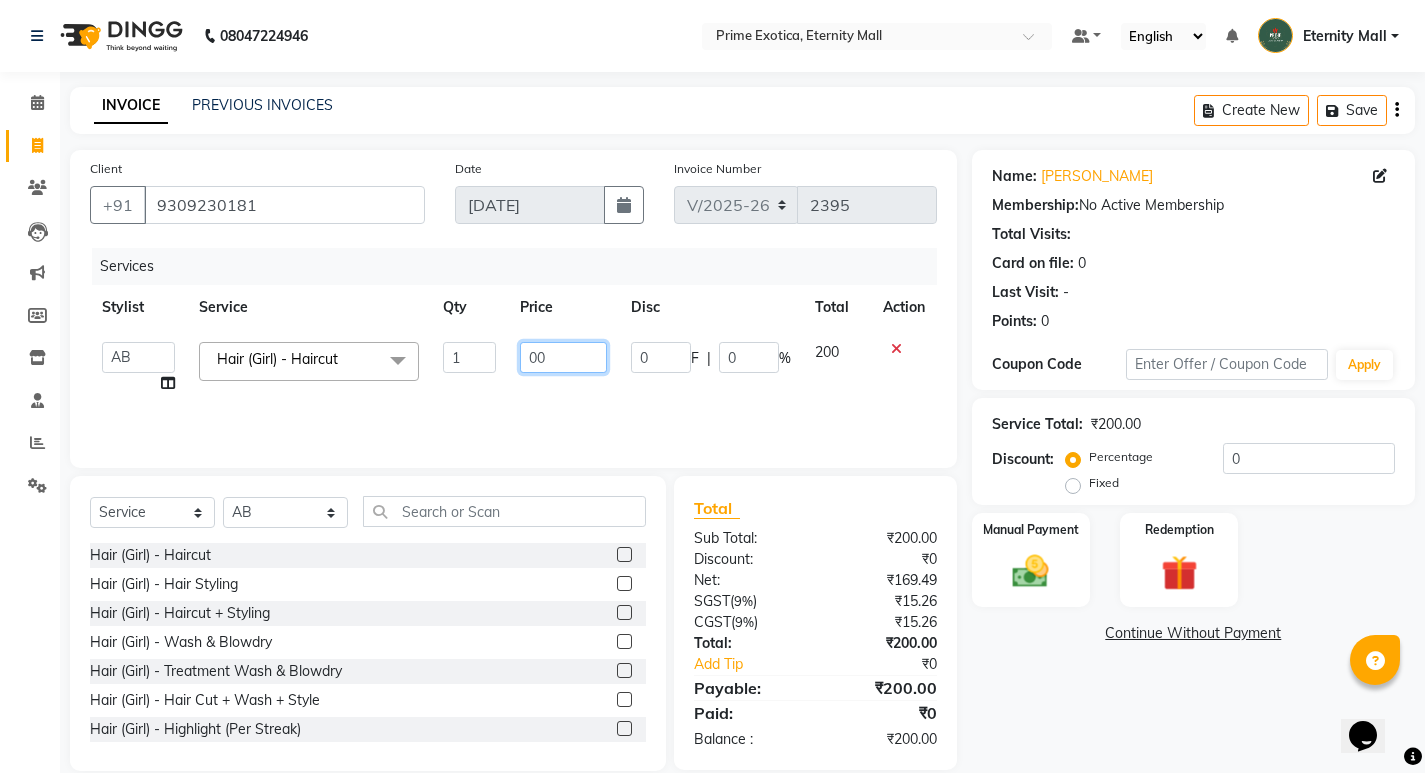 type on "300" 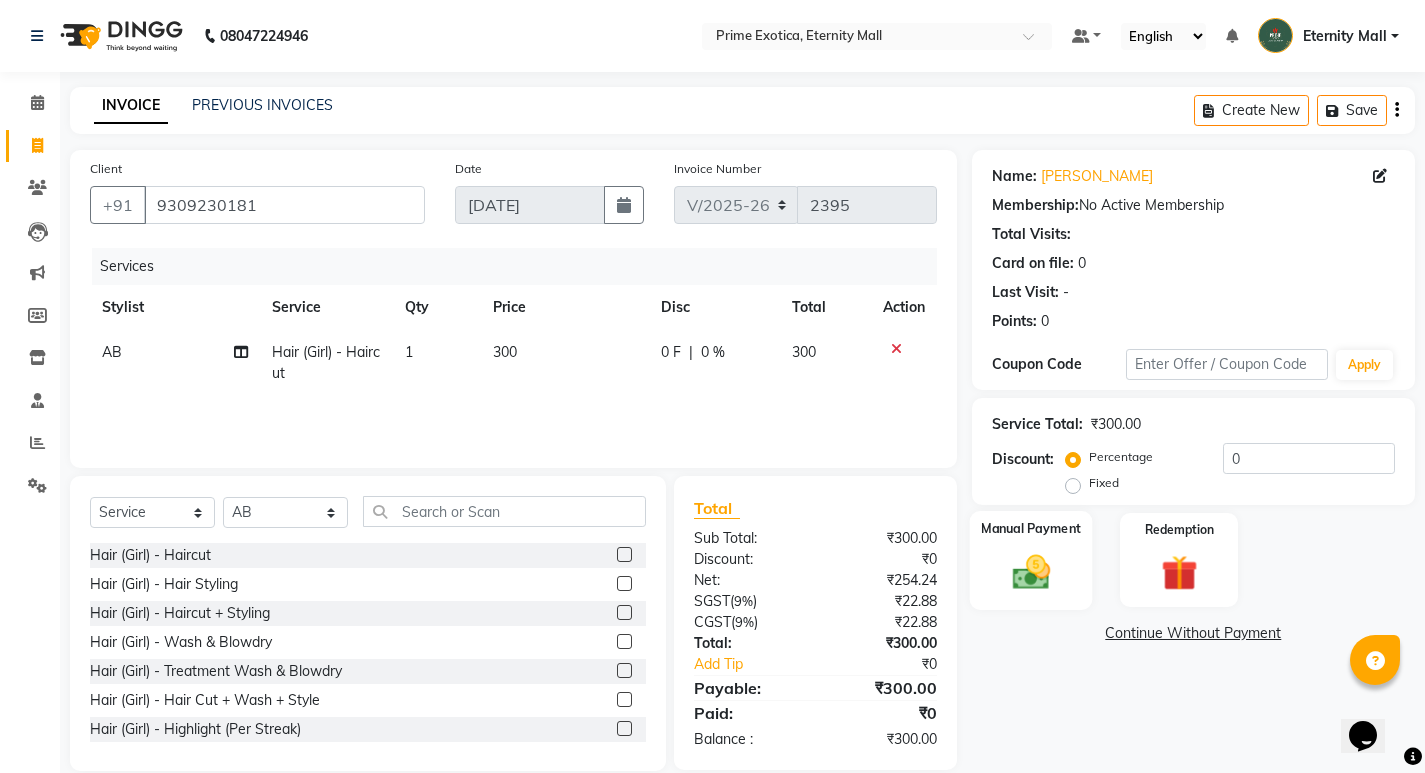 click 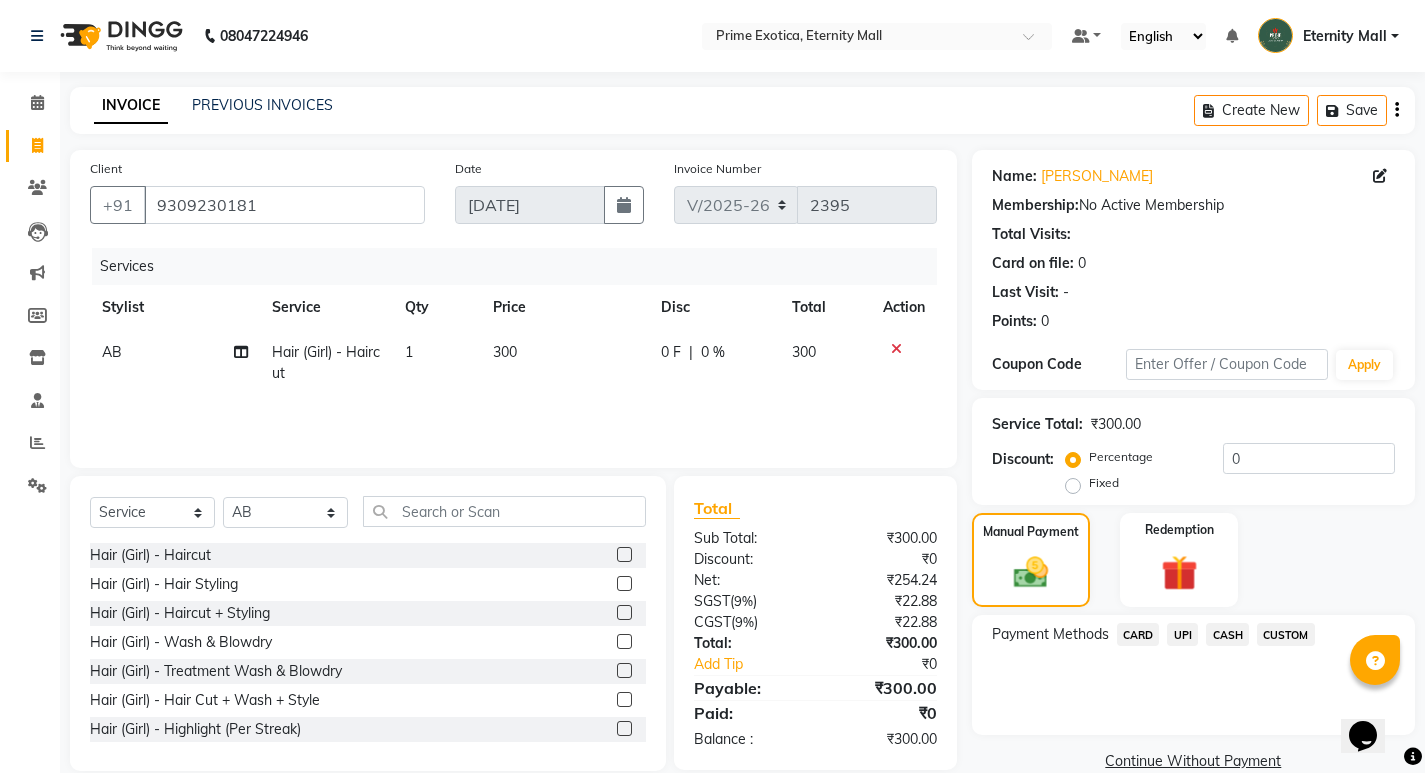 click on "UPI" 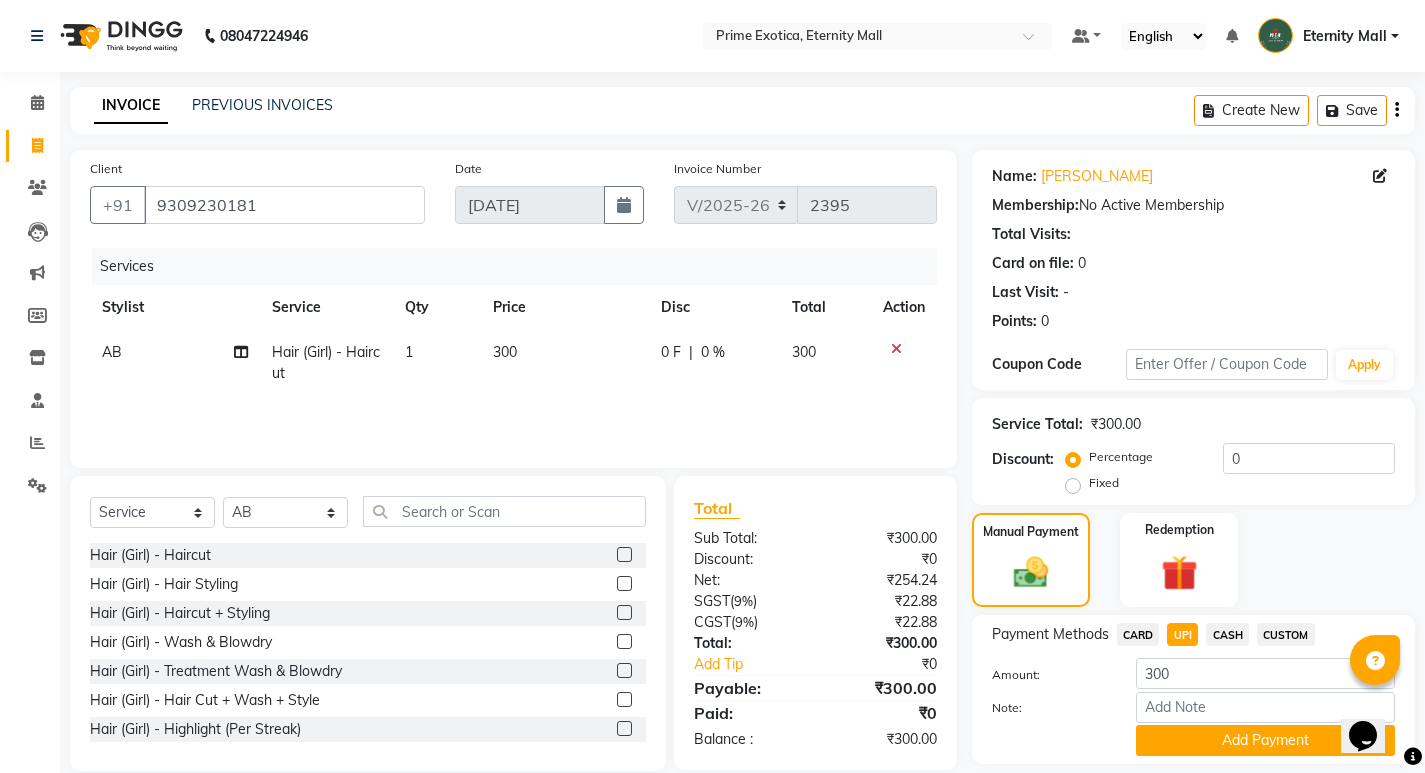 scroll, scrollTop: 62, scrollLeft: 0, axis: vertical 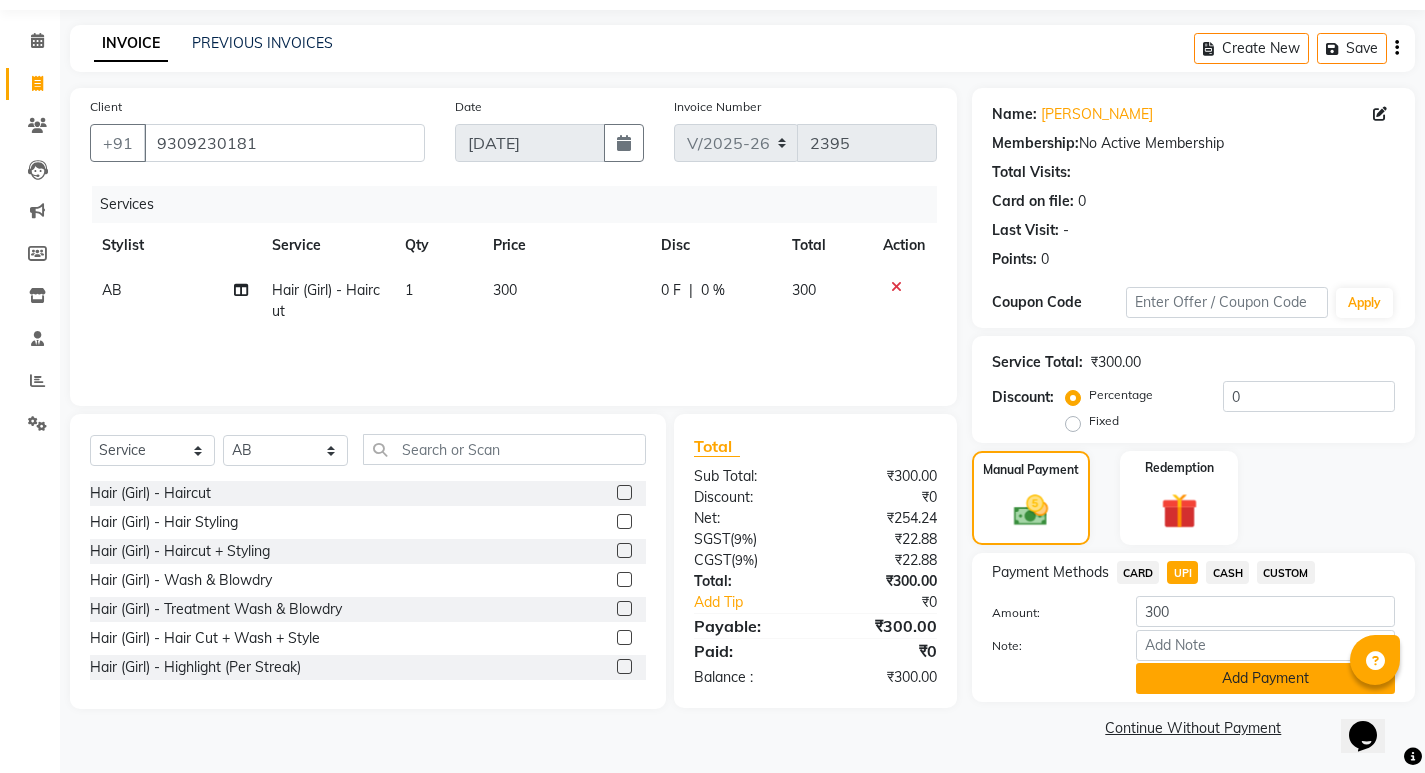 click on "Add Payment" 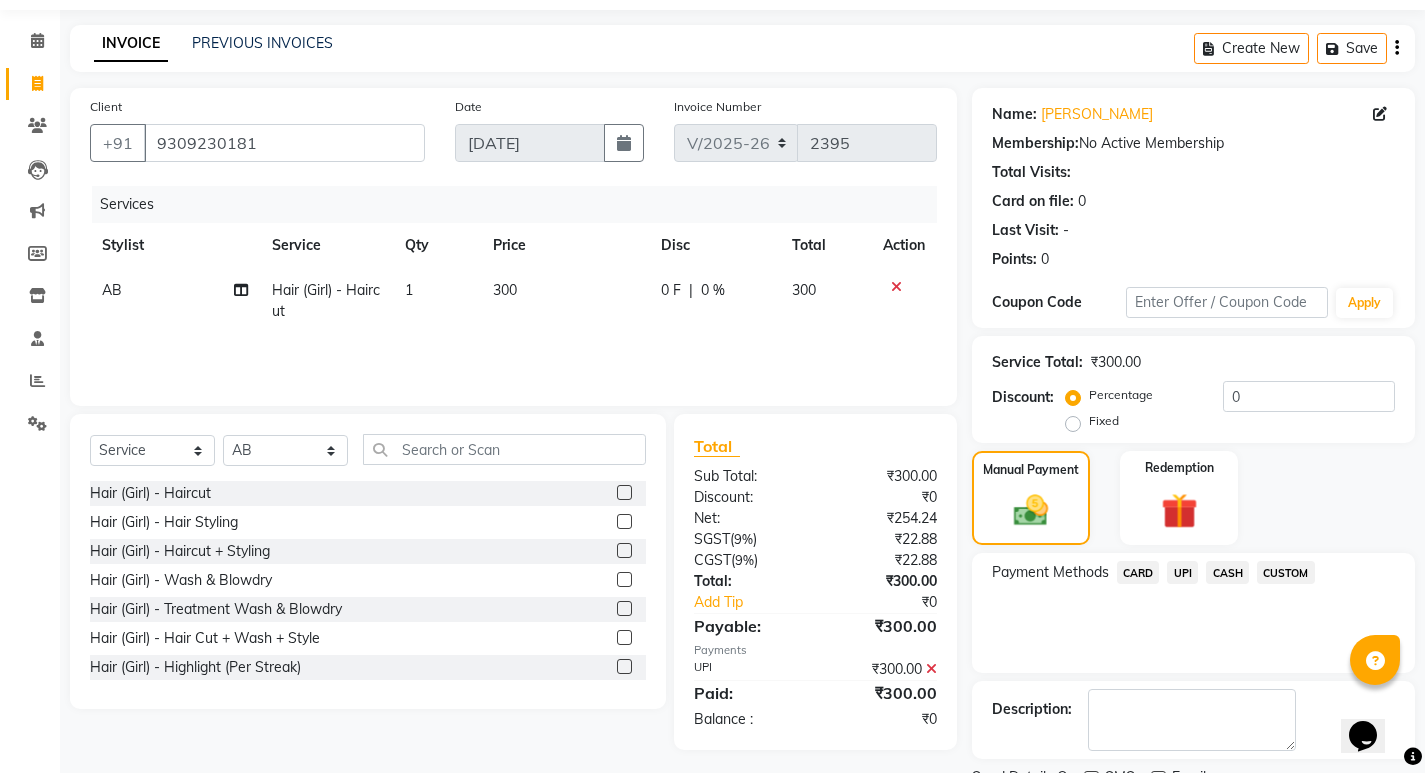 scroll, scrollTop: 146, scrollLeft: 0, axis: vertical 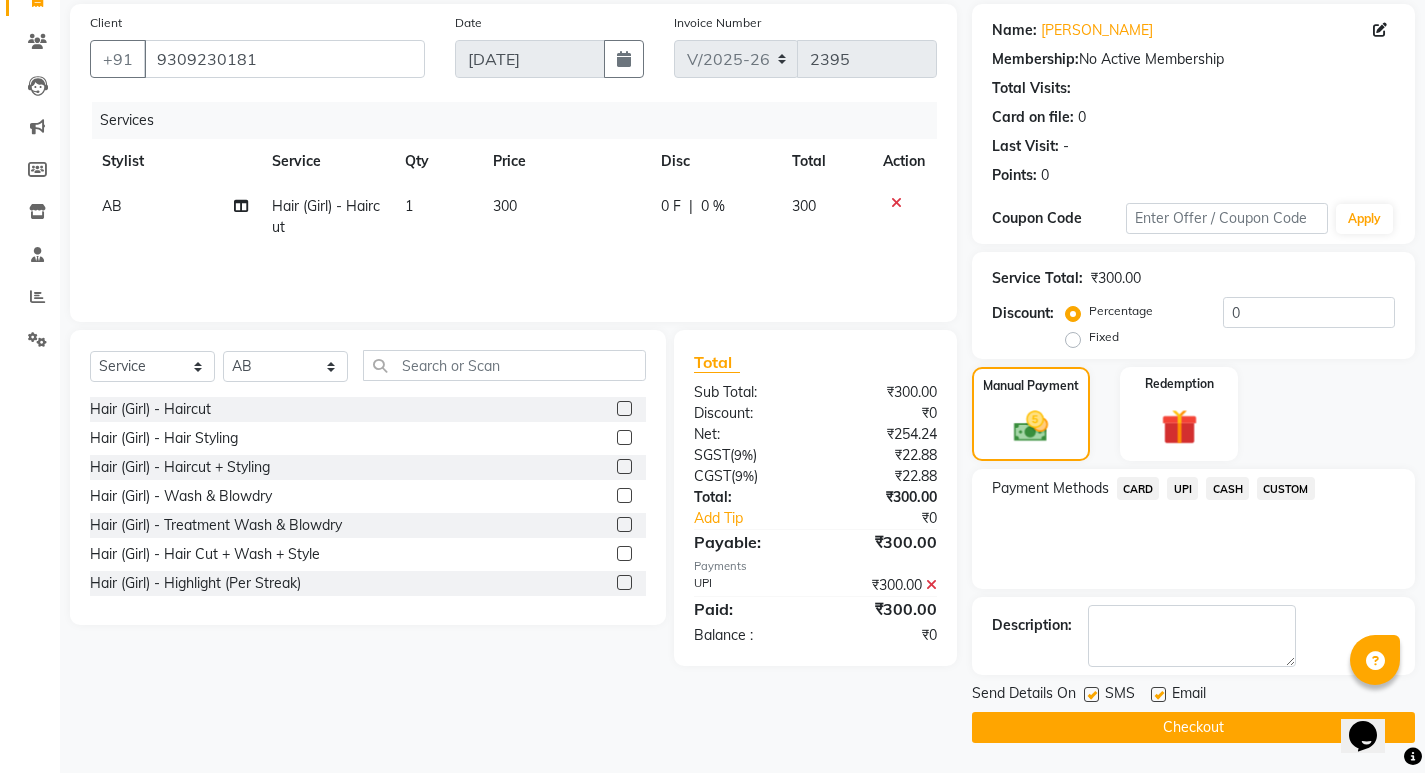 click on "Checkout" 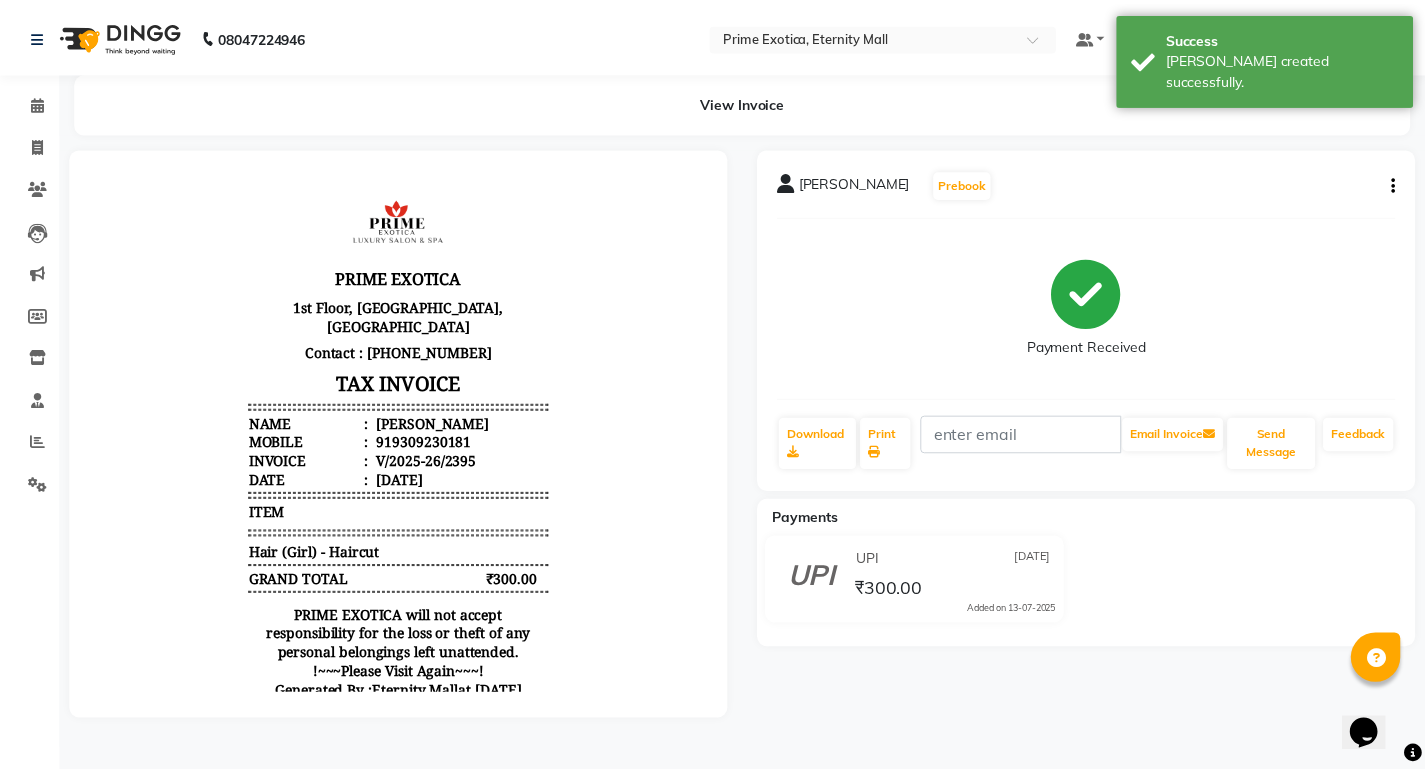 scroll, scrollTop: 0, scrollLeft: 0, axis: both 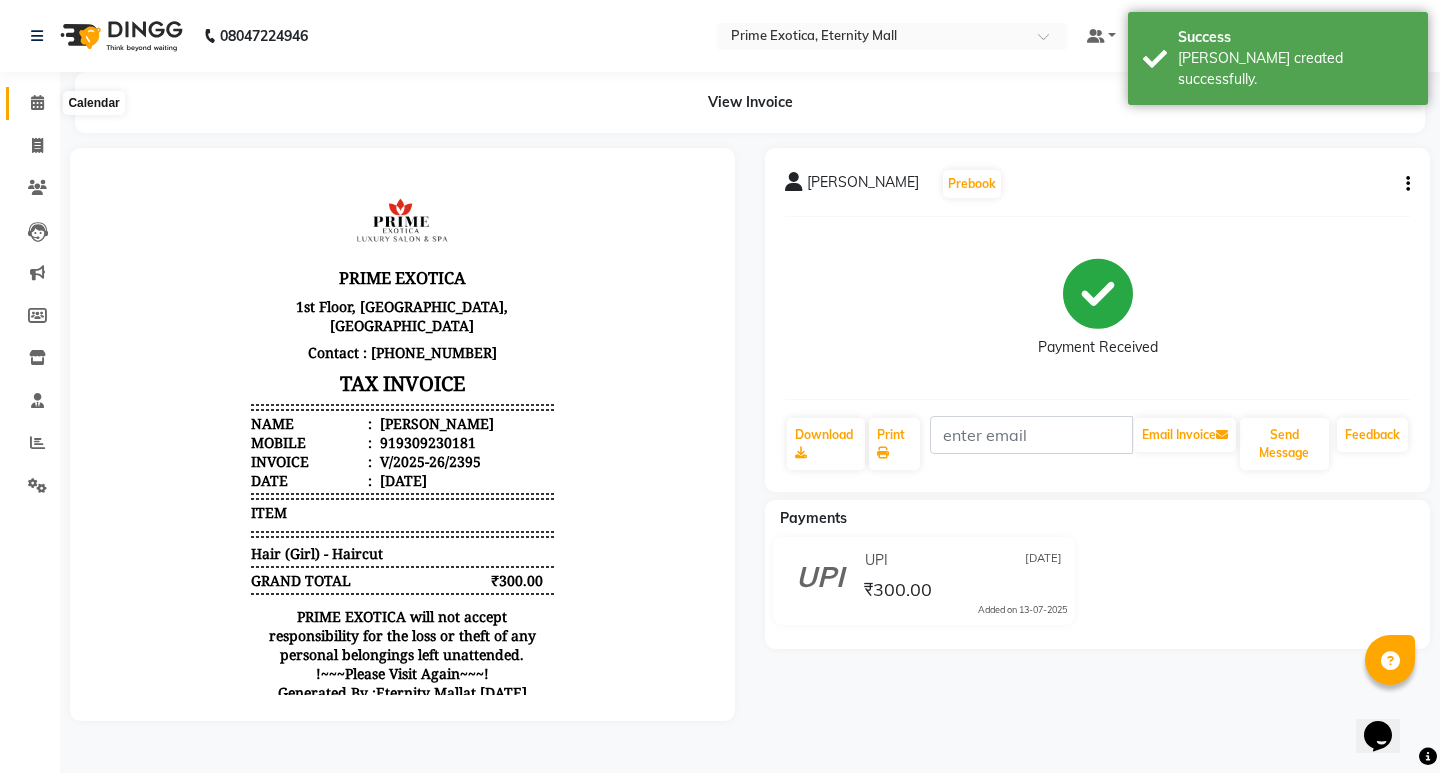 click 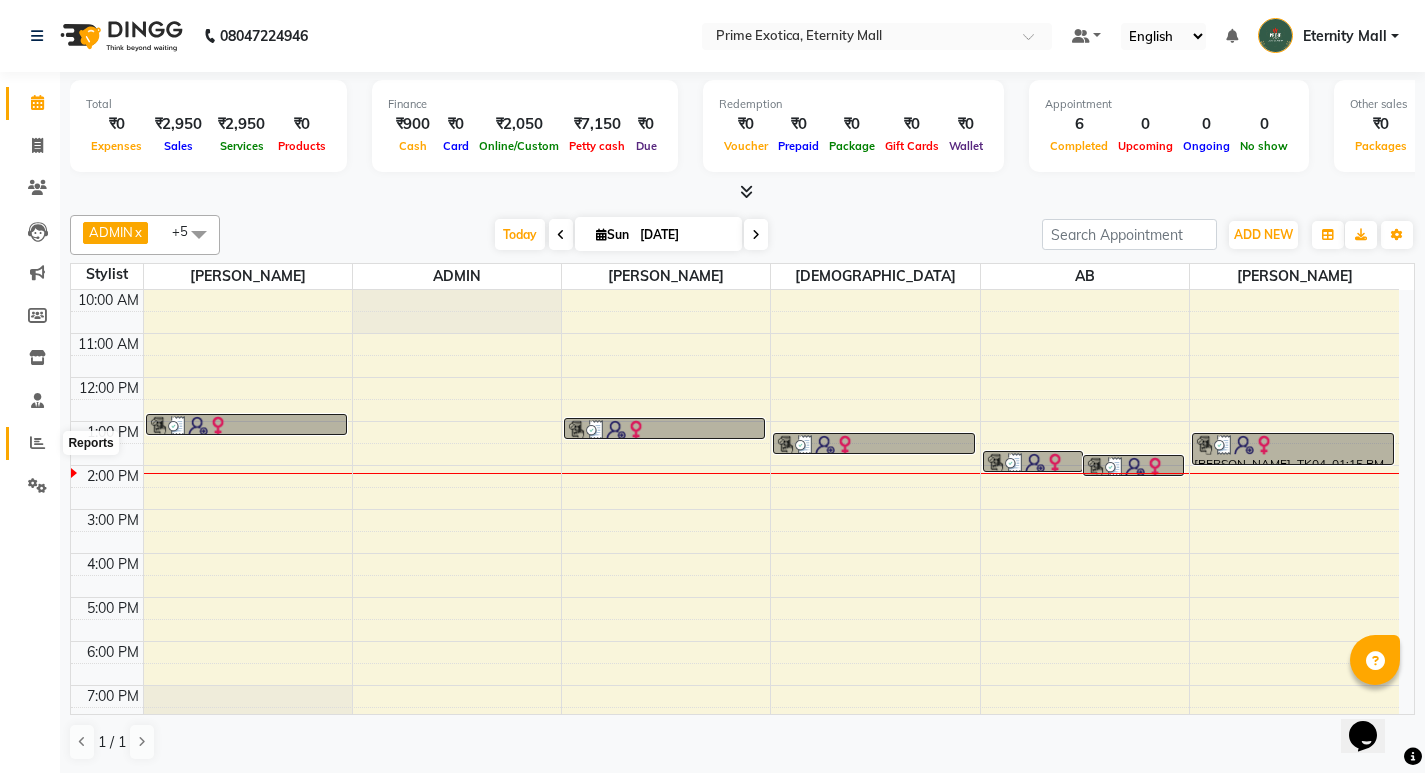 click 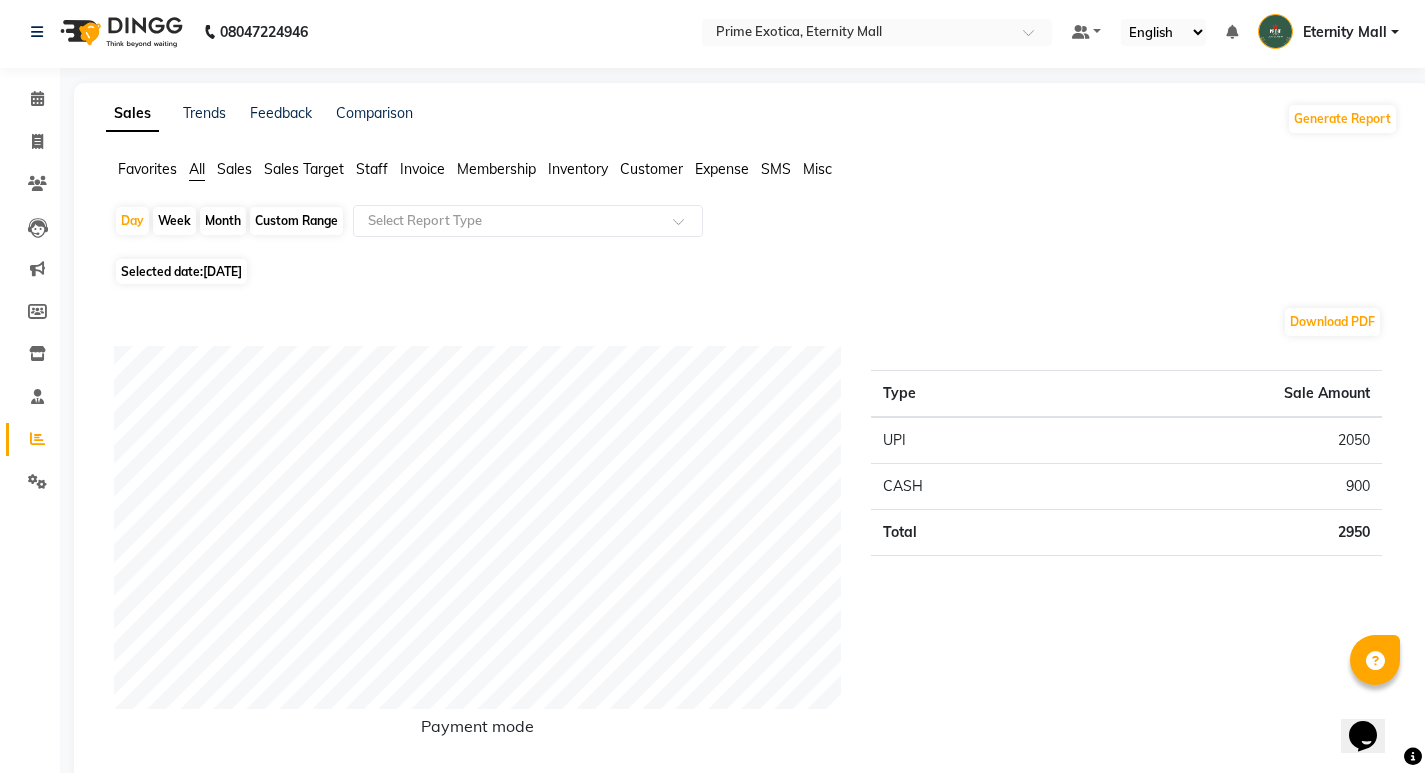 scroll, scrollTop: 0, scrollLeft: 0, axis: both 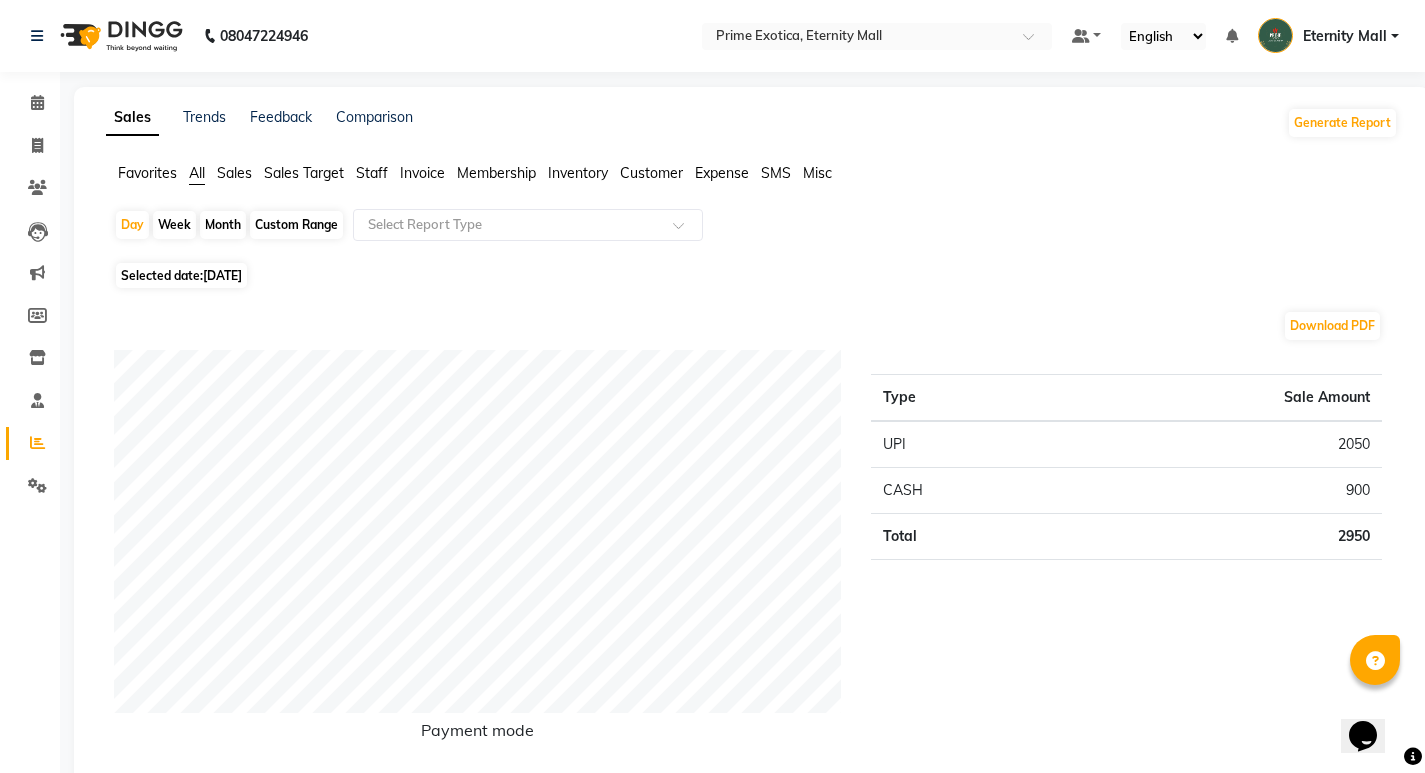 click on "Month" 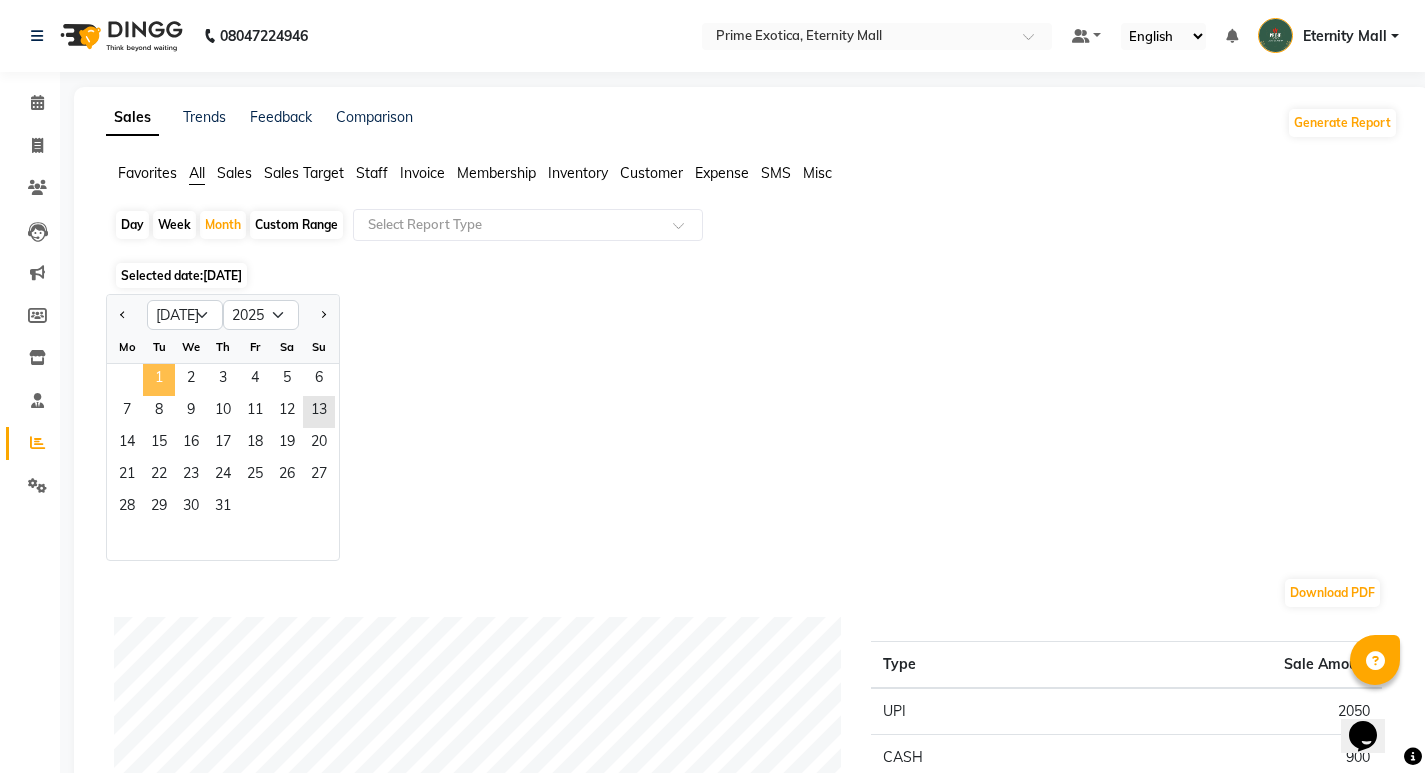 click on "1" 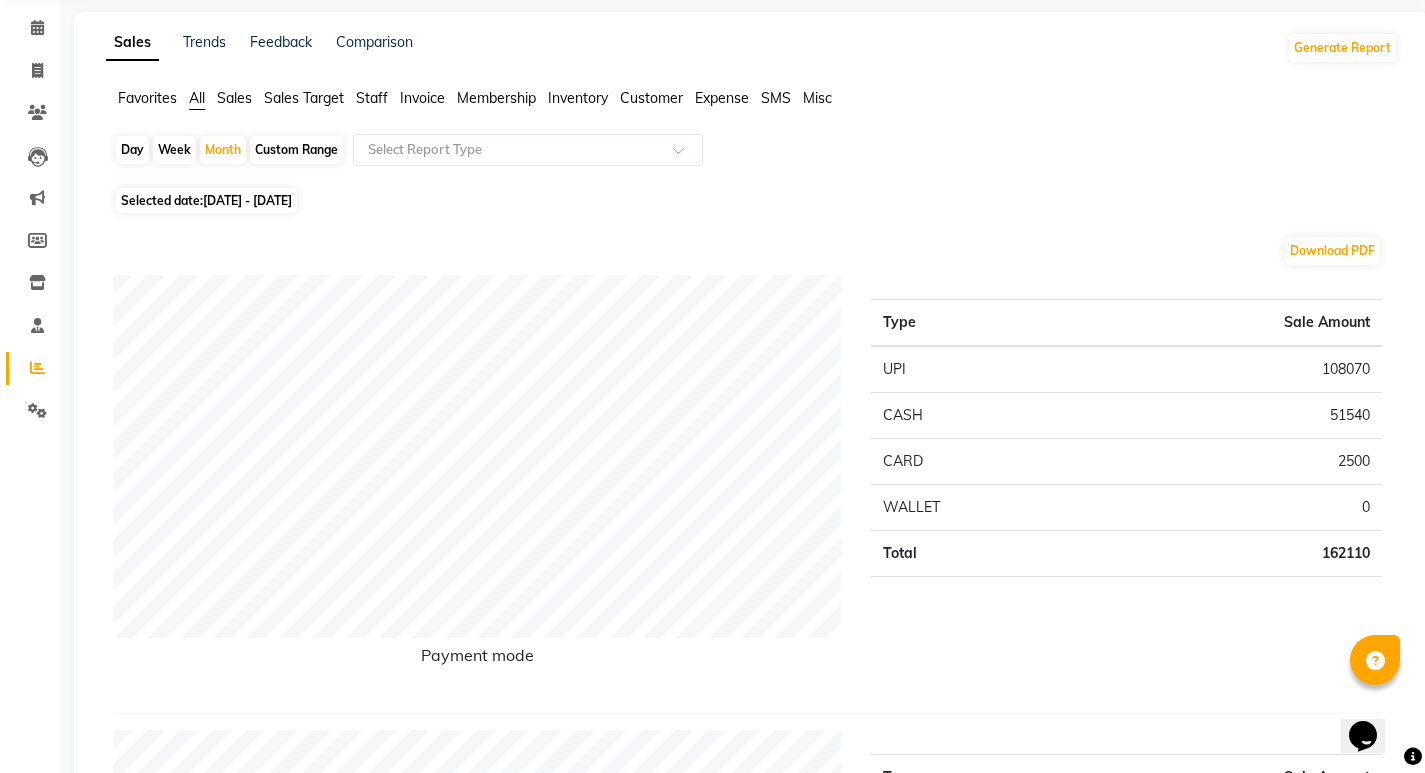 scroll, scrollTop: 0, scrollLeft: 0, axis: both 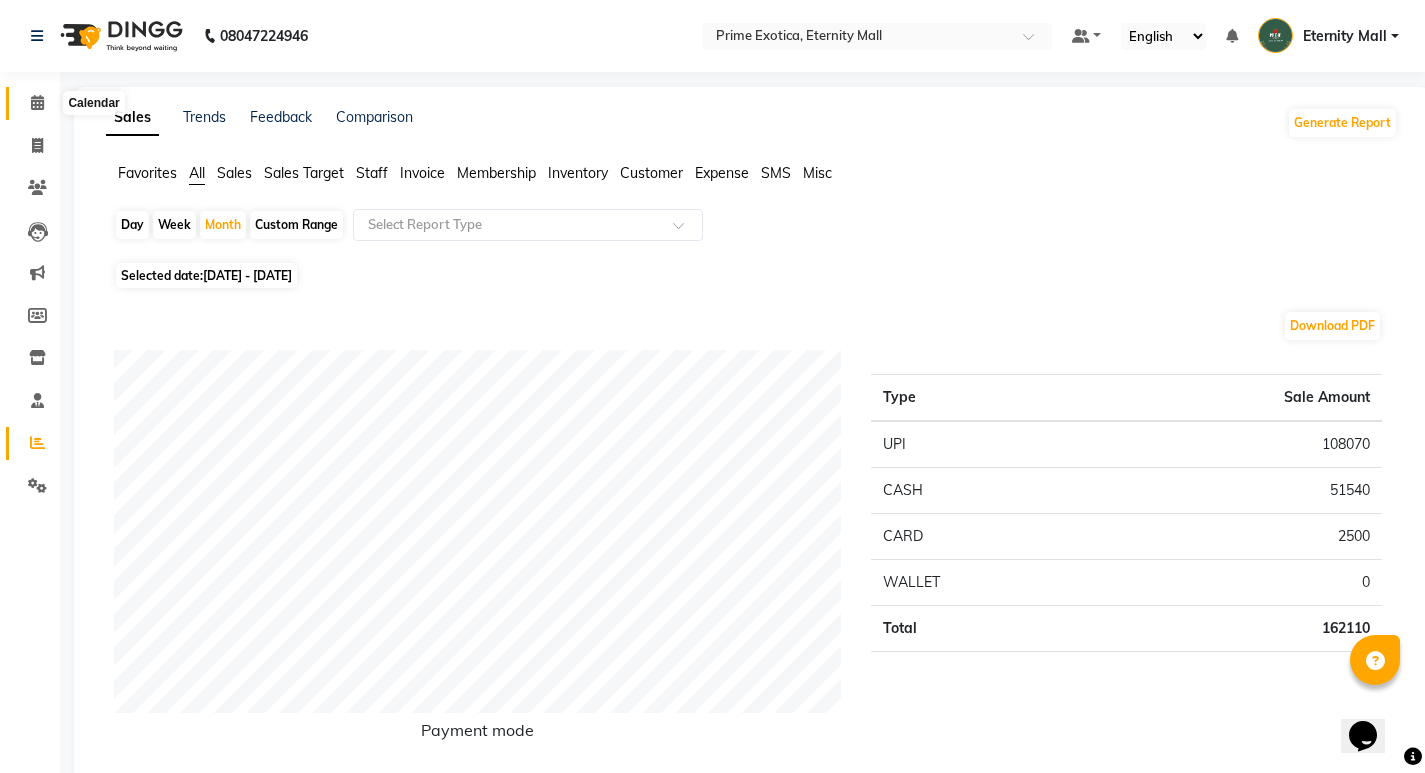 click 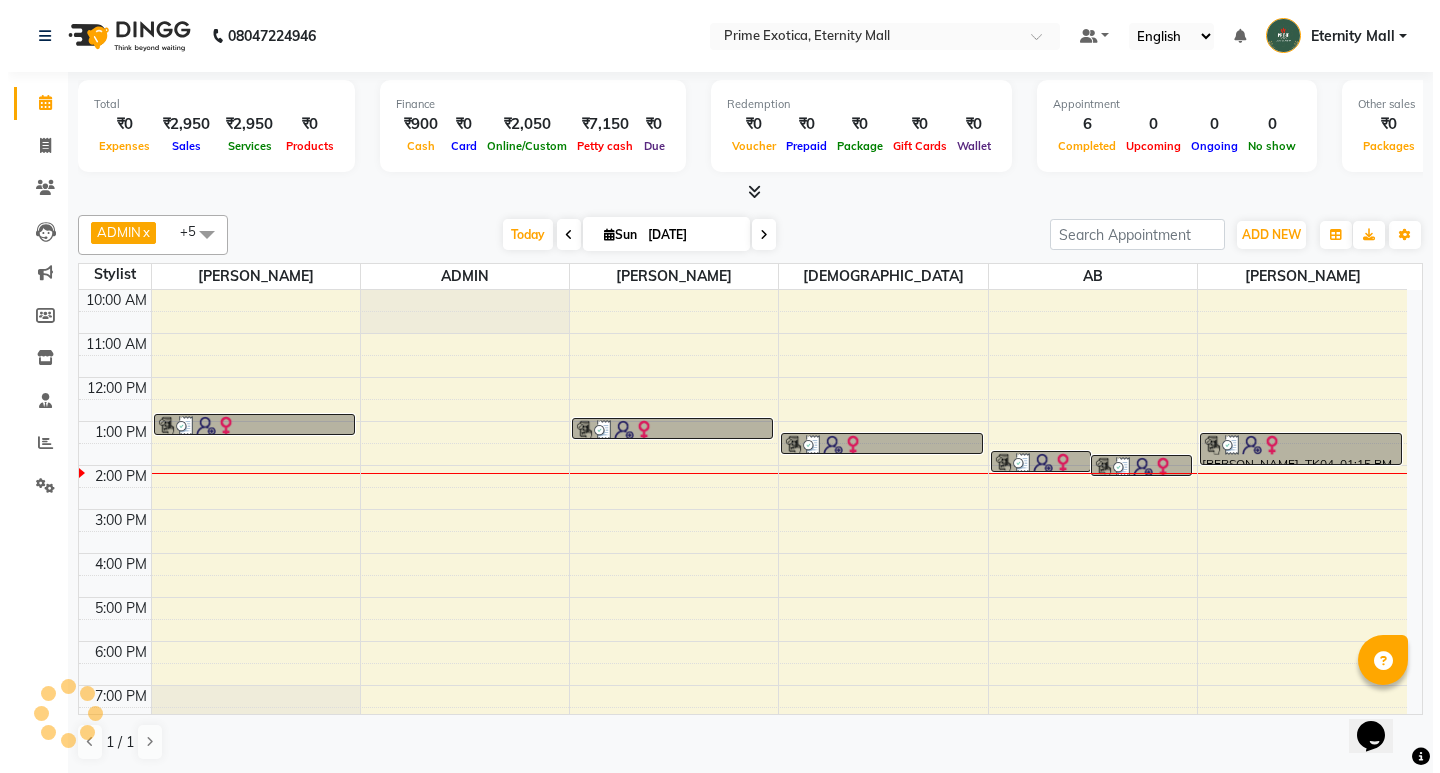 scroll, scrollTop: 0, scrollLeft: 0, axis: both 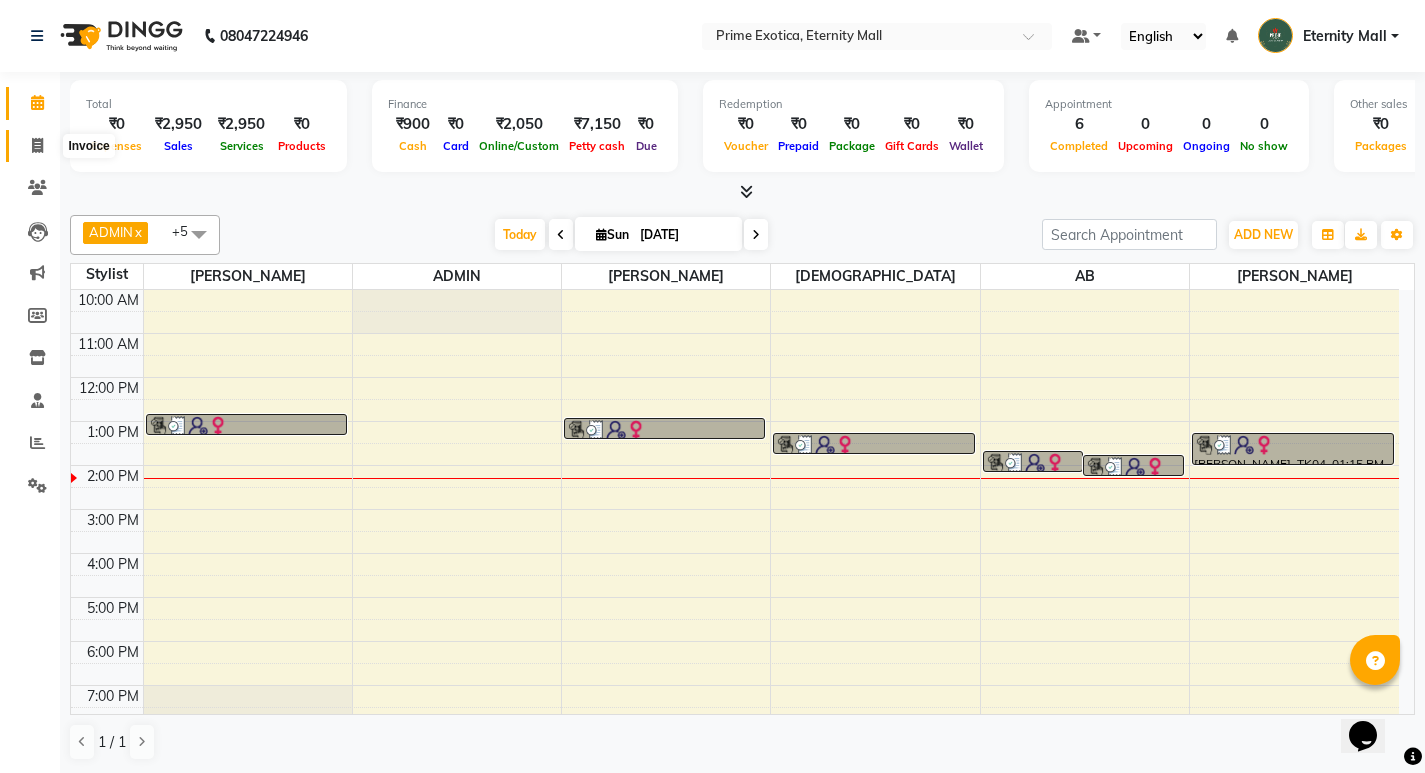 click 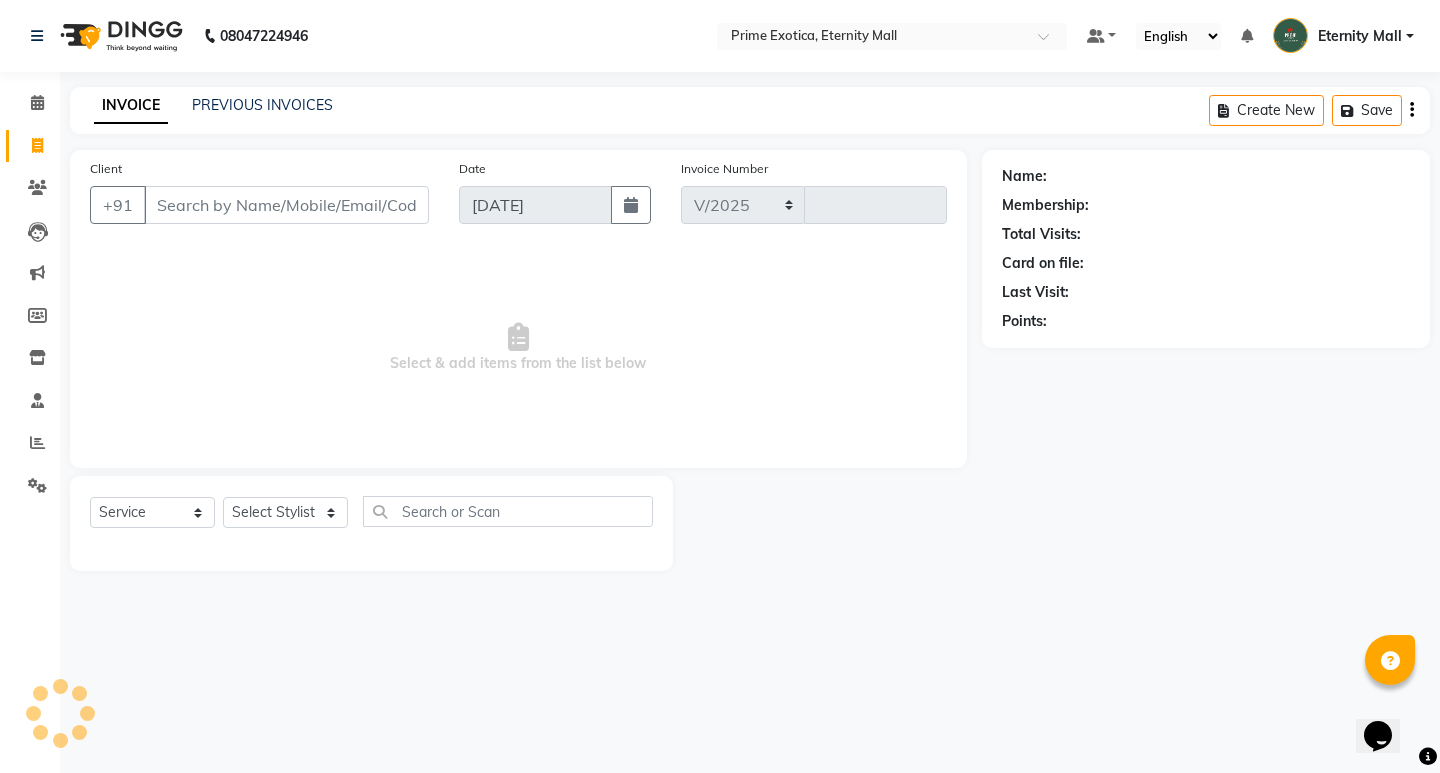 select on "5774" 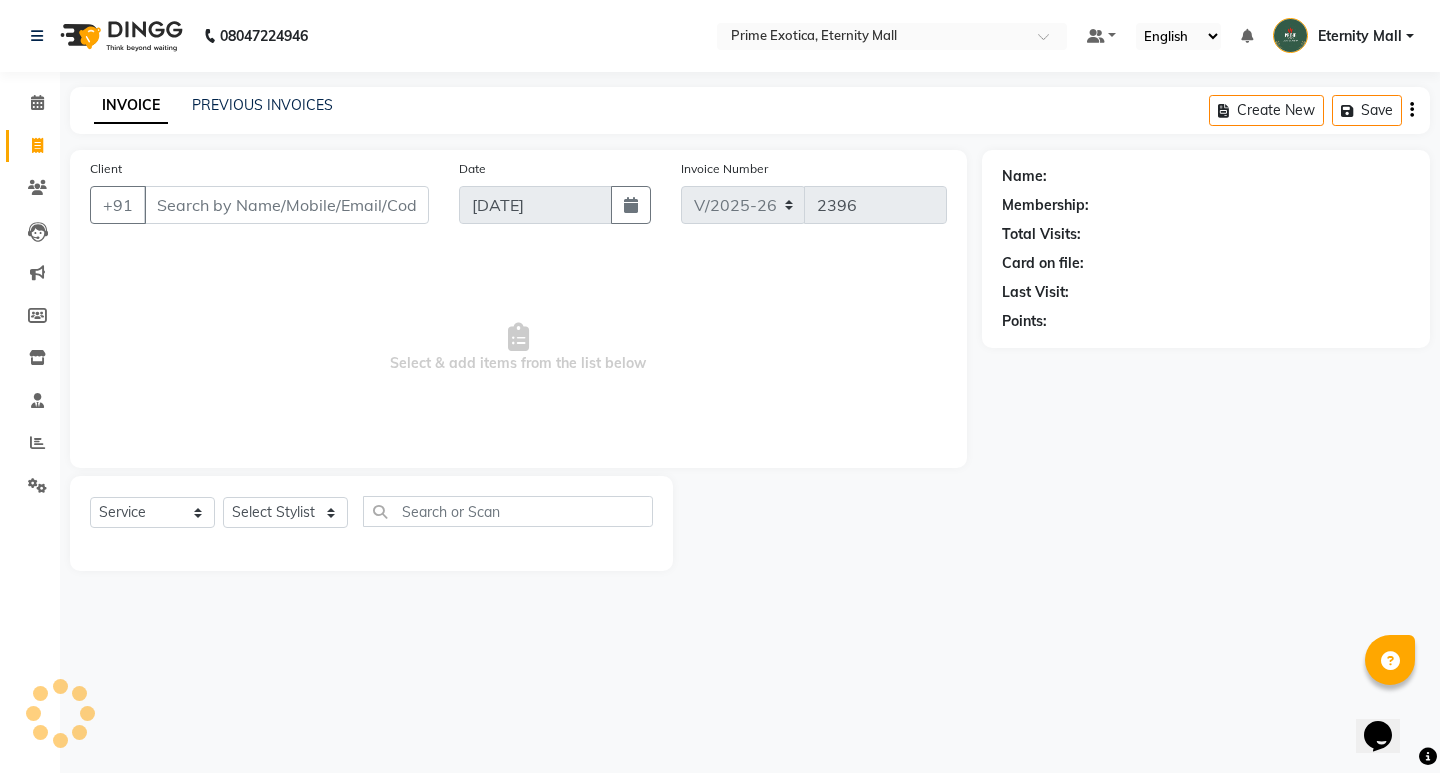 click on "Client" at bounding box center (286, 205) 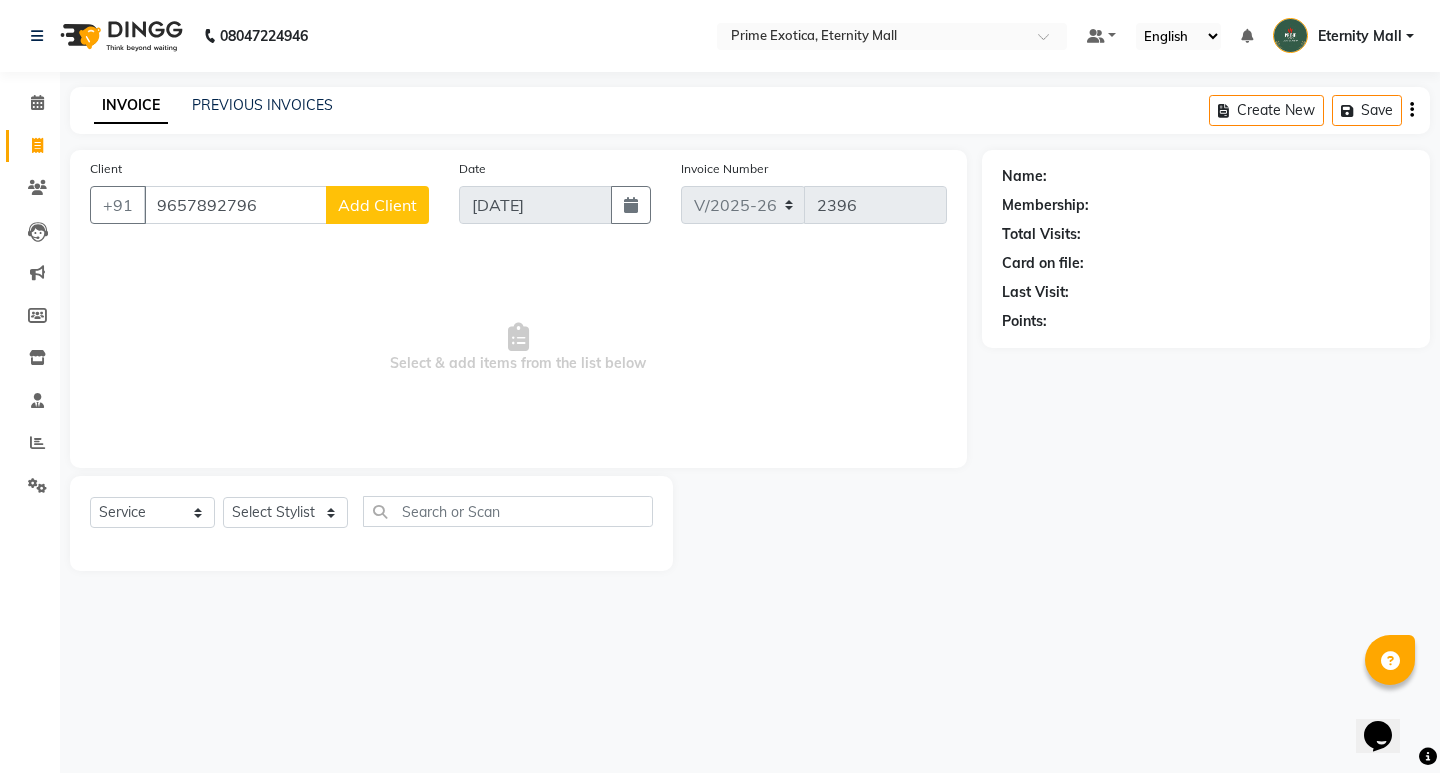 type on "9657892796" 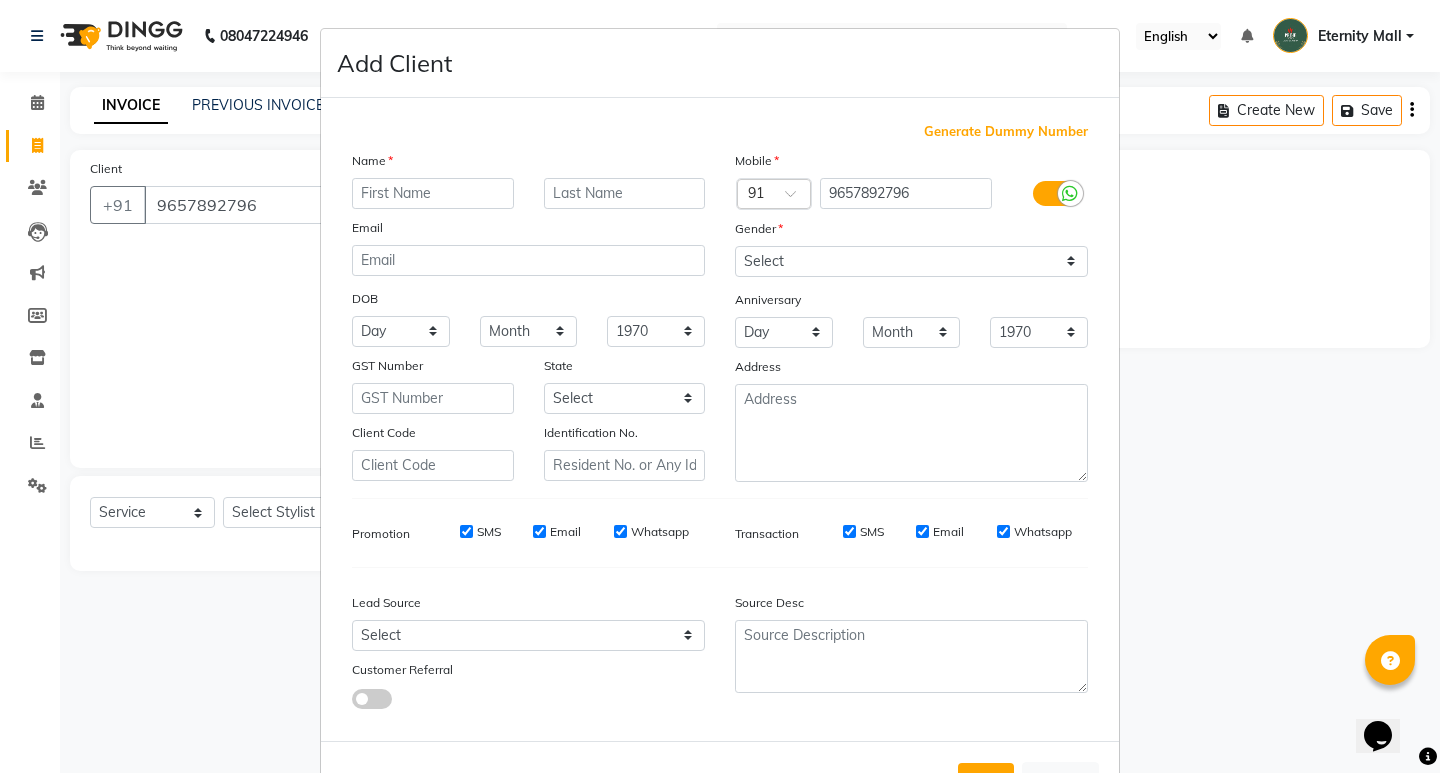 click at bounding box center (433, 193) 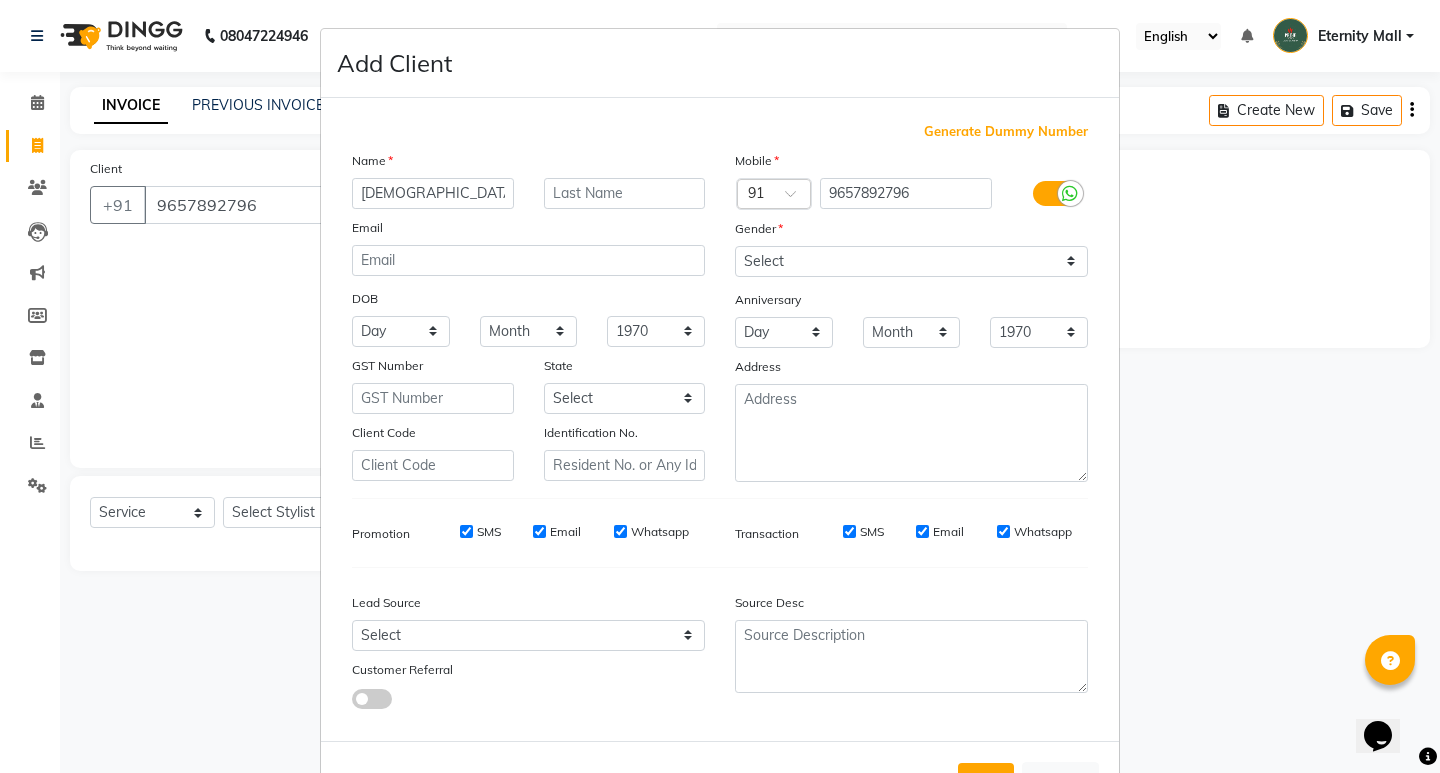 type on "[DEMOGRAPHIC_DATA]" 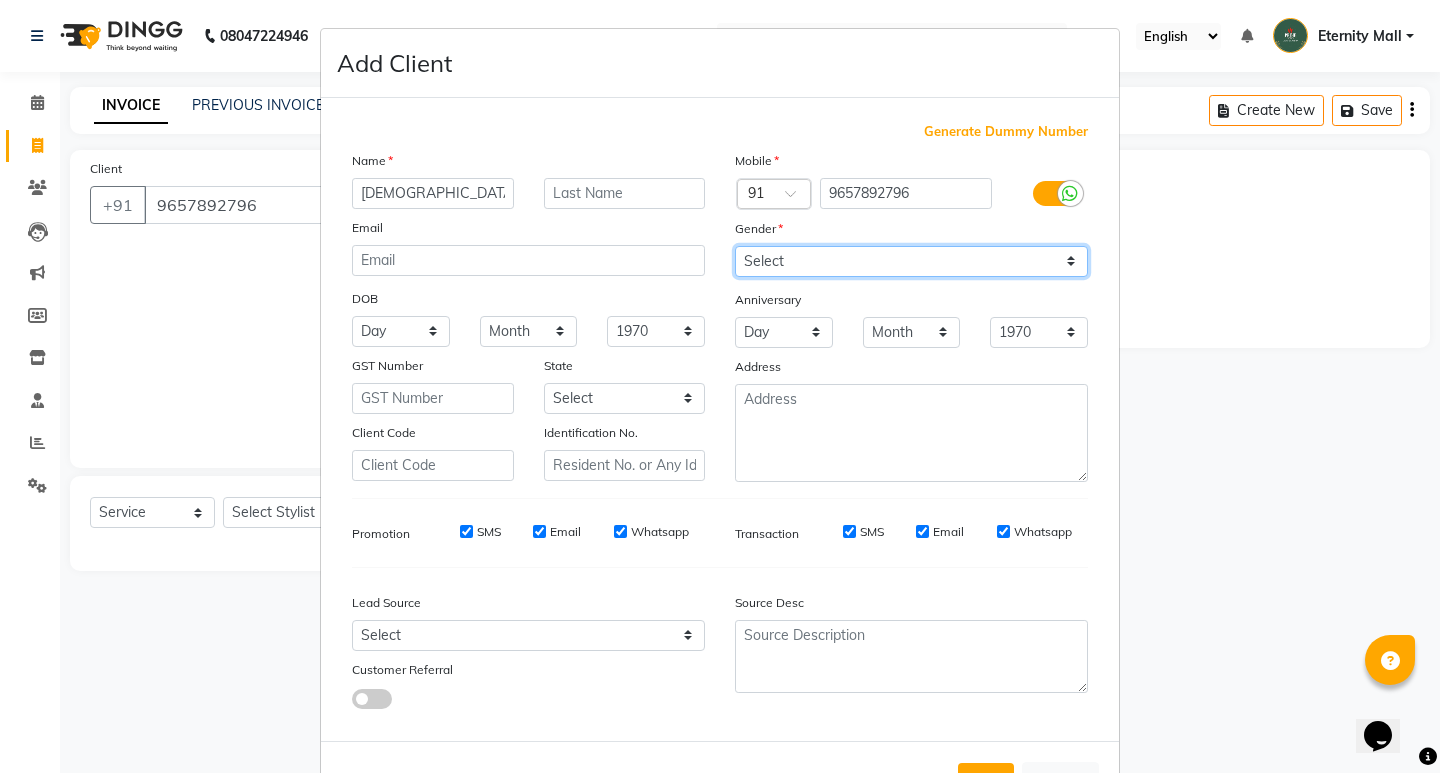 click on "Select [DEMOGRAPHIC_DATA] [DEMOGRAPHIC_DATA] Other Prefer Not To Say" at bounding box center (911, 261) 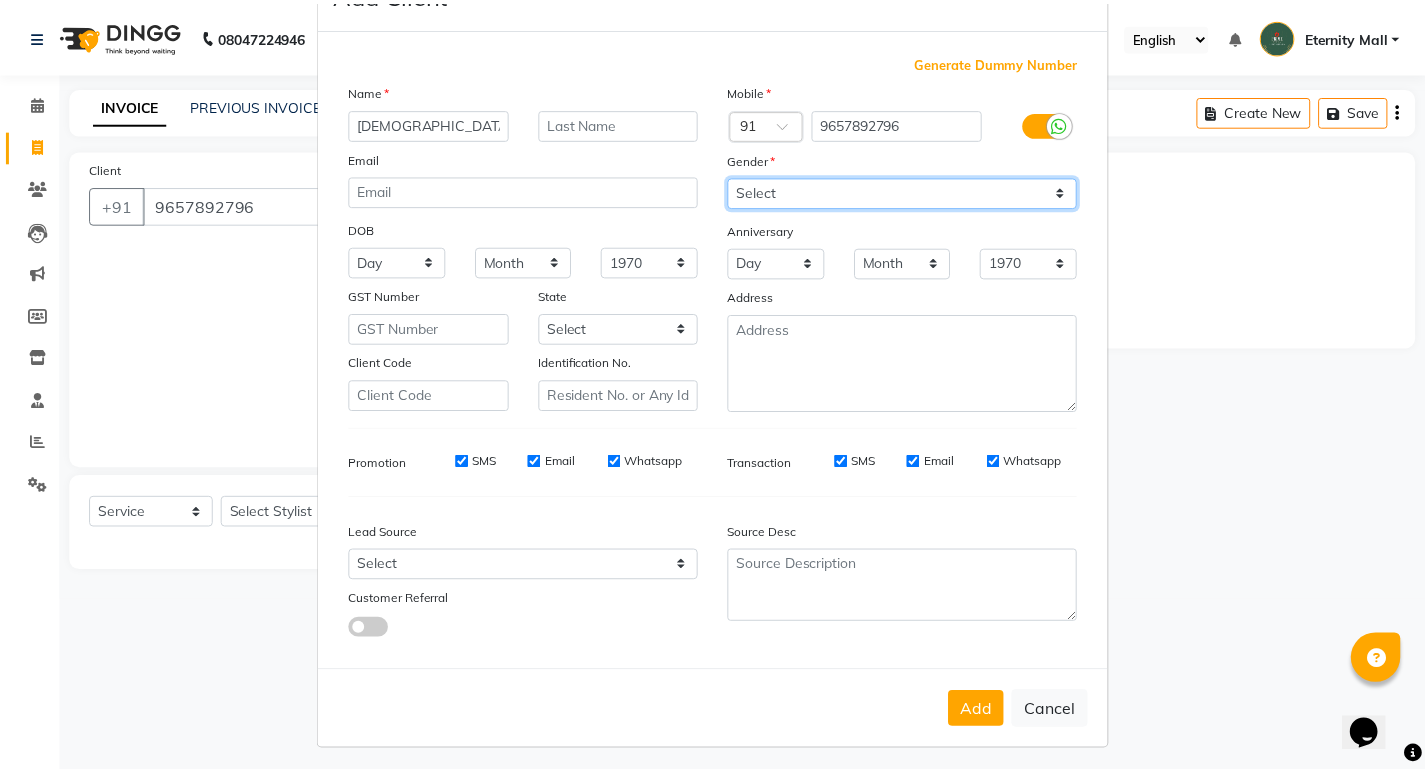 scroll, scrollTop: 76, scrollLeft: 0, axis: vertical 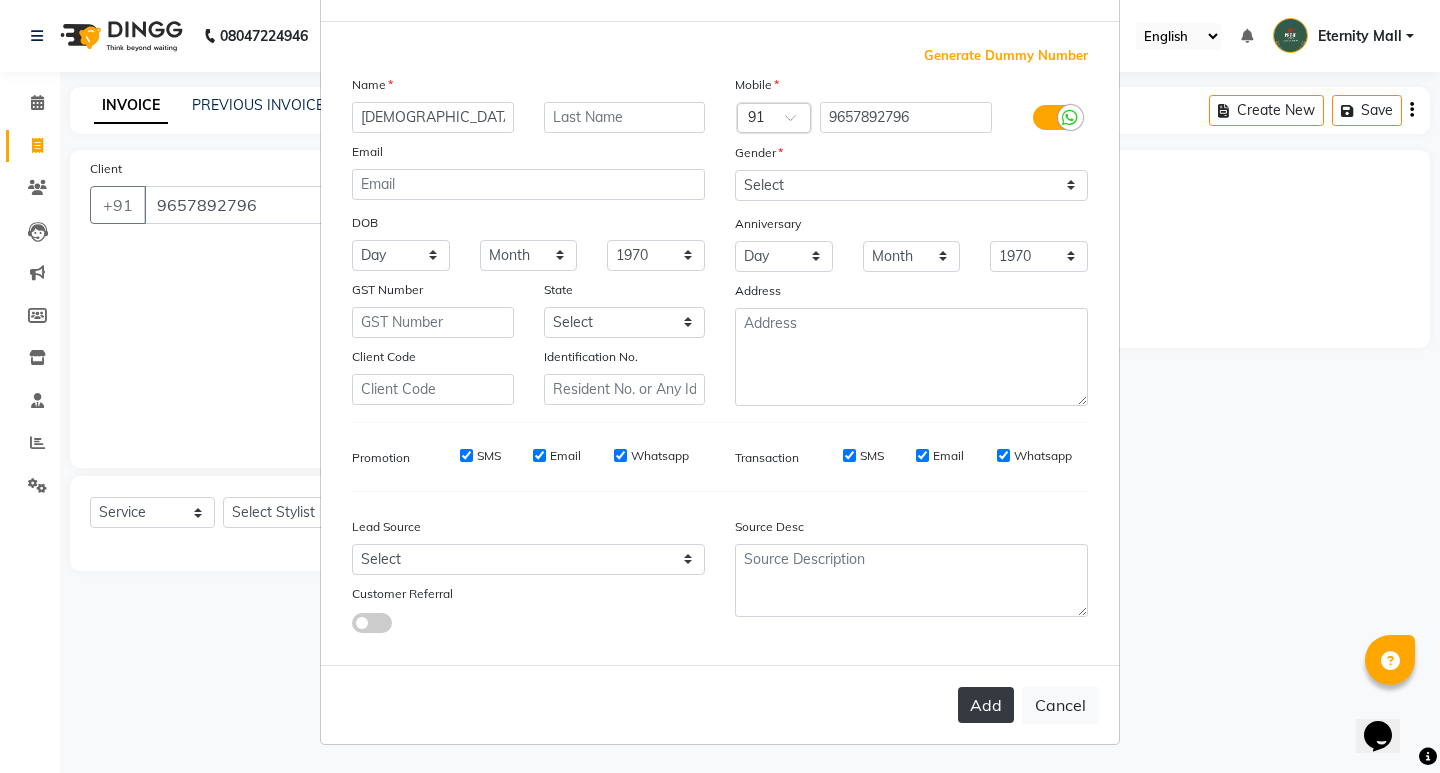 click on "Add" at bounding box center (986, 705) 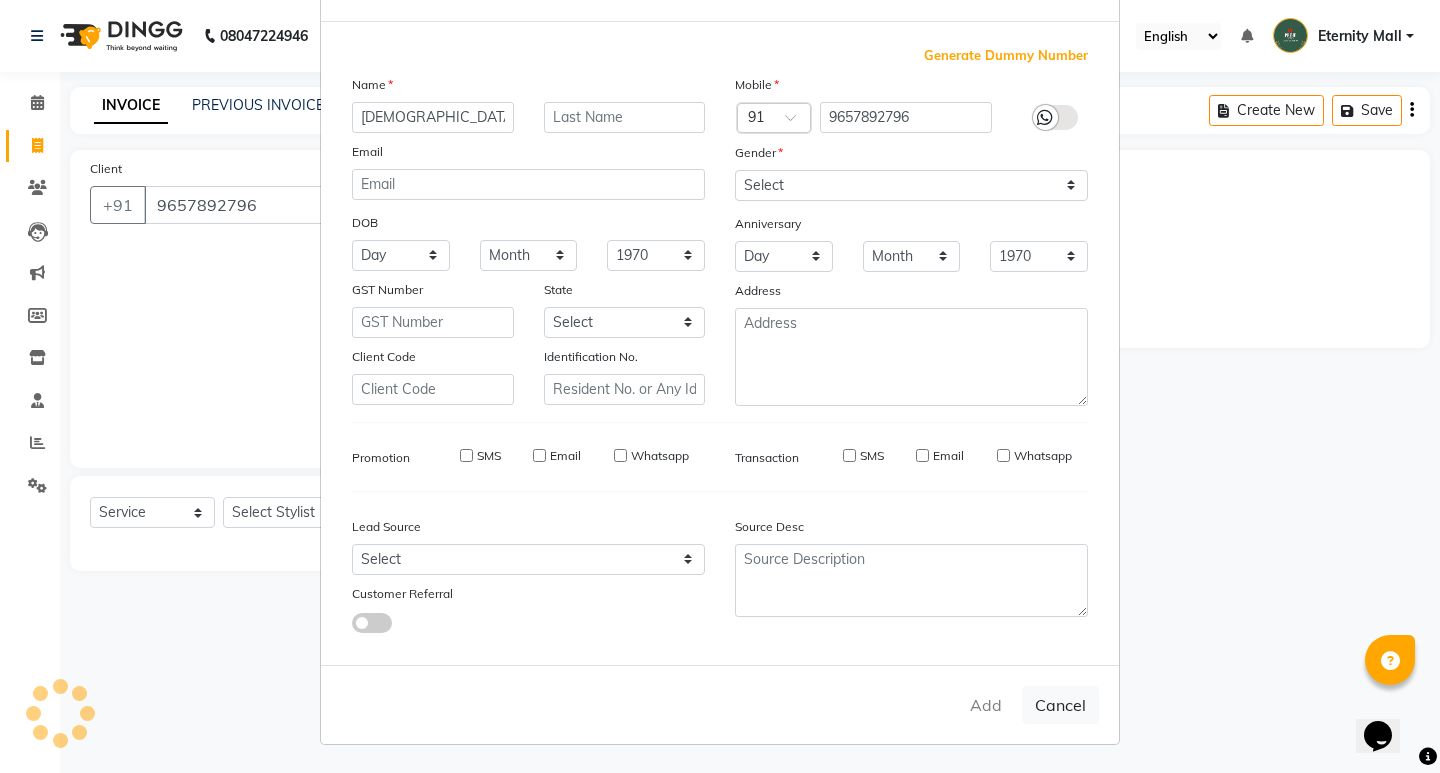 type 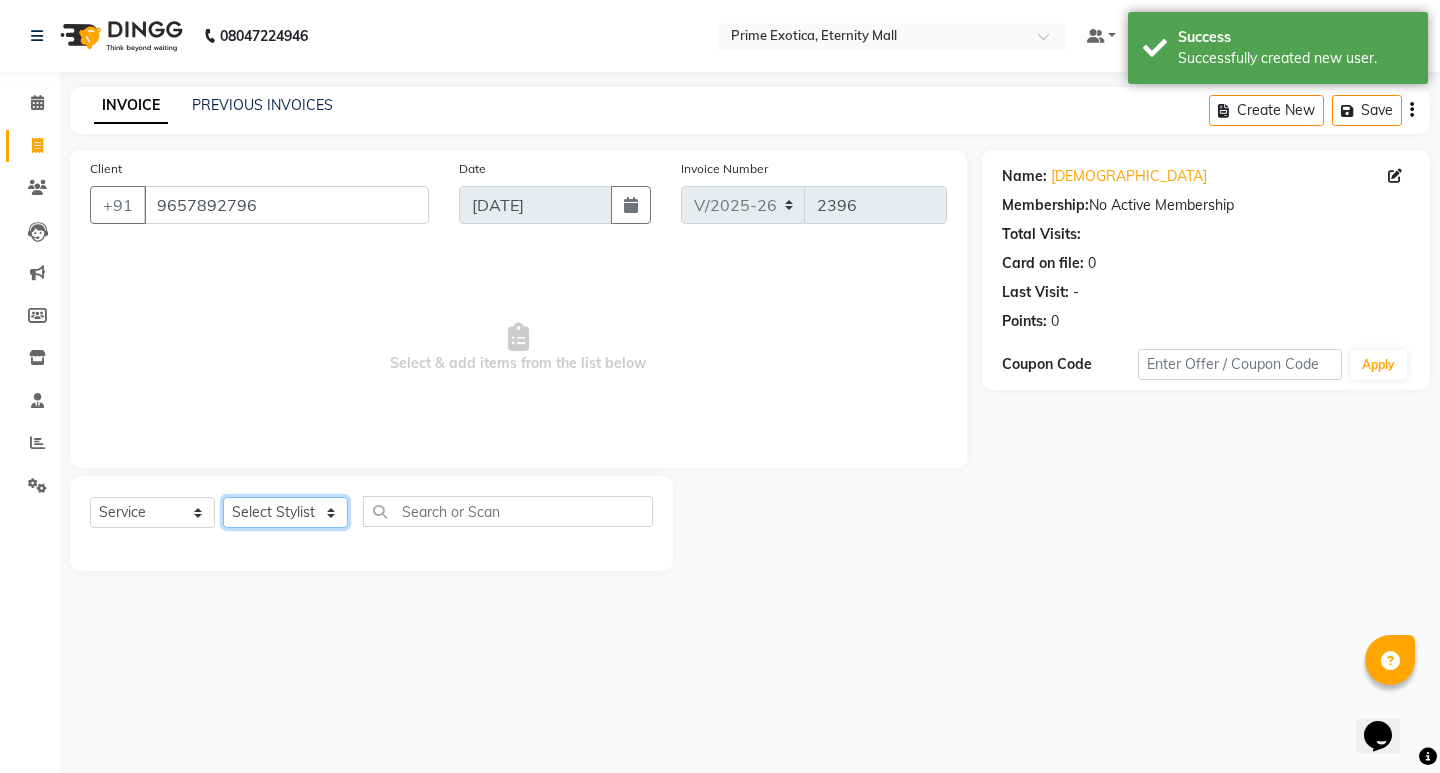 click on "Select Stylist AB  ADMIN ajay vikram lakshane [PERSON_NAME] Isha [PERSON_NAME]  [PERSON_NAME]" 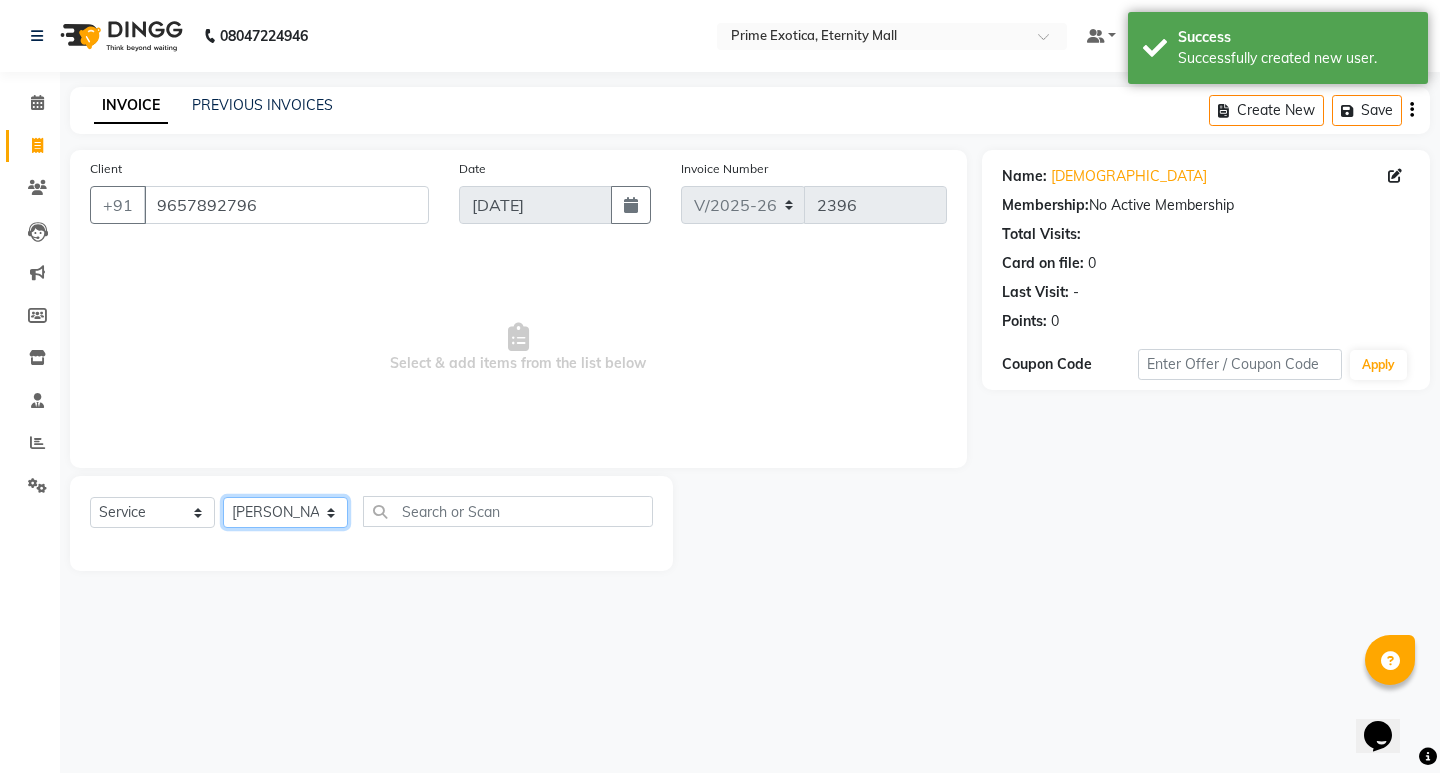 click on "Select Stylist AB  ADMIN ajay vikram lakshane [PERSON_NAME] Isha [PERSON_NAME]  [PERSON_NAME]" 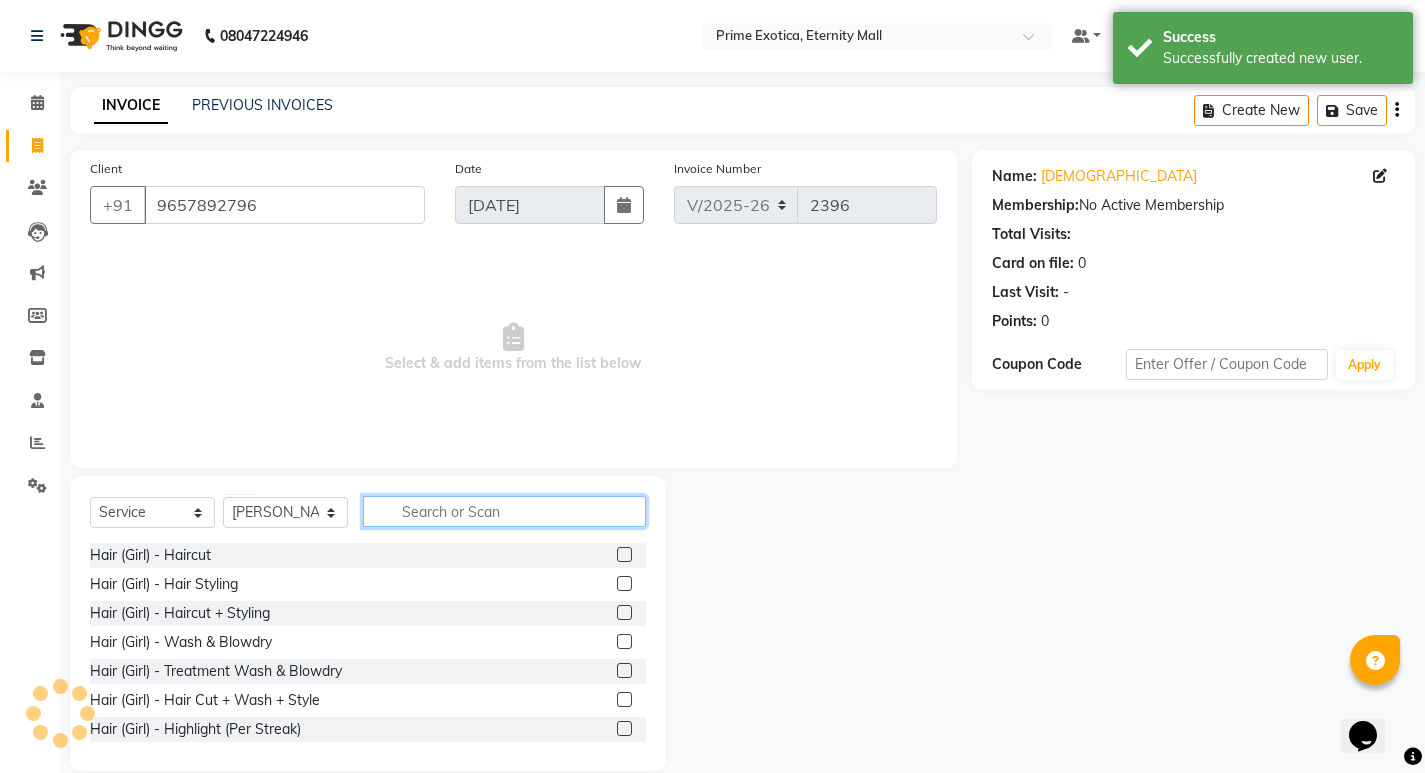 click 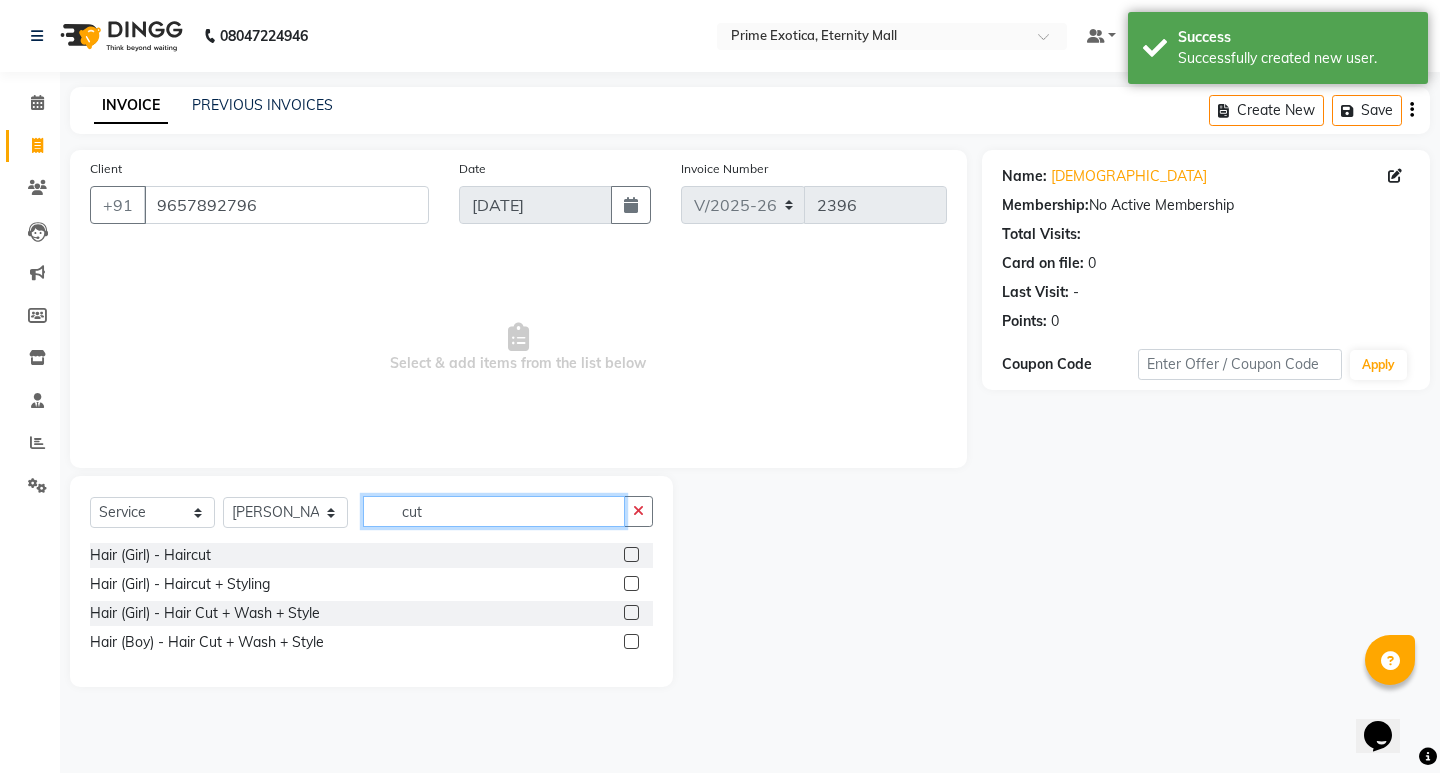 type on "cut" 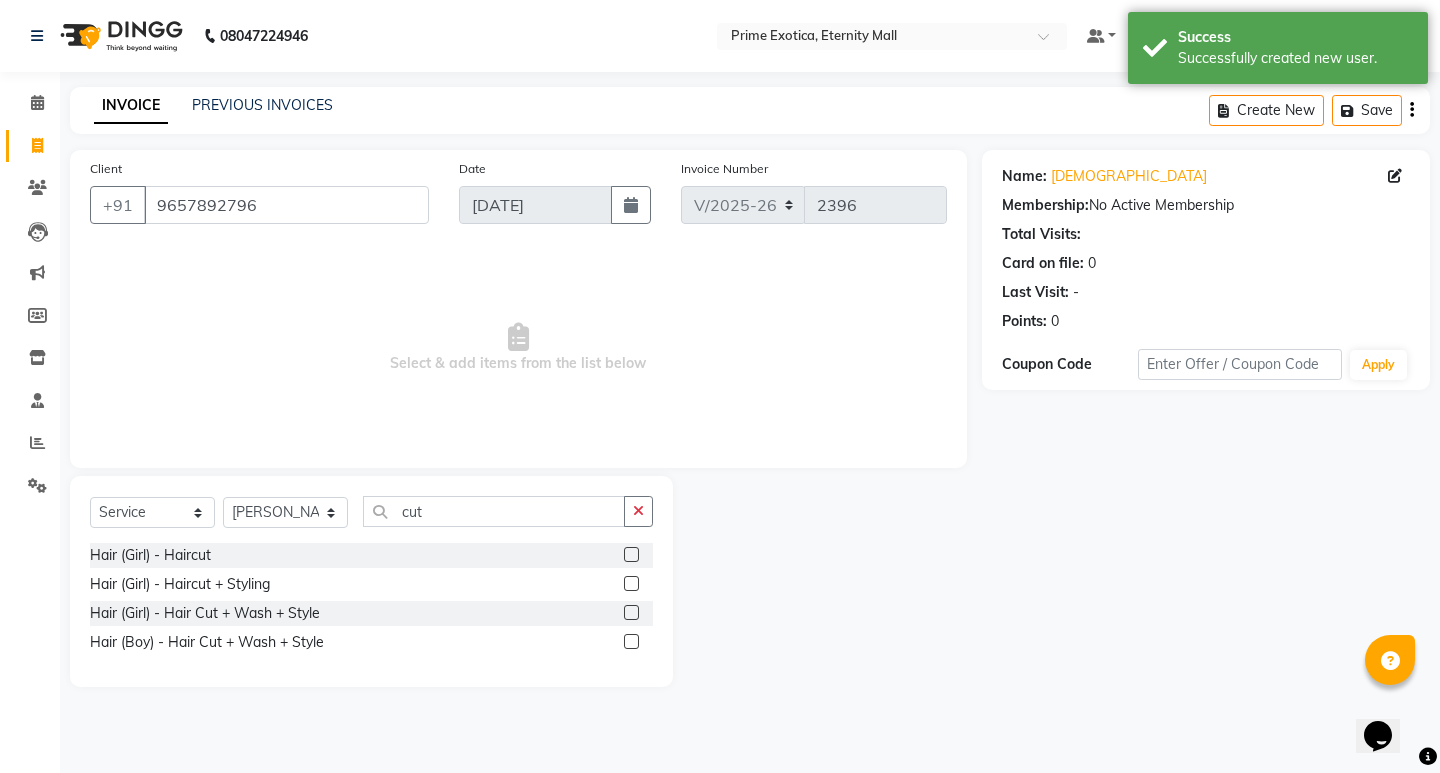 click 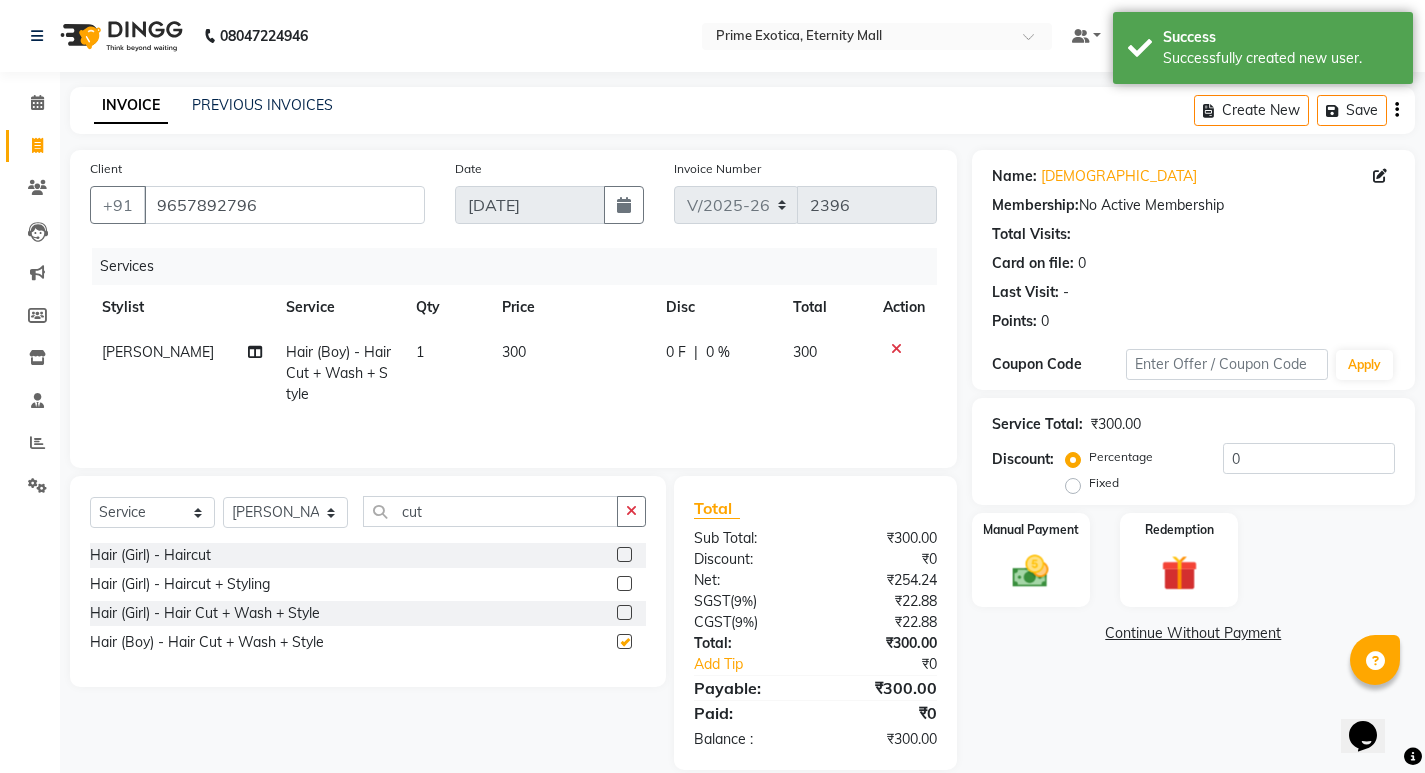checkbox on "false" 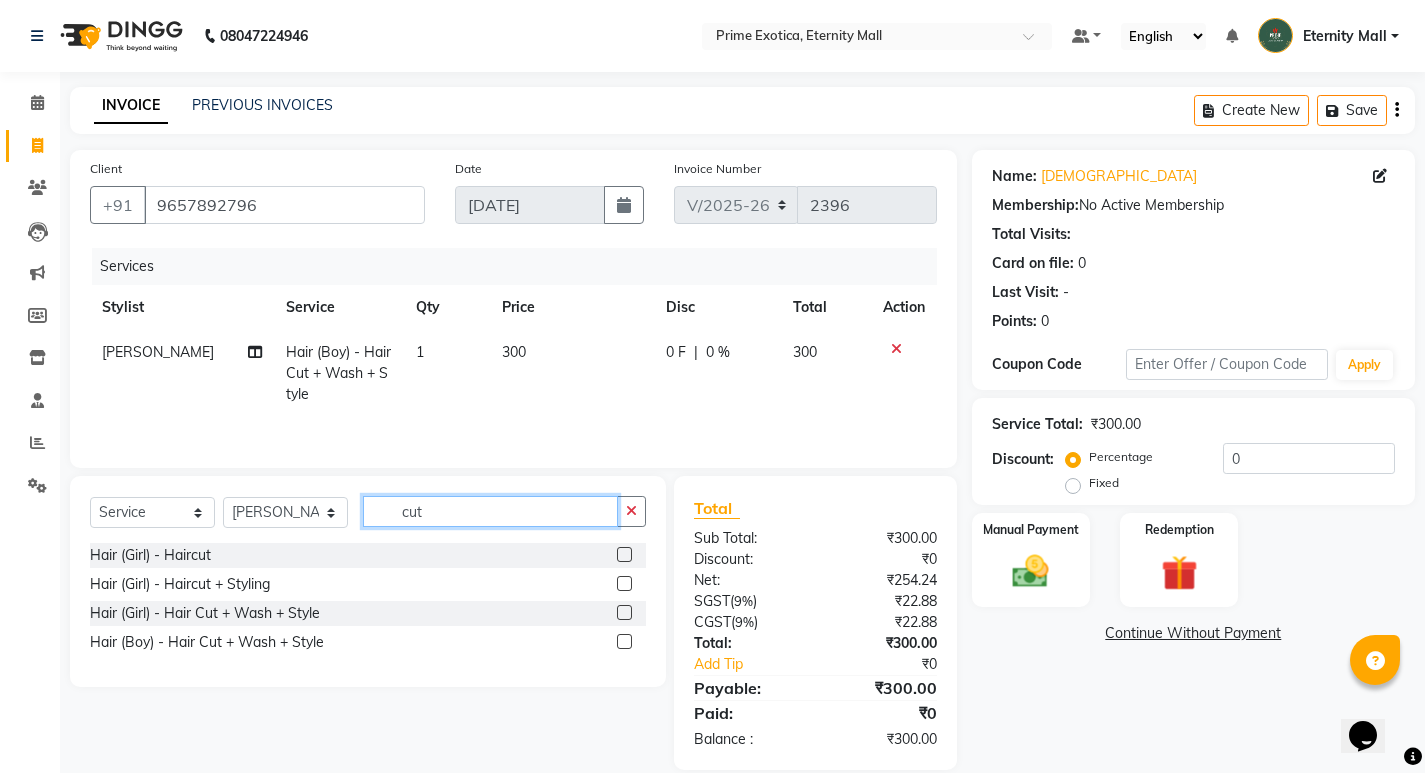 click on "cut" 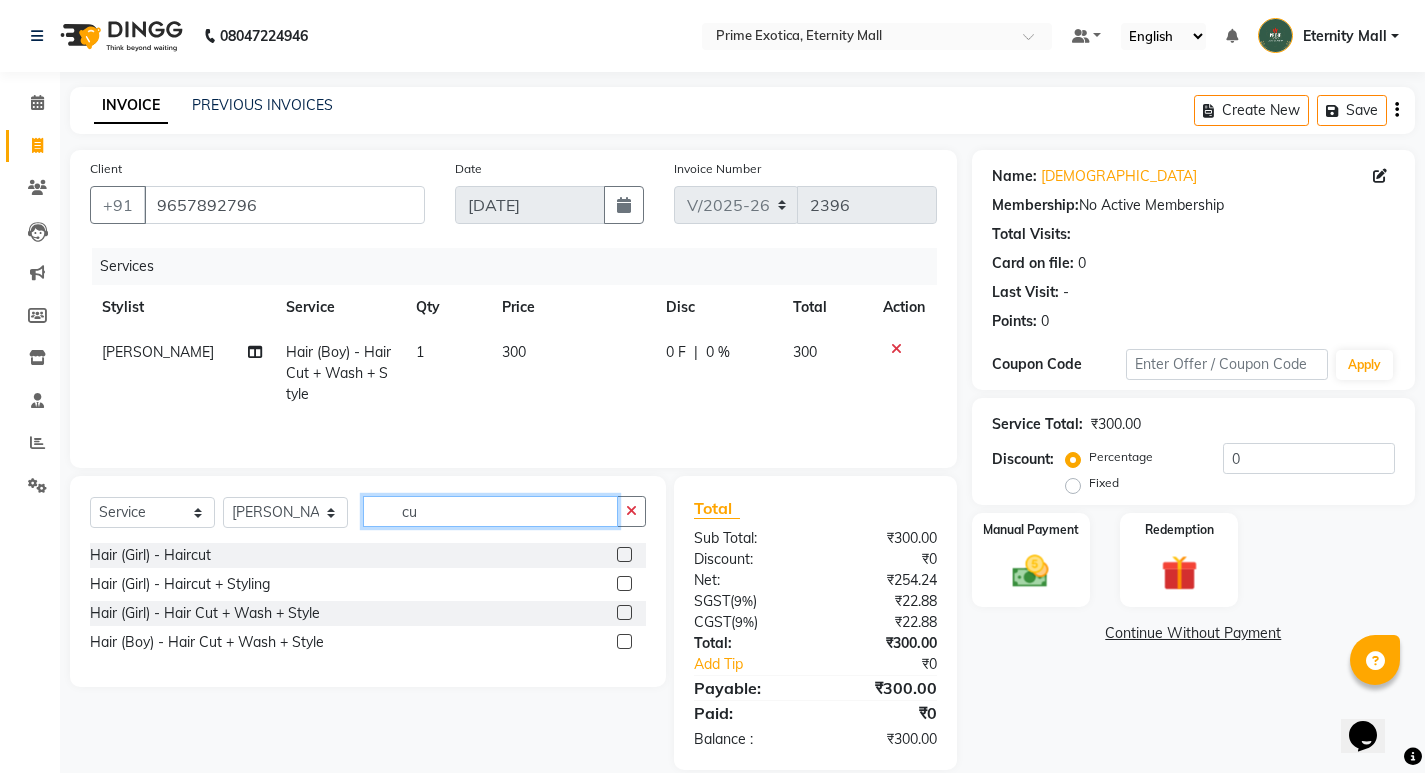 type on "c" 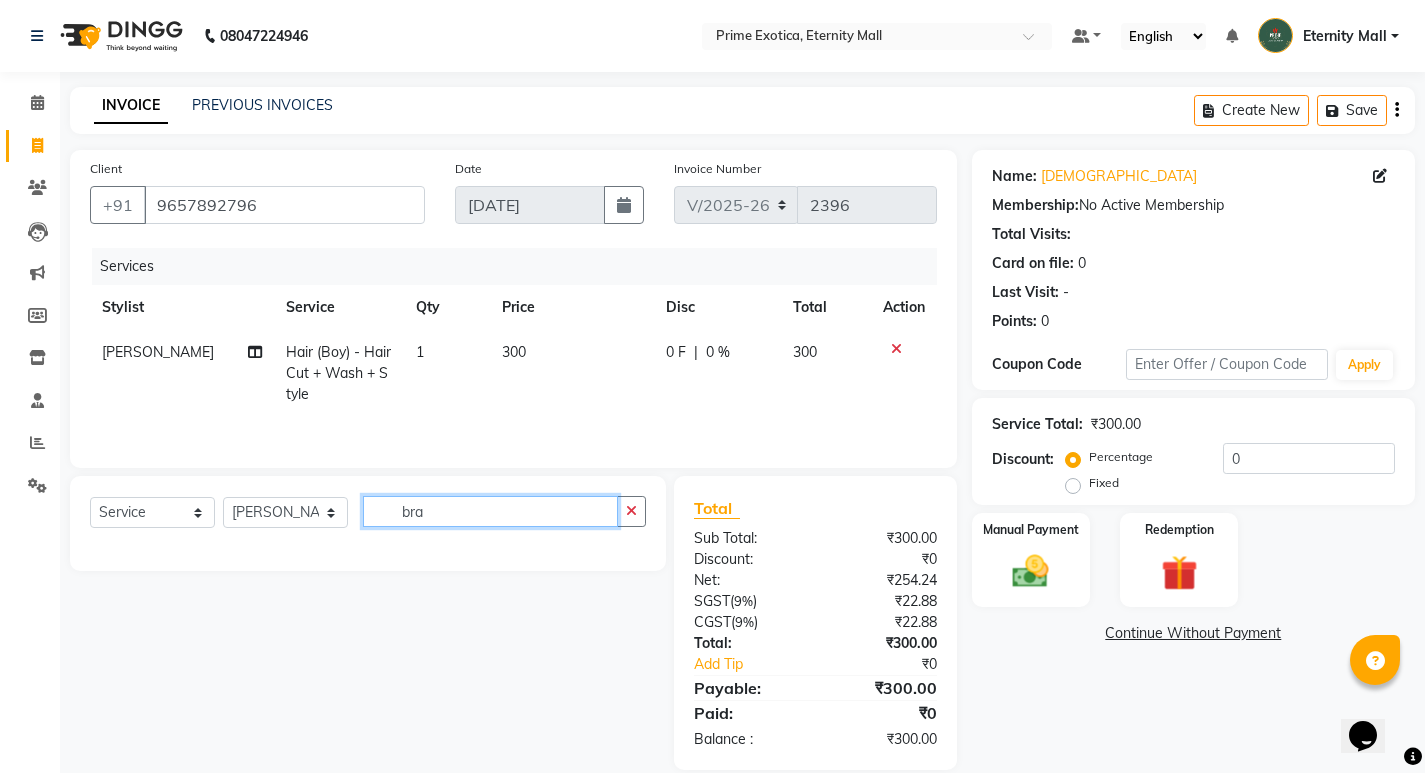 click on "bra" 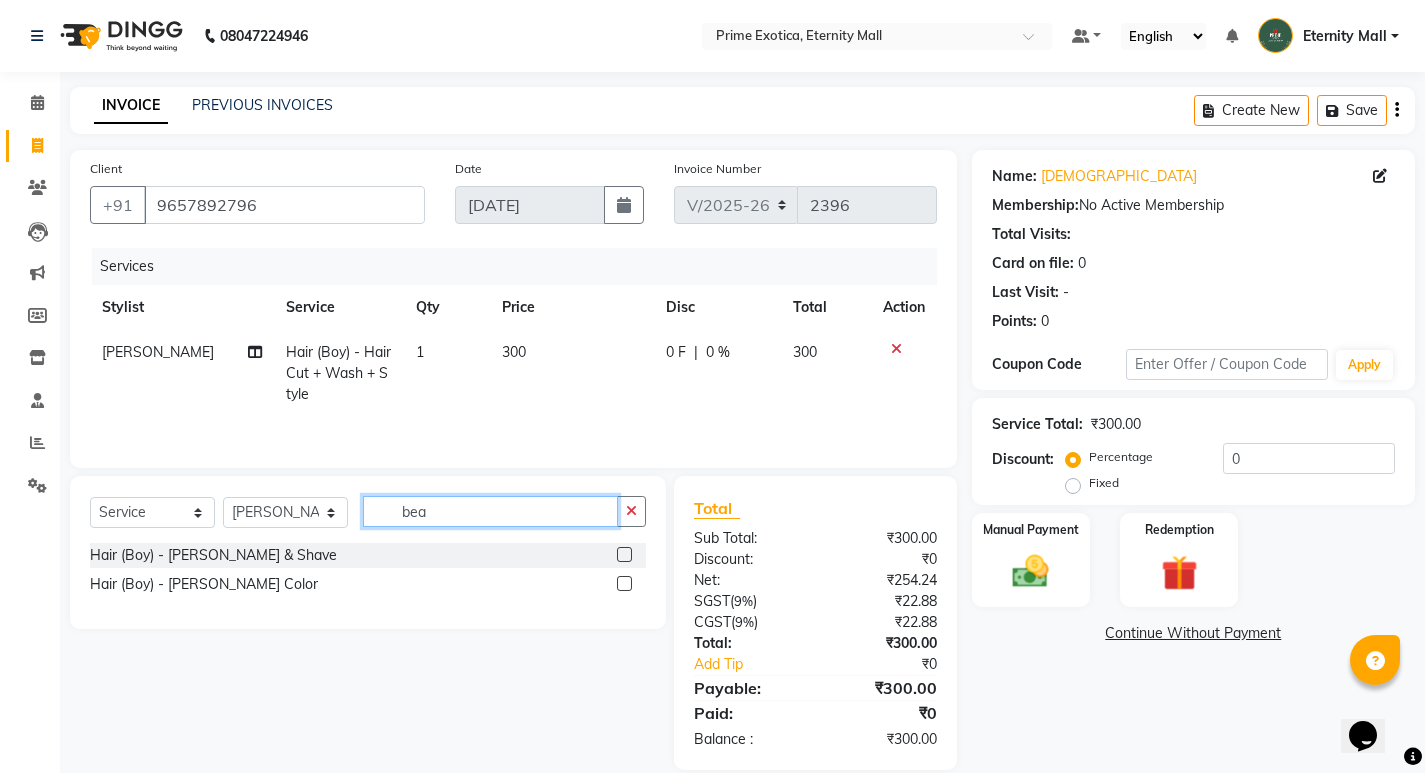 type on "bea" 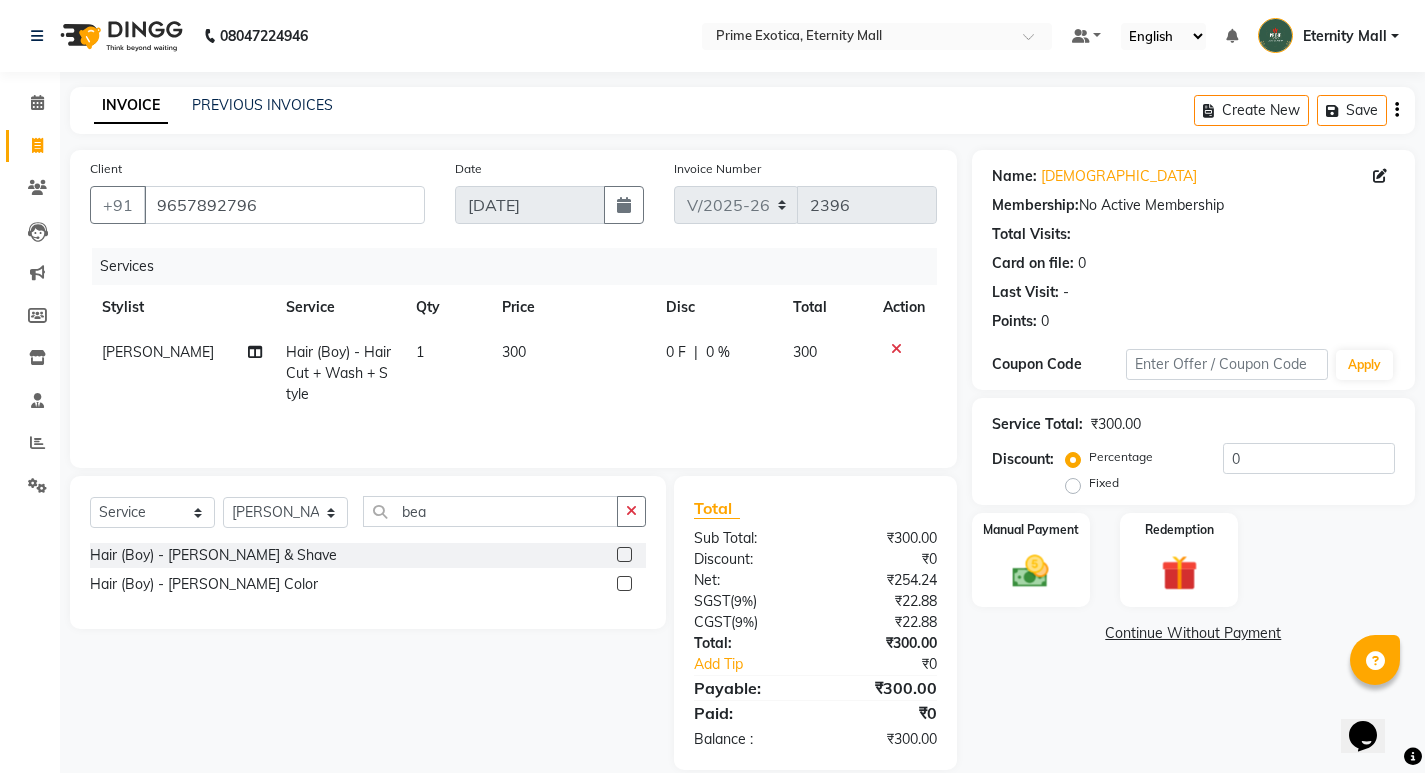 click 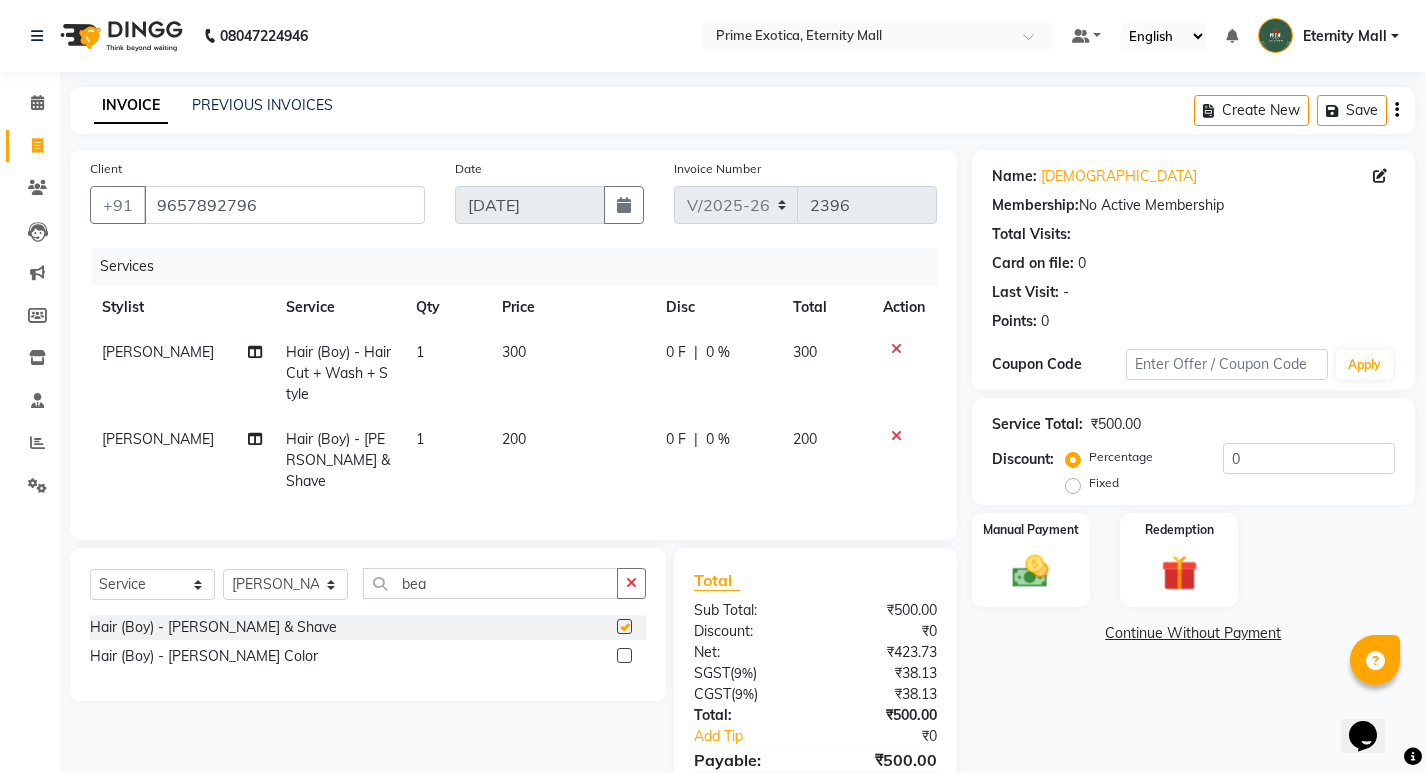 checkbox on "false" 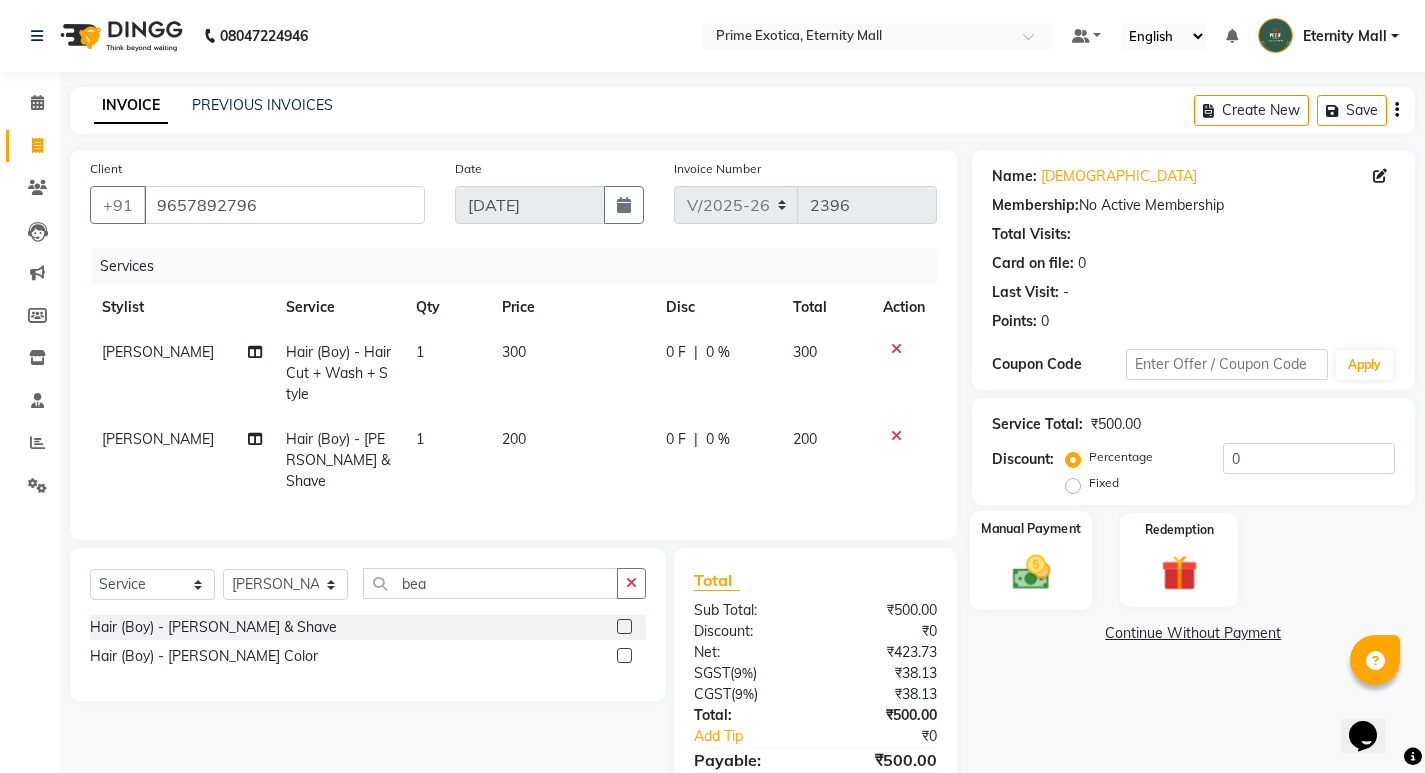 click on "Manual Payment" 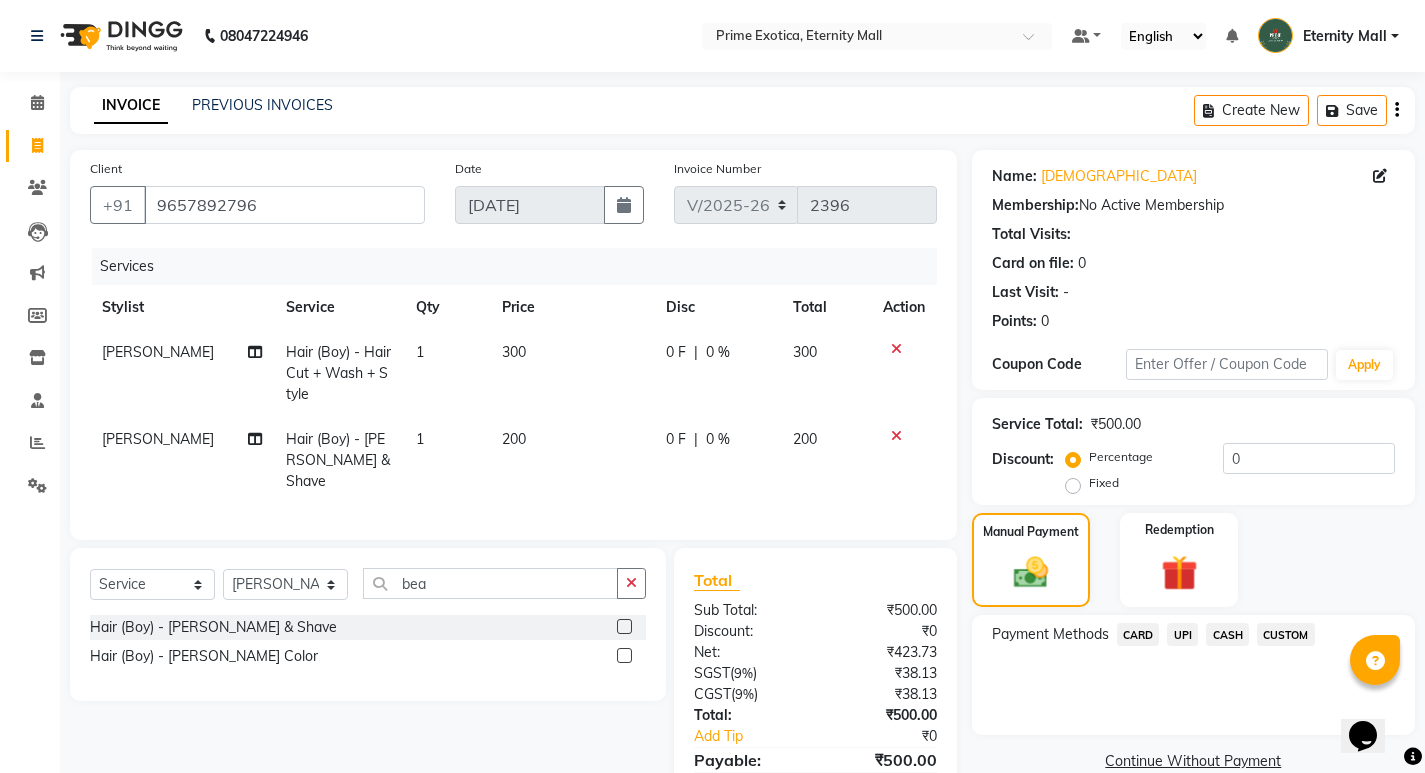 click on "UPI" 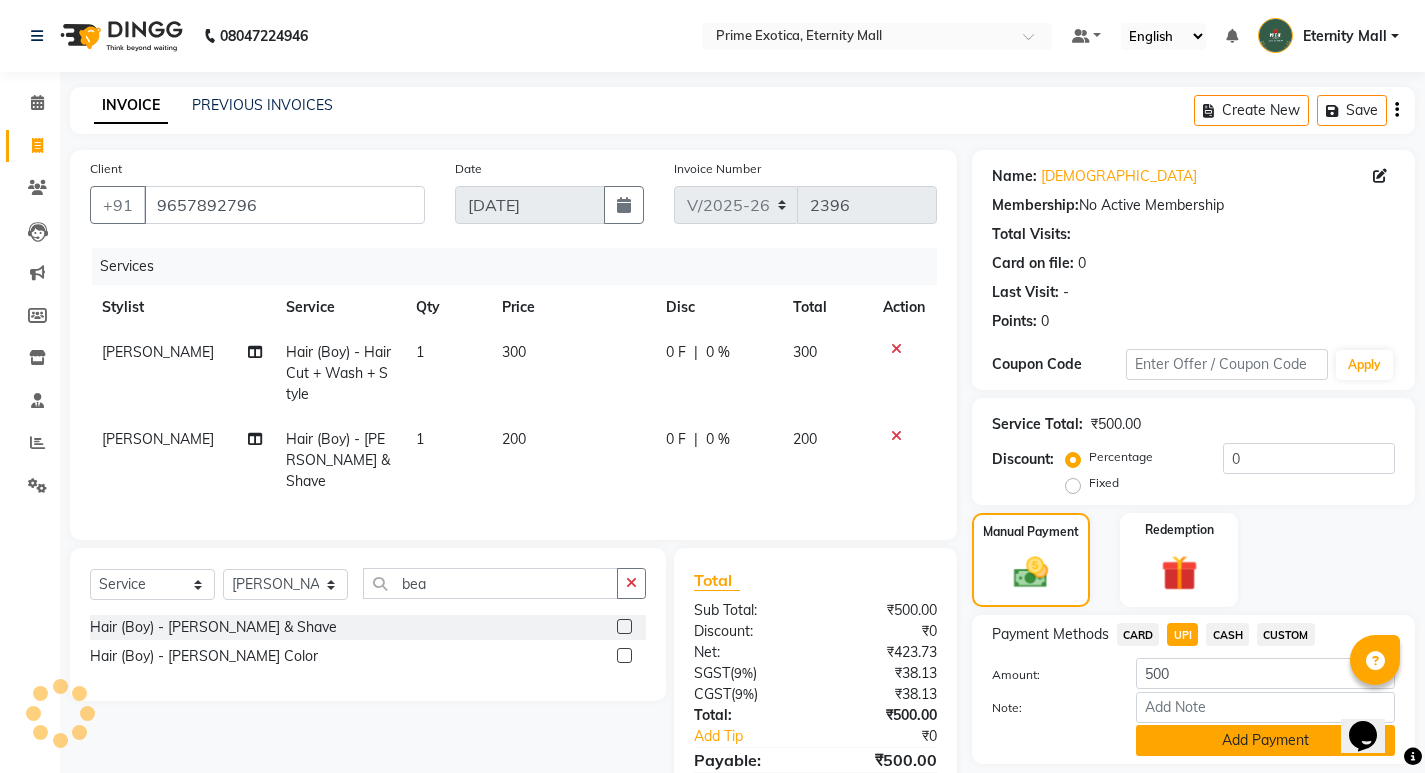 click on "Add Payment" 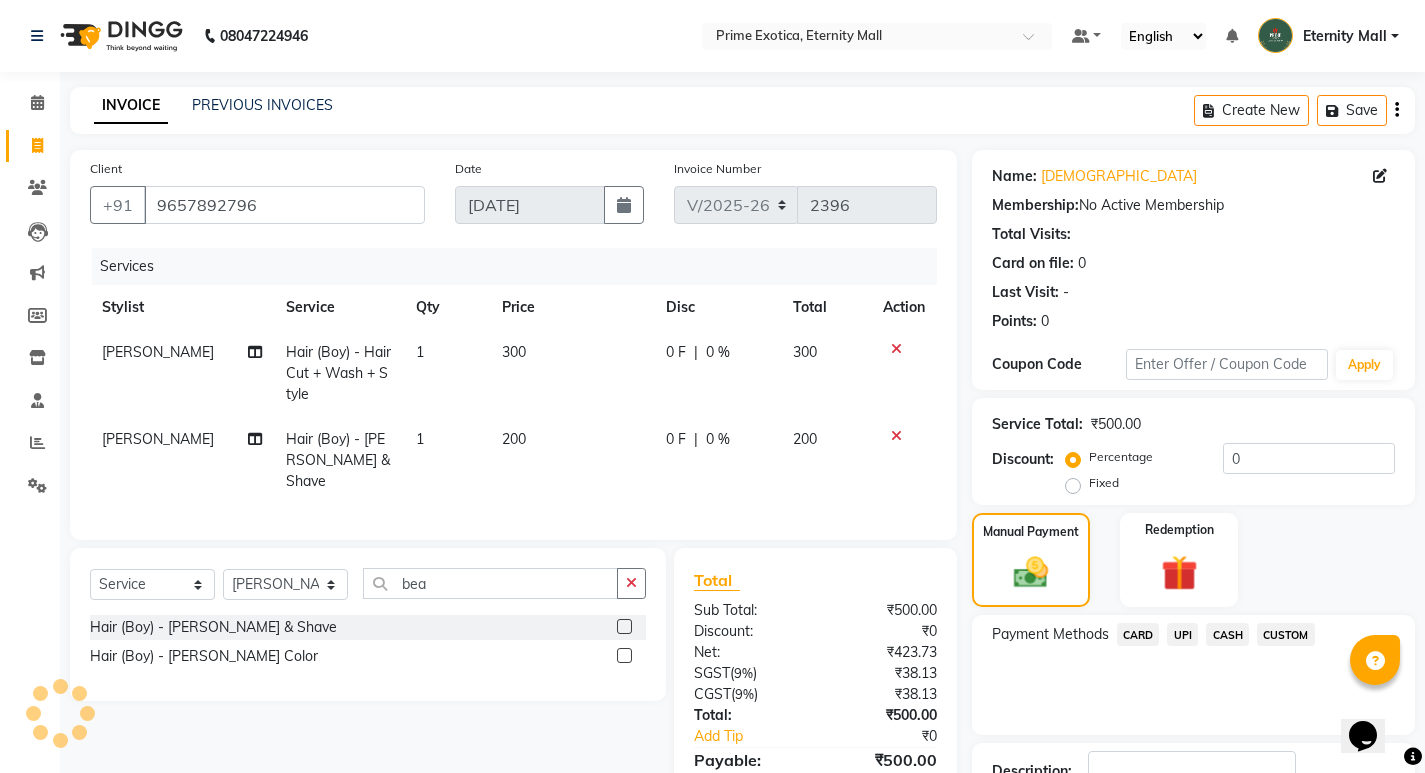 scroll, scrollTop: 146, scrollLeft: 0, axis: vertical 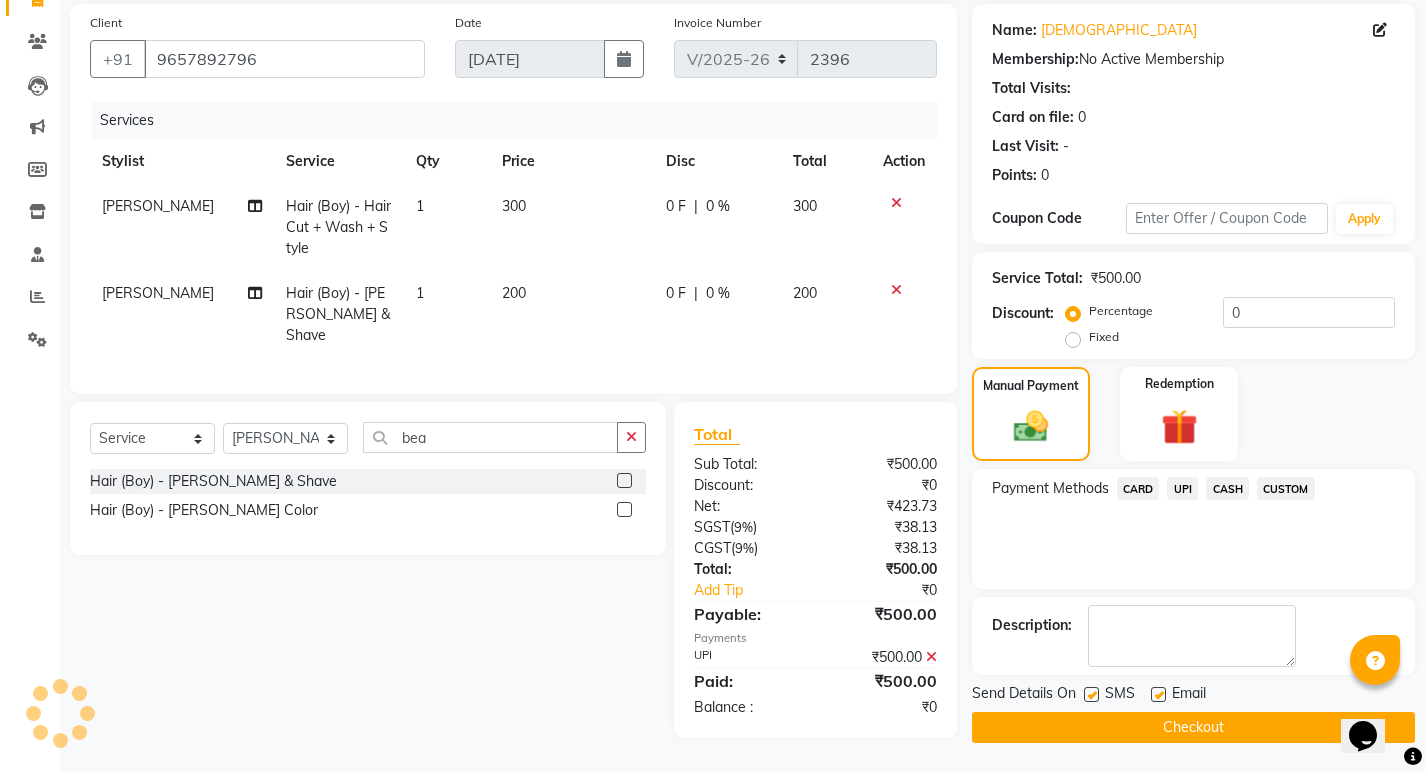 click on "Checkout" 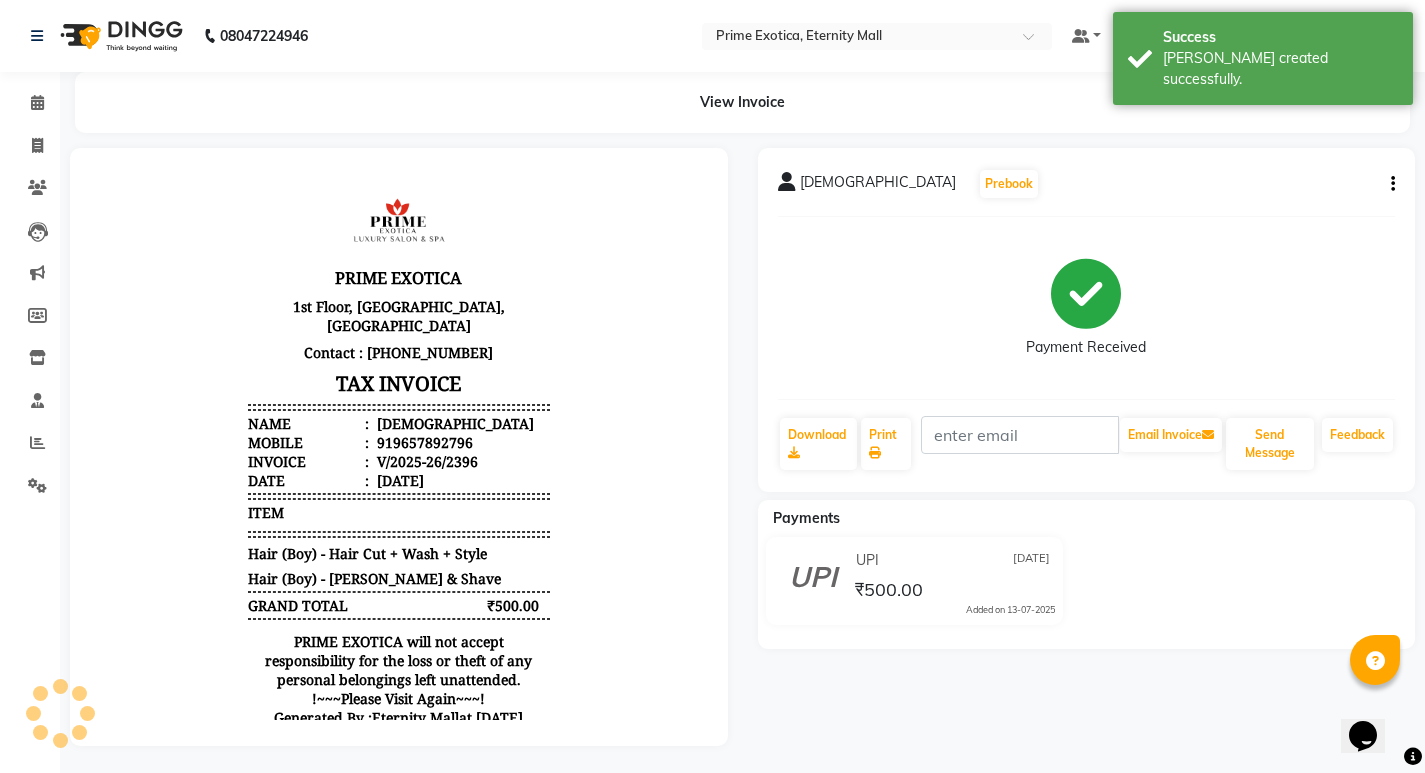 scroll, scrollTop: 0, scrollLeft: 0, axis: both 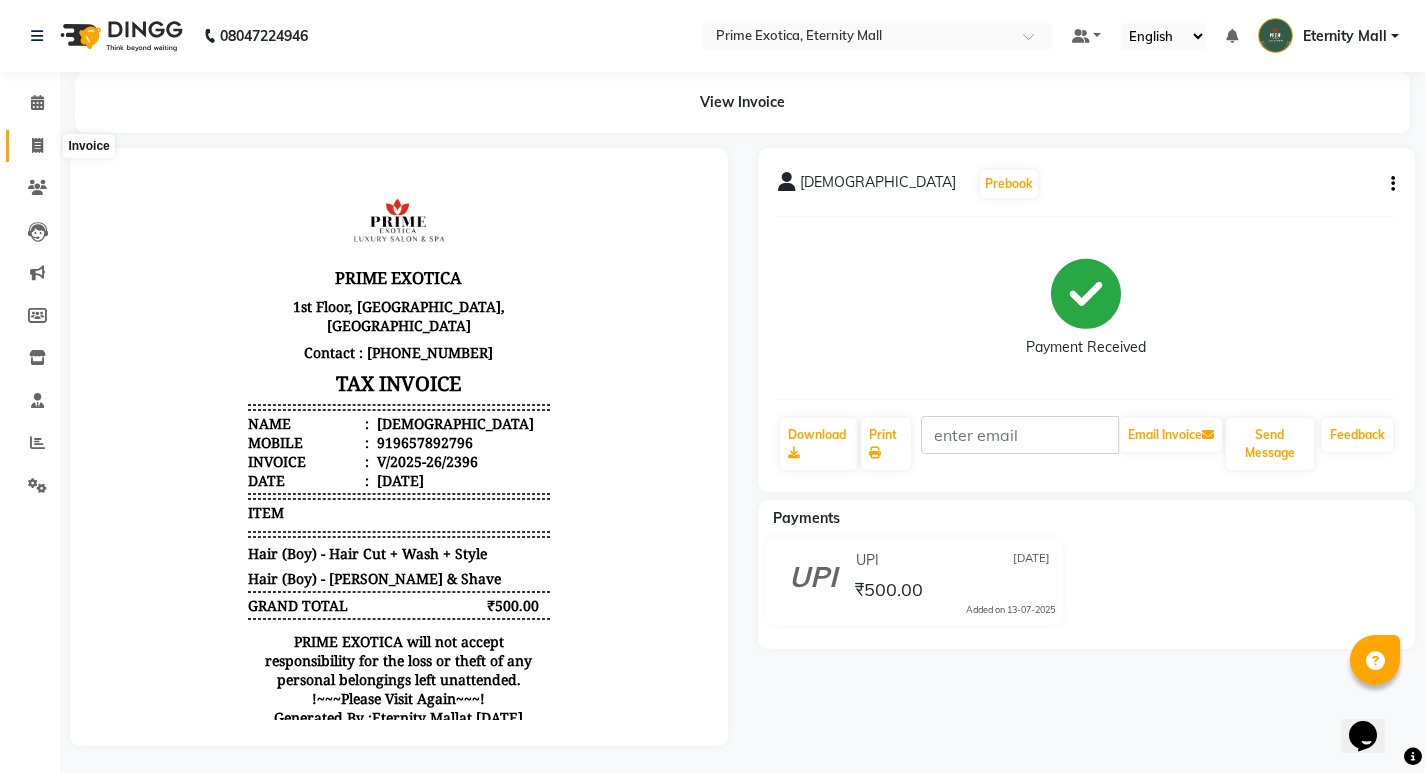 click 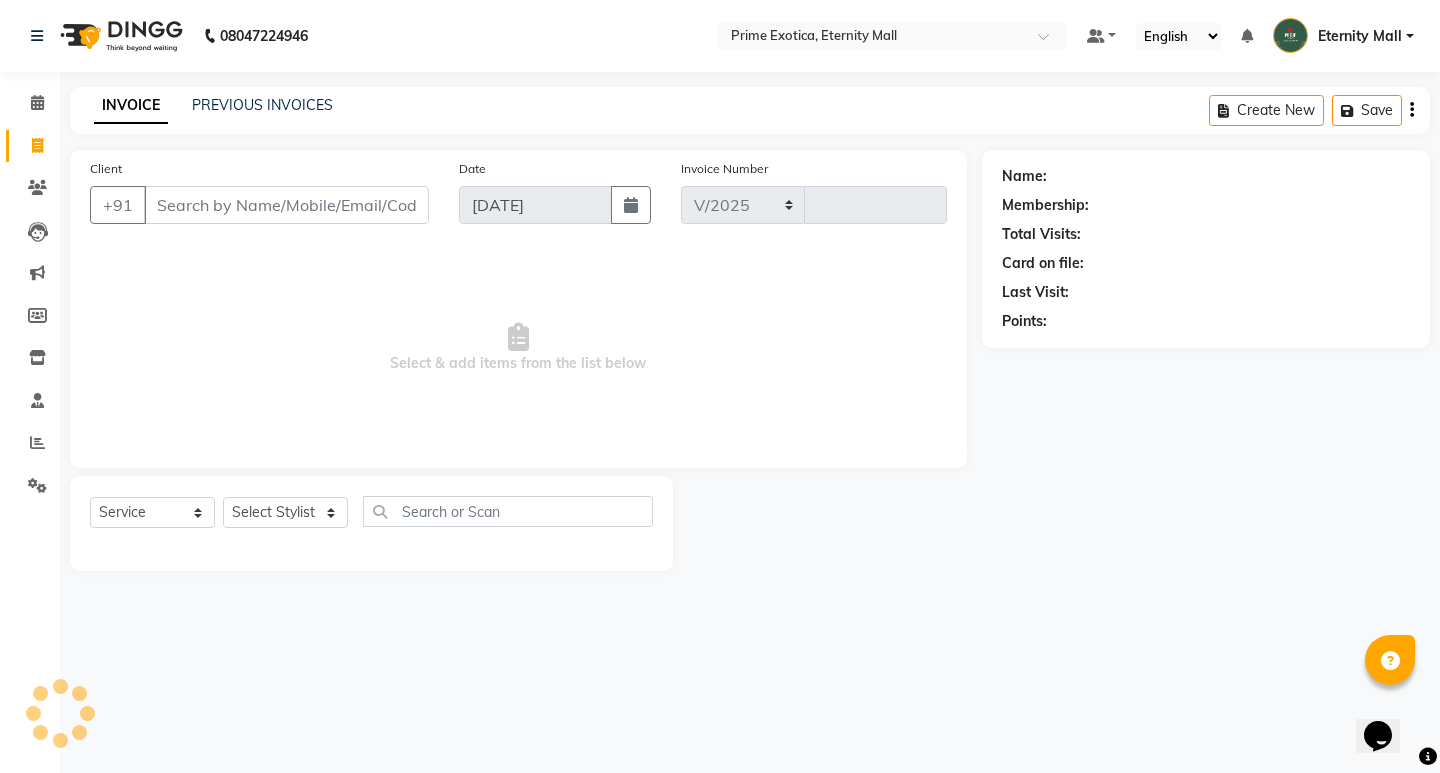 select on "5774" 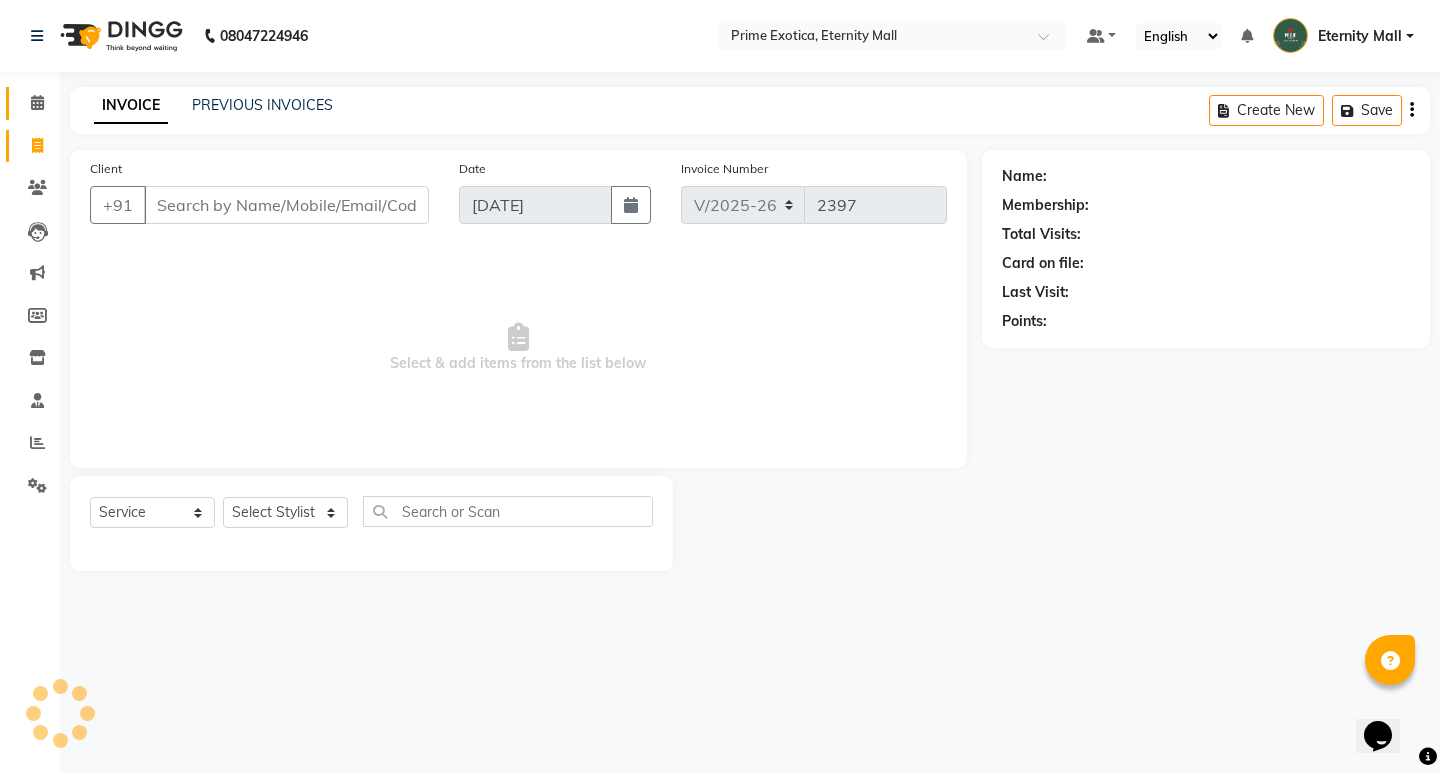 click on "Calendar" 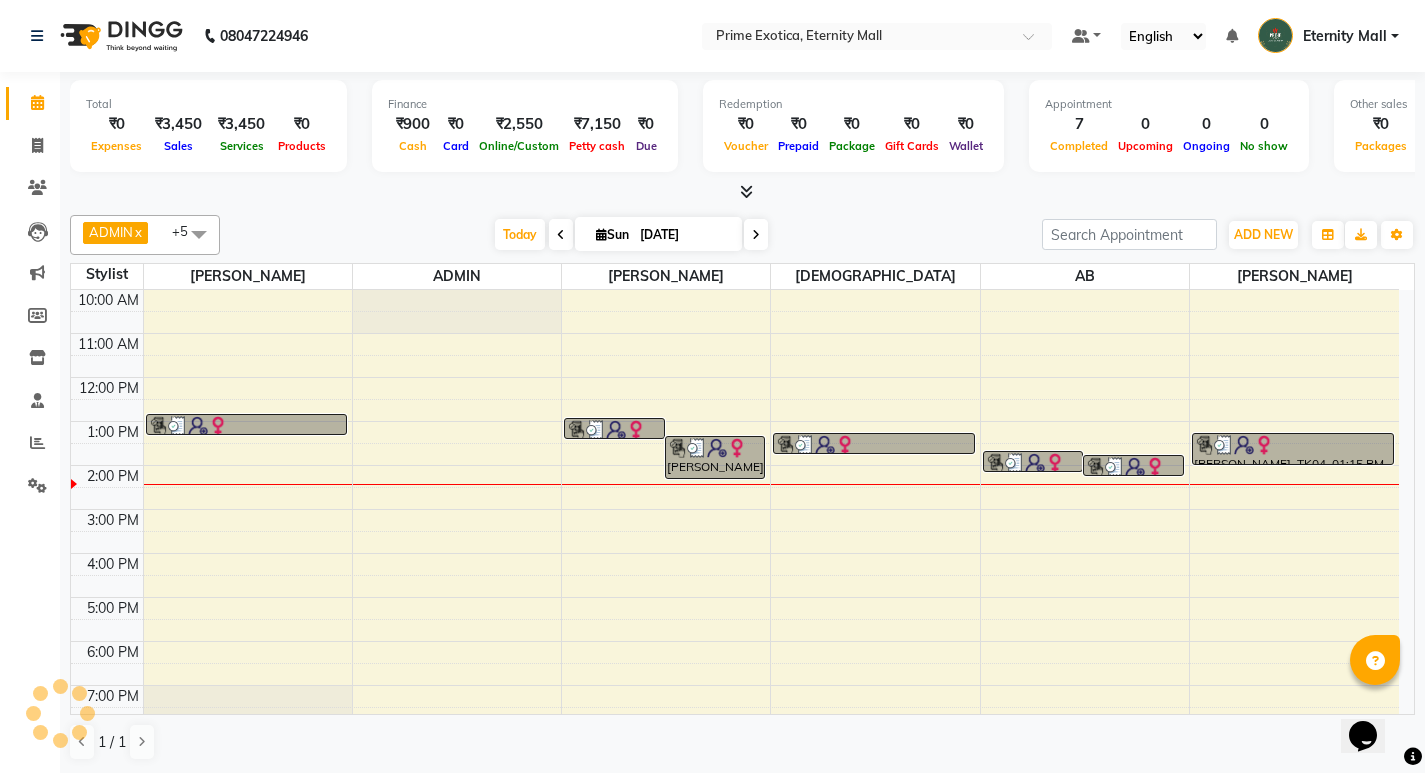 scroll, scrollTop: 0, scrollLeft: 0, axis: both 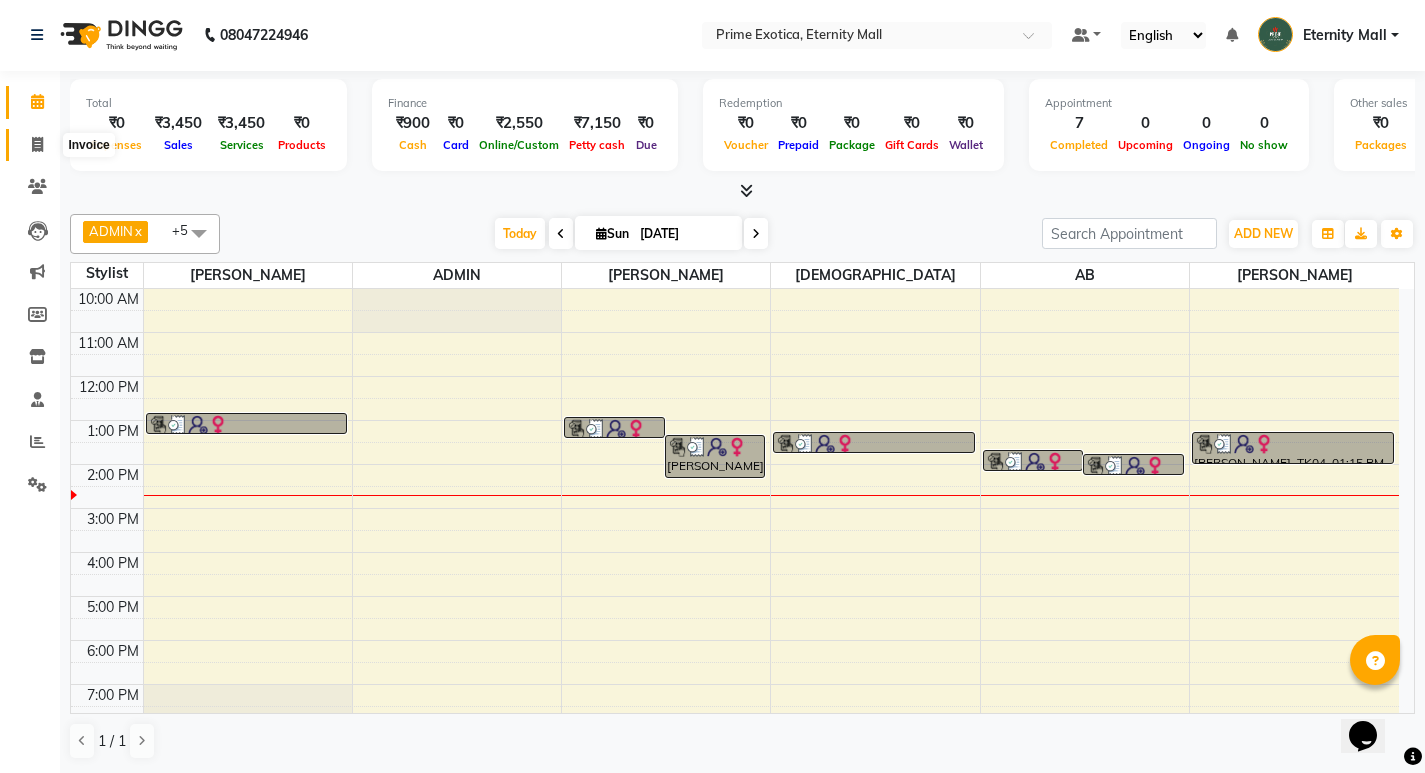 click 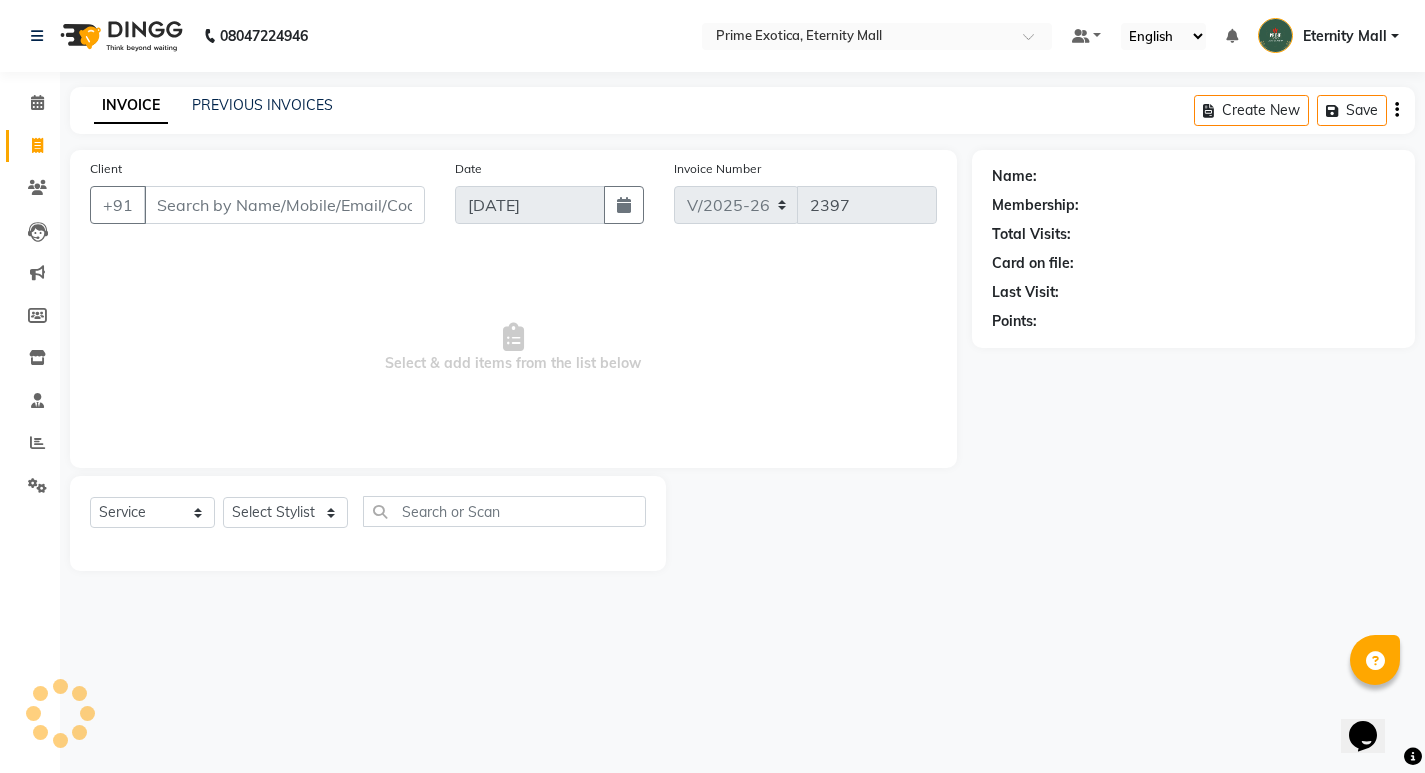 scroll, scrollTop: 0, scrollLeft: 0, axis: both 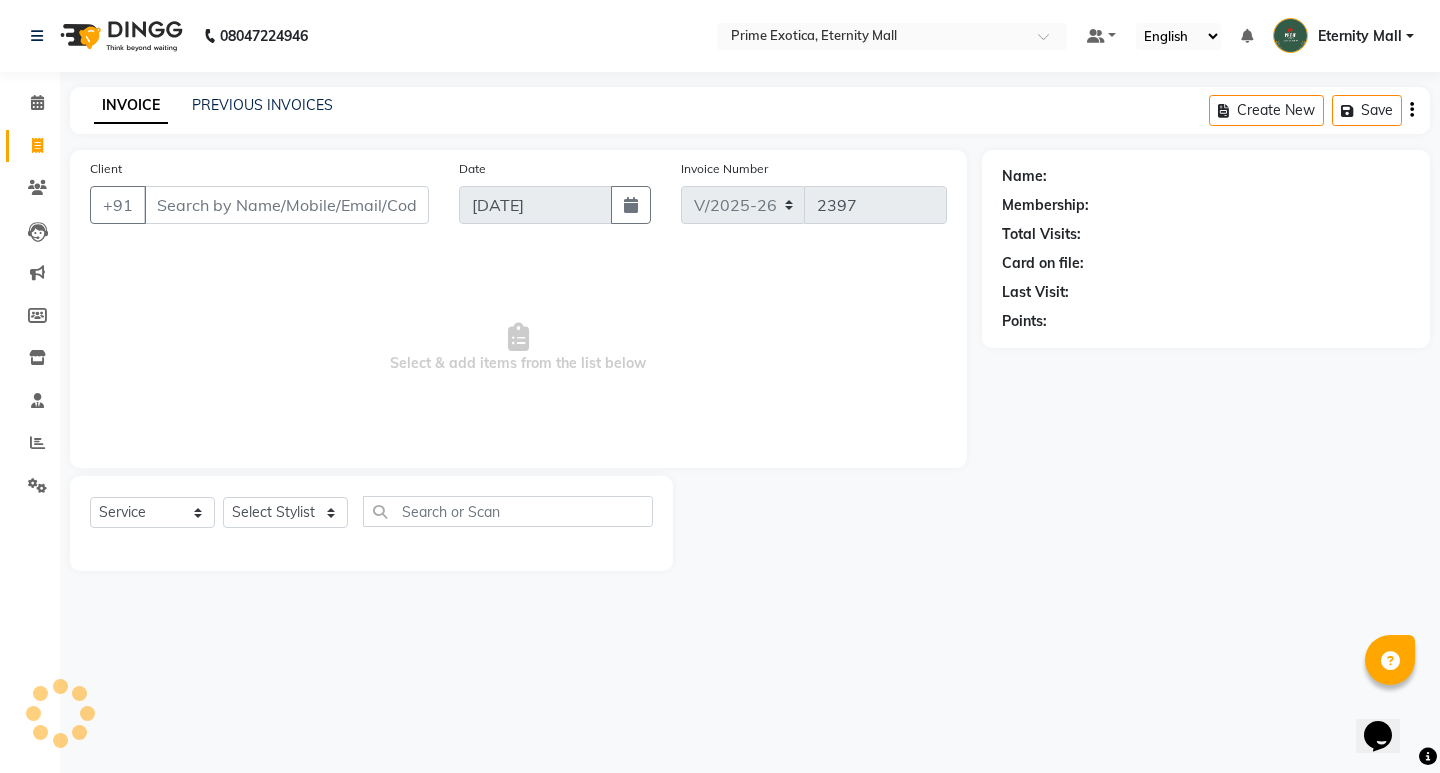 click on "Client" at bounding box center [286, 205] 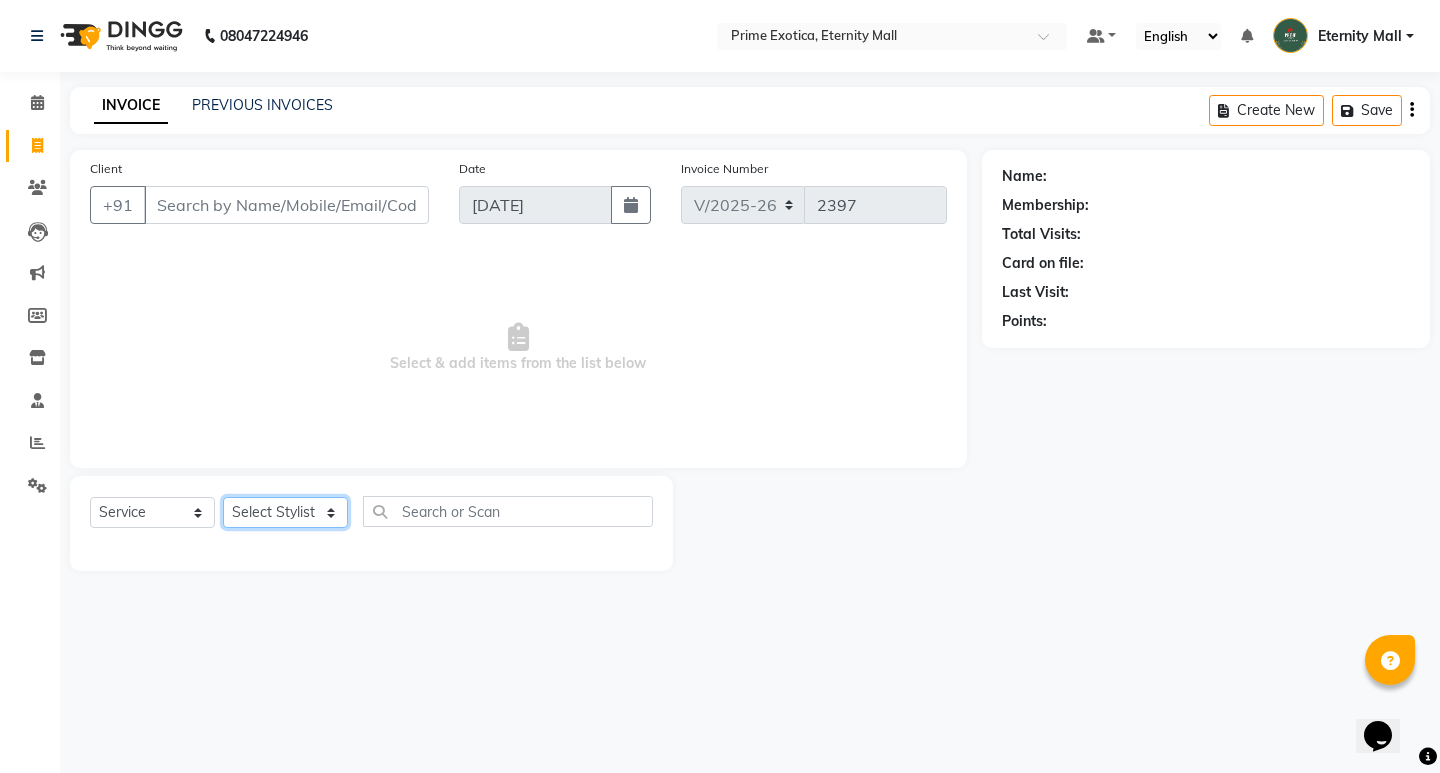 click on "Select Stylist AB  ADMIN ajay vikram lakshane [PERSON_NAME] Isha [PERSON_NAME]  [PERSON_NAME]" 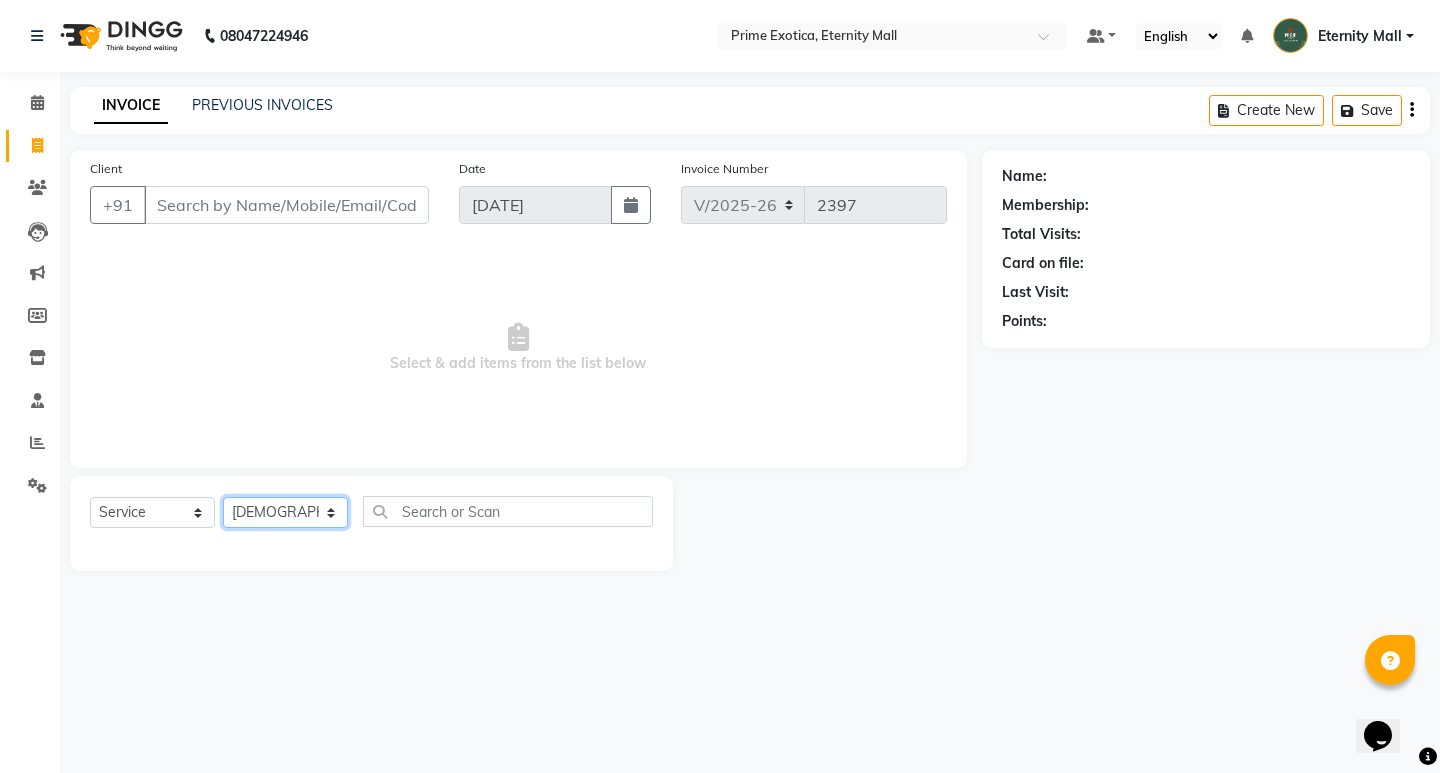 click on "Select Stylist AB  ADMIN ajay vikram lakshane [PERSON_NAME] Isha [PERSON_NAME]  [PERSON_NAME]" 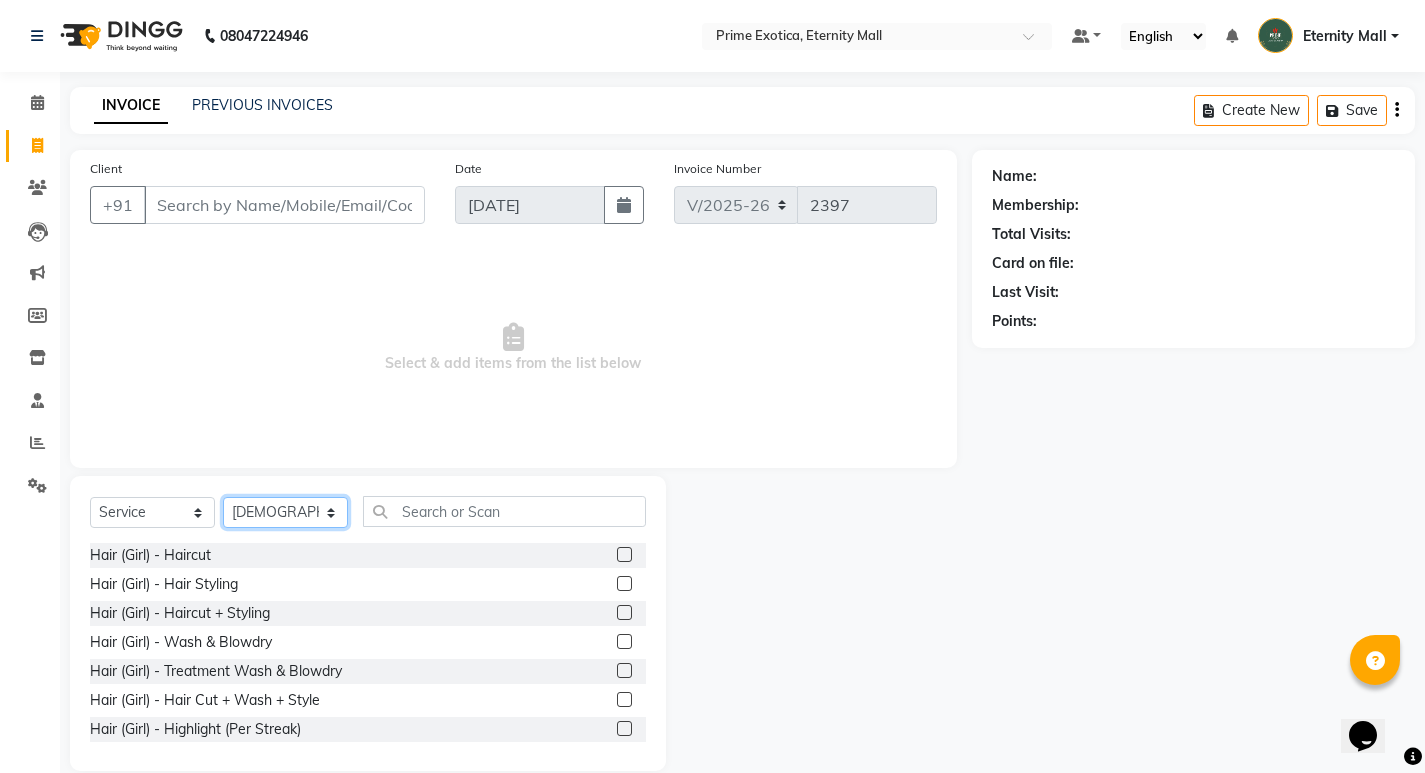 click on "Select Stylist AB  ADMIN ajay vikram lakshane [PERSON_NAME] Isha [PERSON_NAME]  [PERSON_NAME]" 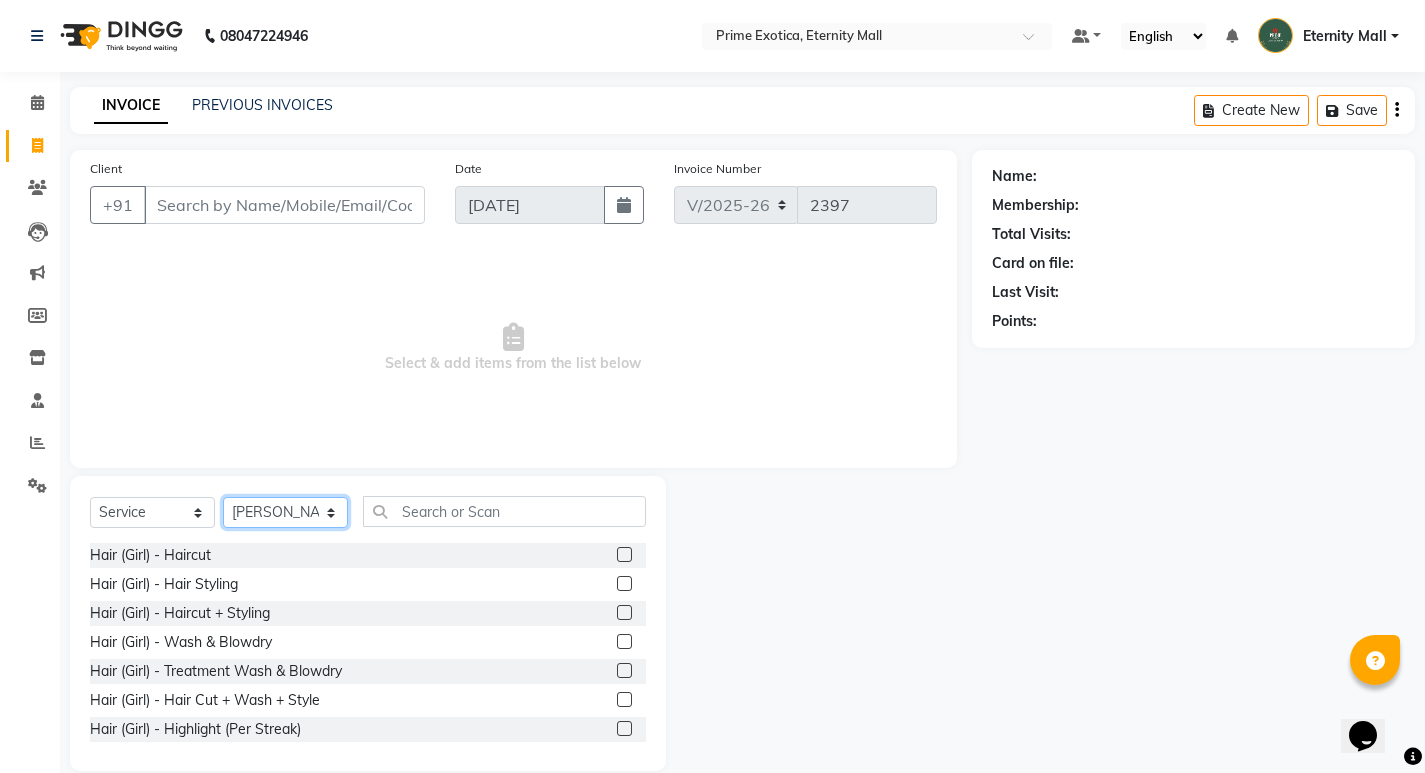 click on "Select Stylist AB  ADMIN ajay vikram lakshane [PERSON_NAME] Isha [PERSON_NAME]  [PERSON_NAME]" 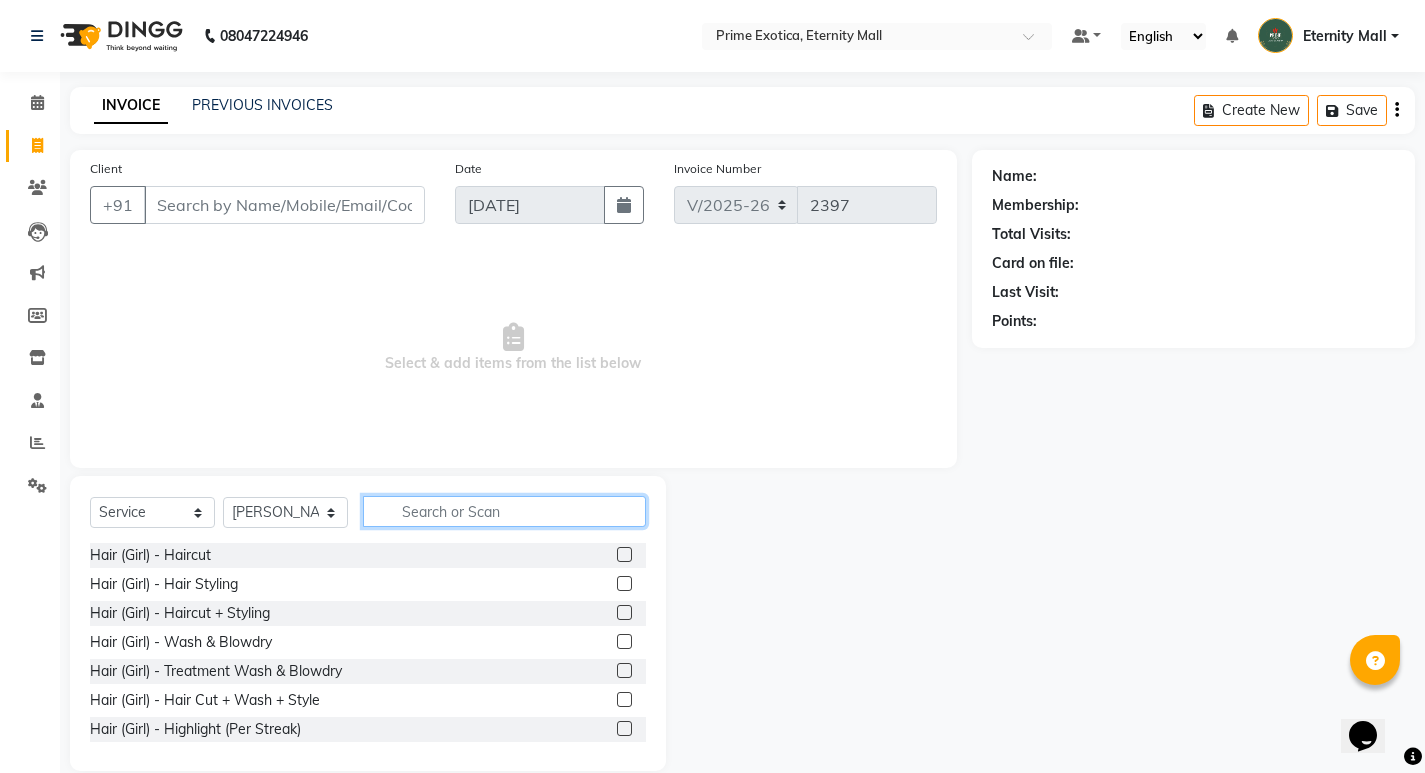 click 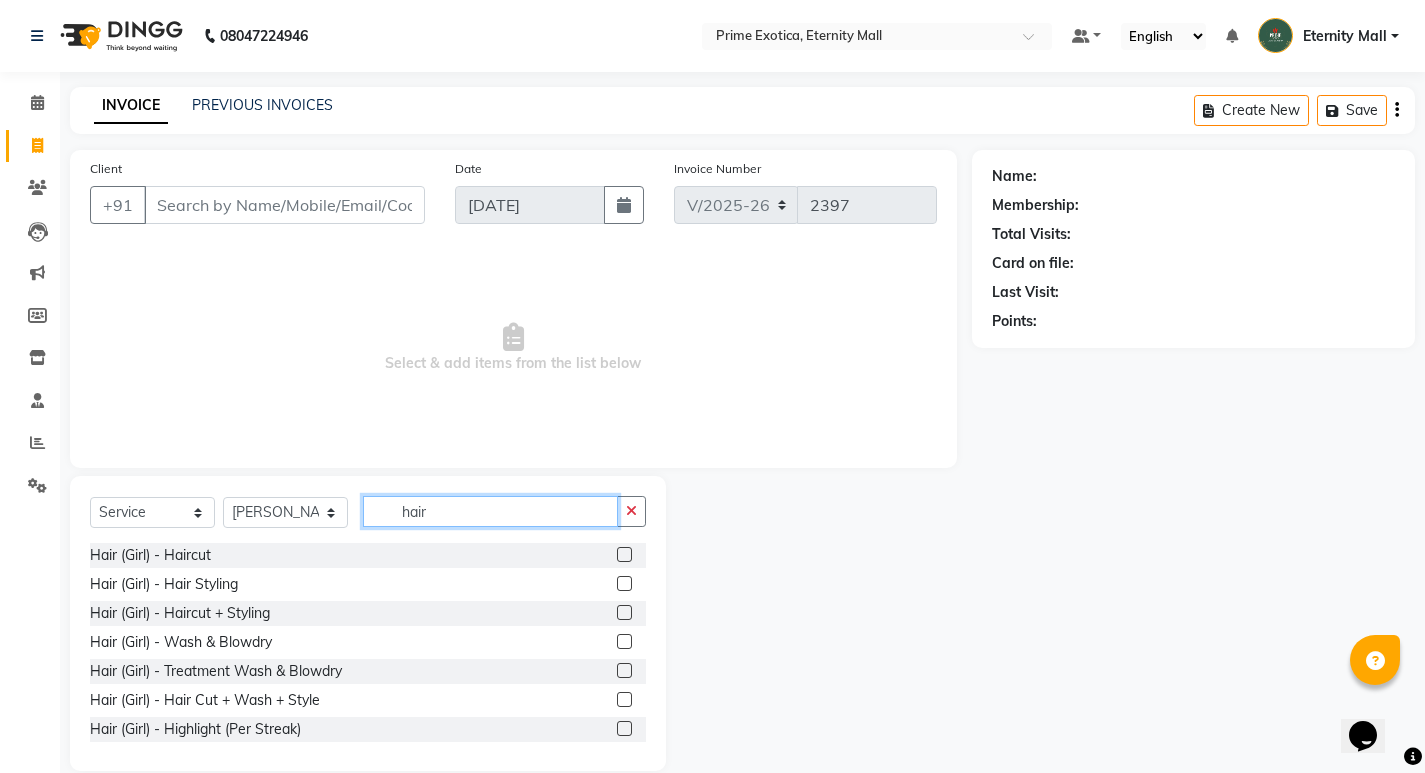 type on "hair" 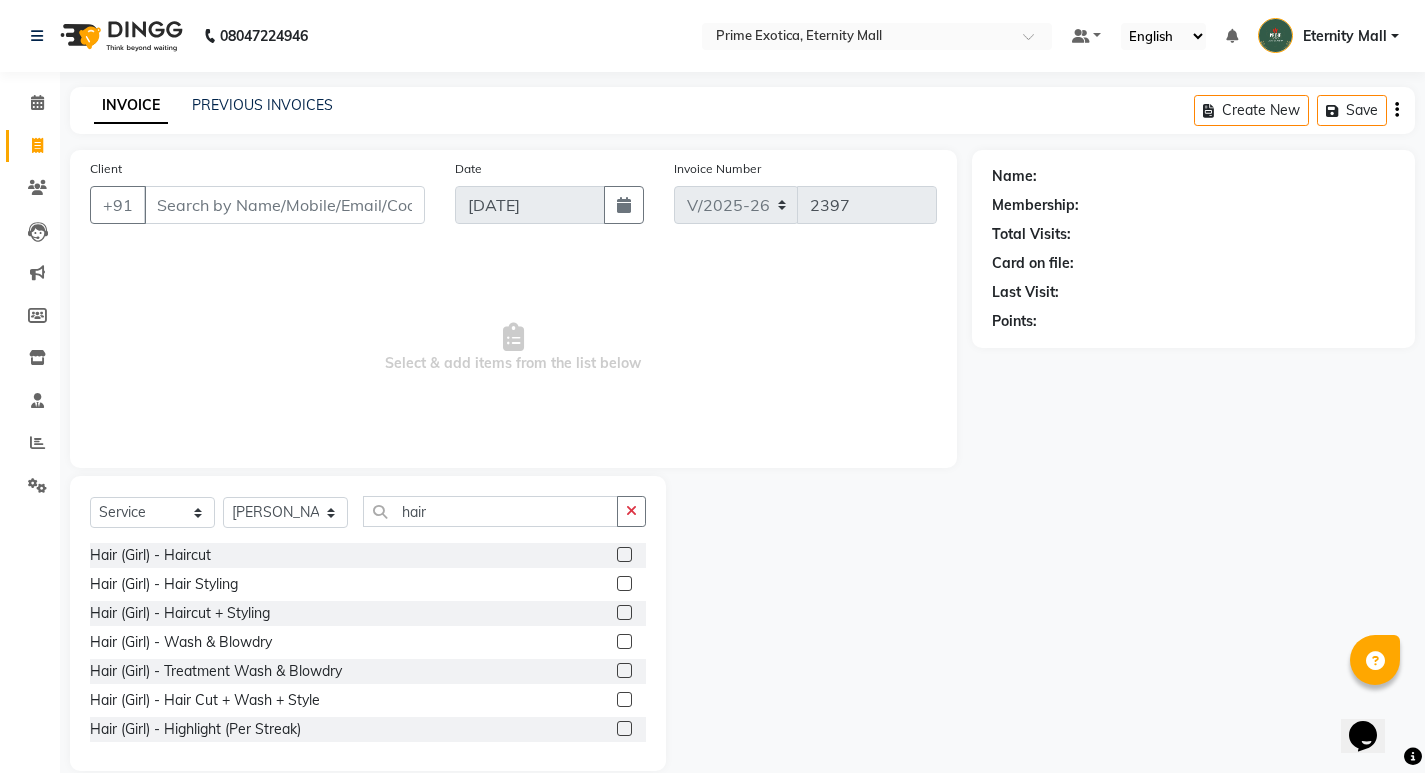 click 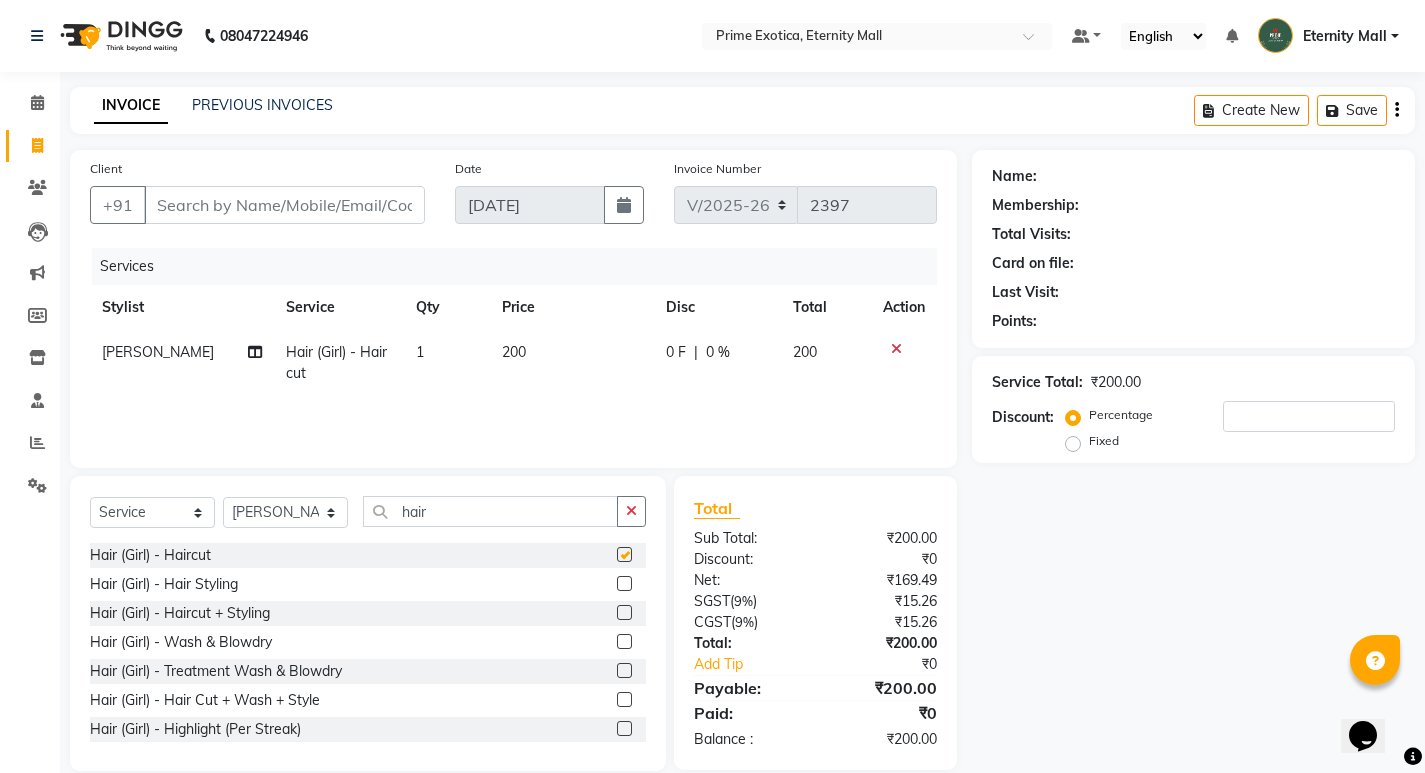checkbox on "false" 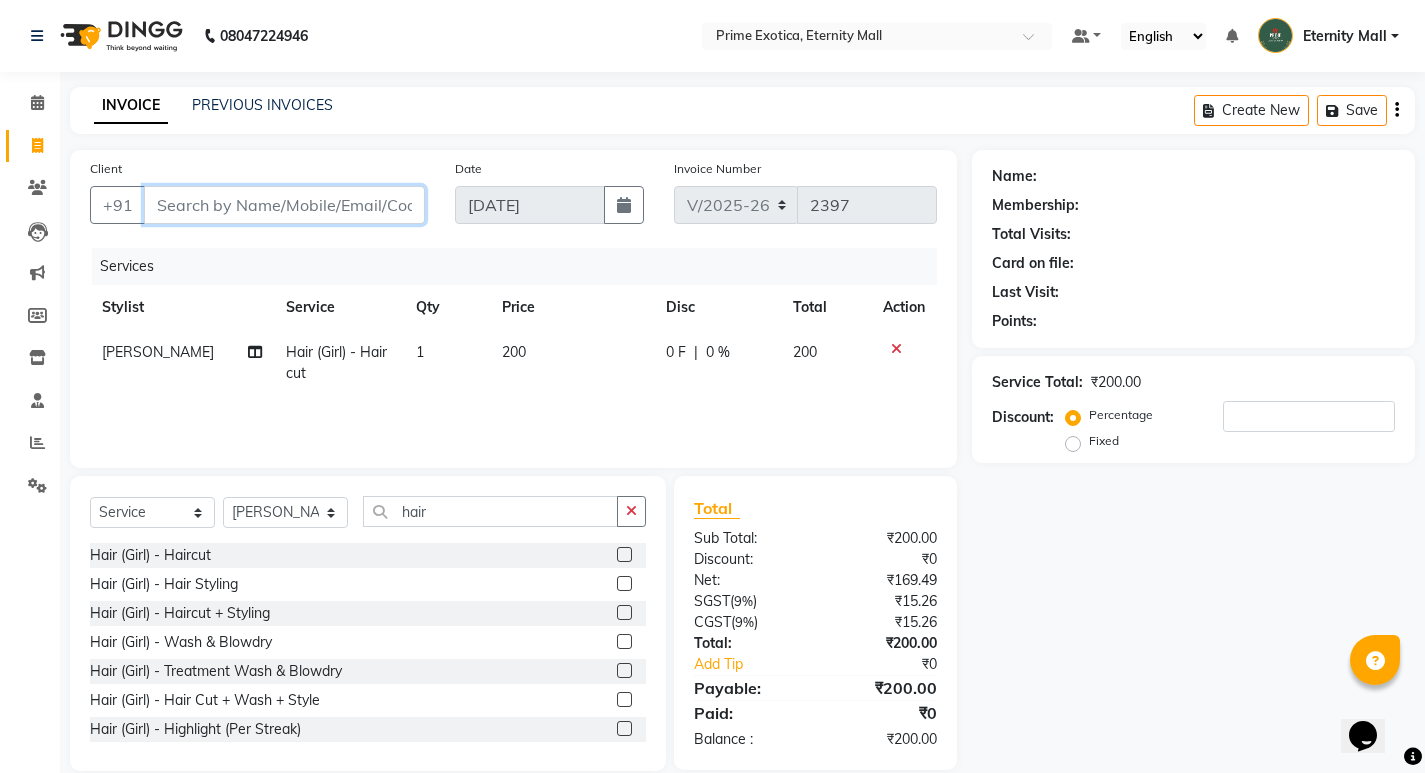 click on "Client" at bounding box center (284, 205) 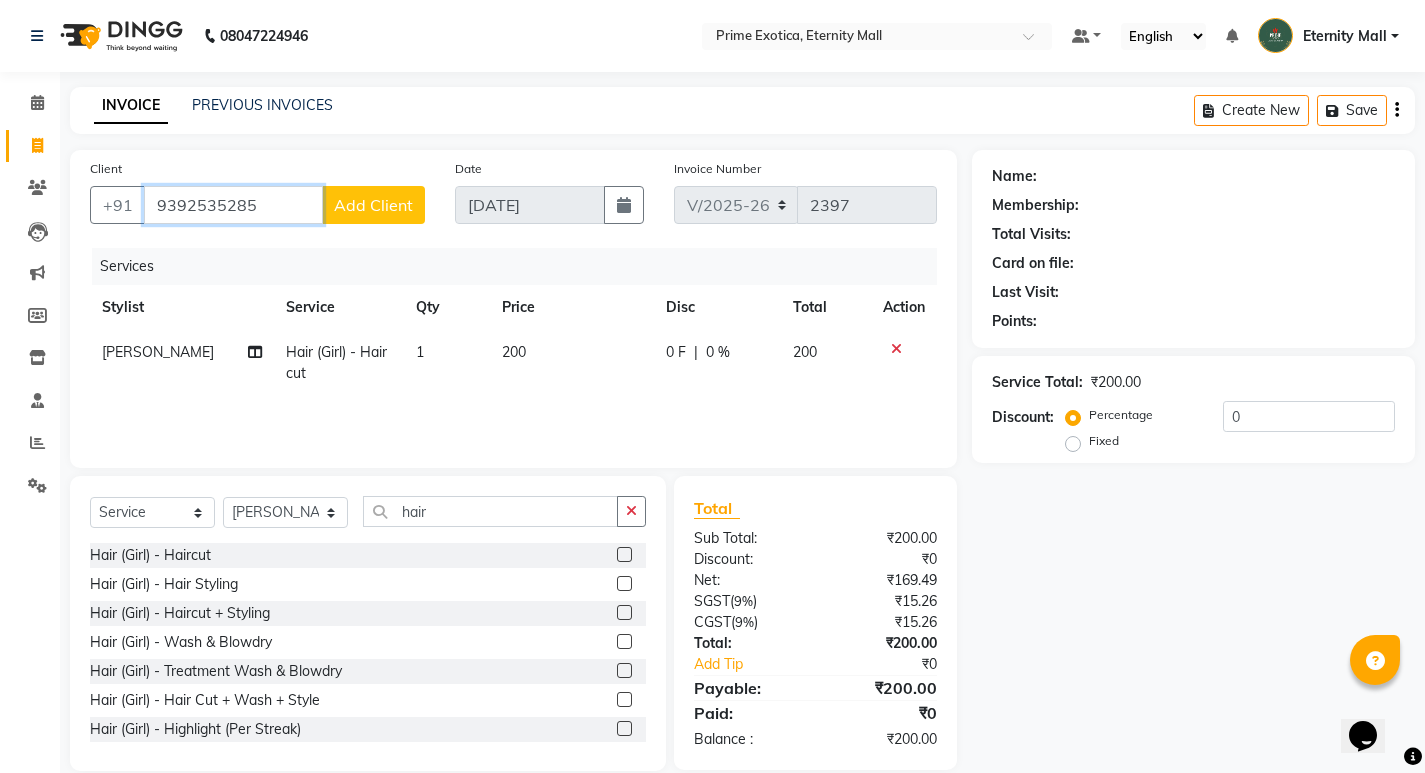 type on "9392535285" 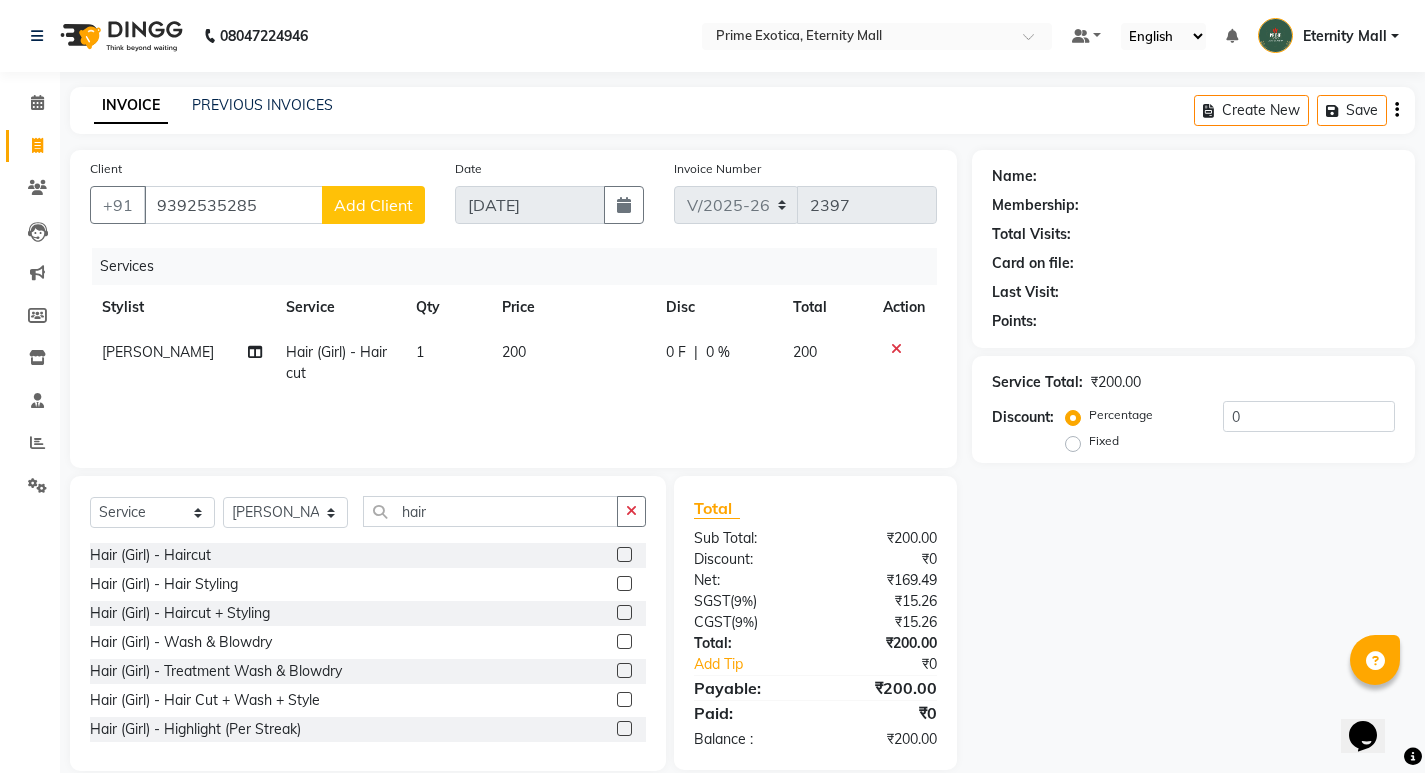 click on "Add Client" 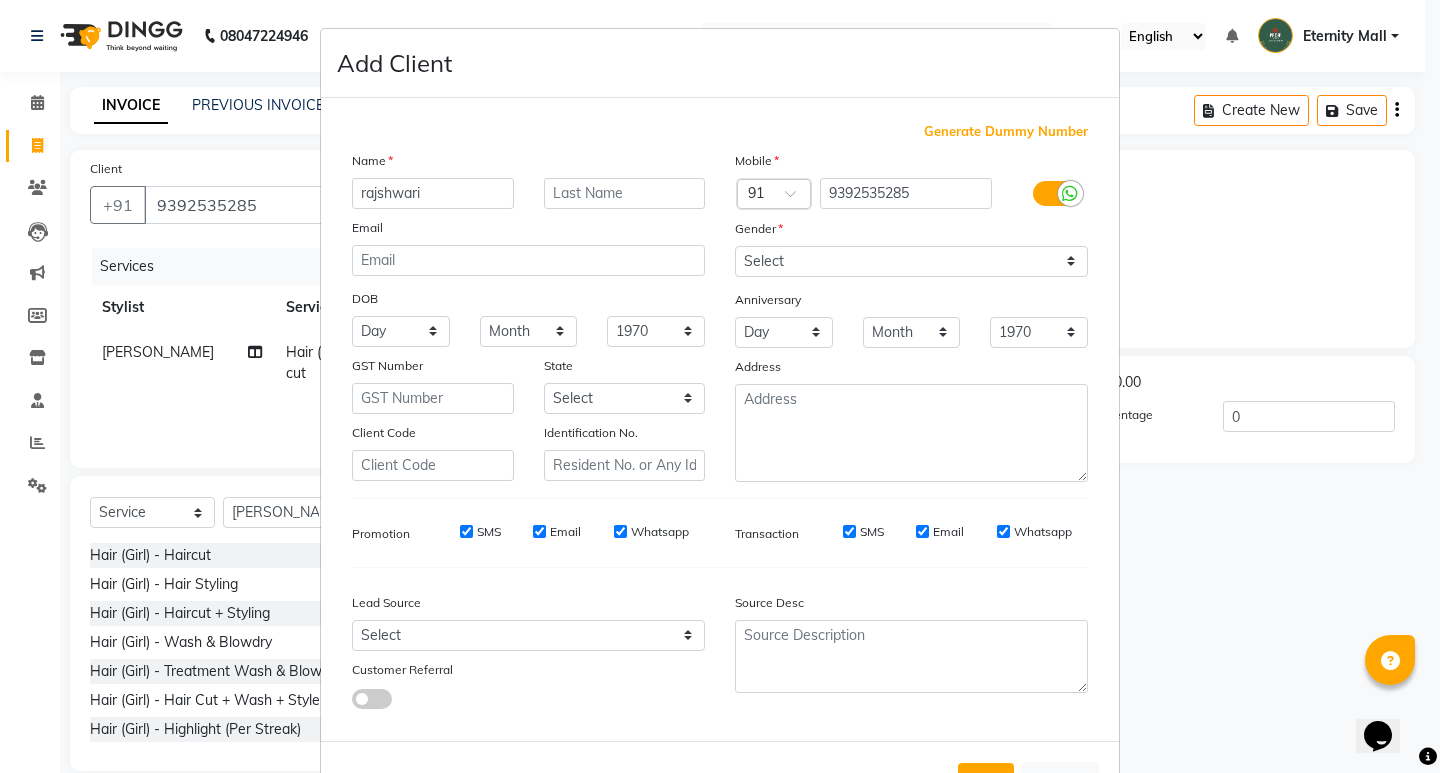 type on "rajshwari" 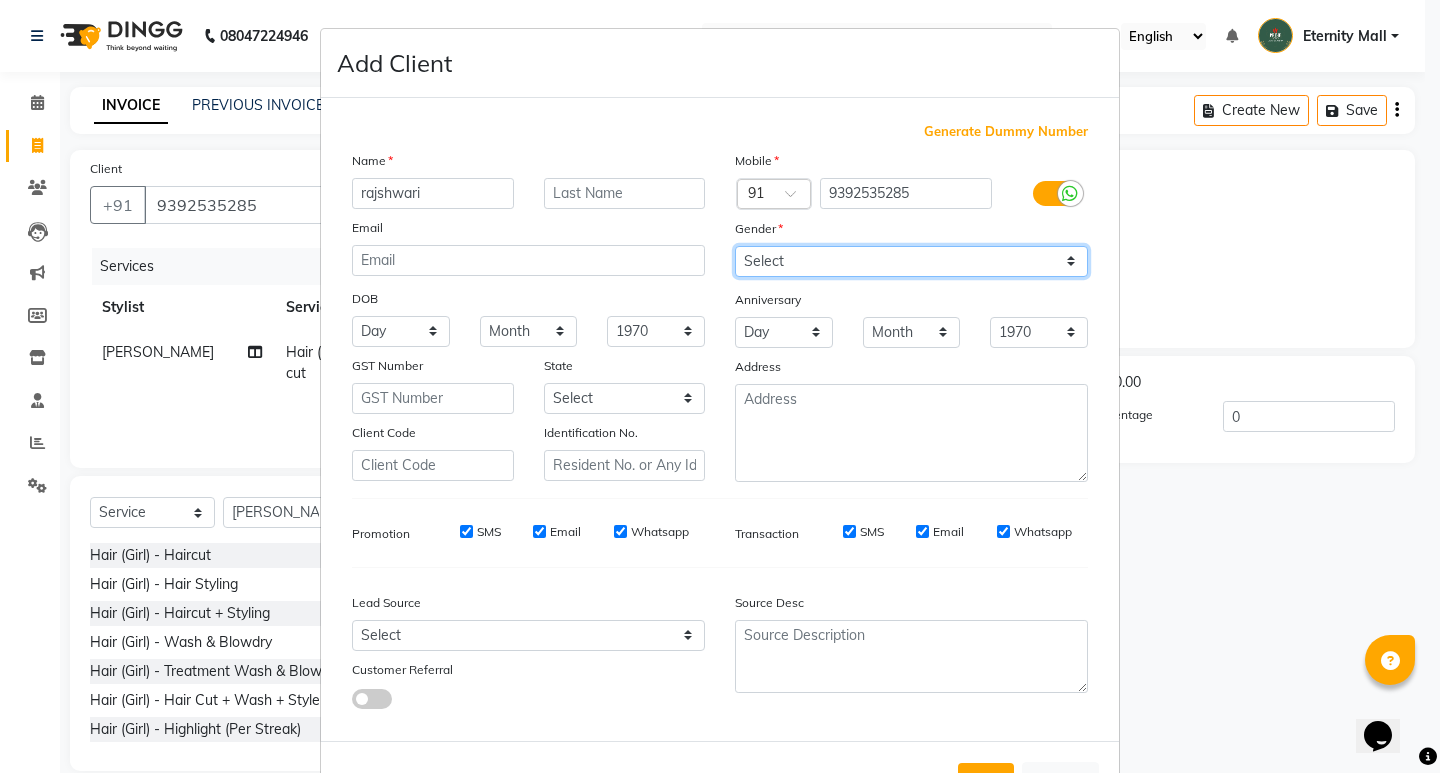 click on "Select [DEMOGRAPHIC_DATA] [DEMOGRAPHIC_DATA] Other Prefer Not To Say" at bounding box center (911, 261) 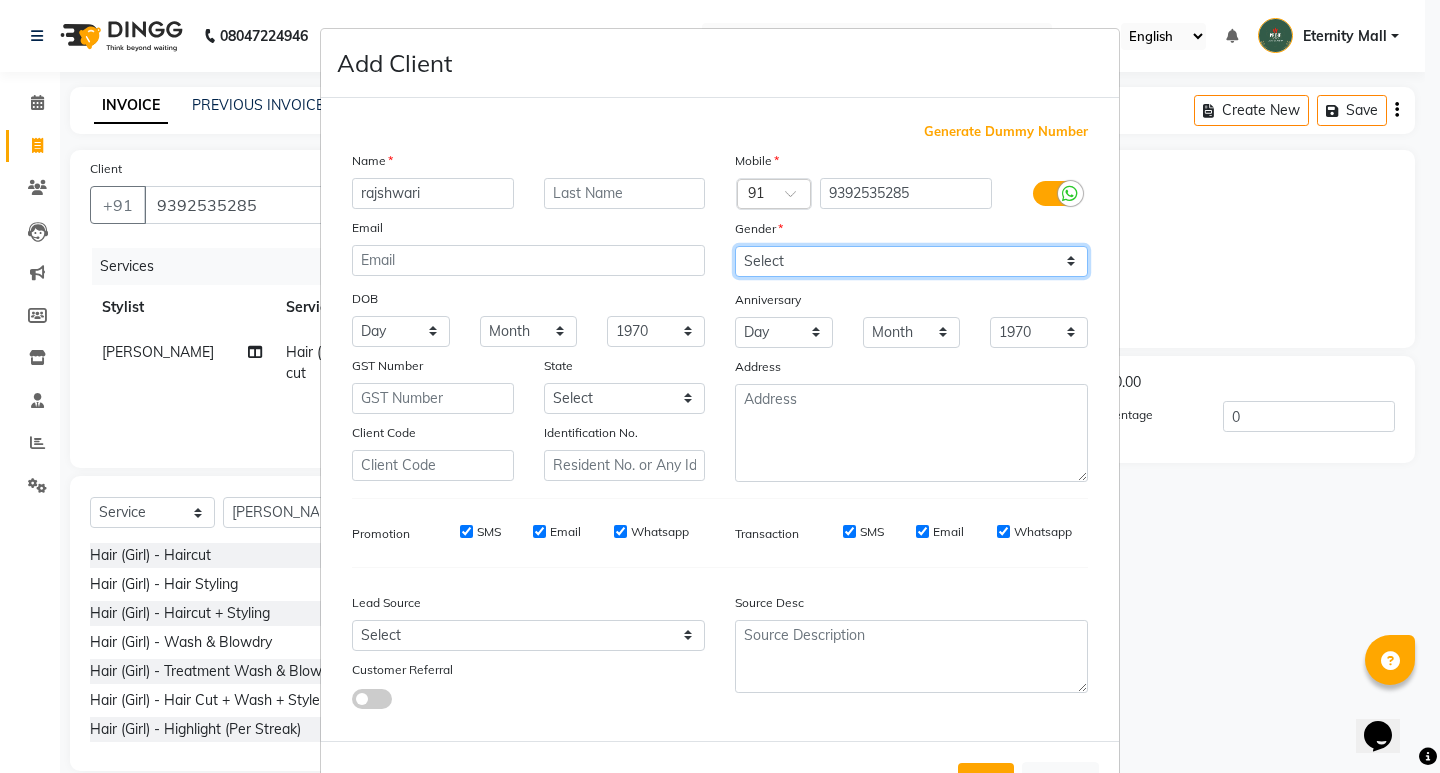 select on "[DEMOGRAPHIC_DATA]" 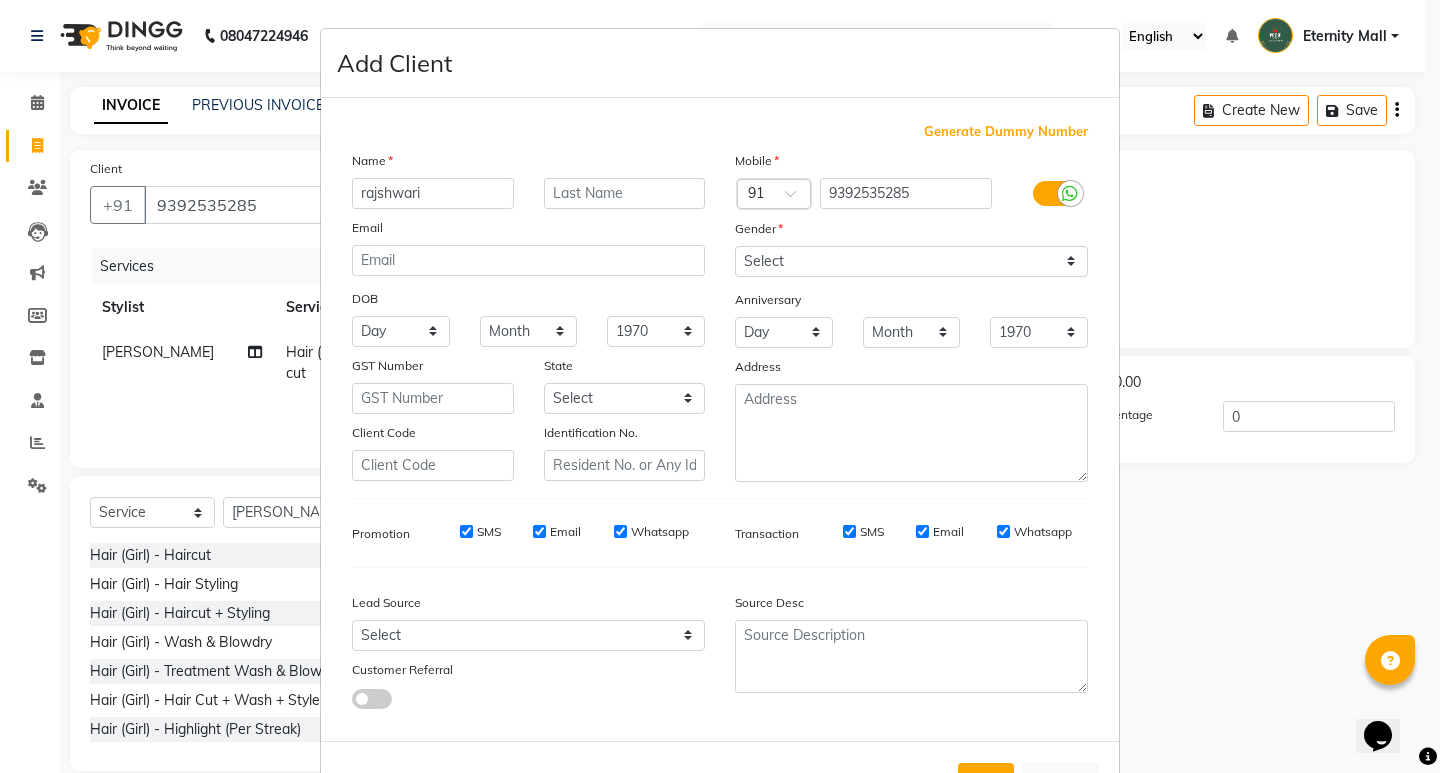 click on "Add" at bounding box center [986, 781] 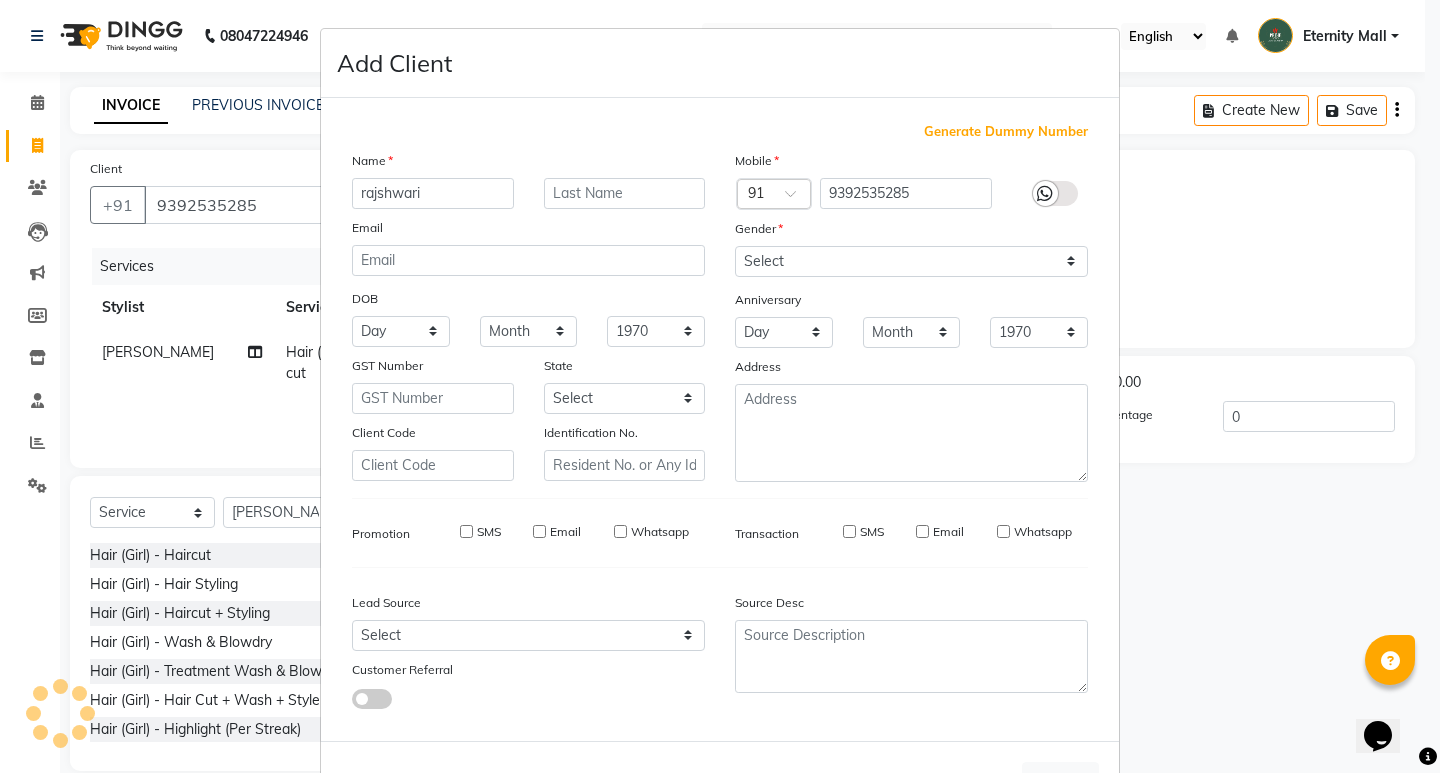 type 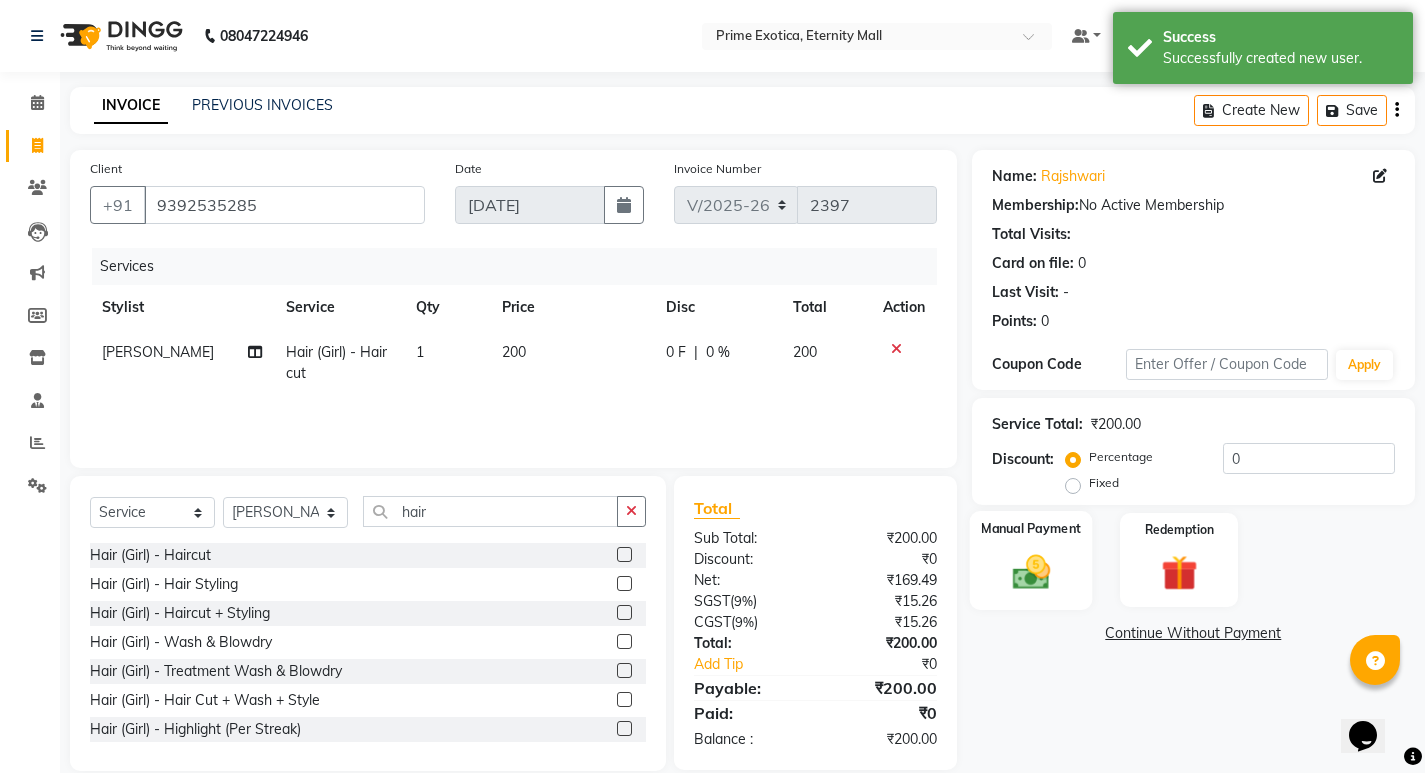 click 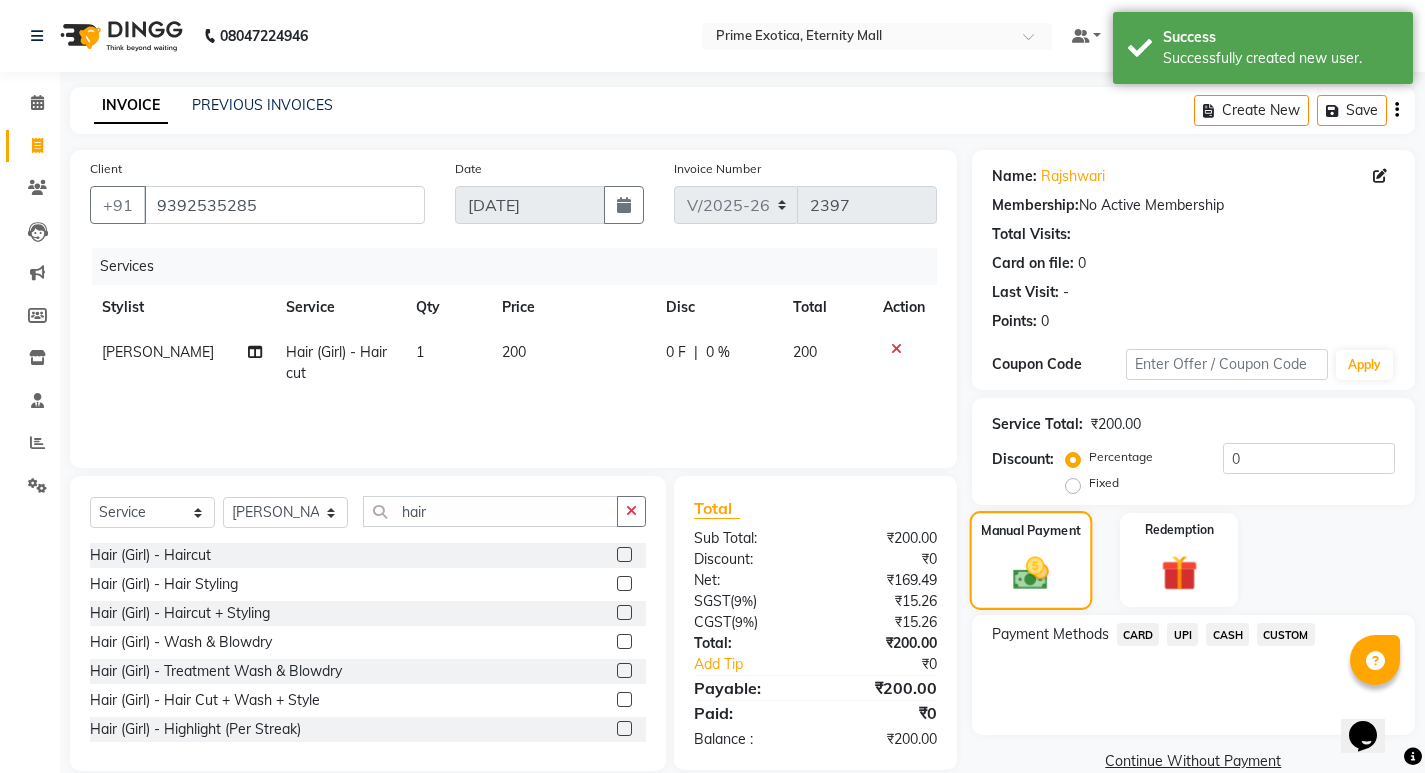 scroll, scrollTop: 33, scrollLeft: 0, axis: vertical 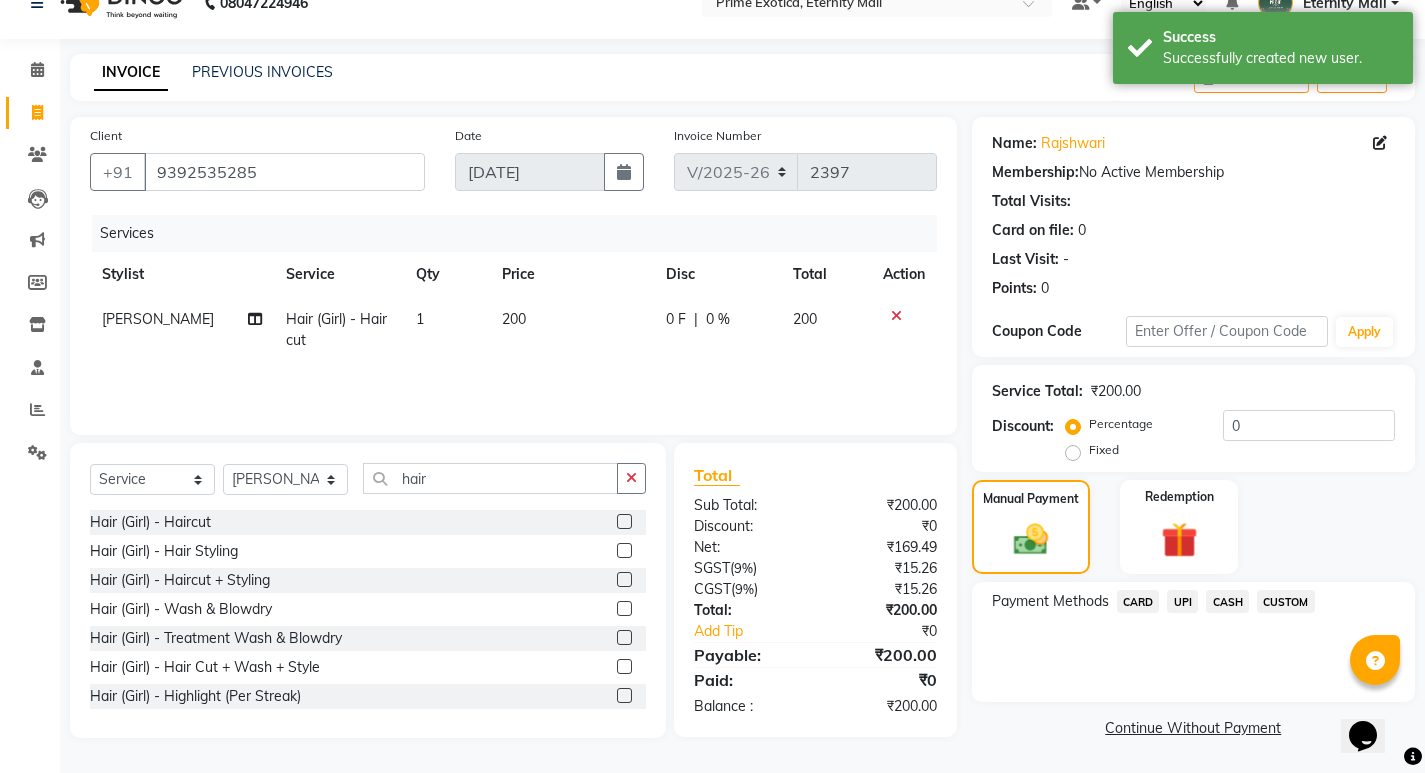 click on "UPI" 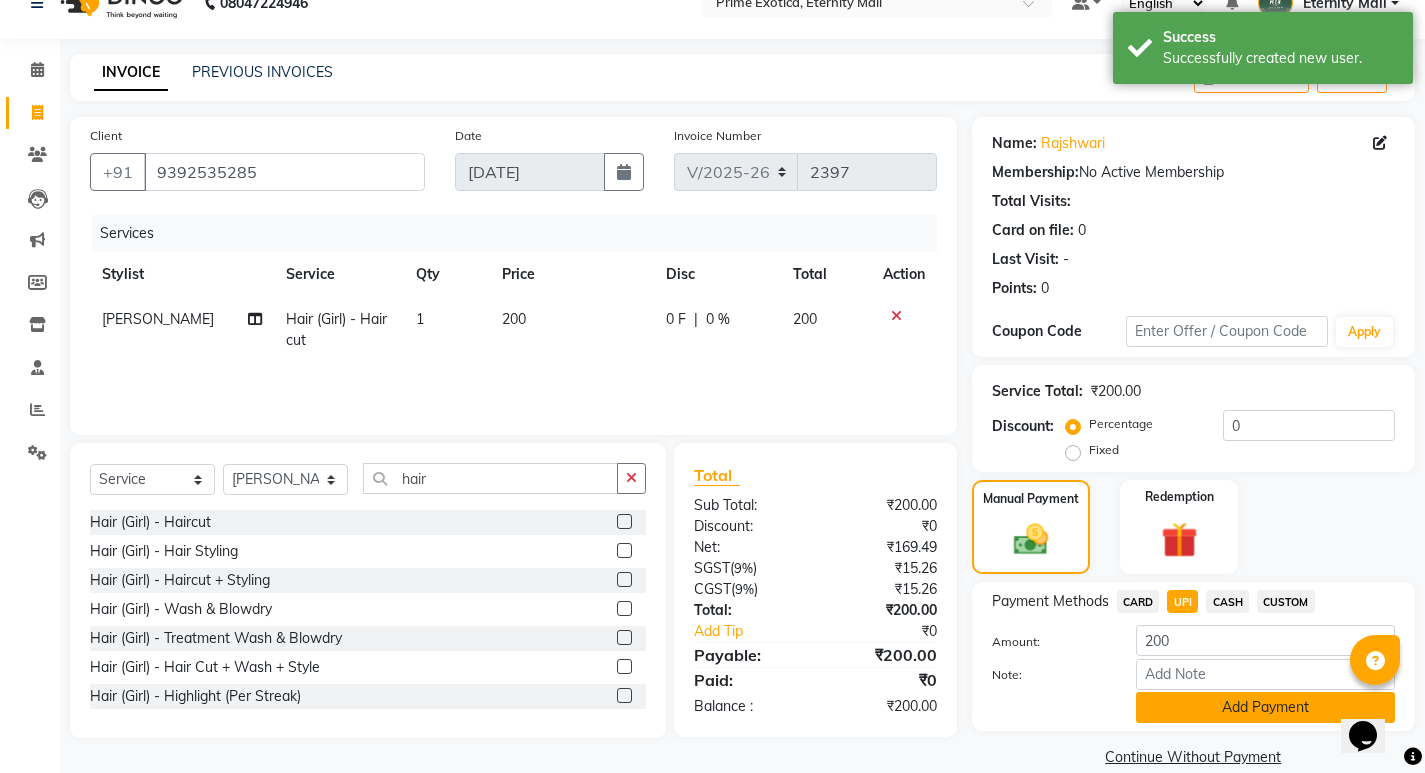 click on "Add Payment" 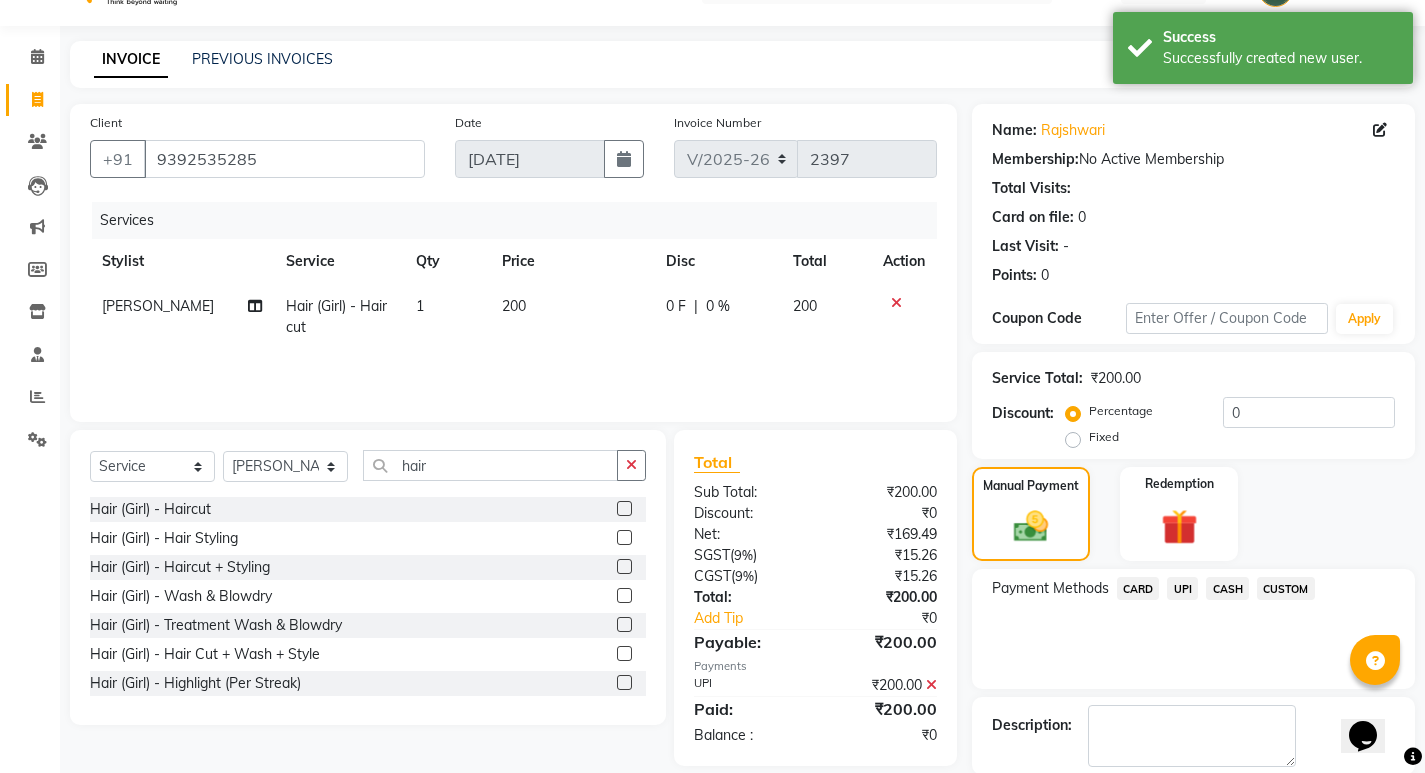 scroll, scrollTop: 146, scrollLeft: 0, axis: vertical 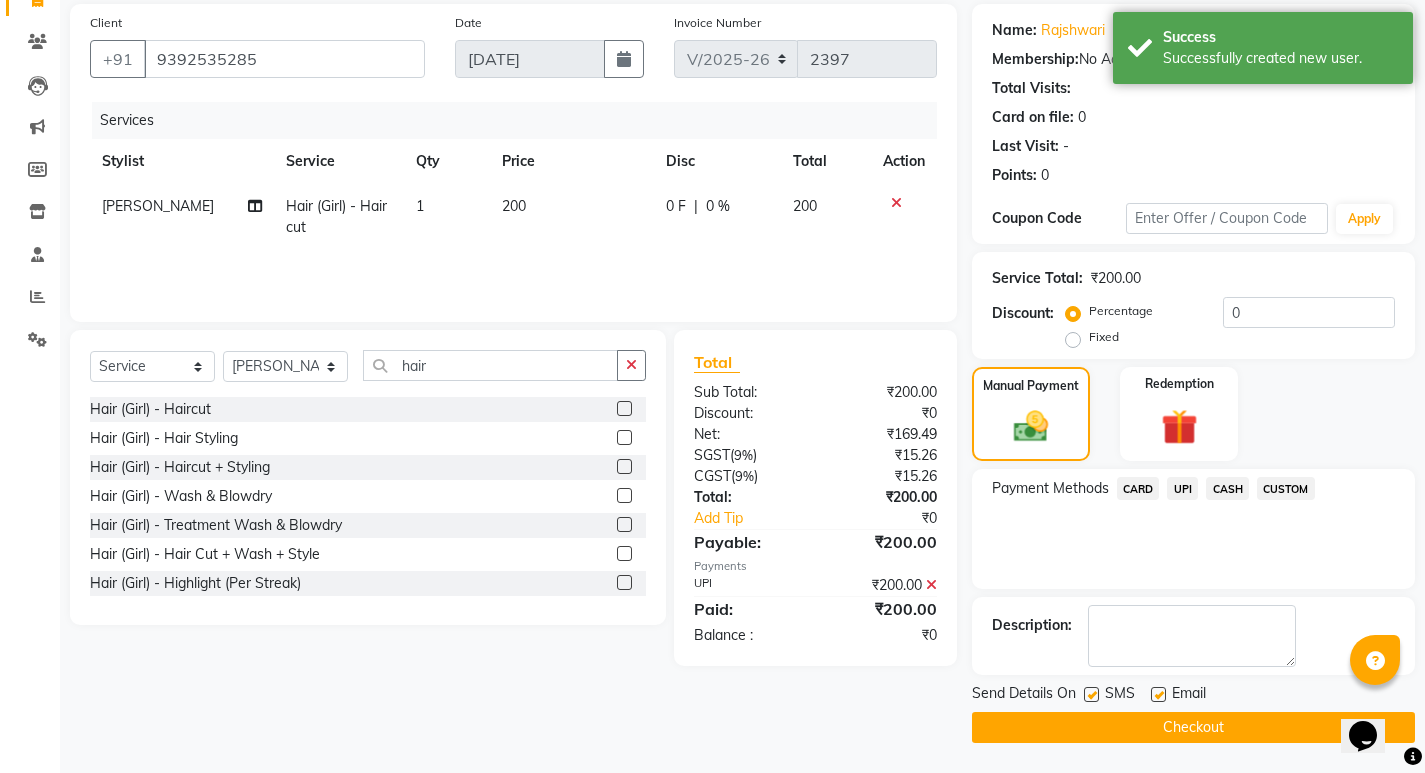 click on "Checkout" 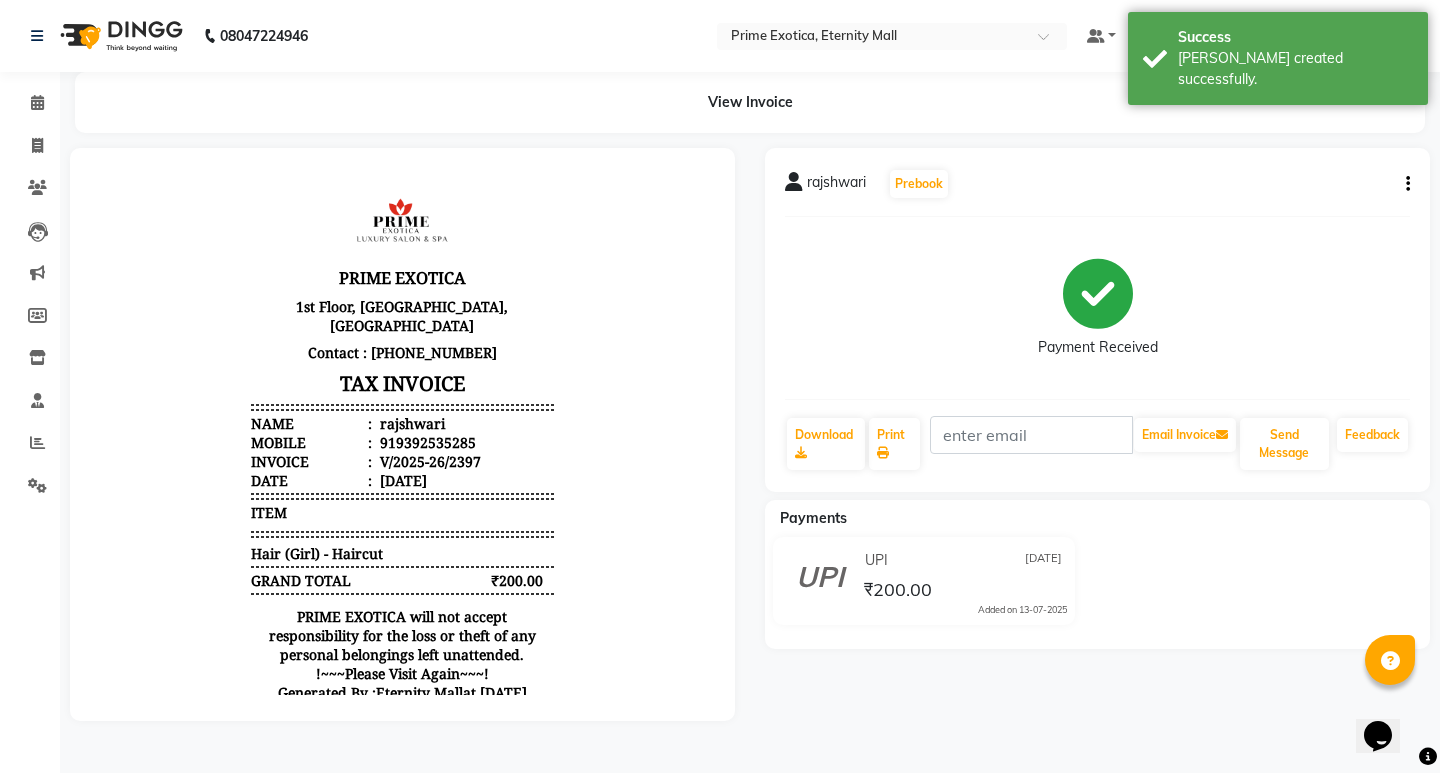 scroll, scrollTop: 0, scrollLeft: 0, axis: both 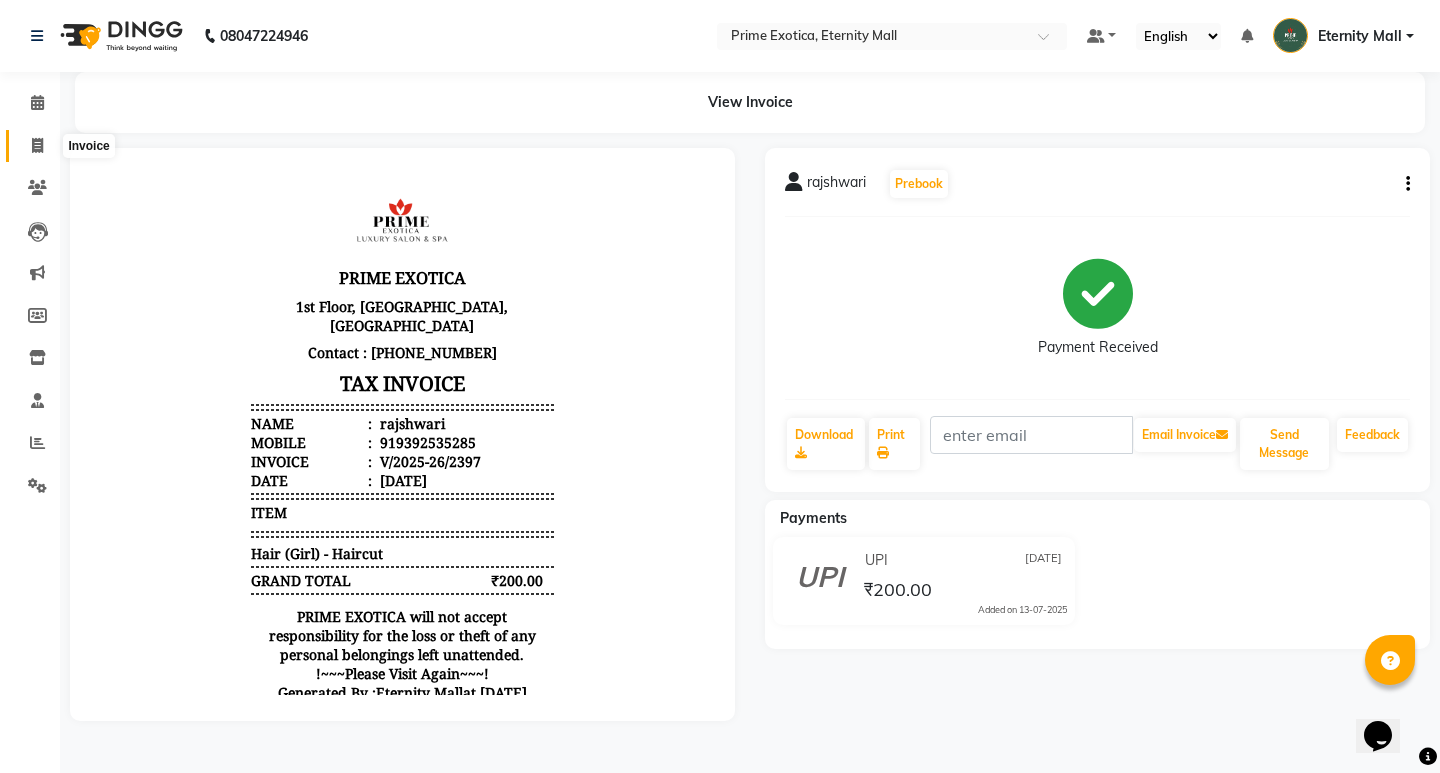 click 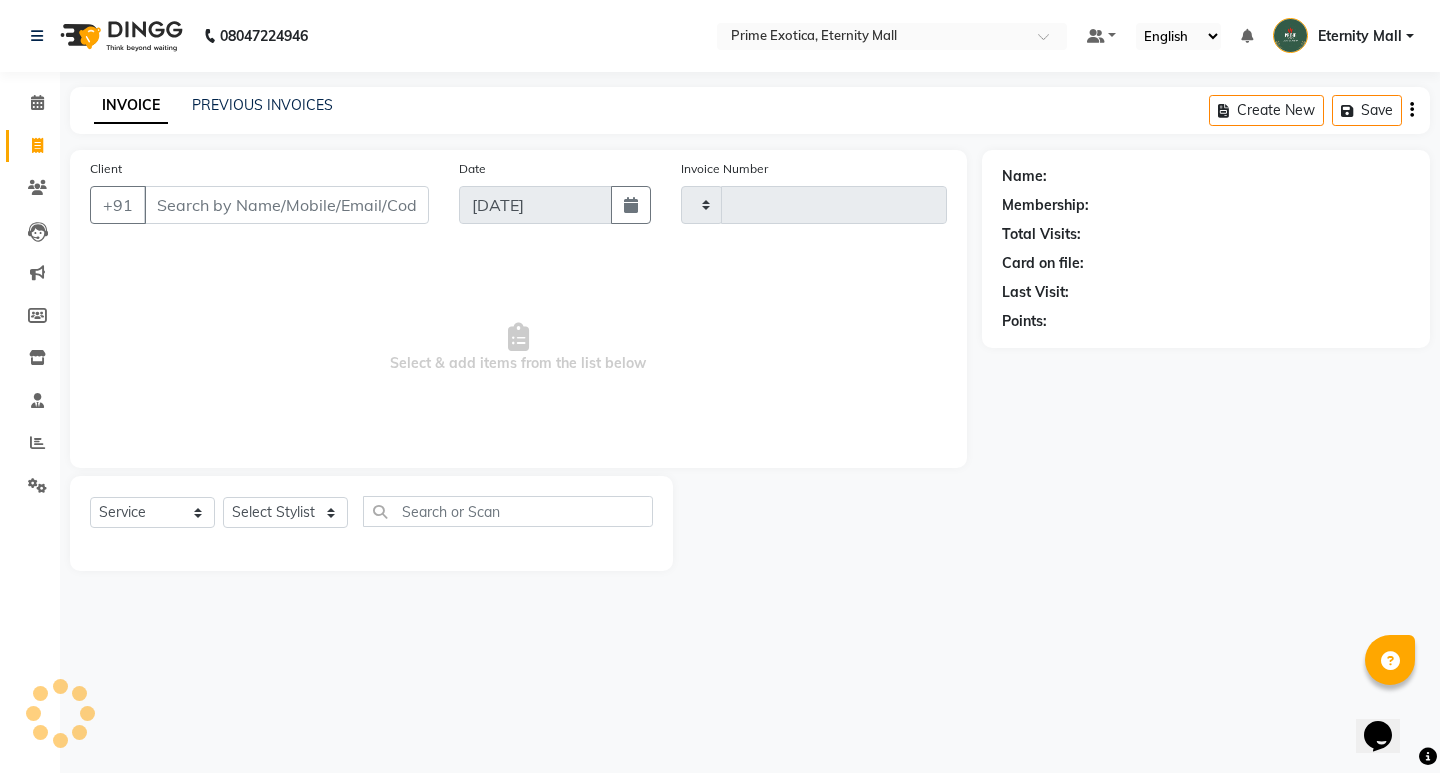 type on "2398" 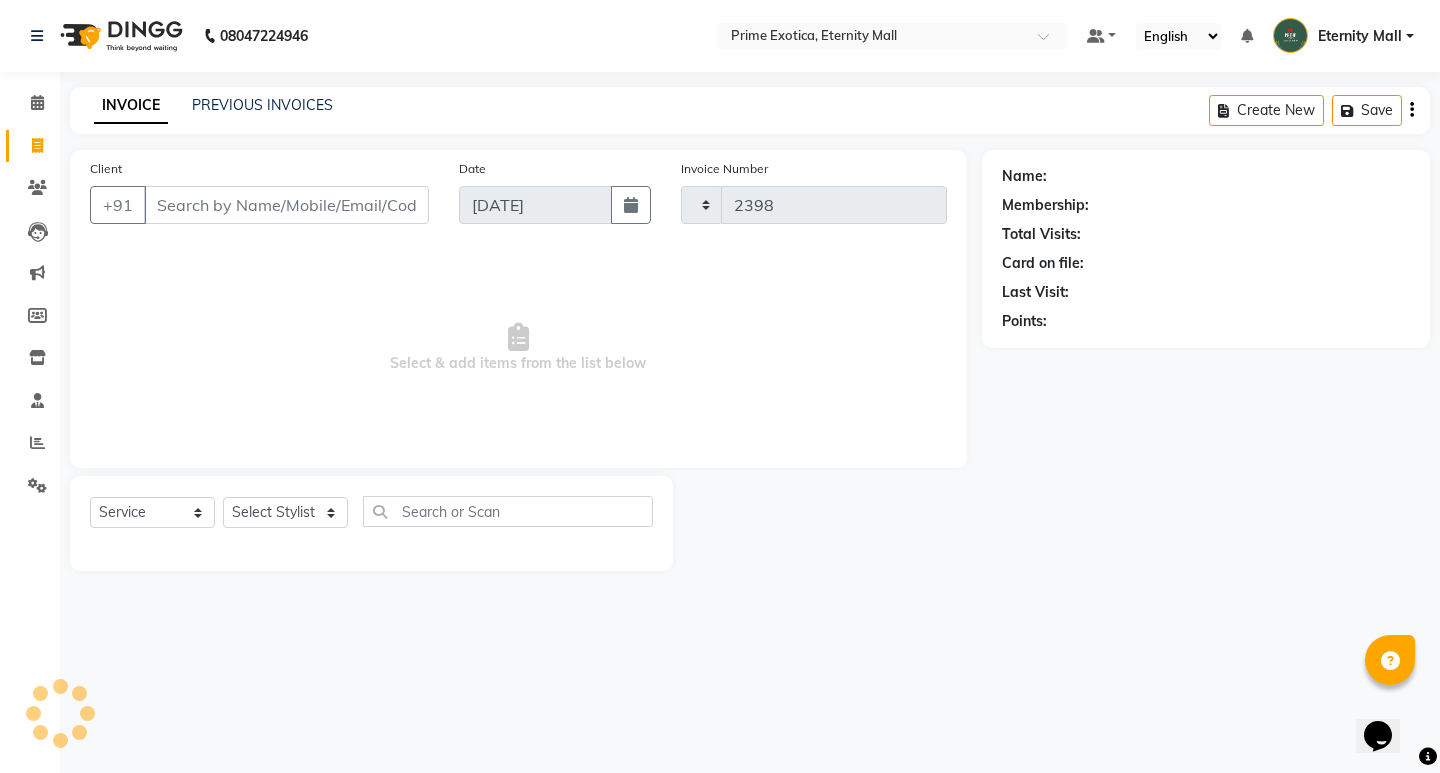 select on "5774" 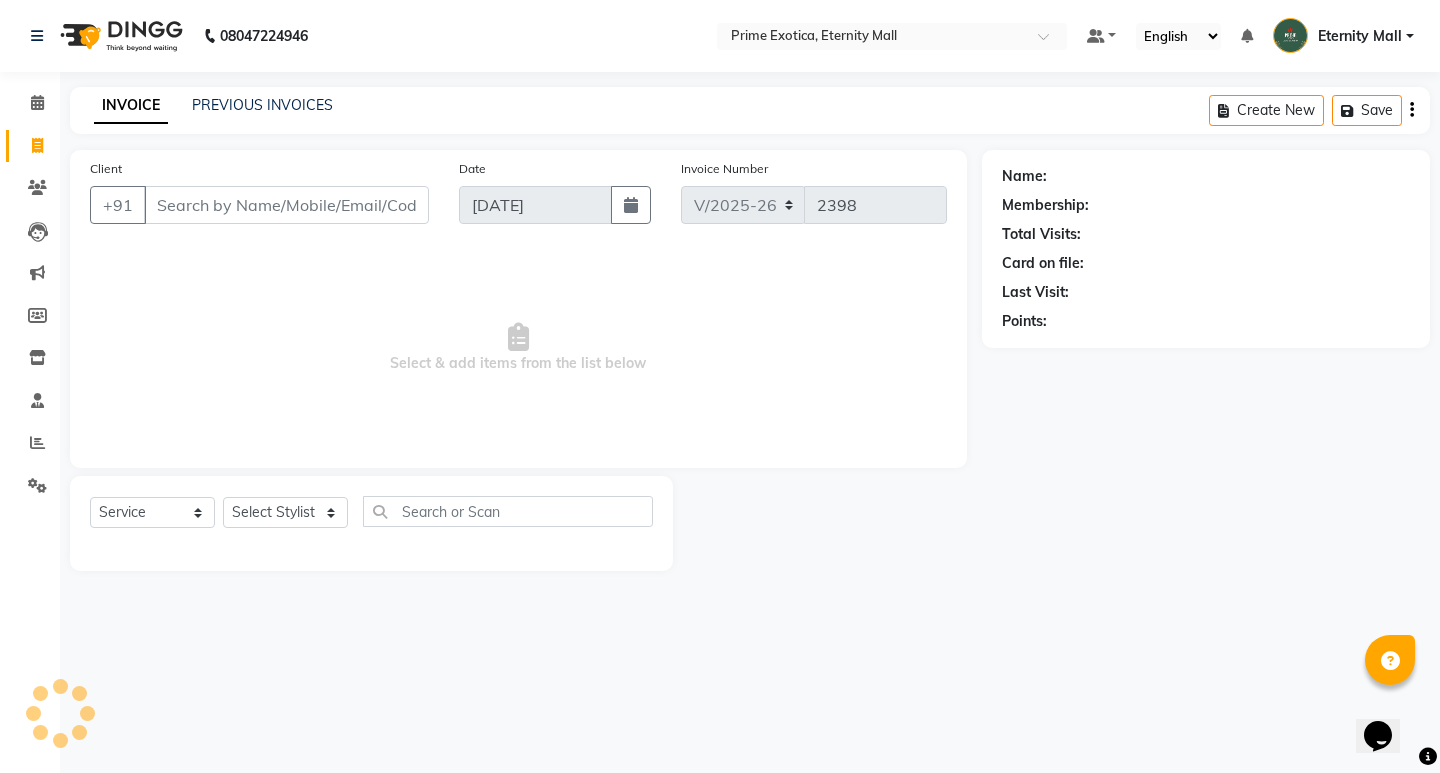 click on "Client" at bounding box center [286, 205] 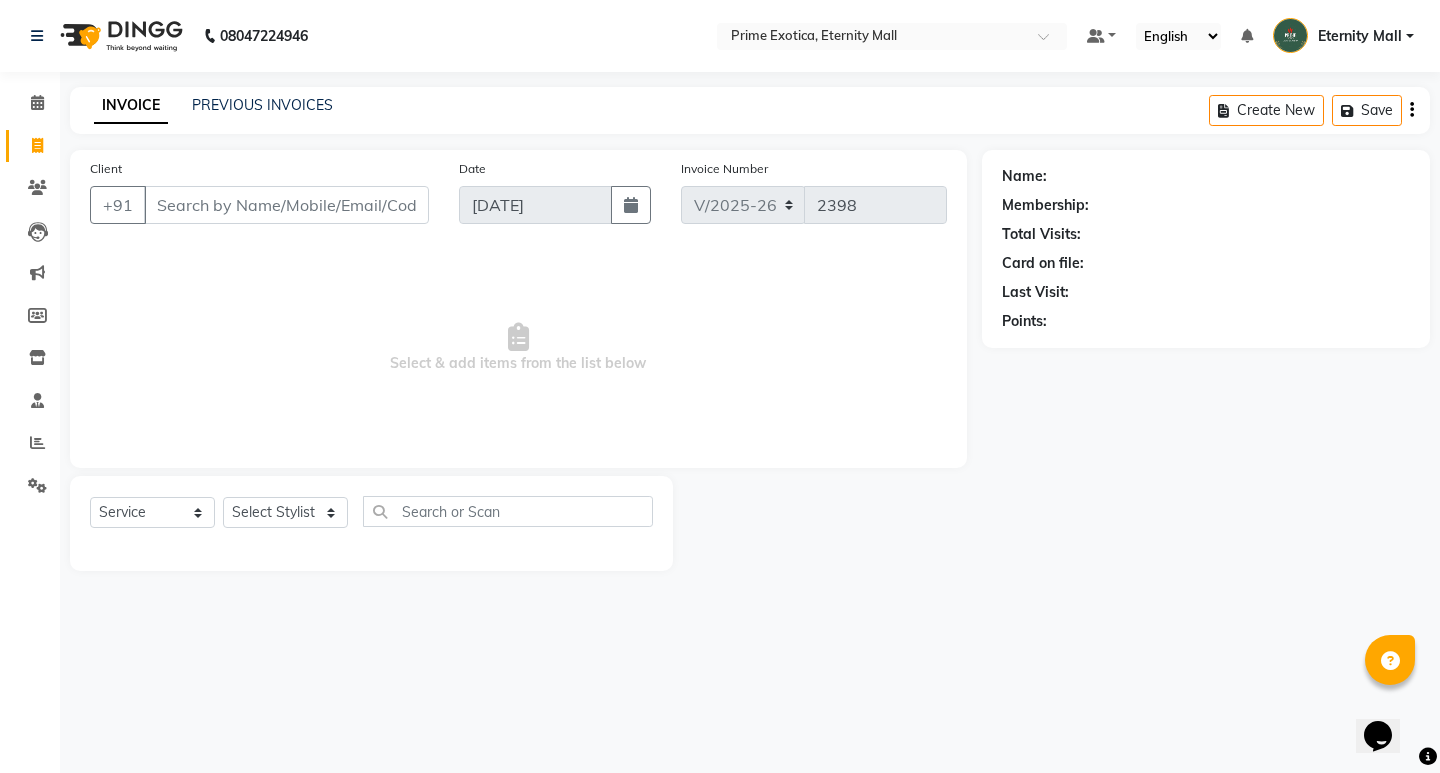 click on "Client" at bounding box center (286, 205) 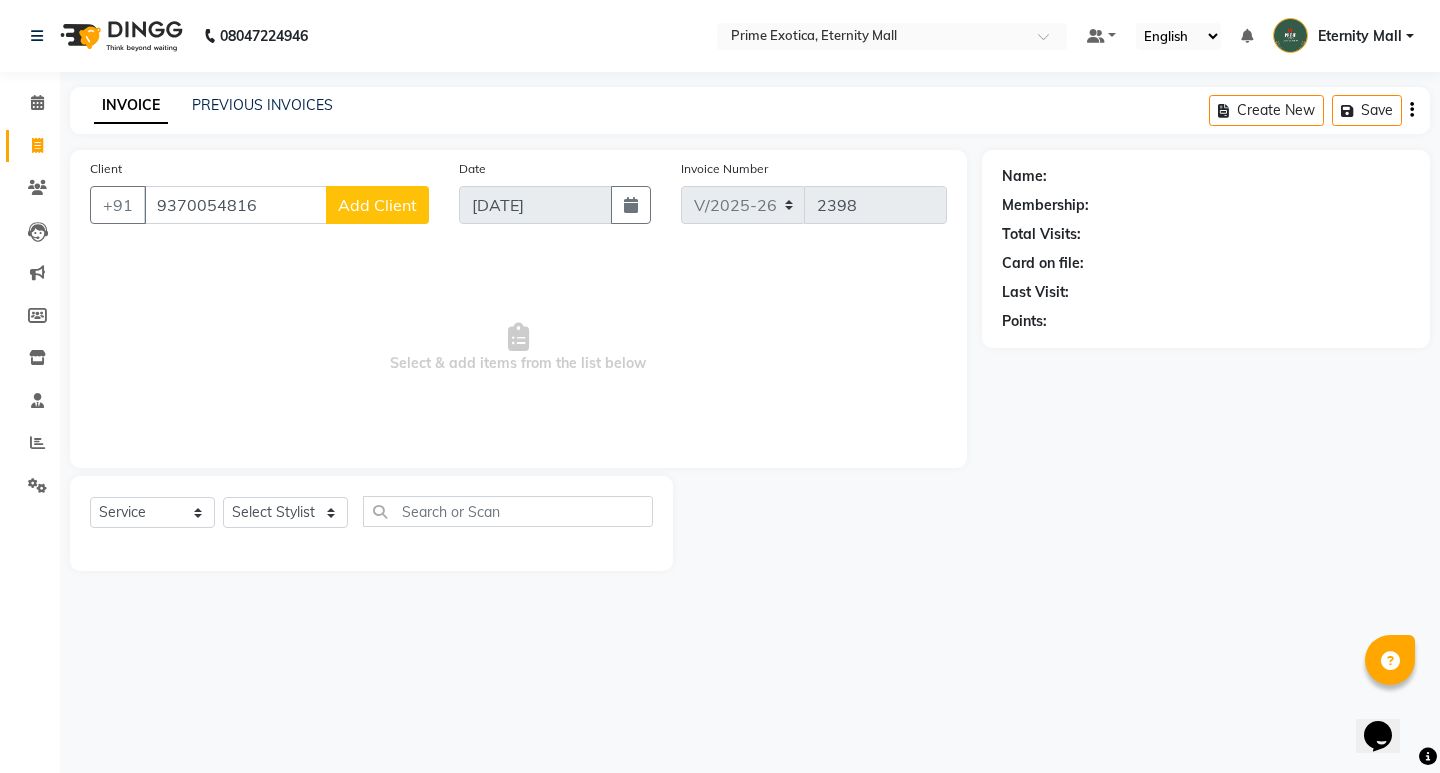 type on "9370054816" 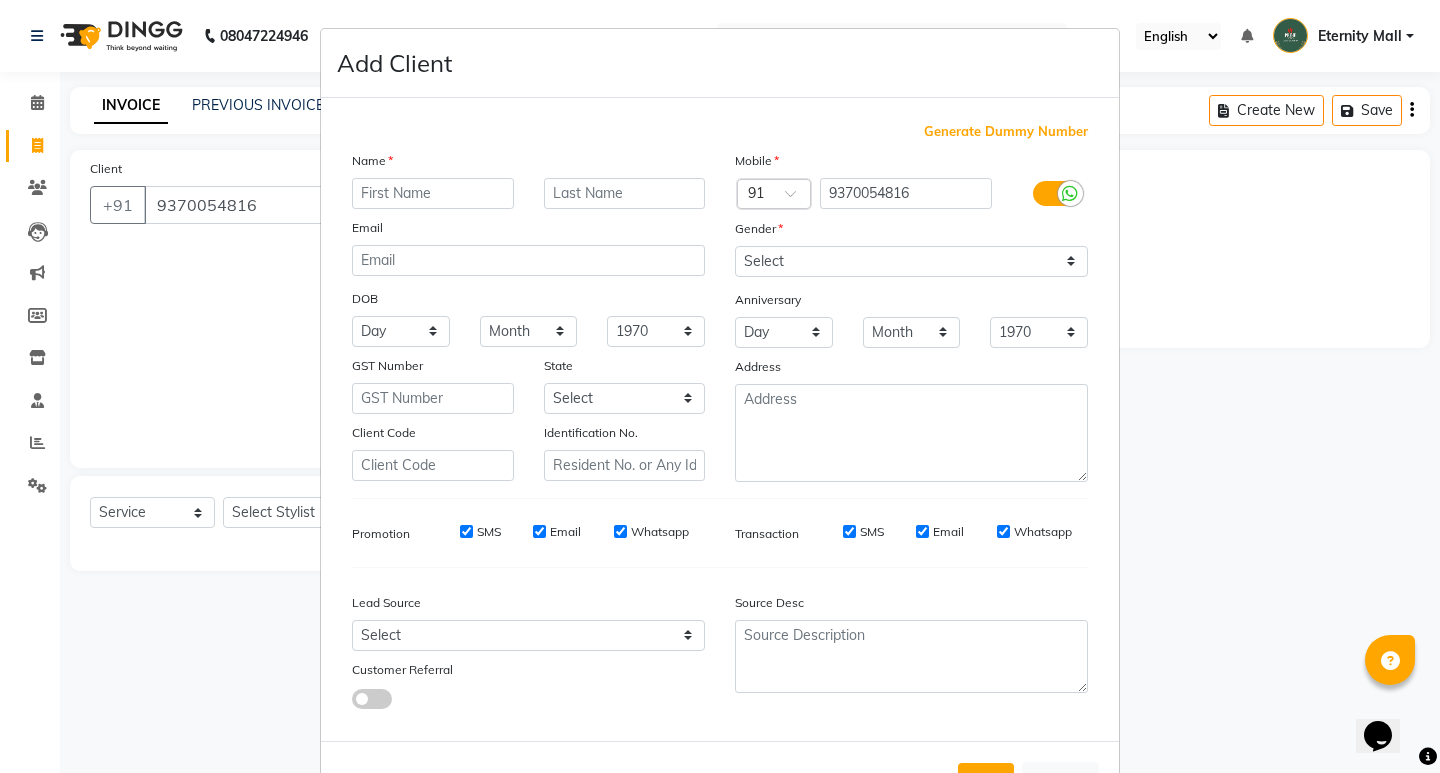 click at bounding box center (433, 193) 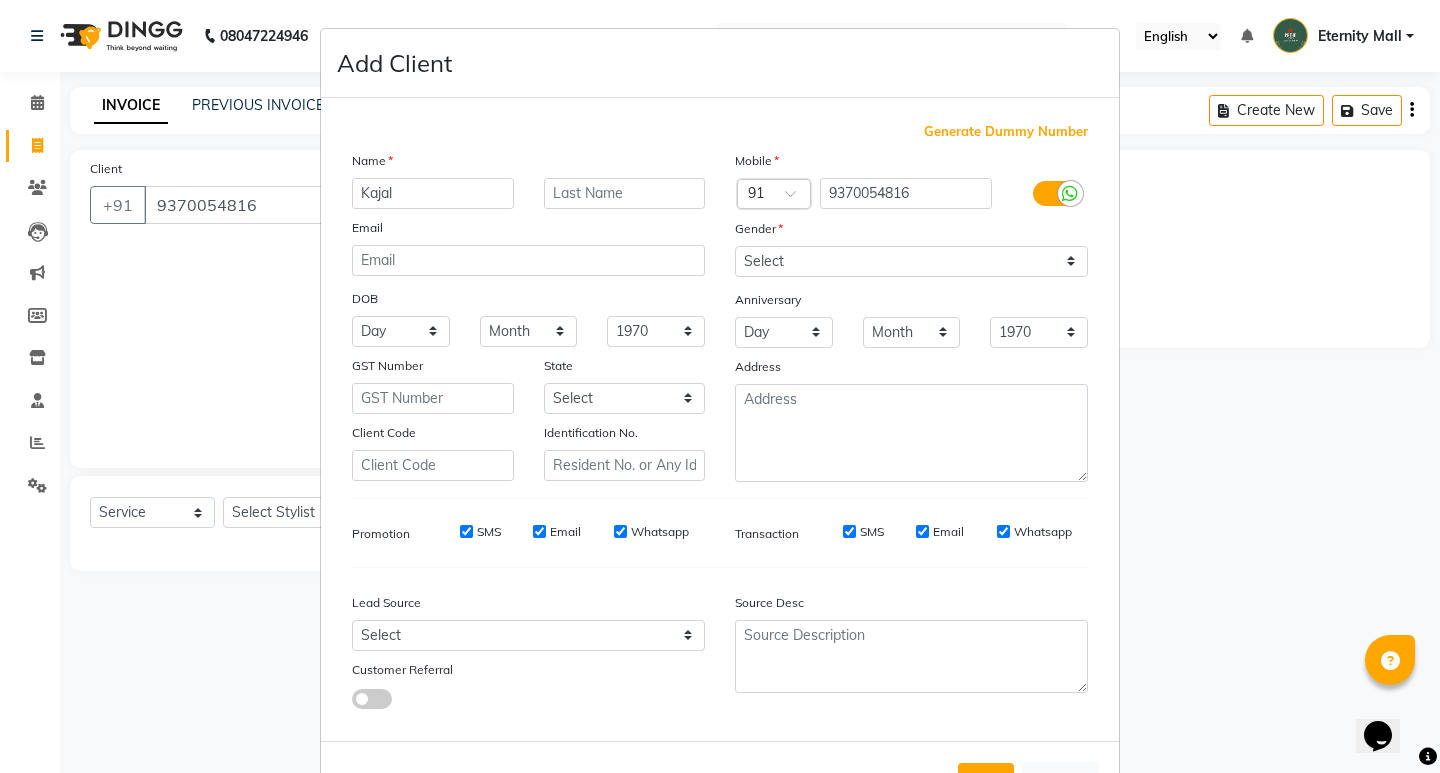 type on "Kajal" 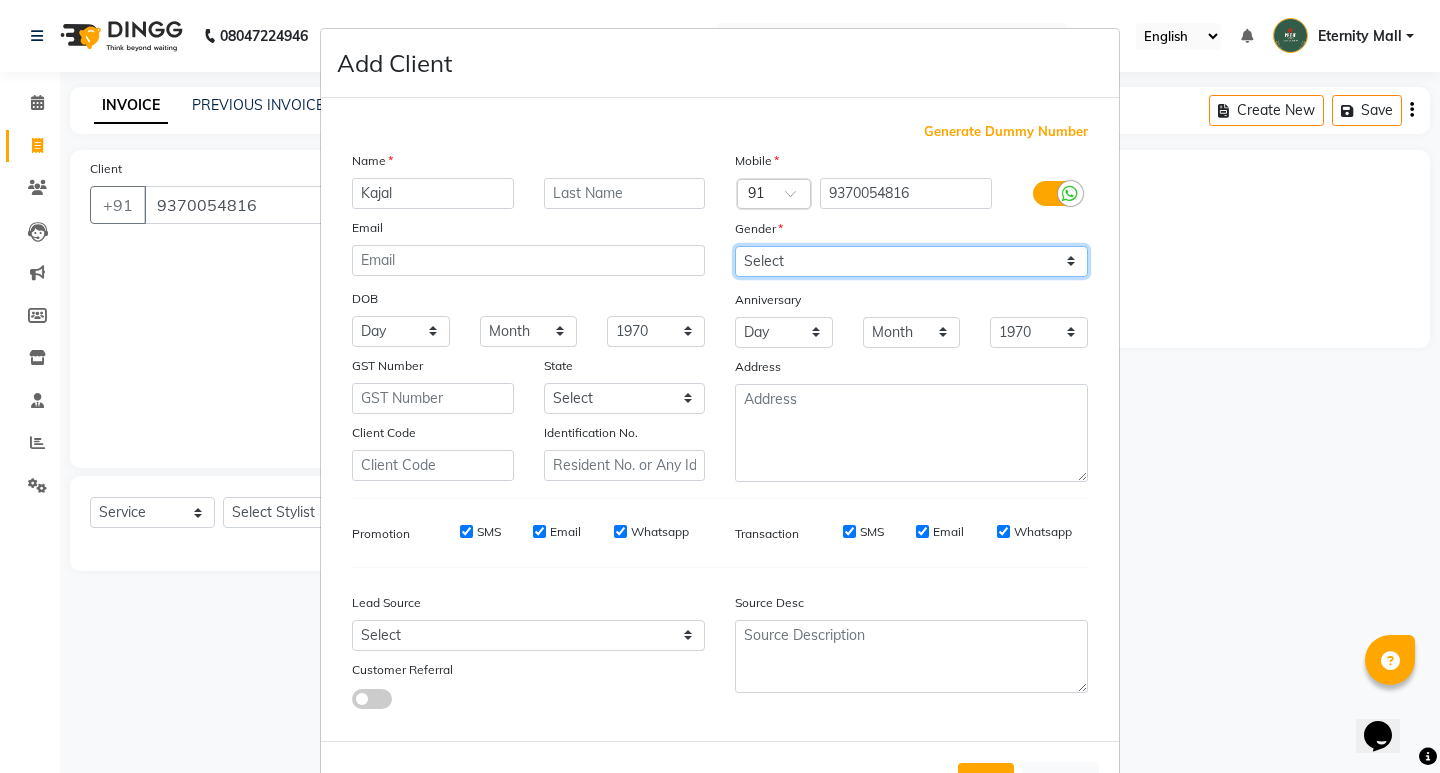 click on "Select [DEMOGRAPHIC_DATA] [DEMOGRAPHIC_DATA] Other Prefer Not To Say" at bounding box center [911, 261] 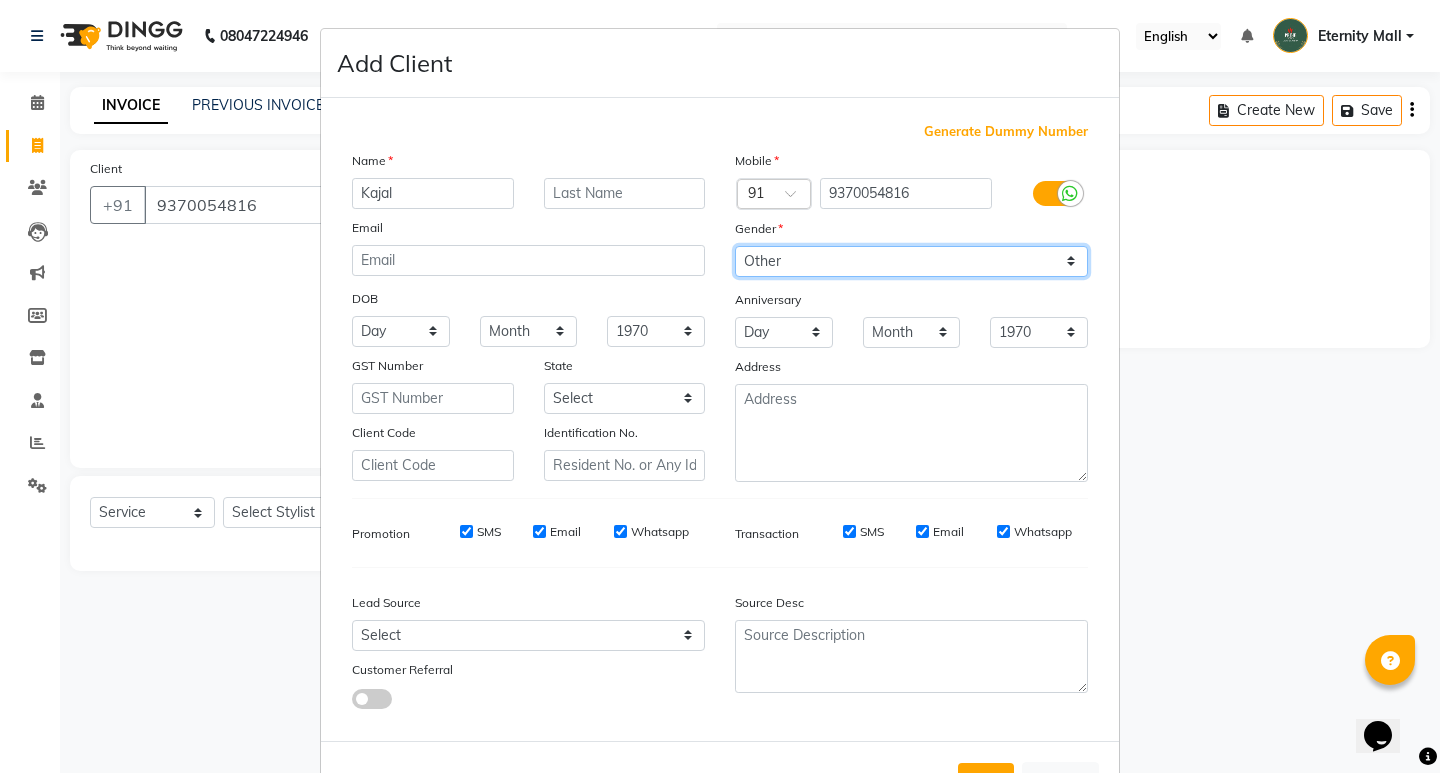 click on "Select [DEMOGRAPHIC_DATA] [DEMOGRAPHIC_DATA] Other Prefer Not To Say" at bounding box center (911, 261) 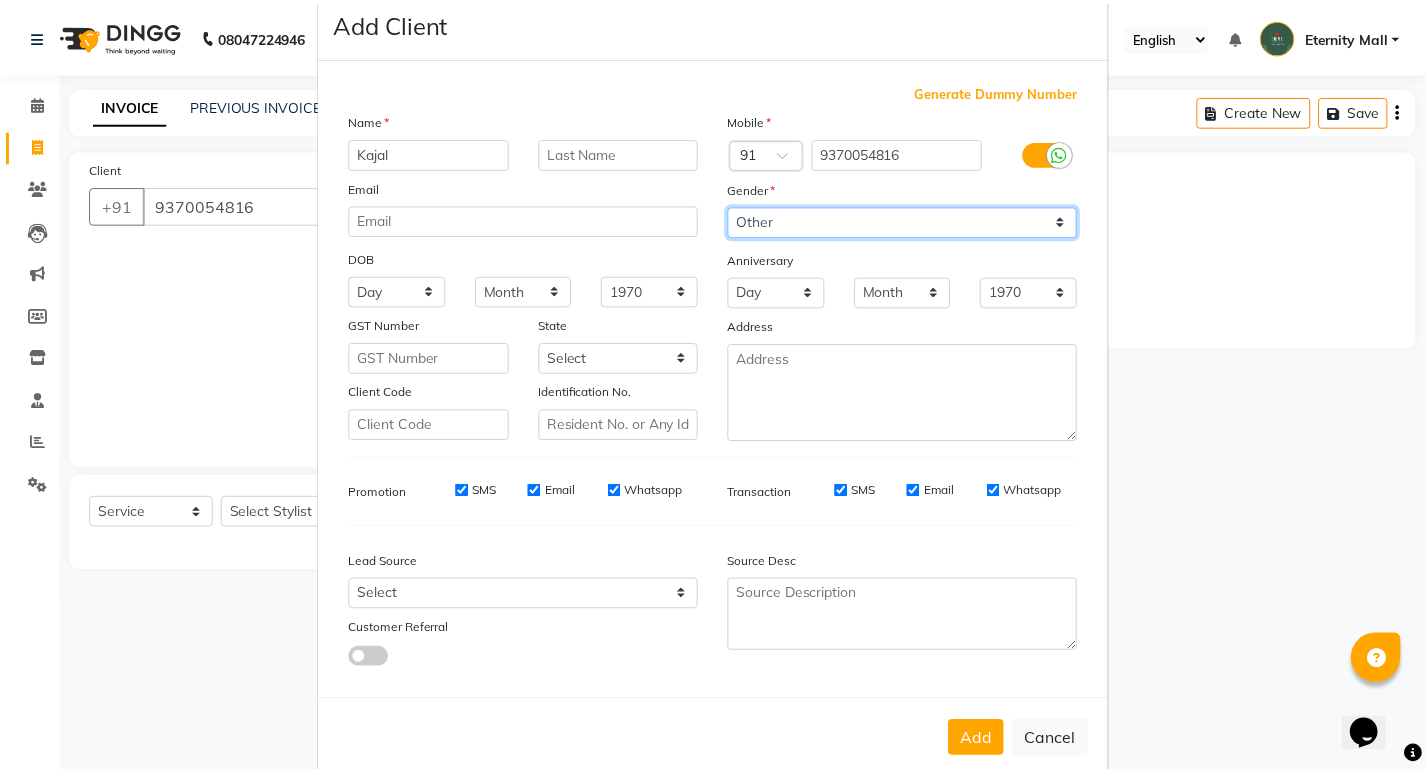 scroll, scrollTop: 76, scrollLeft: 0, axis: vertical 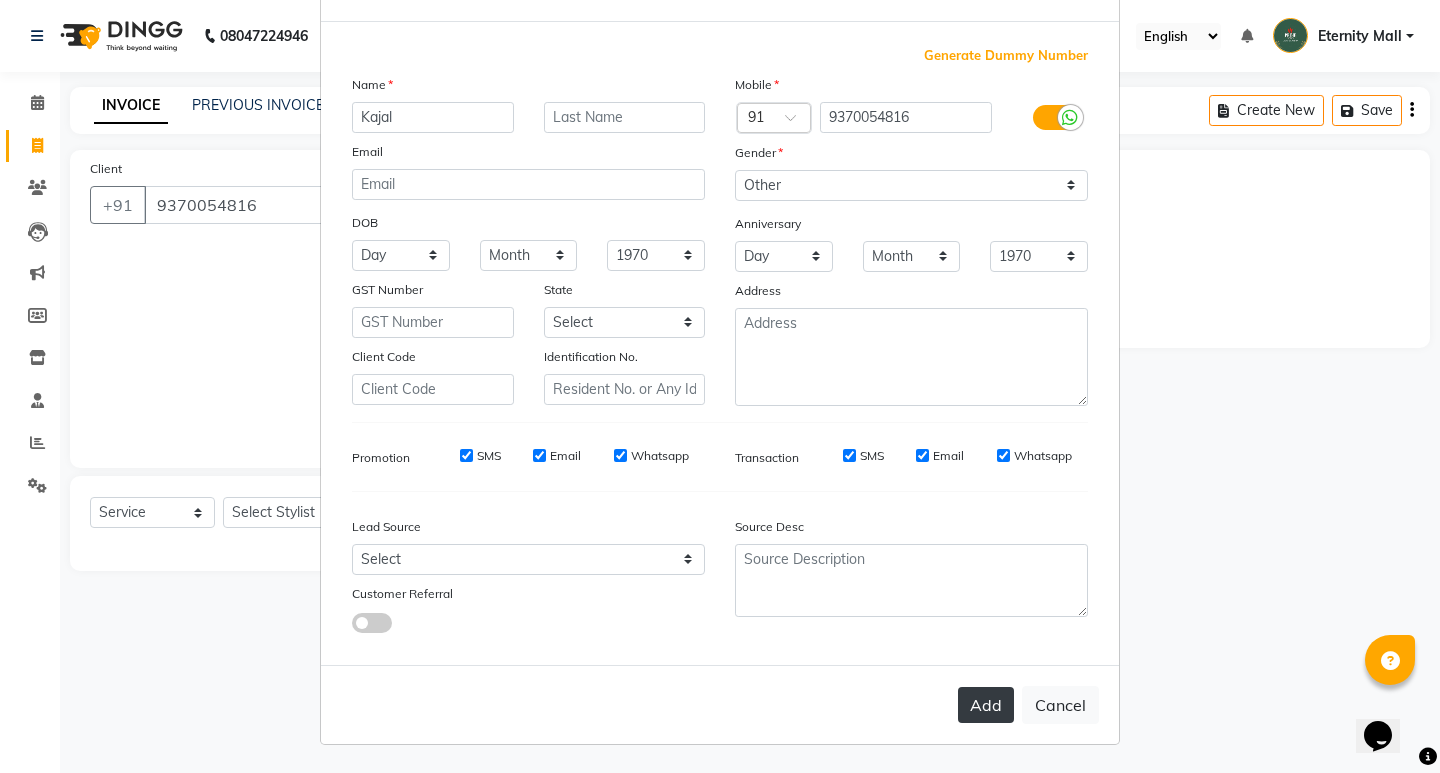 click on "Add" at bounding box center [986, 705] 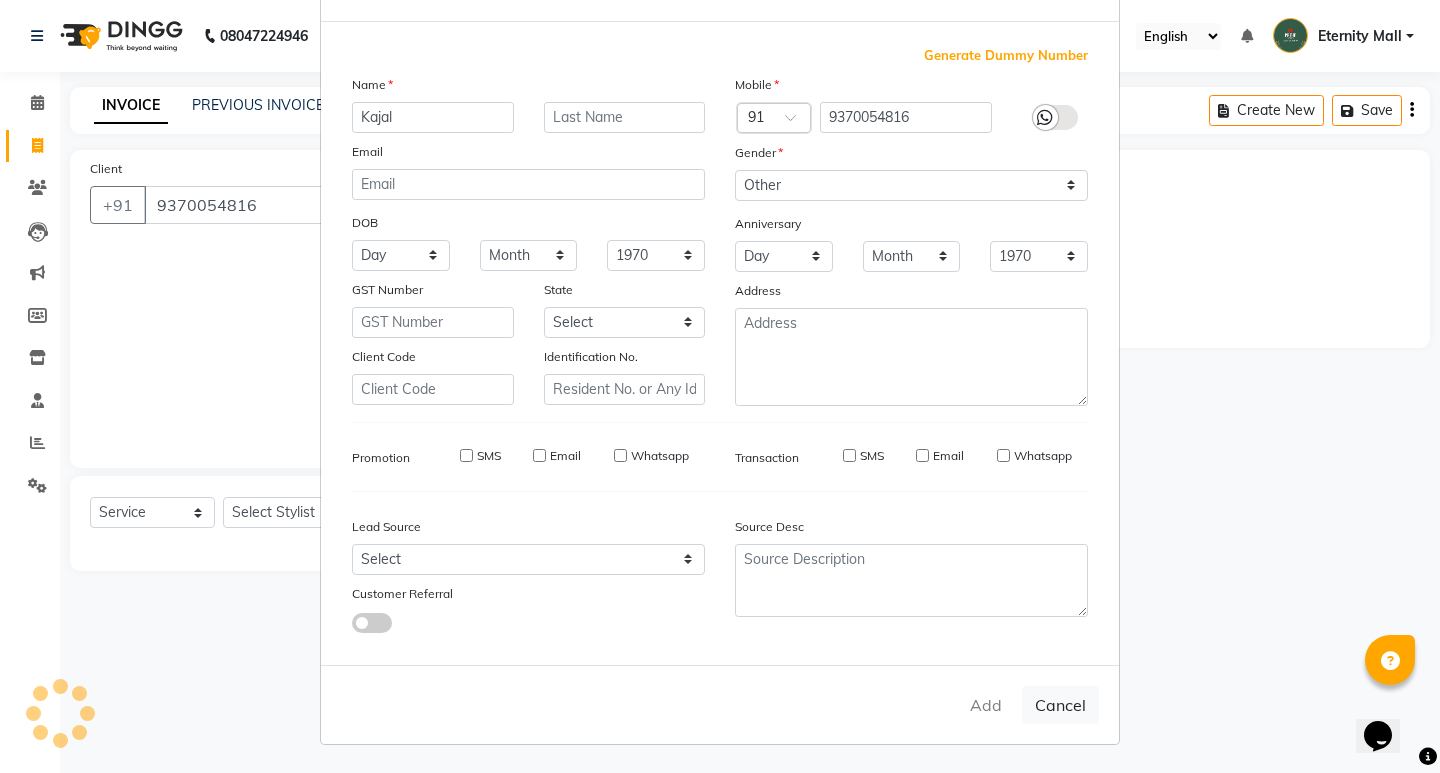 type 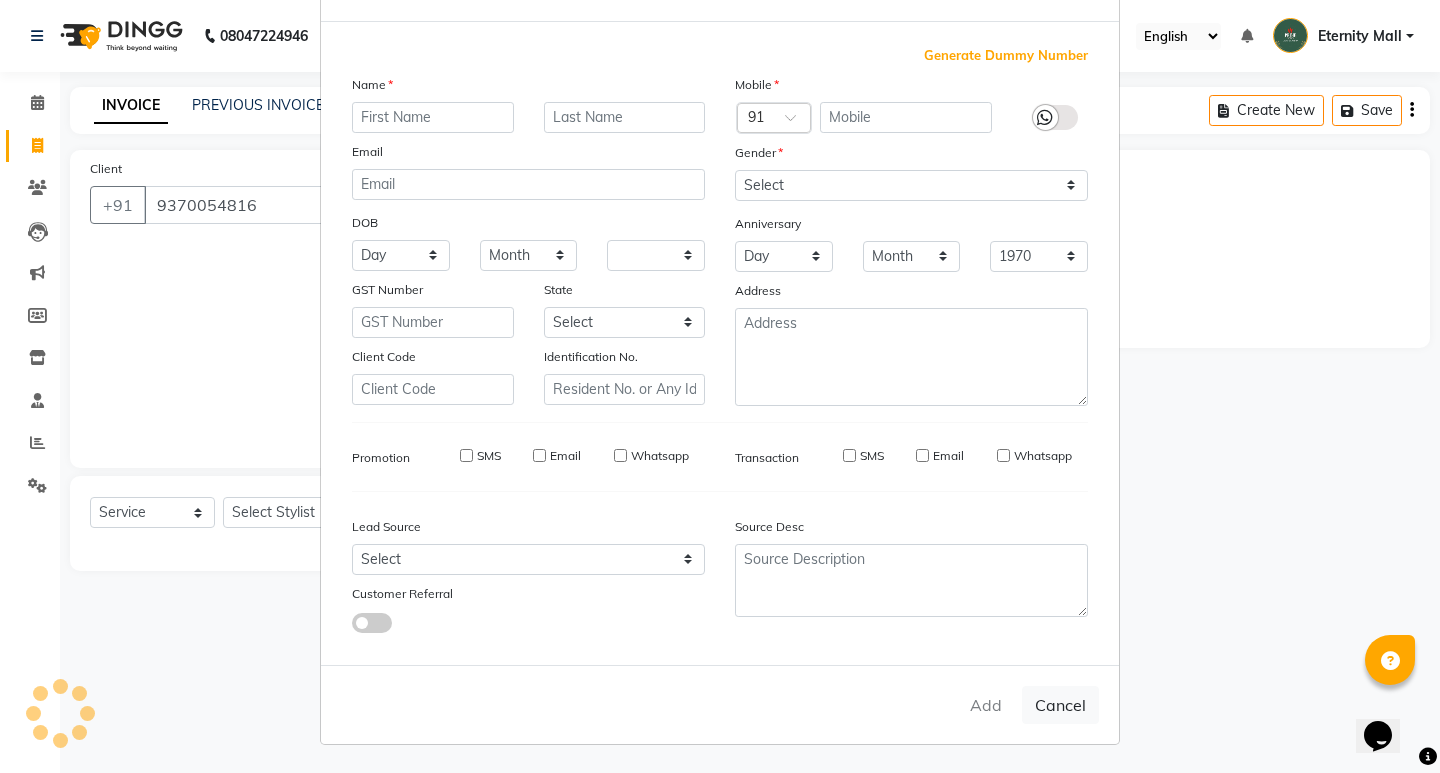 select 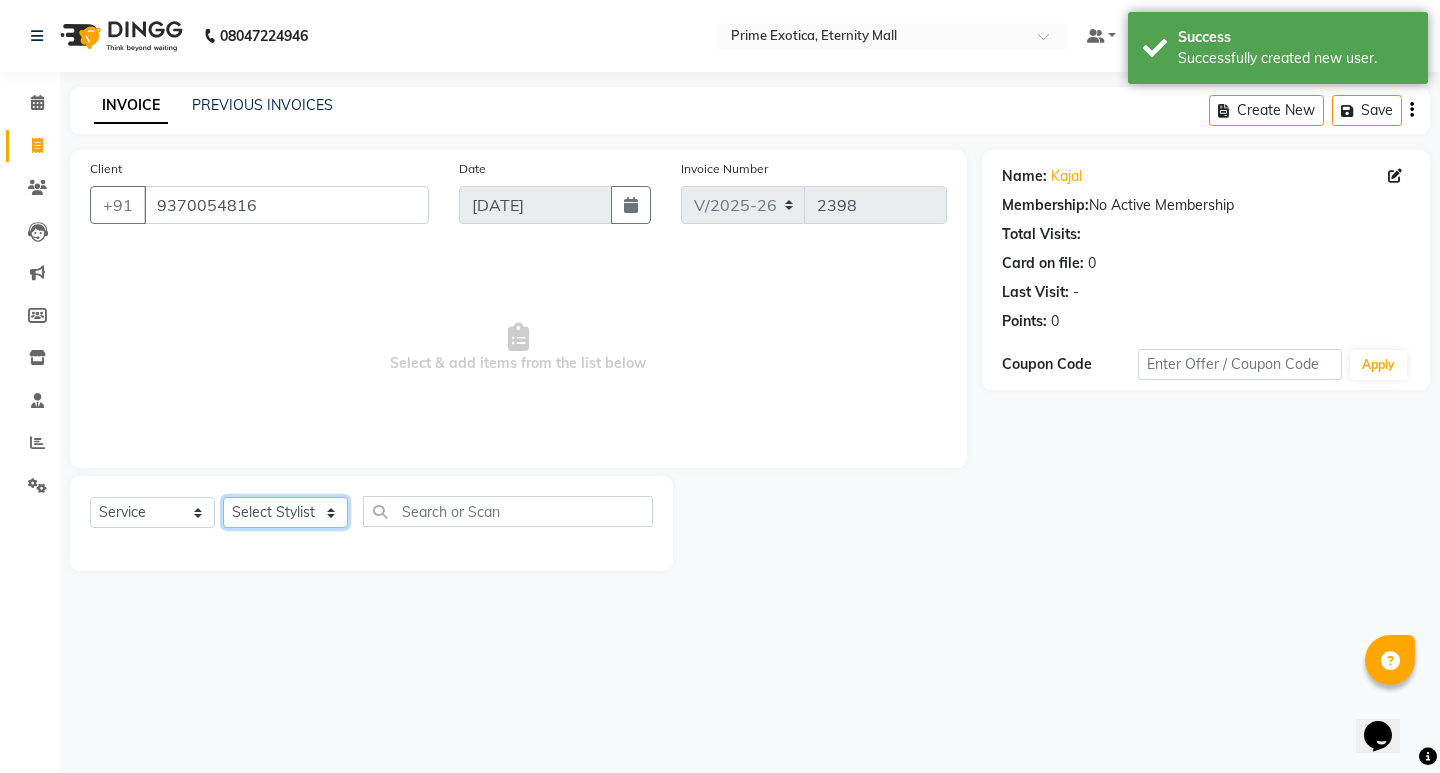 click on "Select Stylist AB  ADMIN ajay vikram lakshane [PERSON_NAME] Isha [PERSON_NAME]  [PERSON_NAME]" 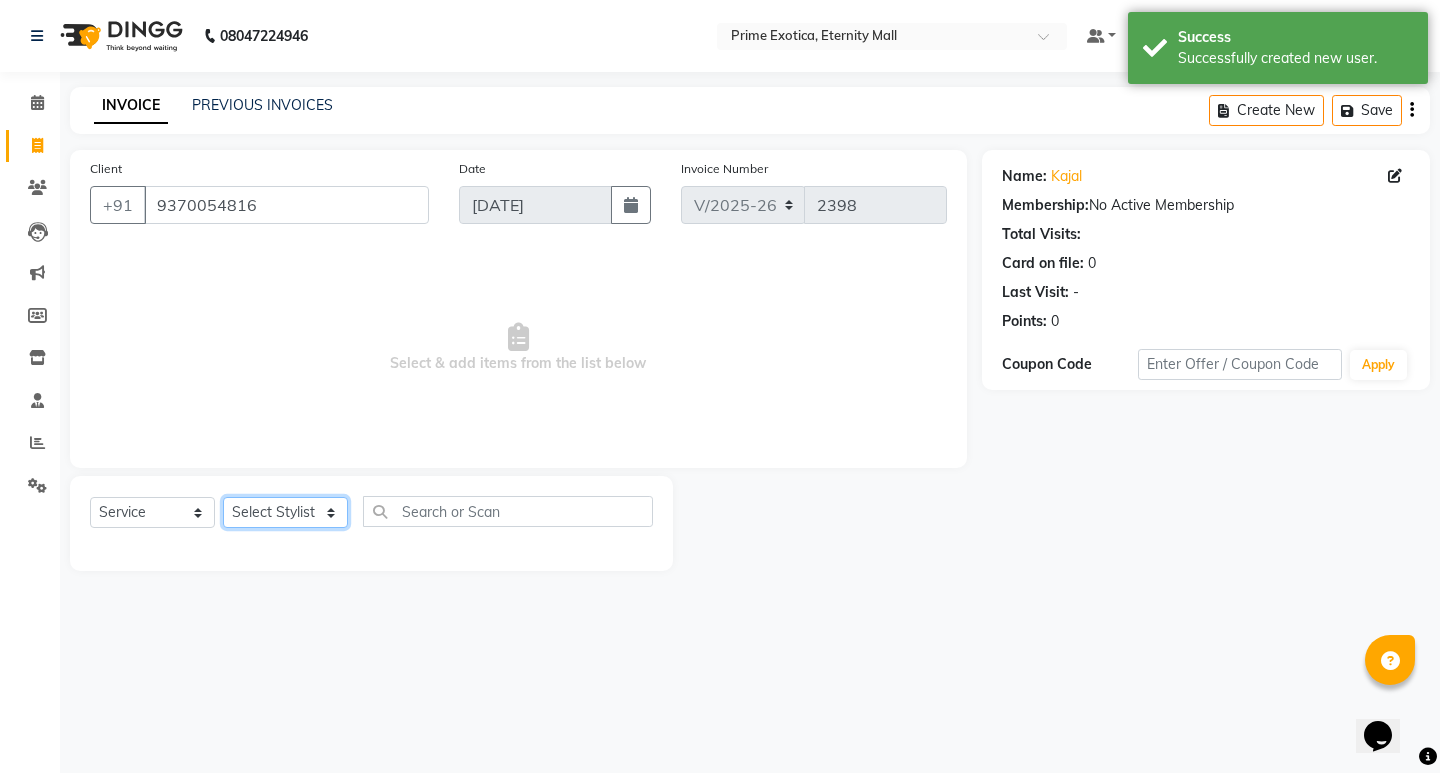 select on "66509" 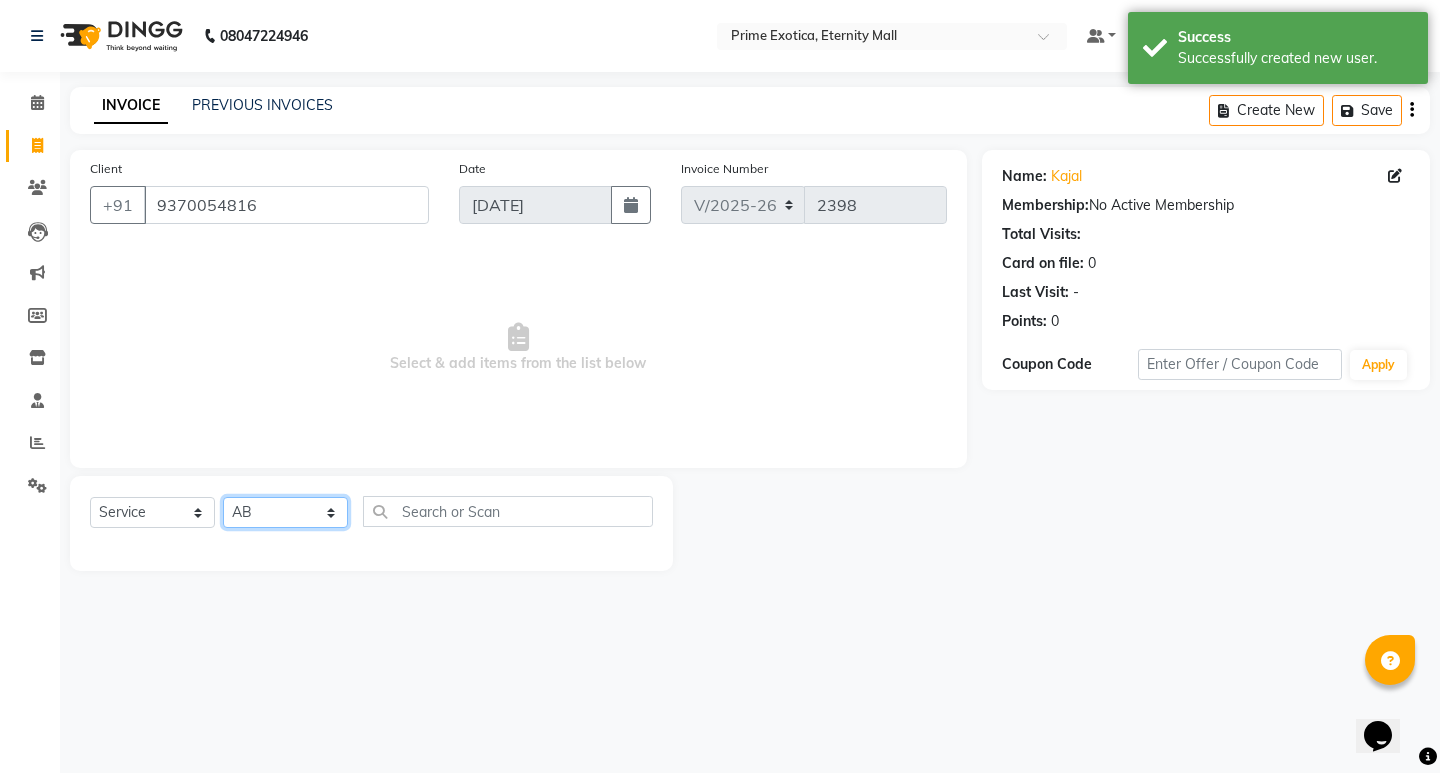 click on "Select Stylist AB  ADMIN ajay vikram lakshane [PERSON_NAME] Isha [PERSON_NAME]  [PERSON_NAME]" 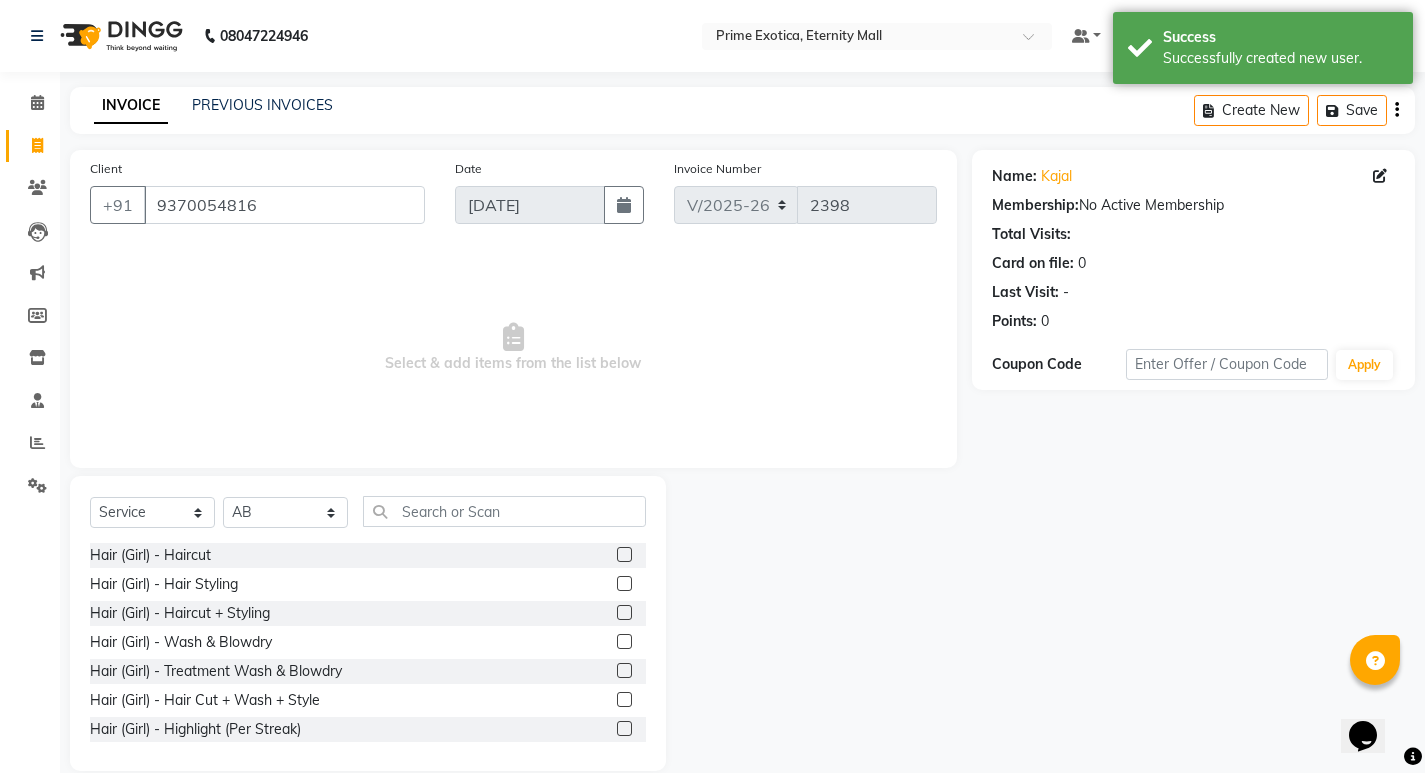 click 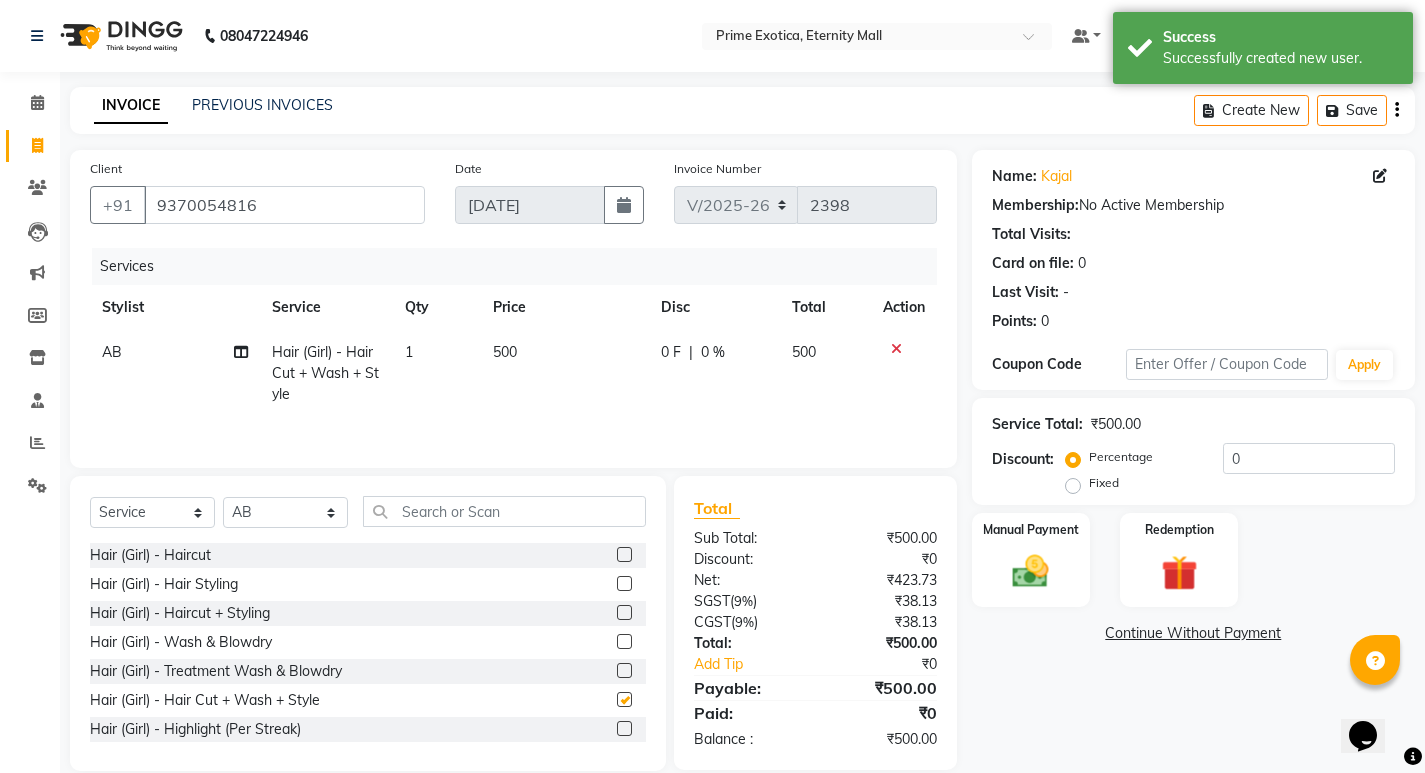 checkbox on "false" 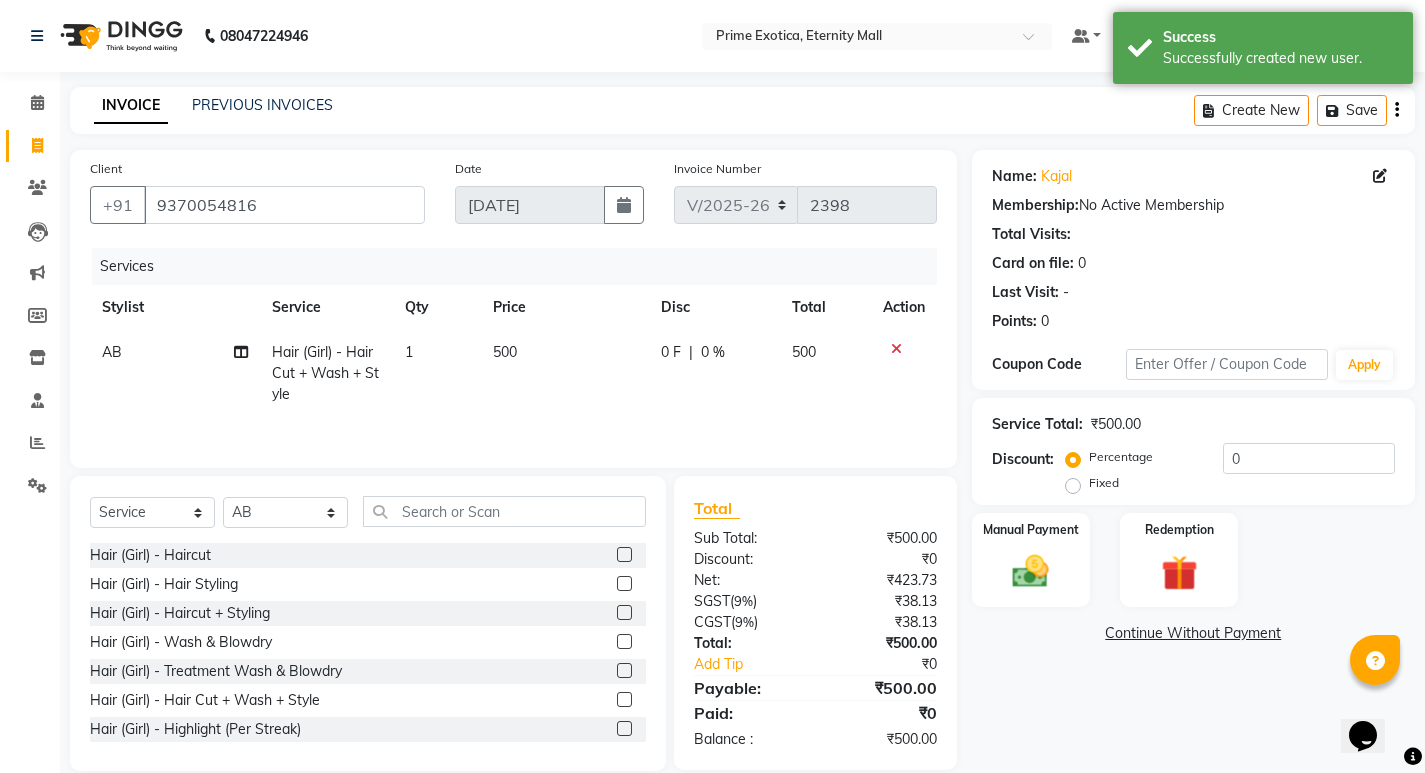 click on "500" 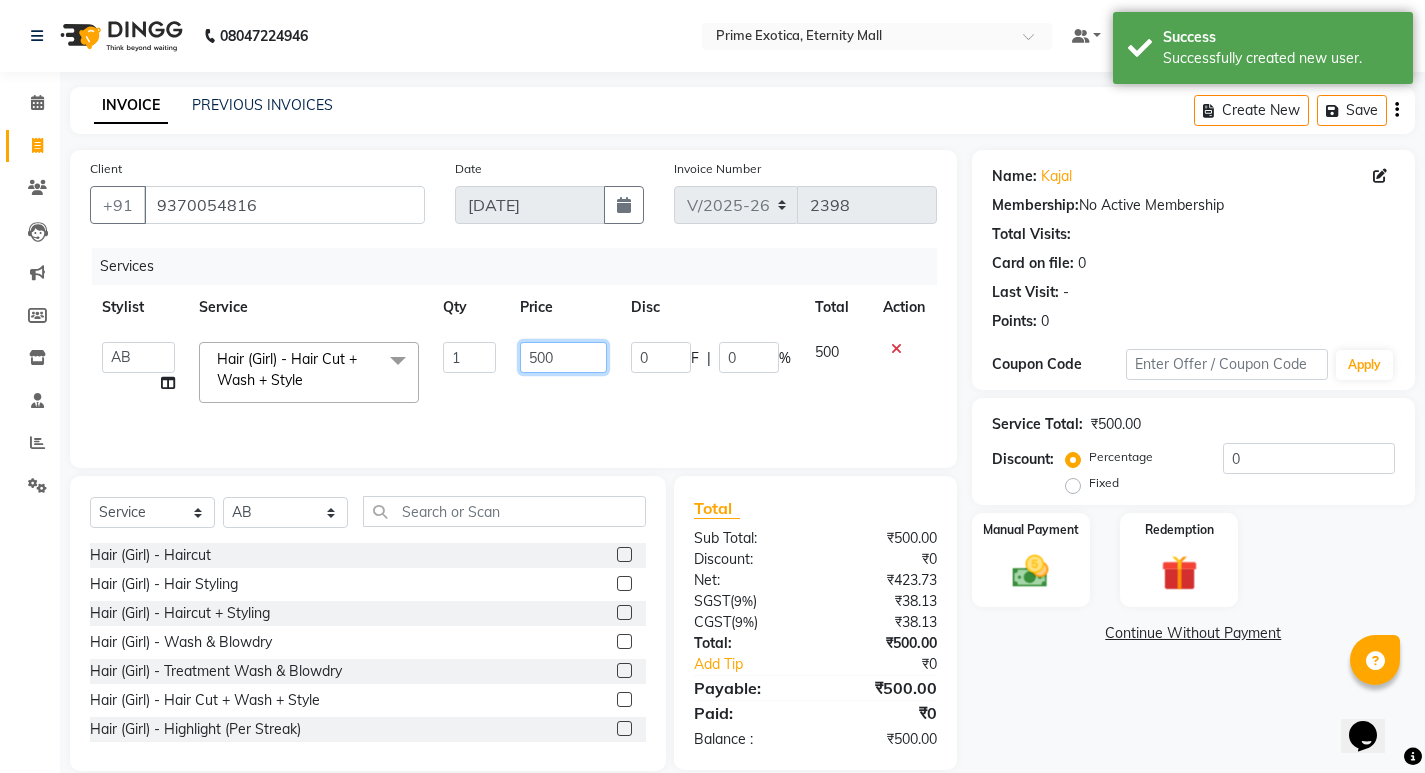 click on "500" 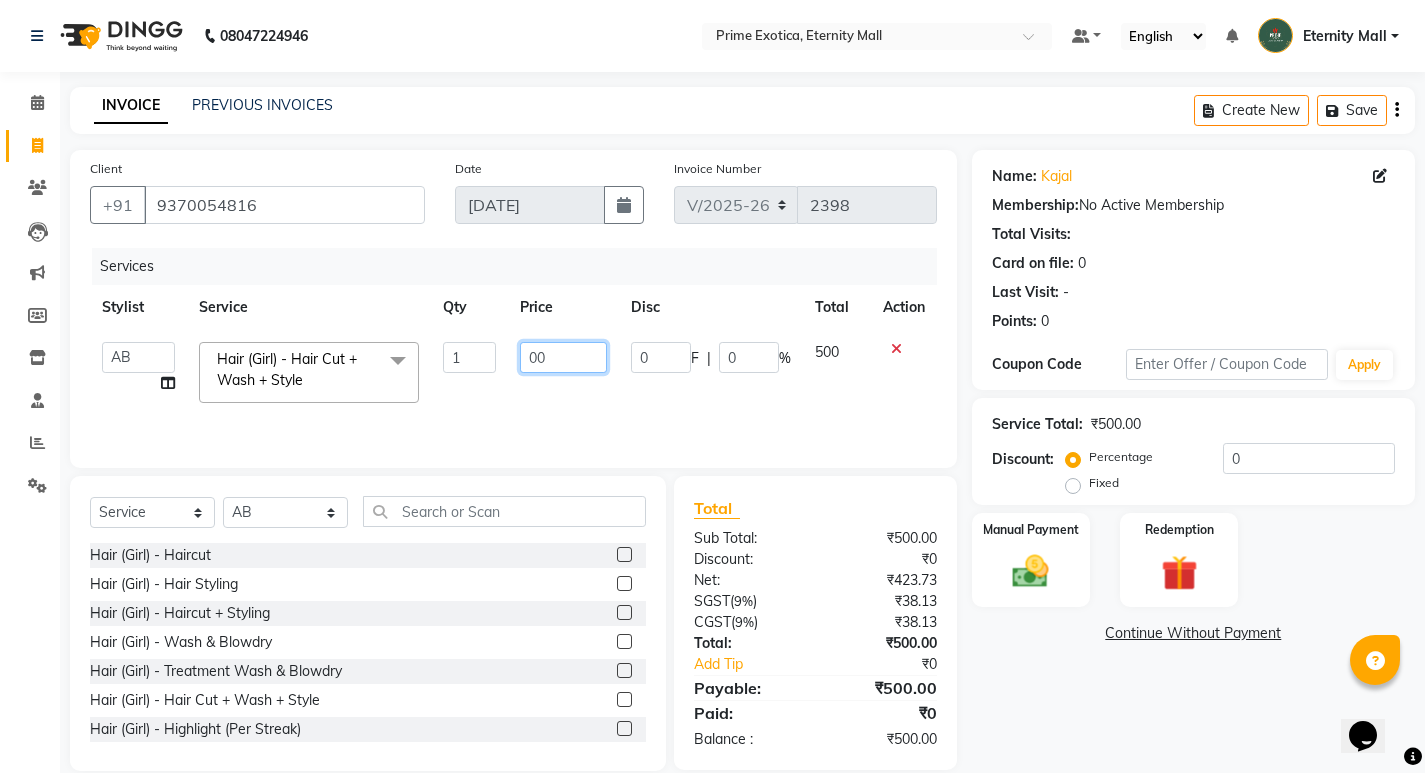 type on "600" 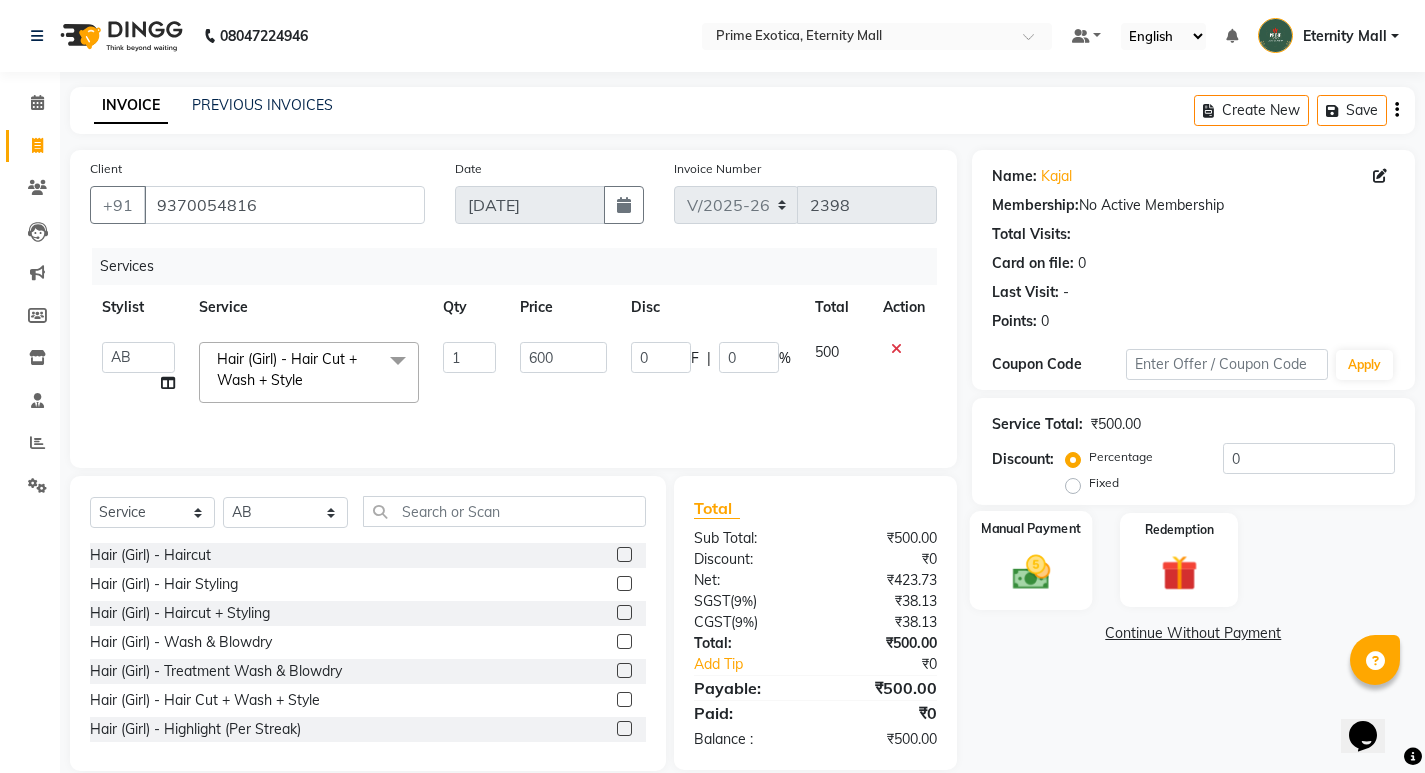 click on "Manual Payment" 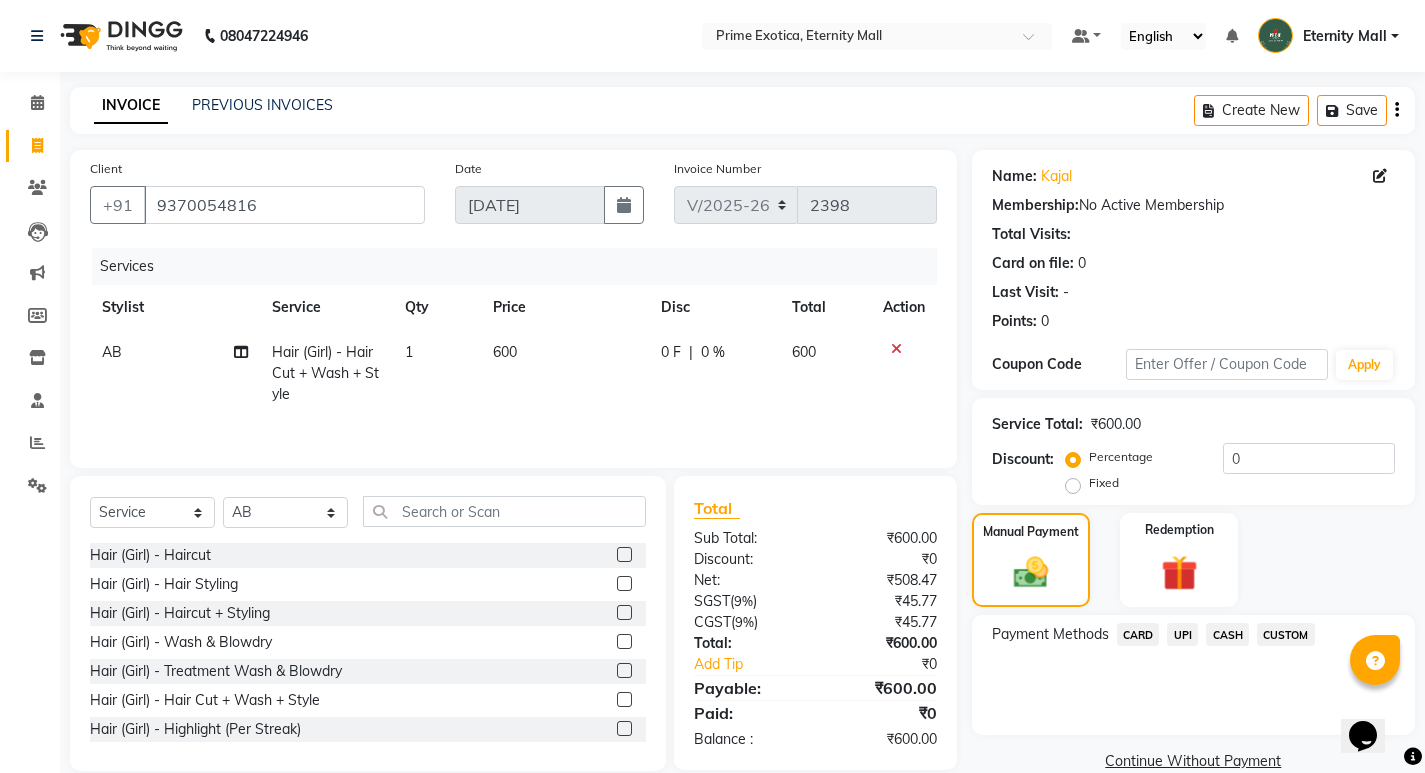 click on "CASH" 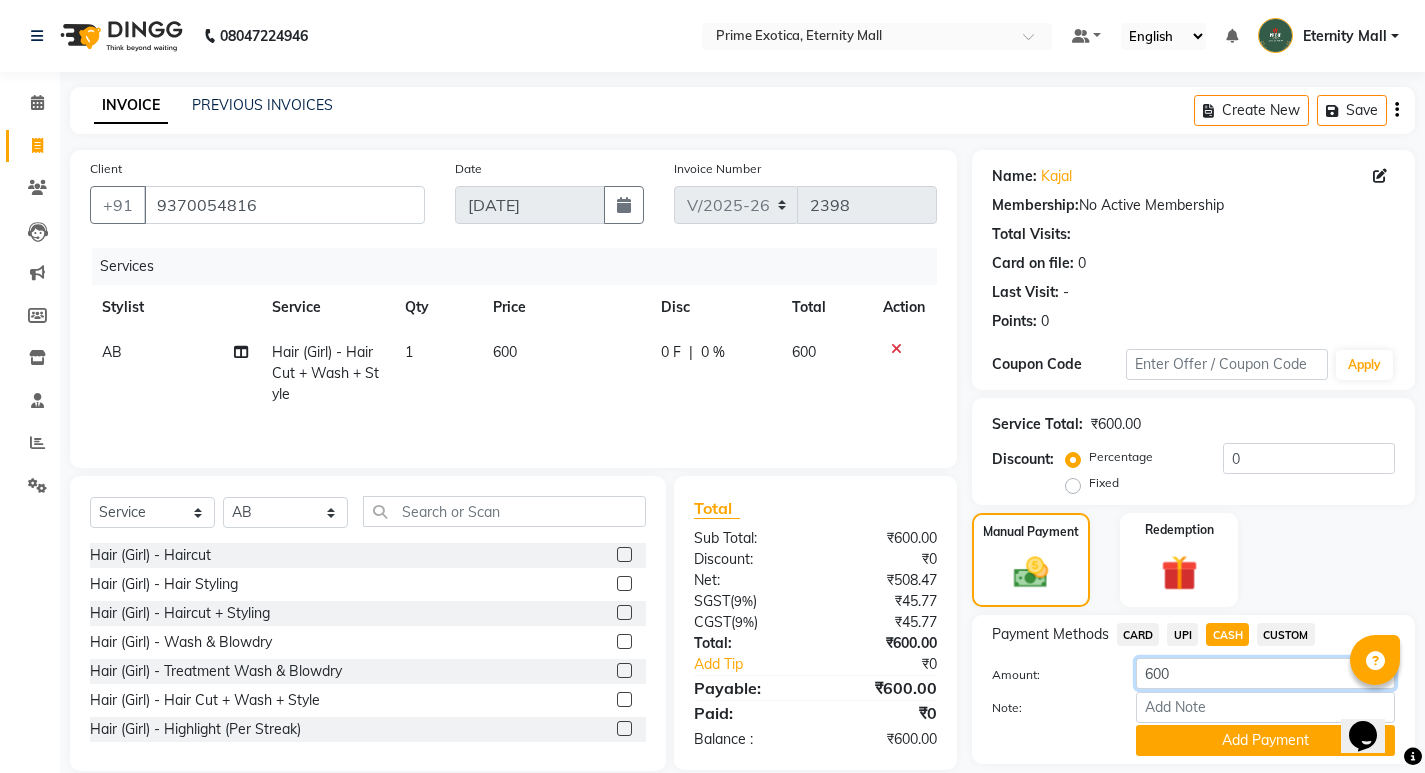 click on "600" 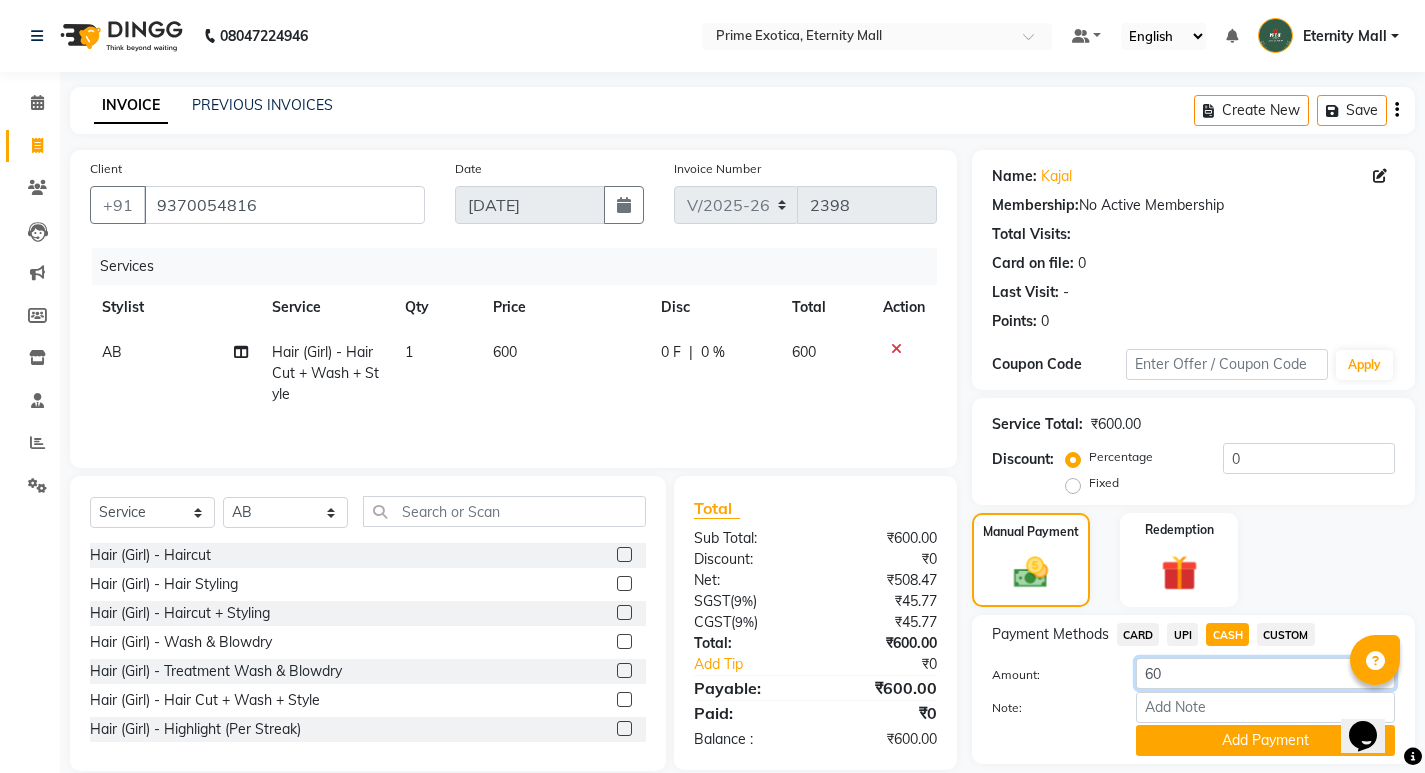 type on "6" 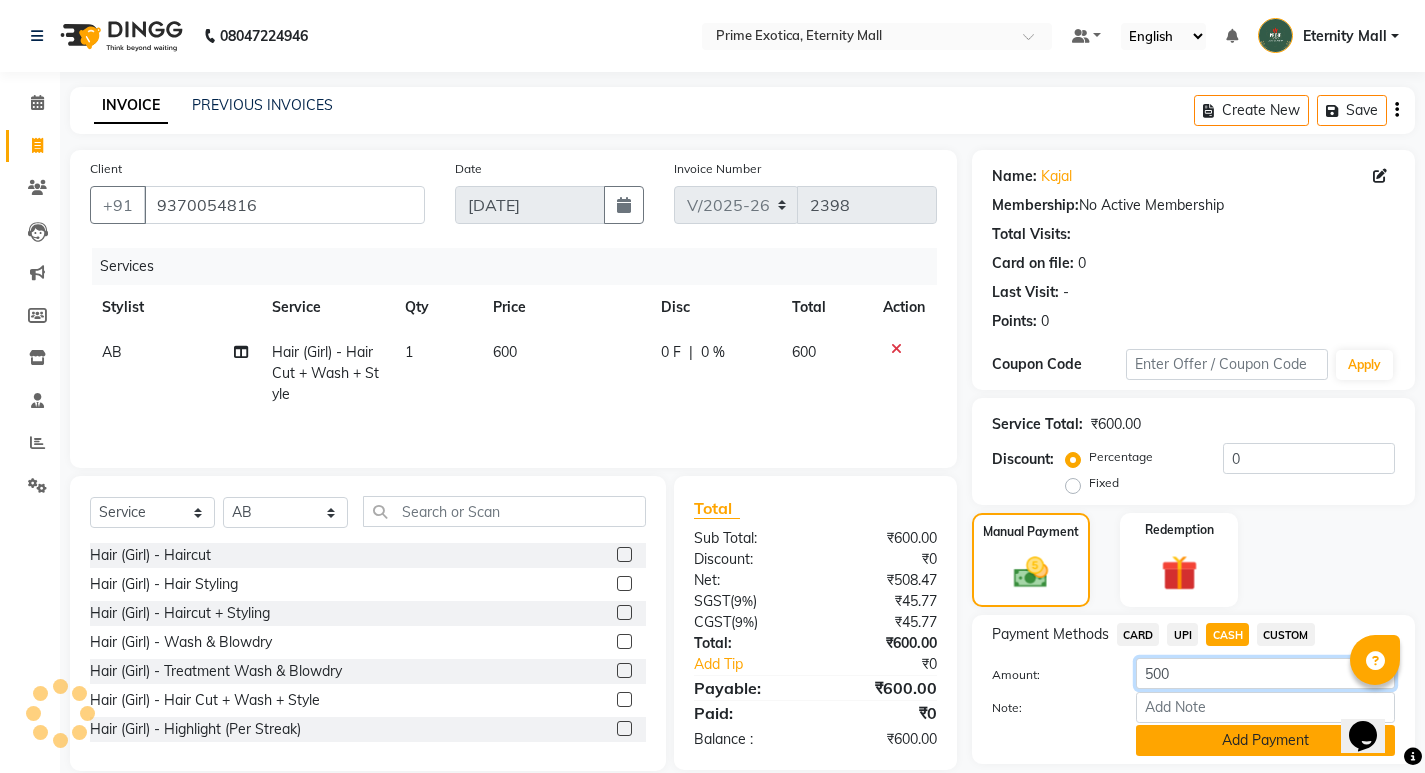 type on "500" 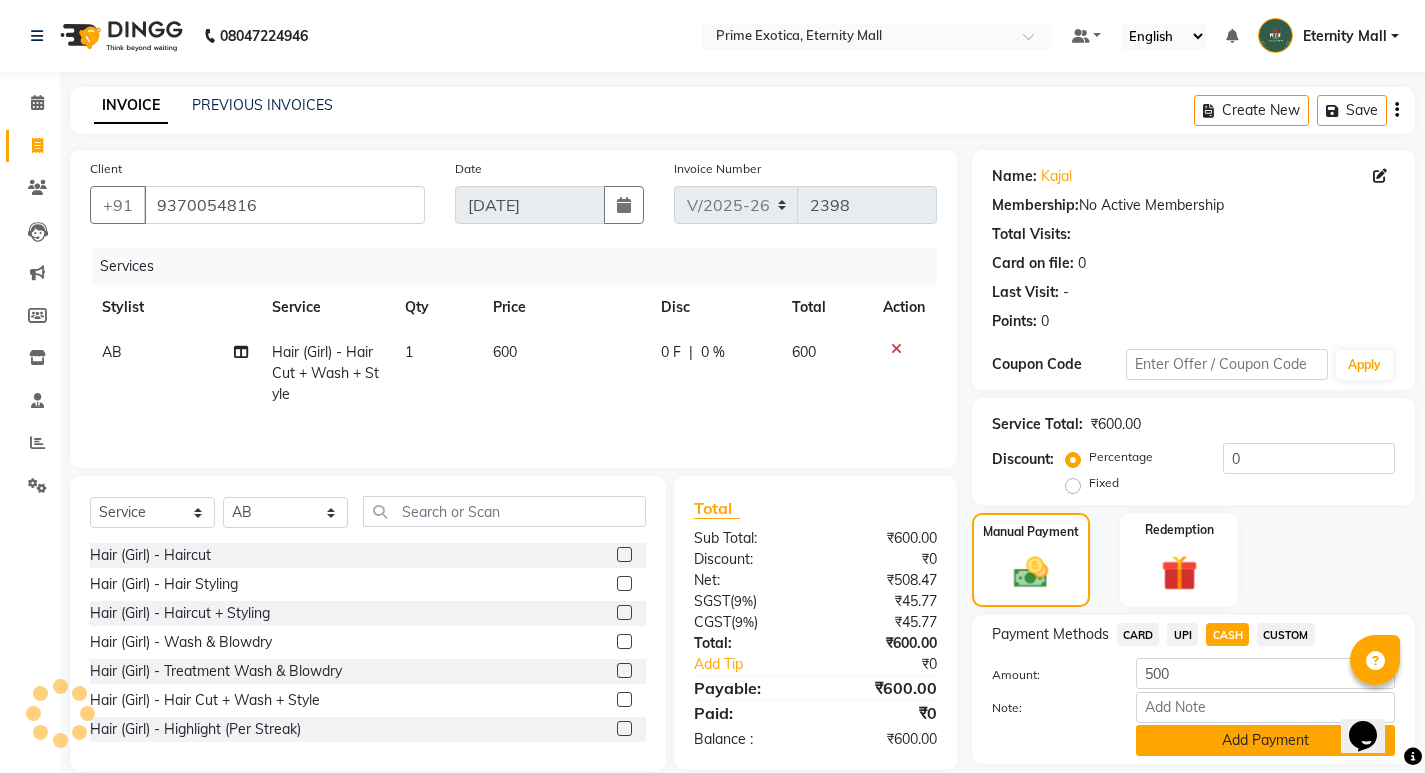 click on "Add Payment" 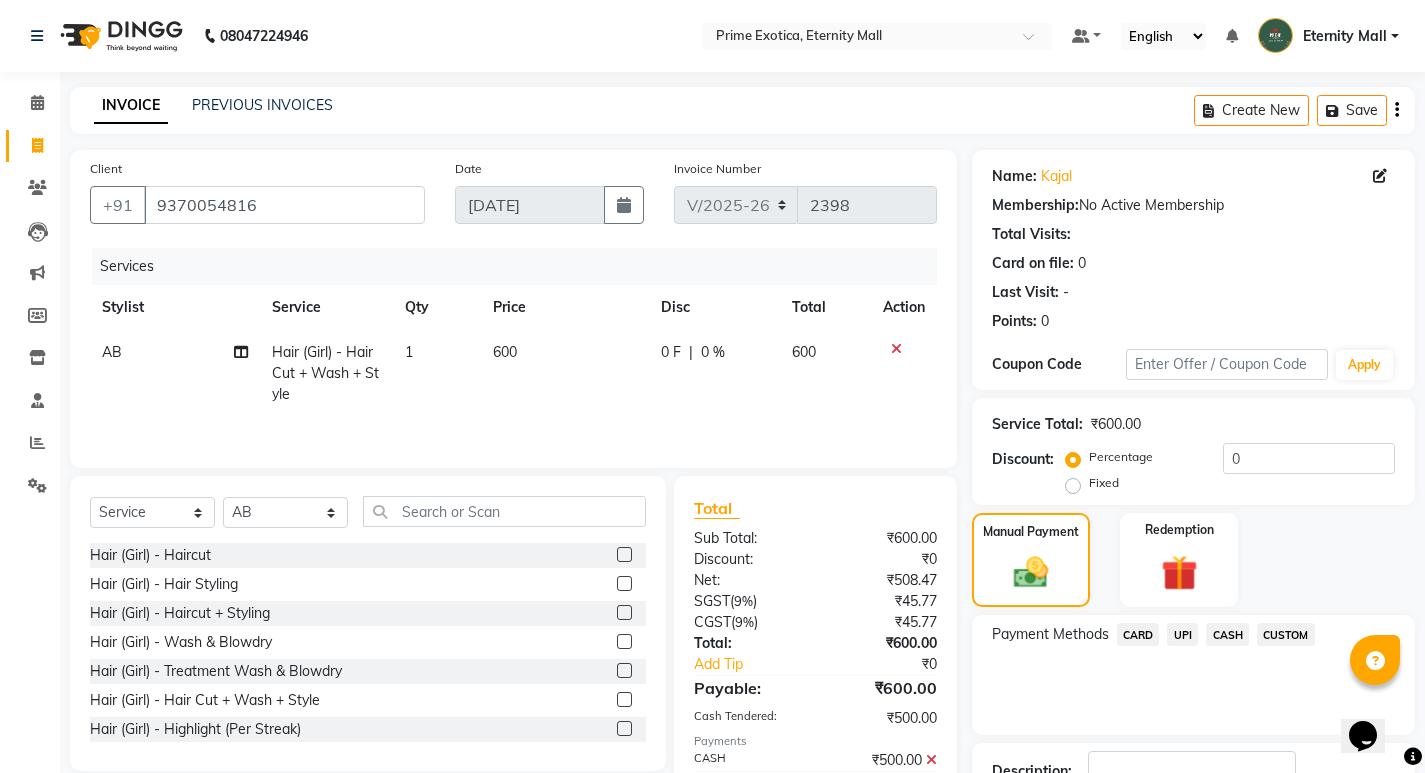 scroll, scrollTop: 146, scrollLeft: 0, axis: vertical 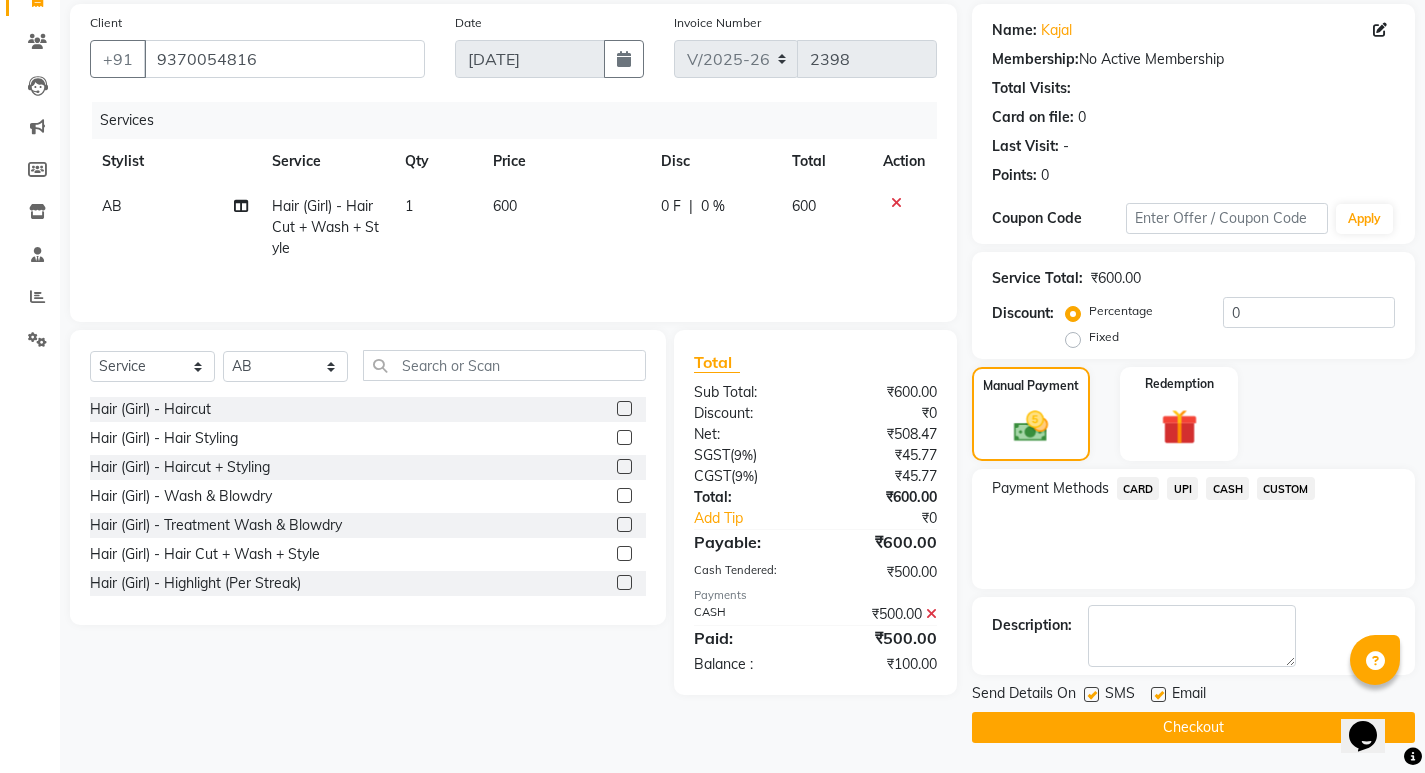 click on "UPI" 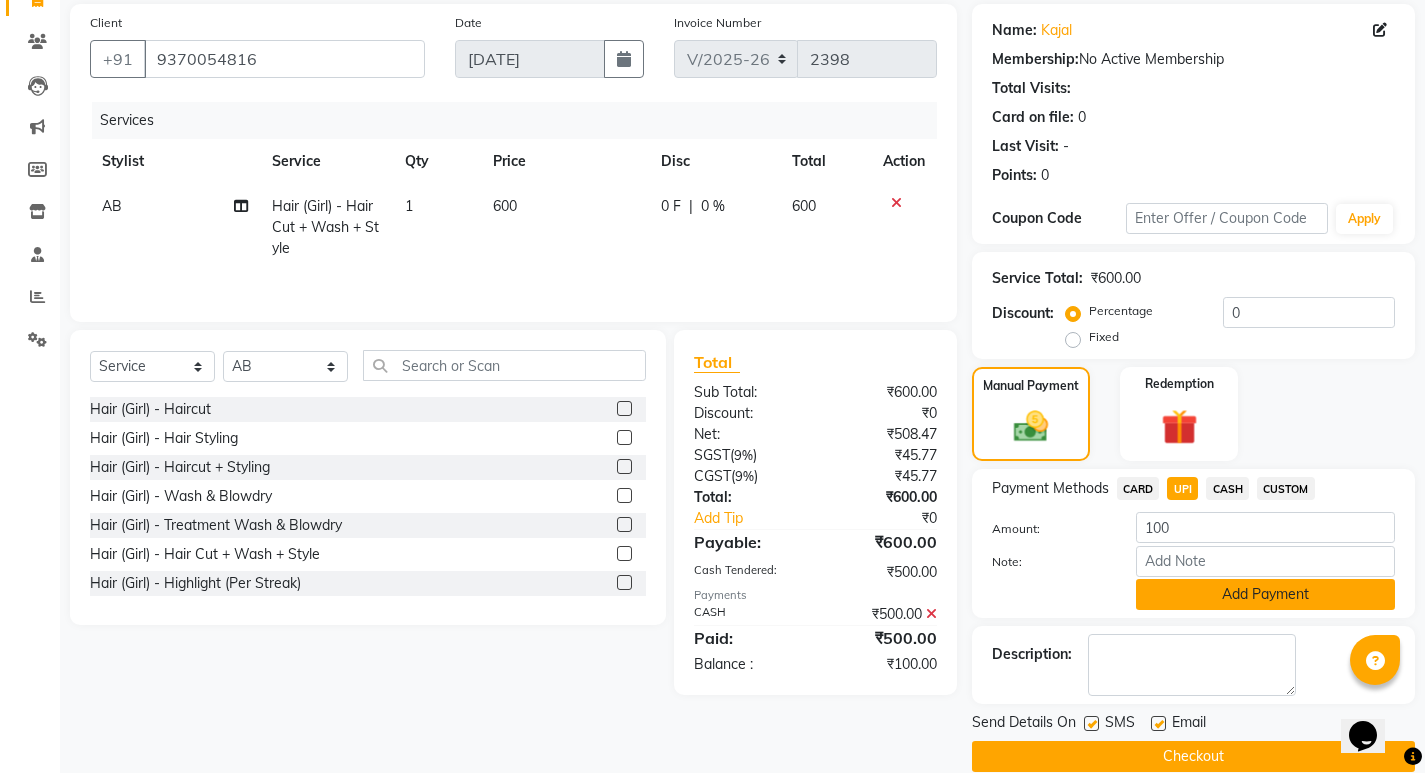 click on "Add Payment" 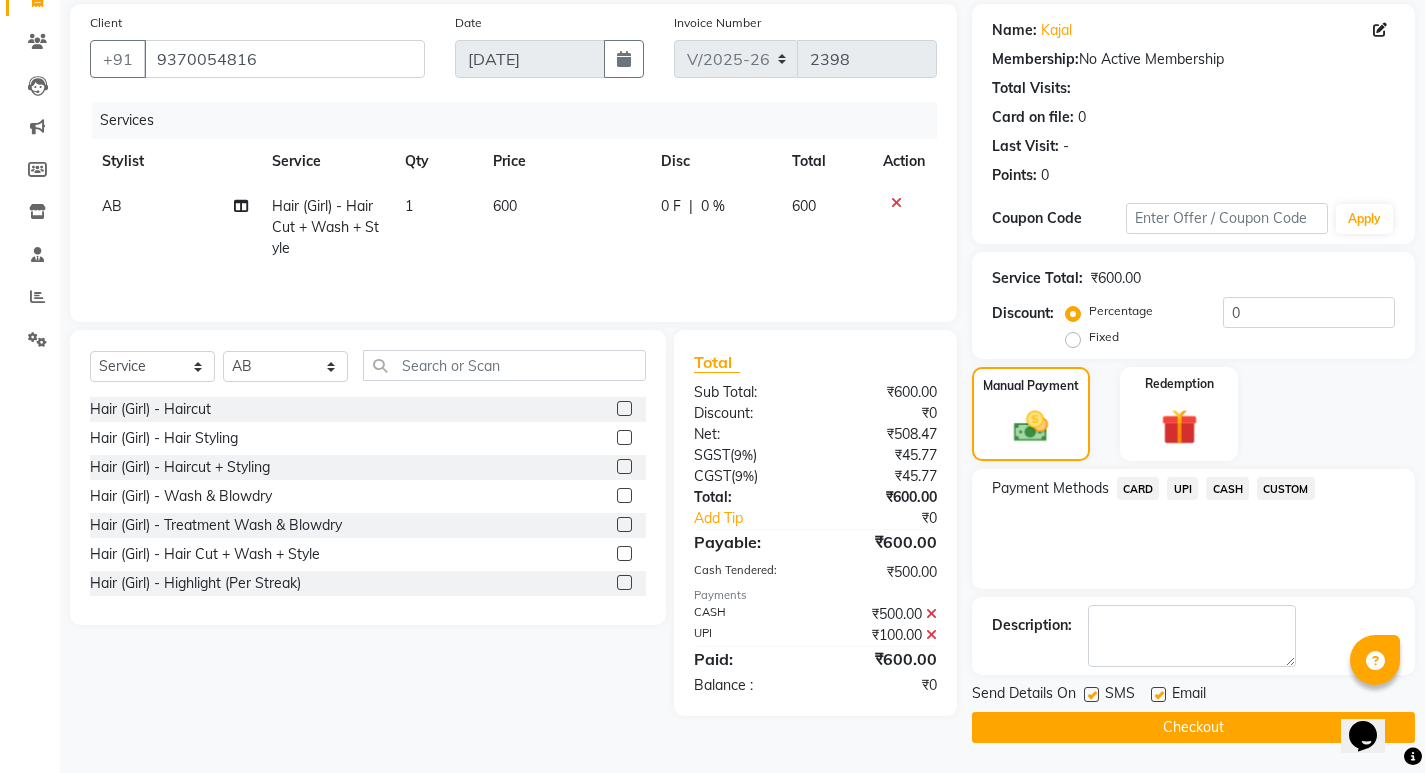 click on "Checkout" 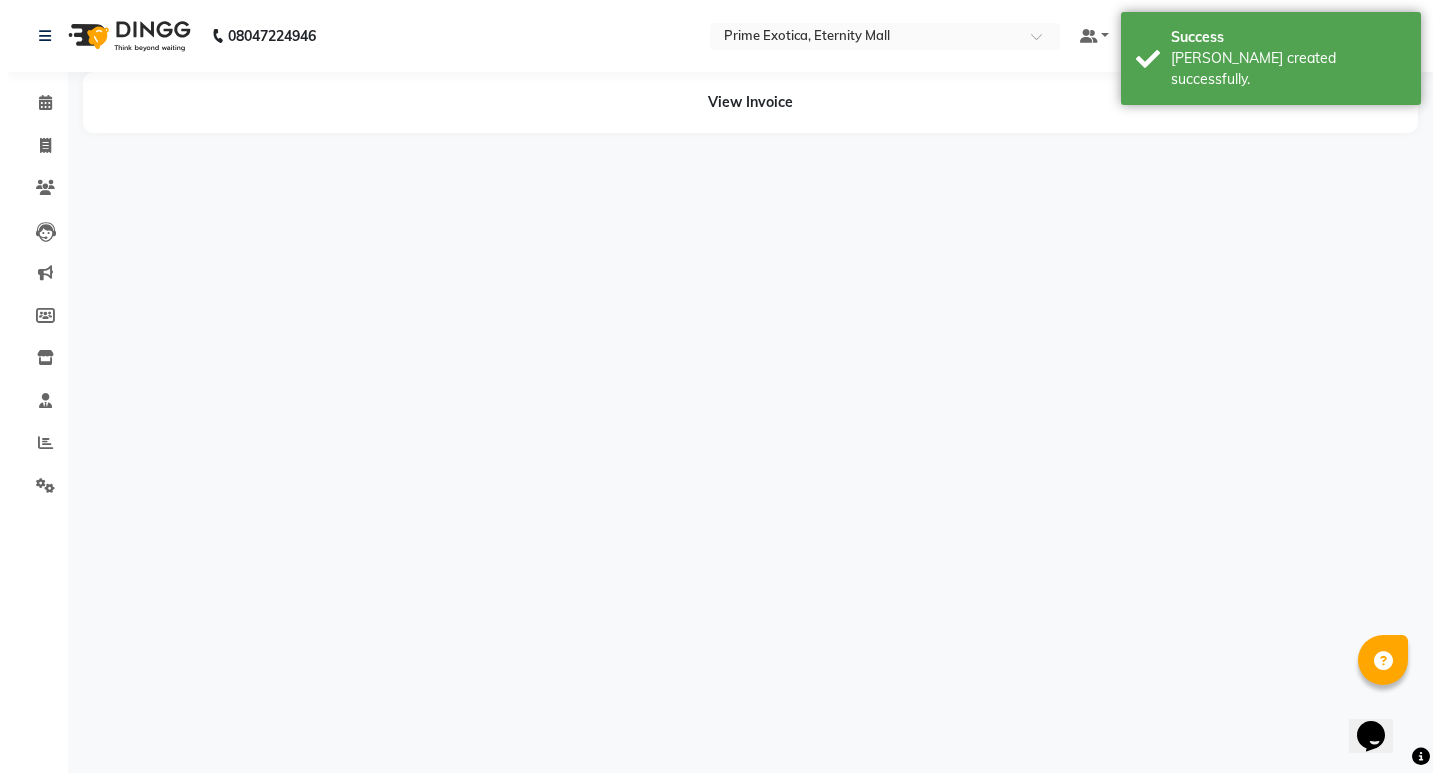 scroll, scrollTop: 0, scrollLeft: 0, axis: both 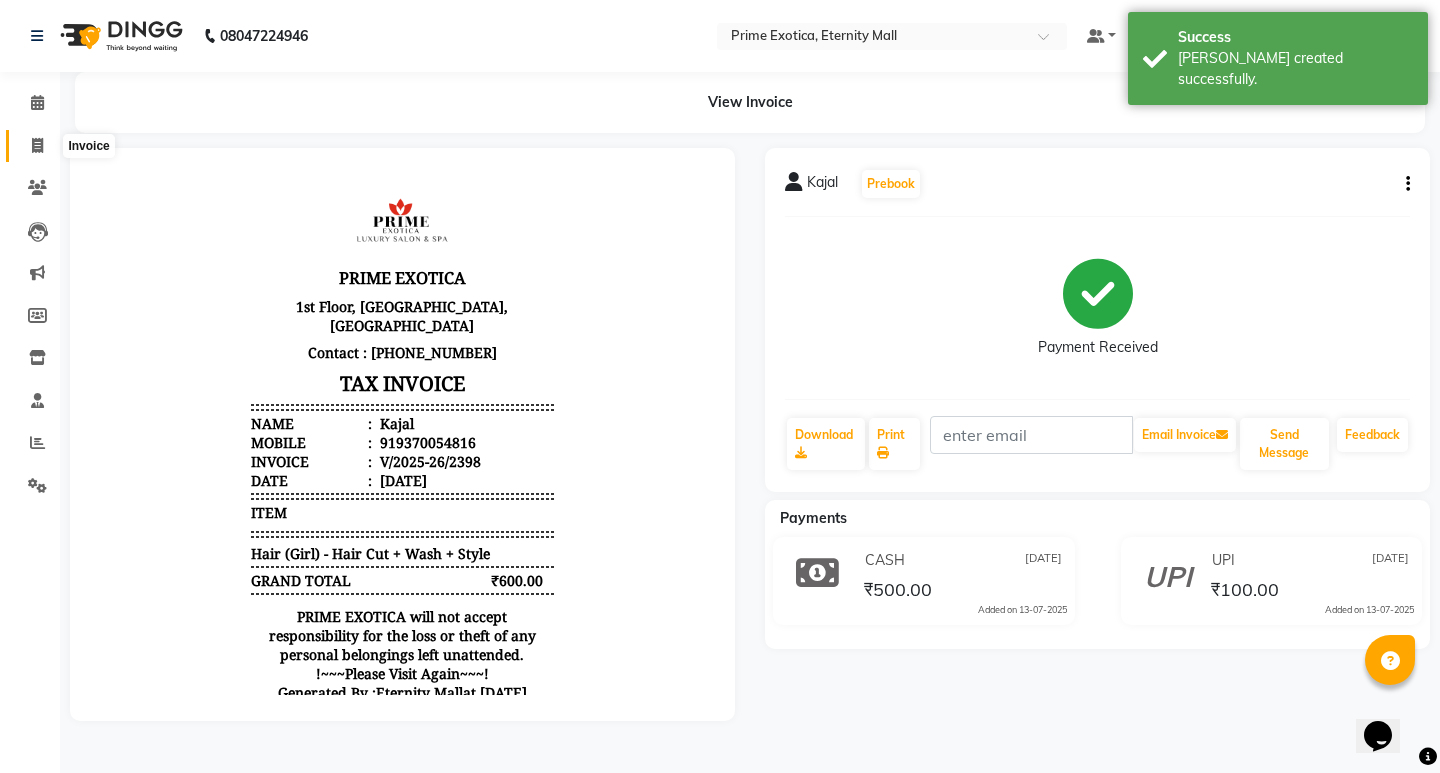 click 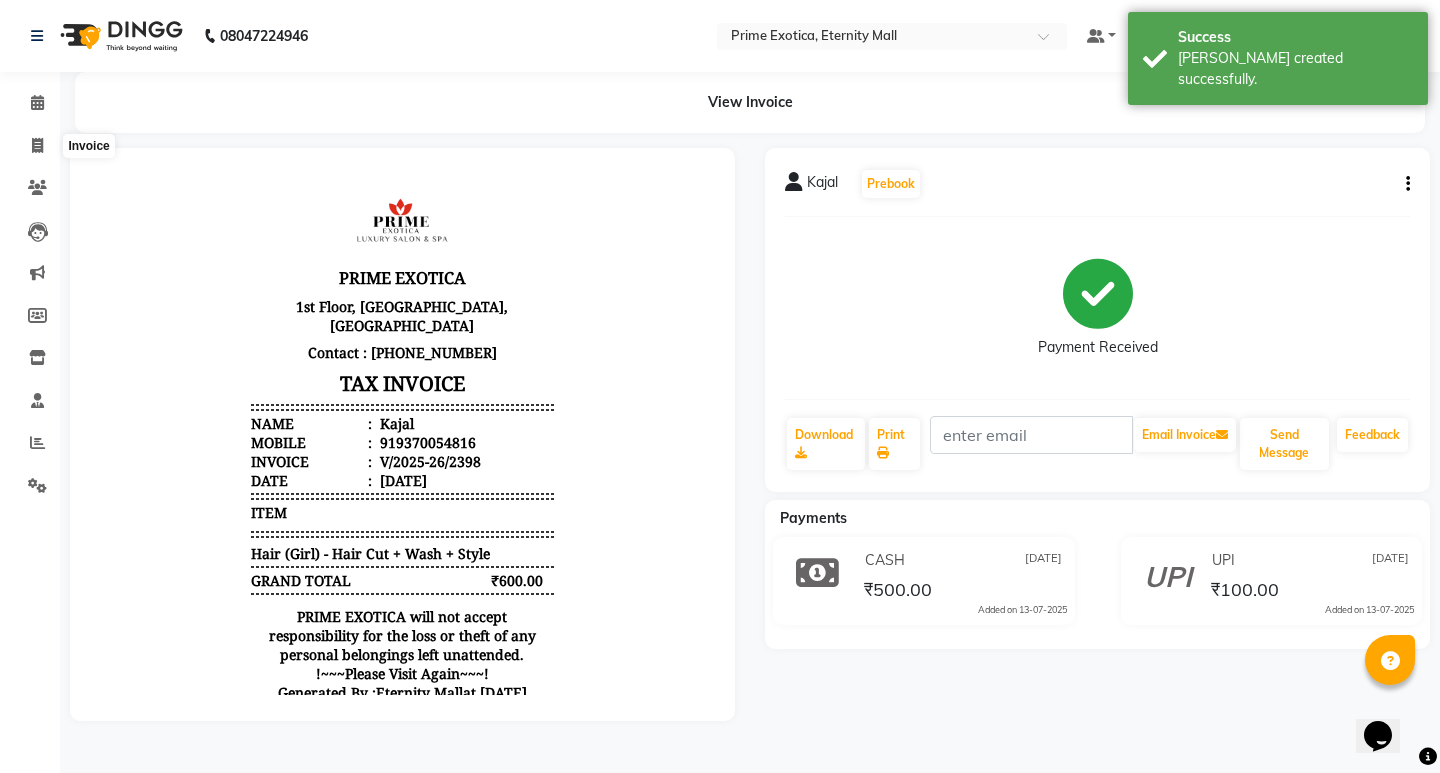 select on "5774" 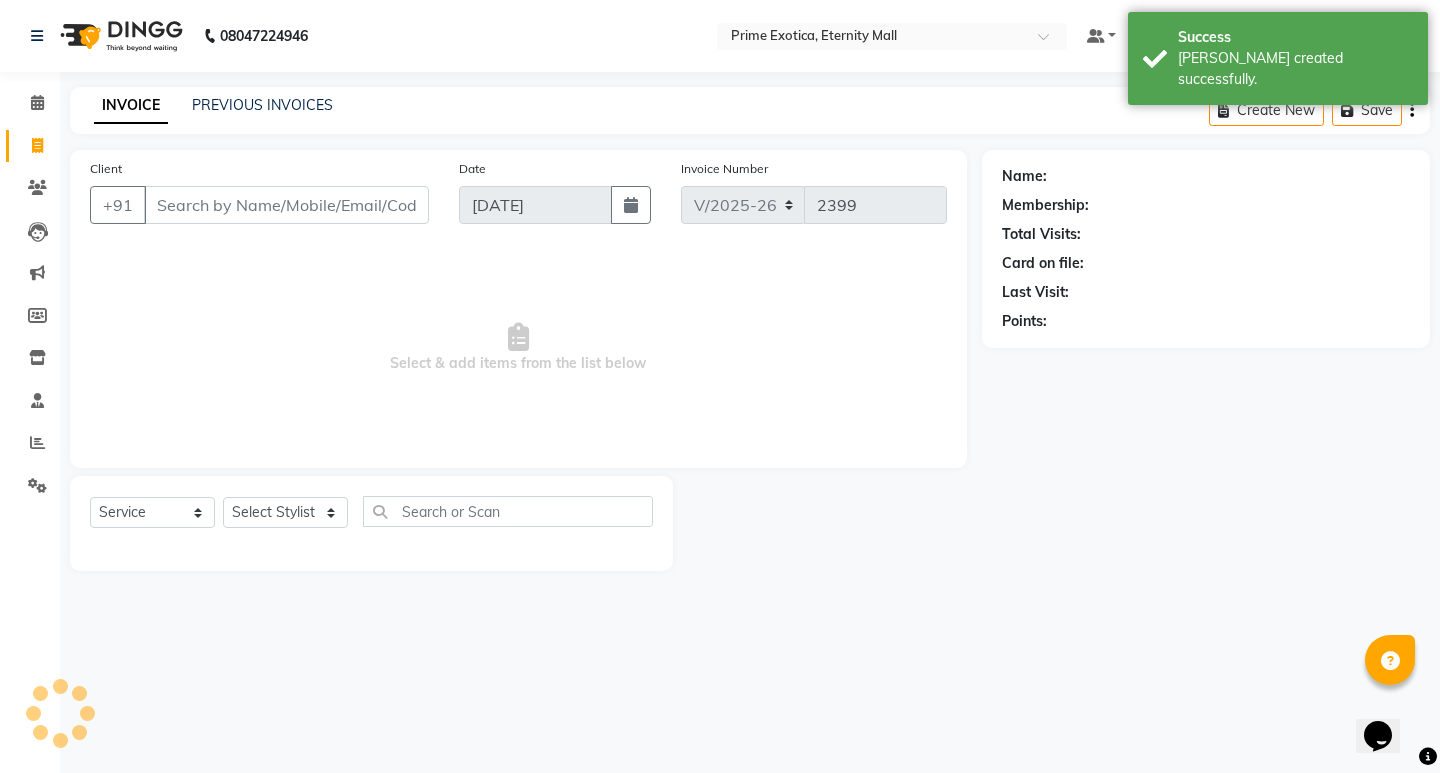 click on "Client" at bounding box center (286, 205) 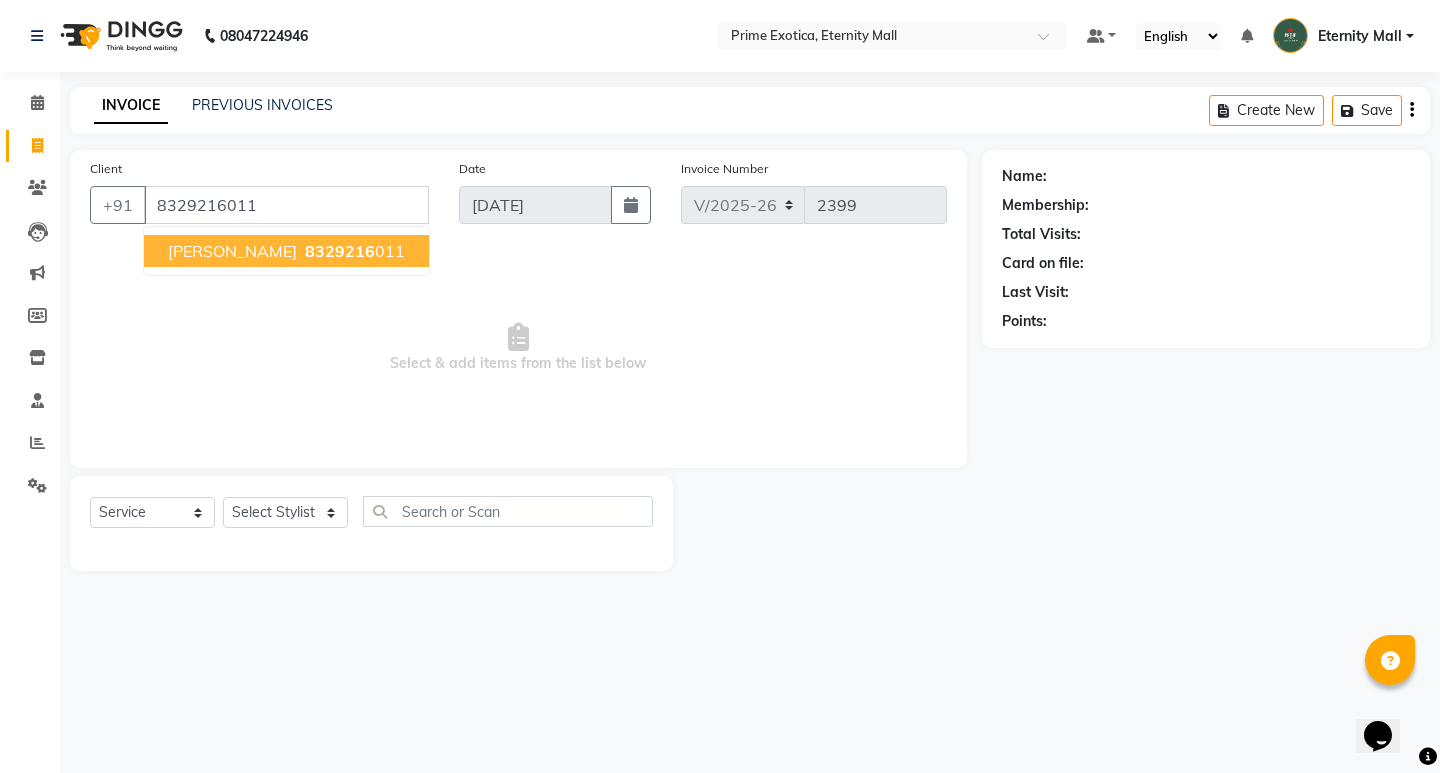 type on "8329216011" 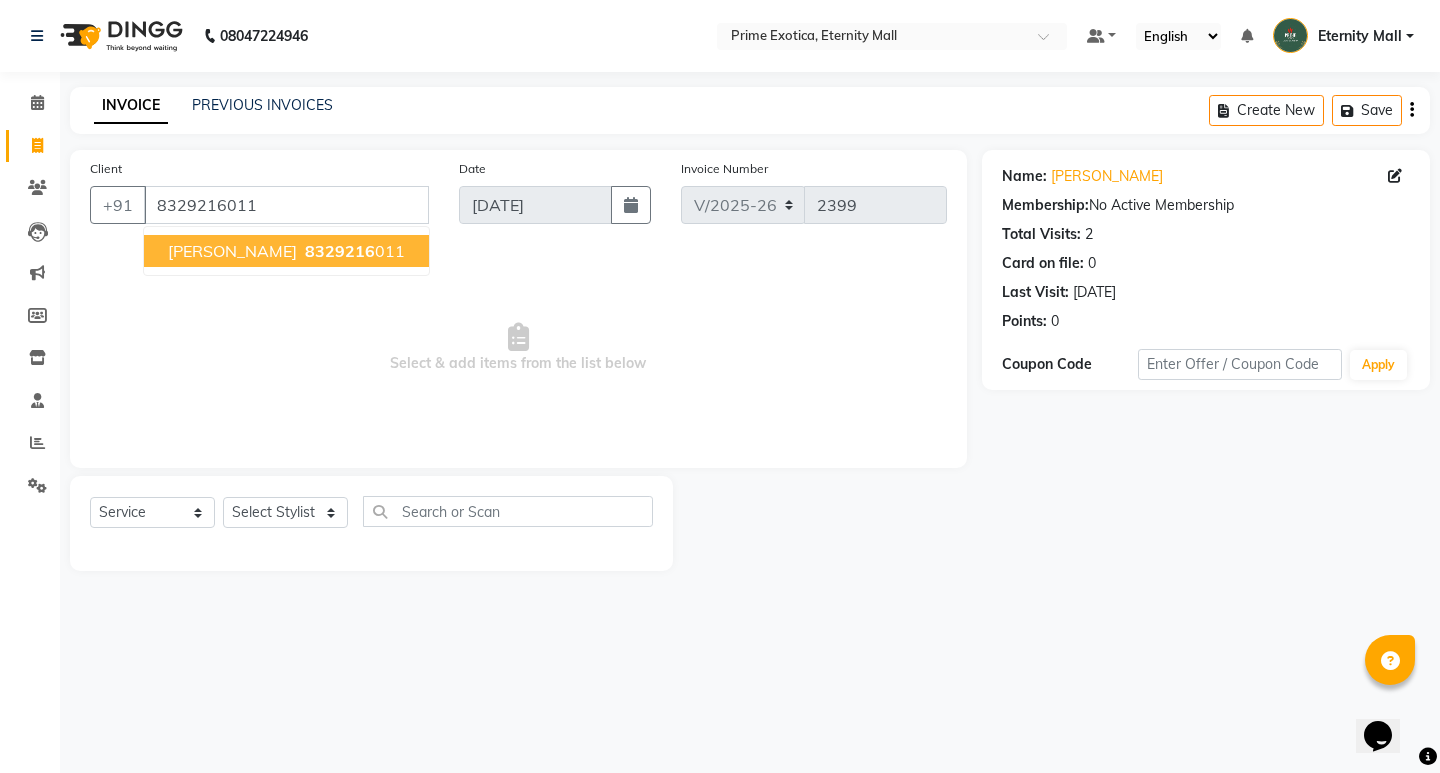 click on "8329216" at bounding box center (340, 251) 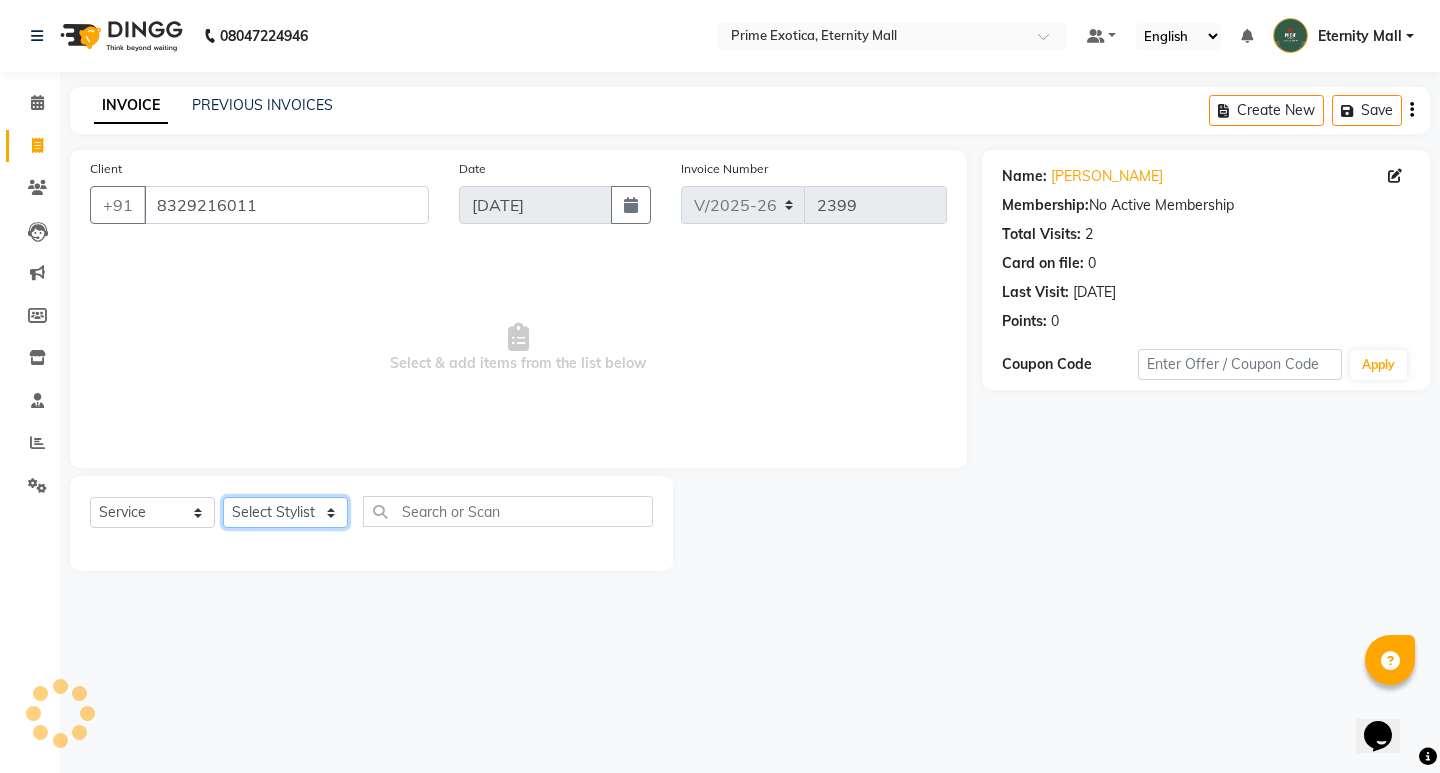 click on "Select Stylist AB  ADMIN ajay vikram lakshane [PERSON_NAME] Isha [PERSON_NAME]  [PERSON_NAME]" 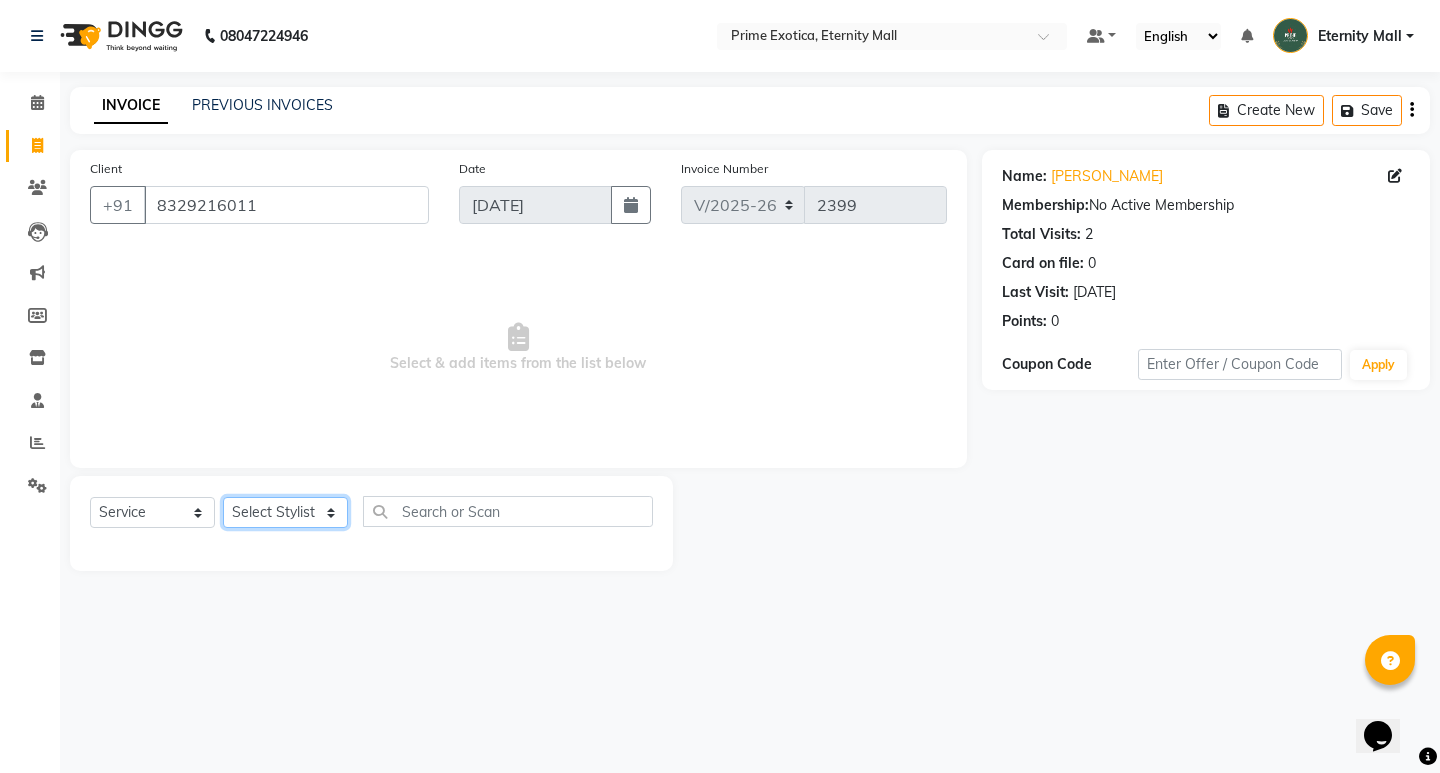 select on "40040" 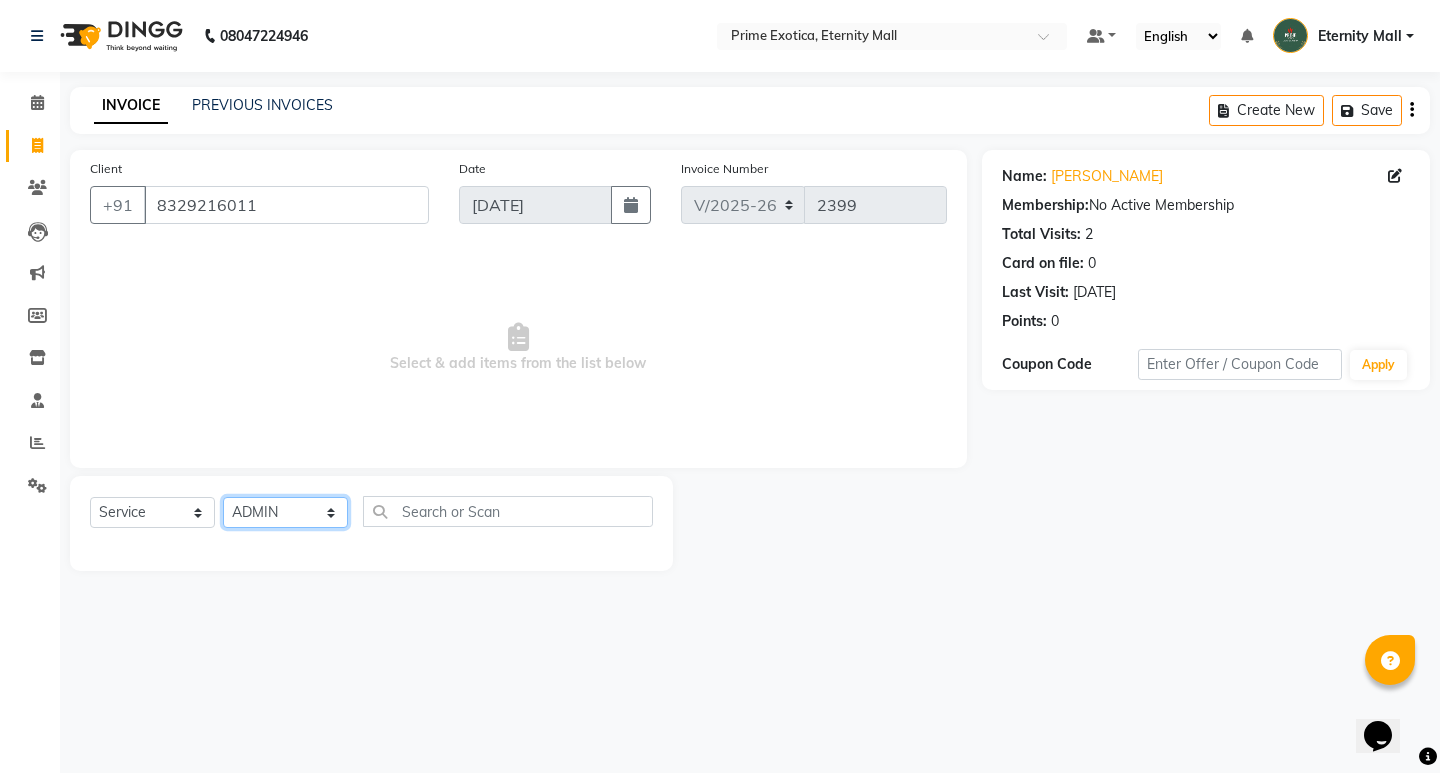 click on "Select Stylist AB  ADMIN ajay vikram lakshane [PERSON_NAME] Isha [PERSON_NAME]  [PERSON_NAME]" 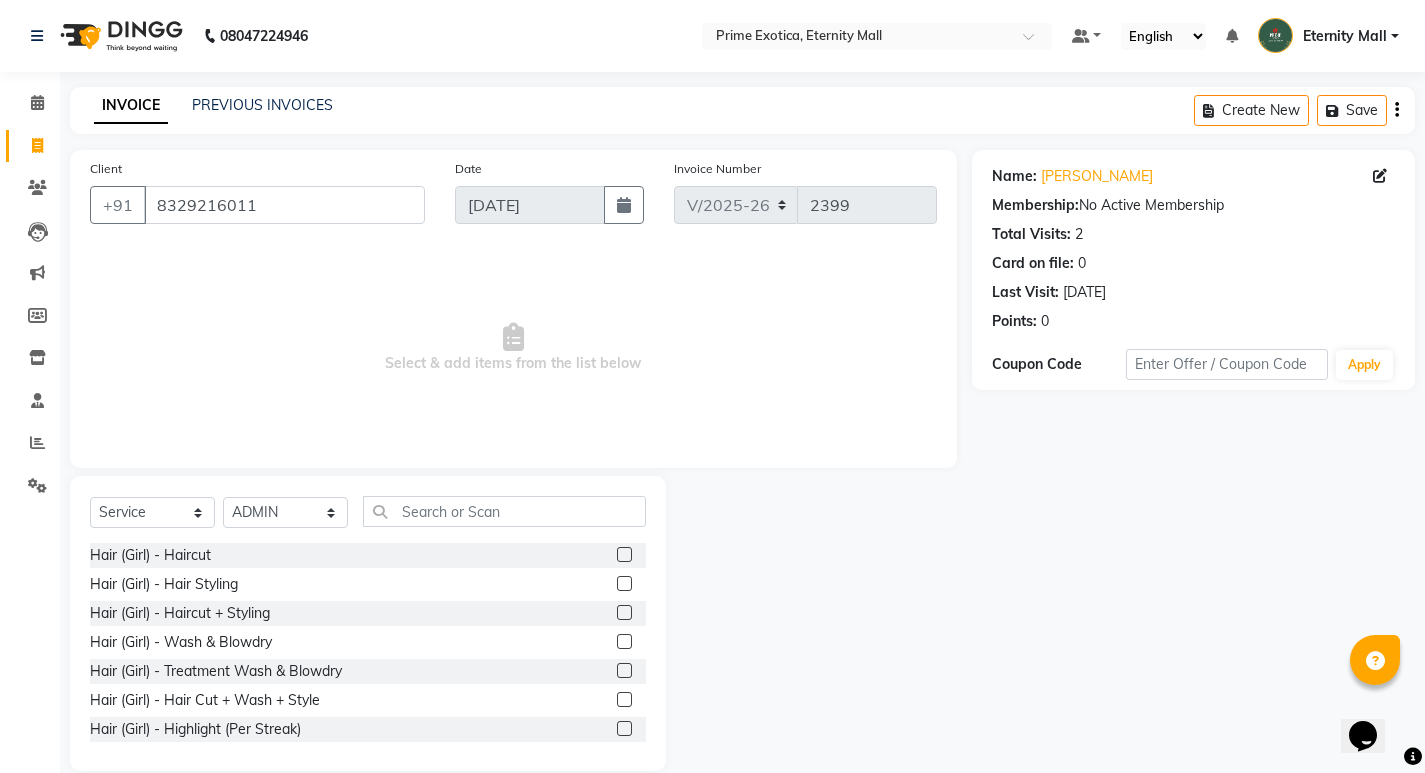 click 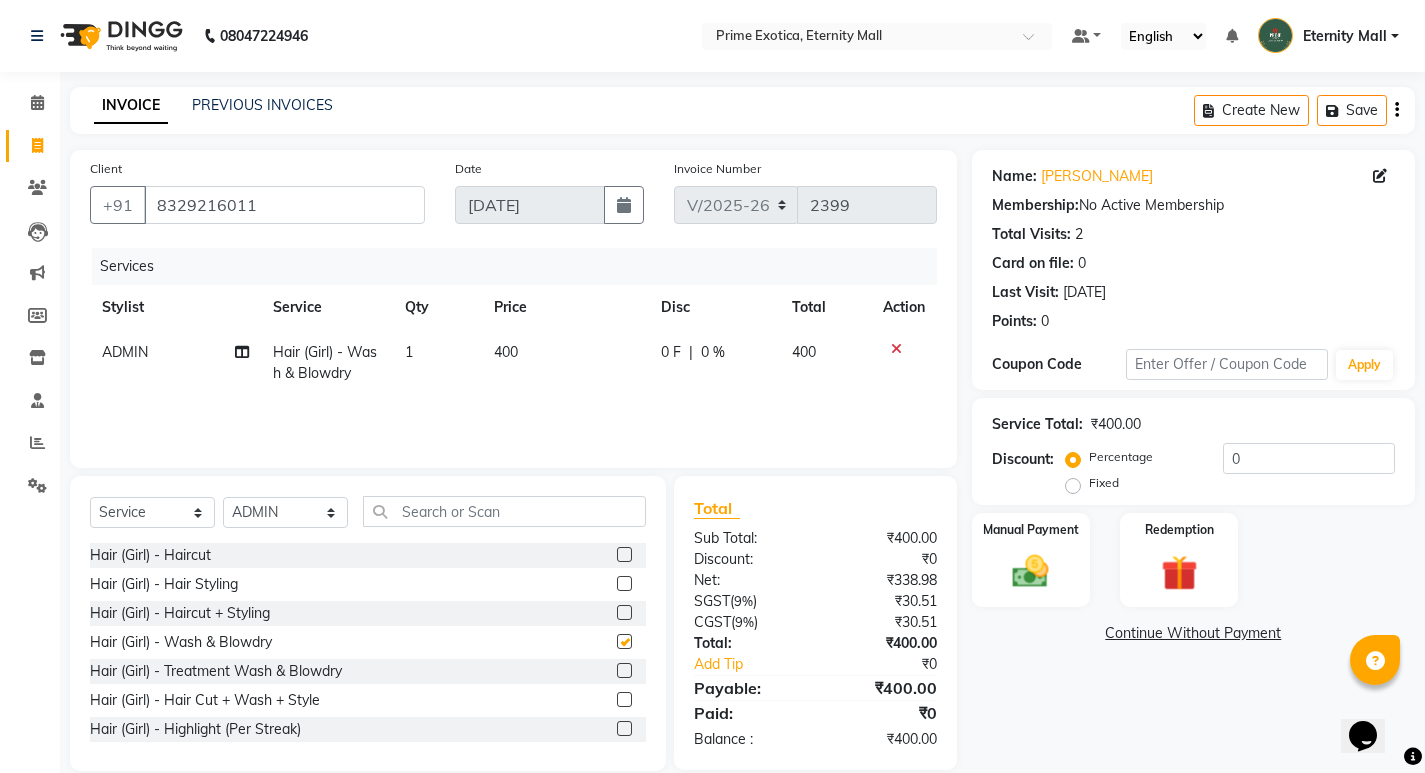 checkbox on "false" 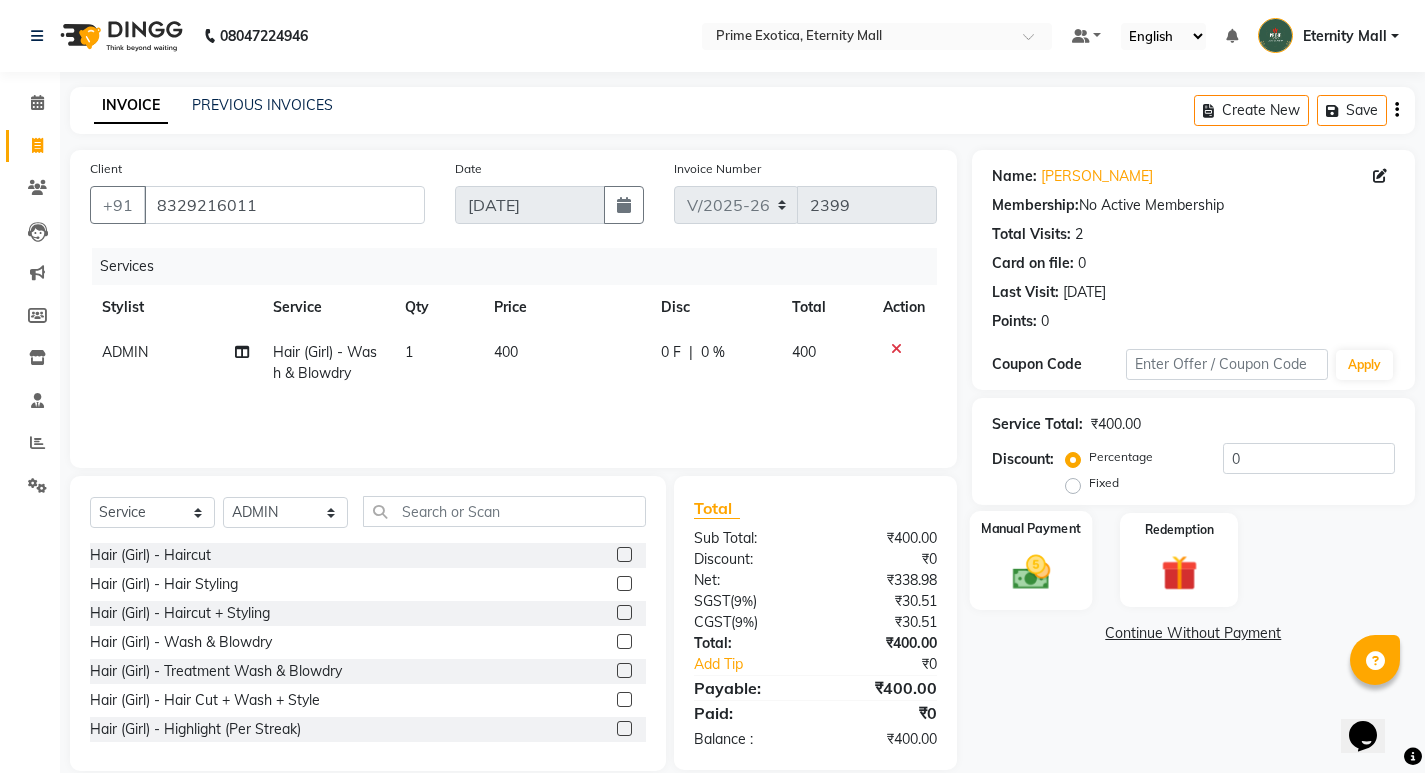 click 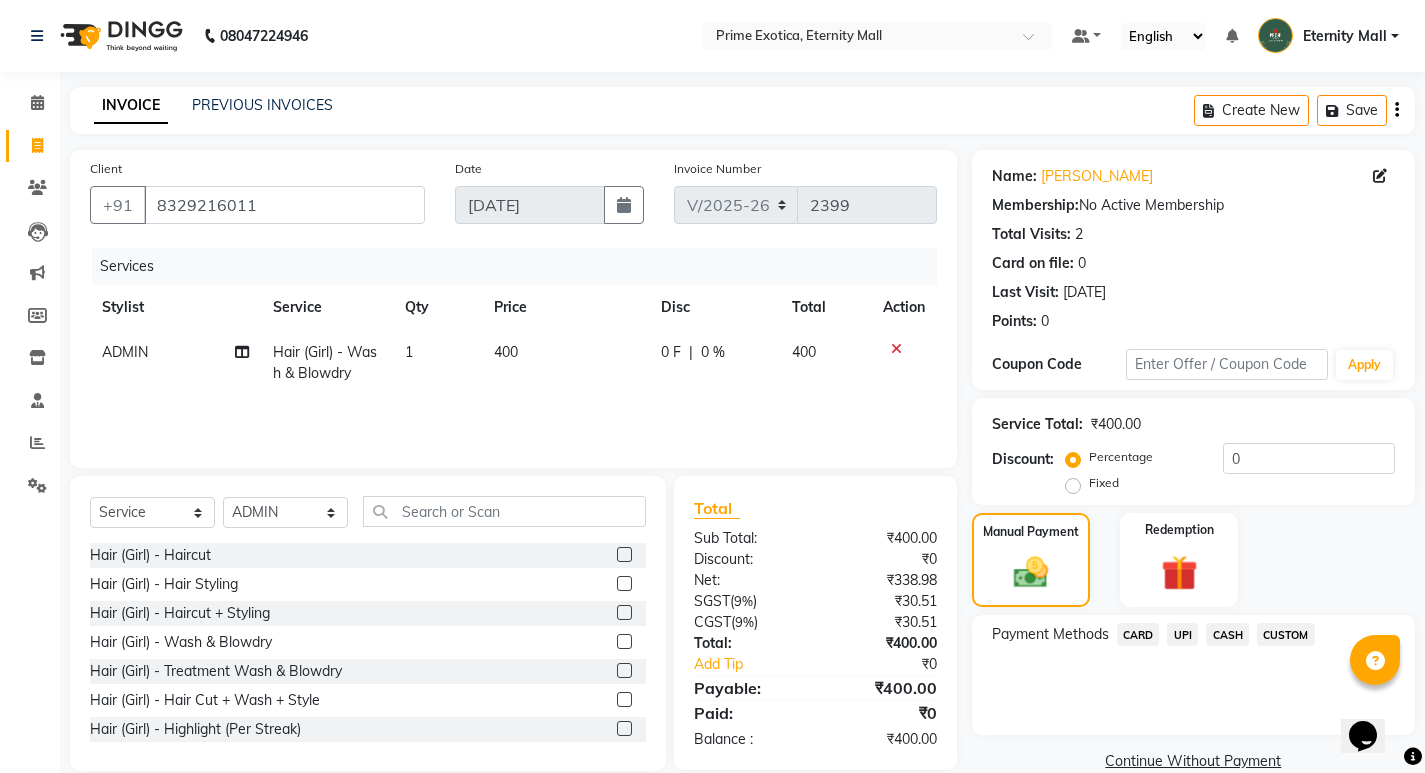 click on "UPI" 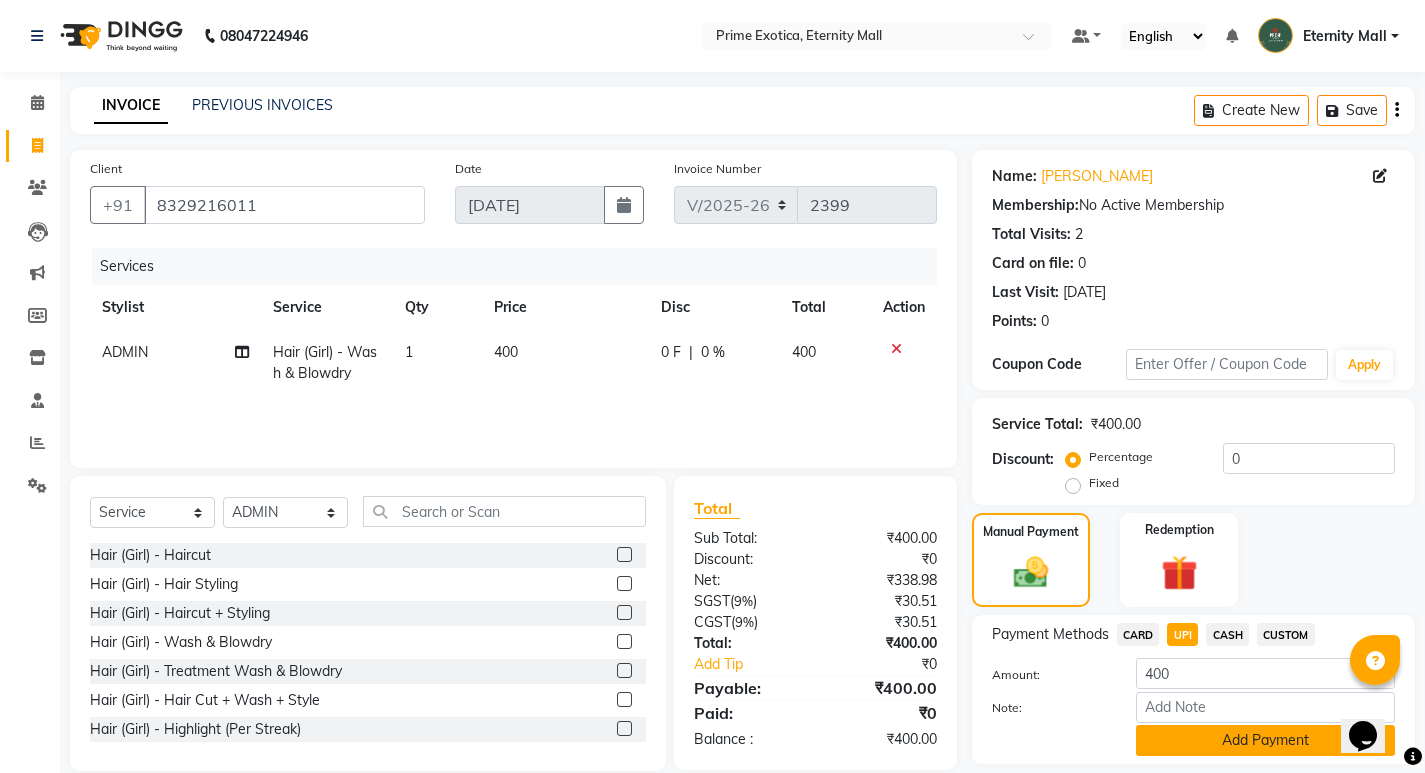 click on "Add Payment" 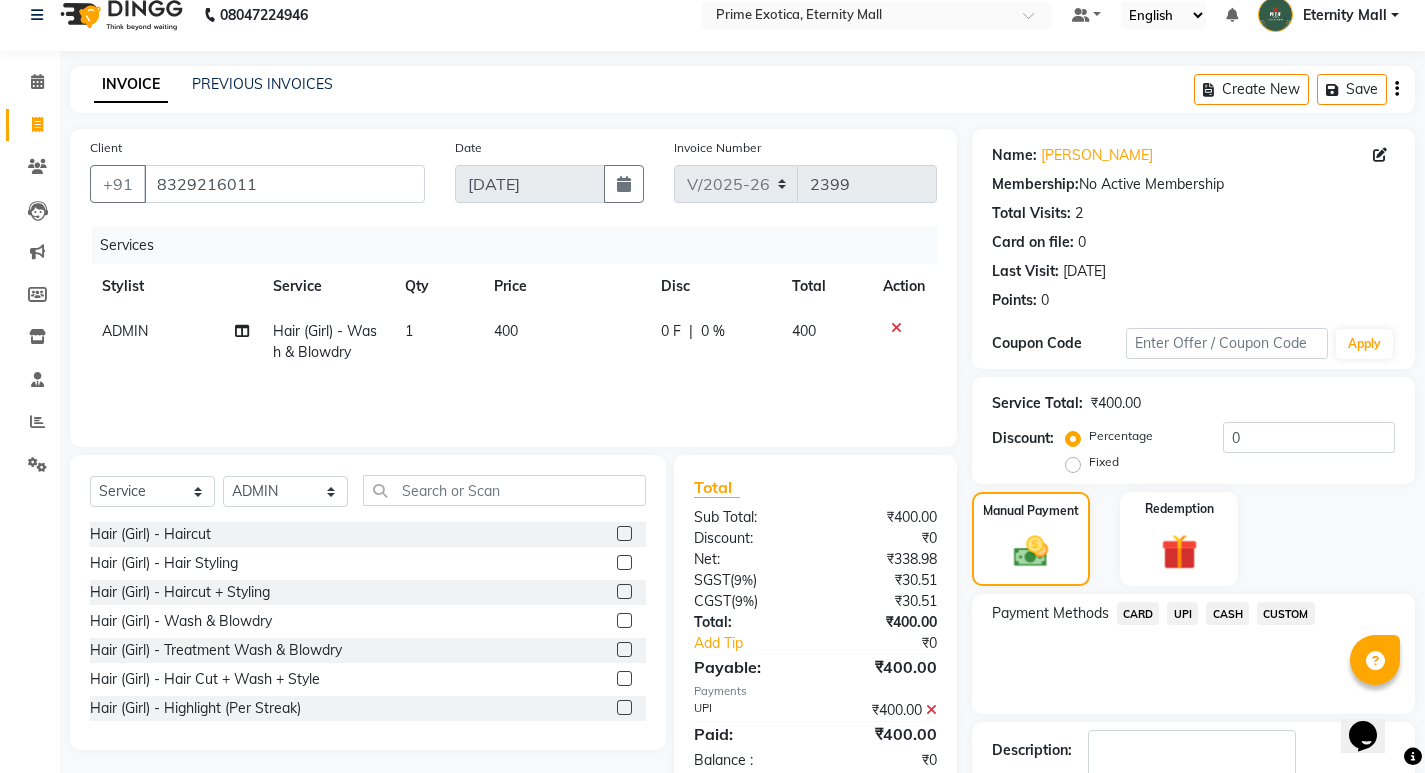 scroll, scrollTop: 100, scrollLeft: 0, axis: vertical 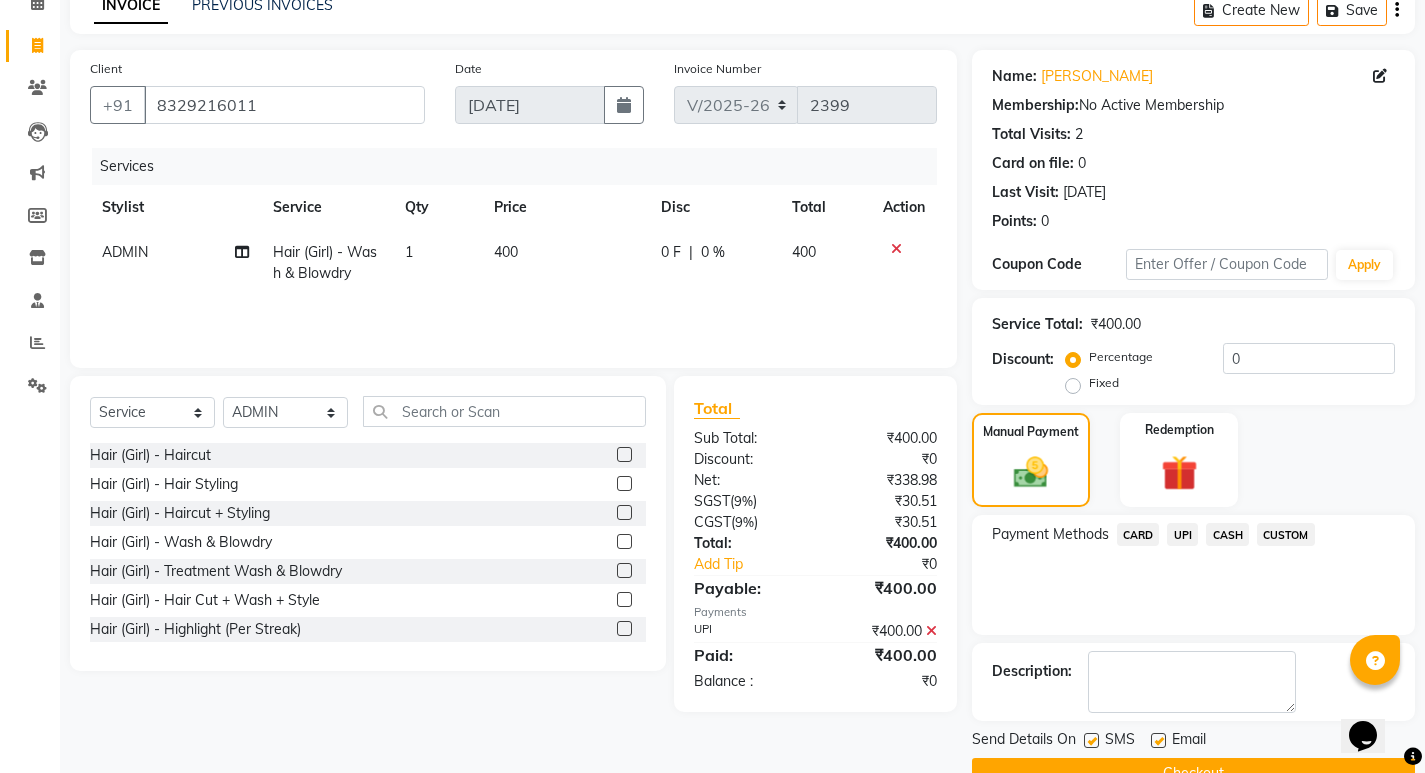 click on "Checkout" 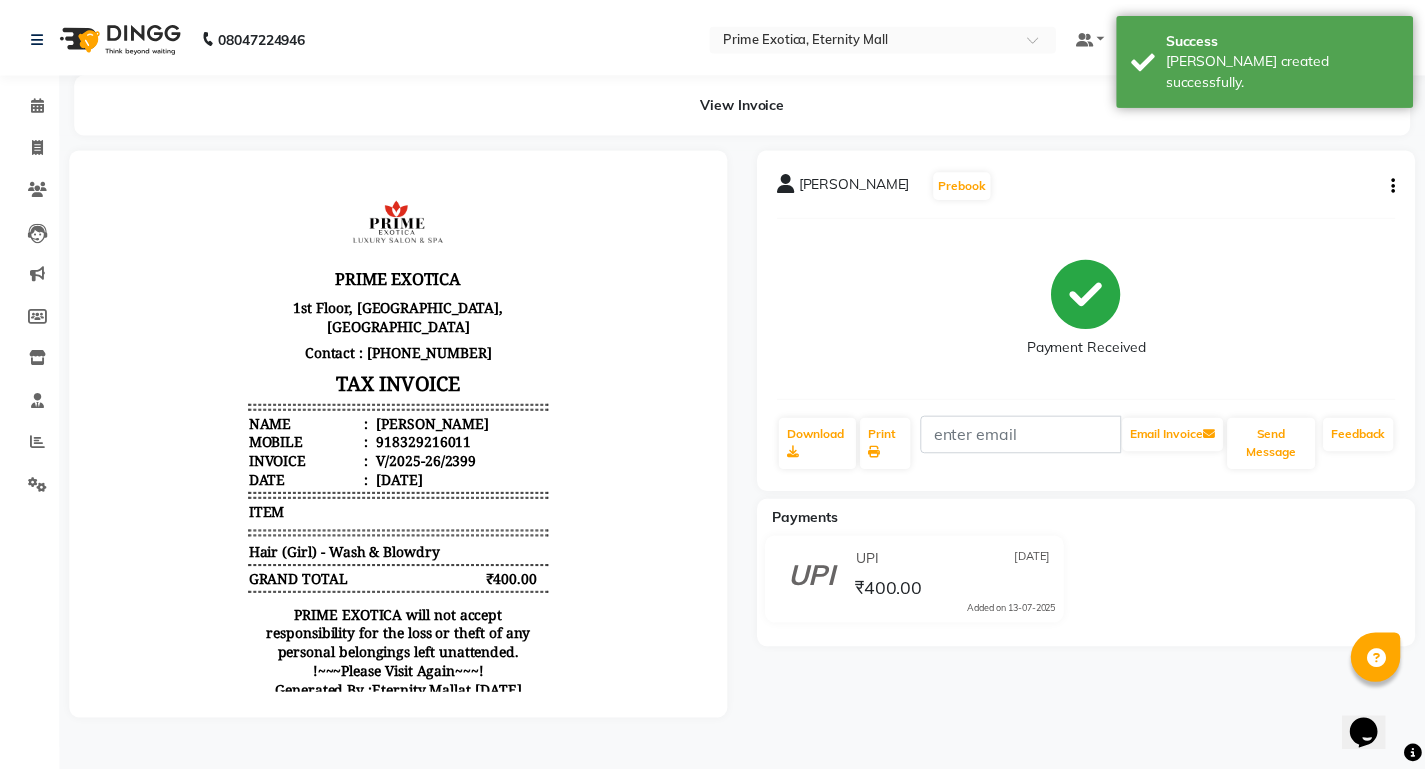 scroll, scrollTop: 0, scrollLeft: 0, axis: both 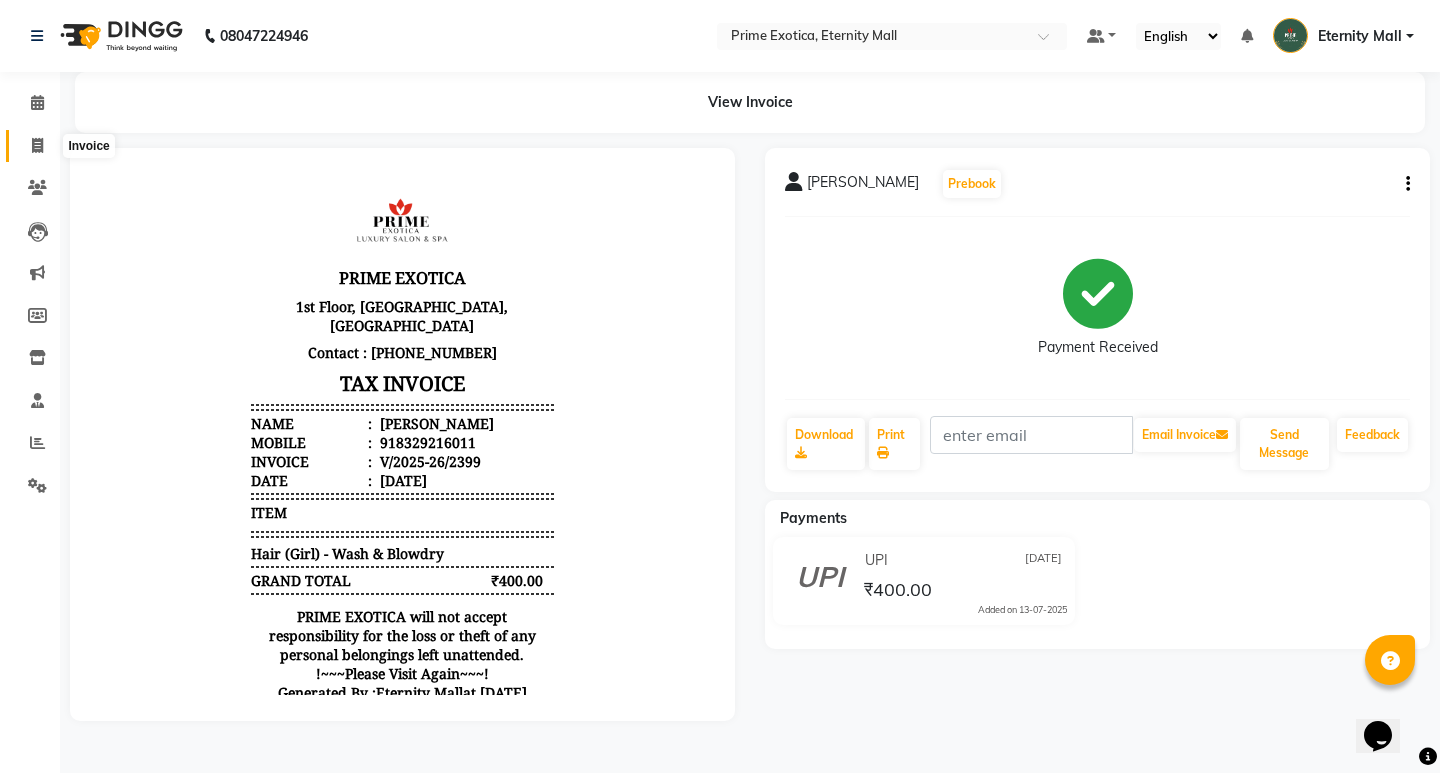 click 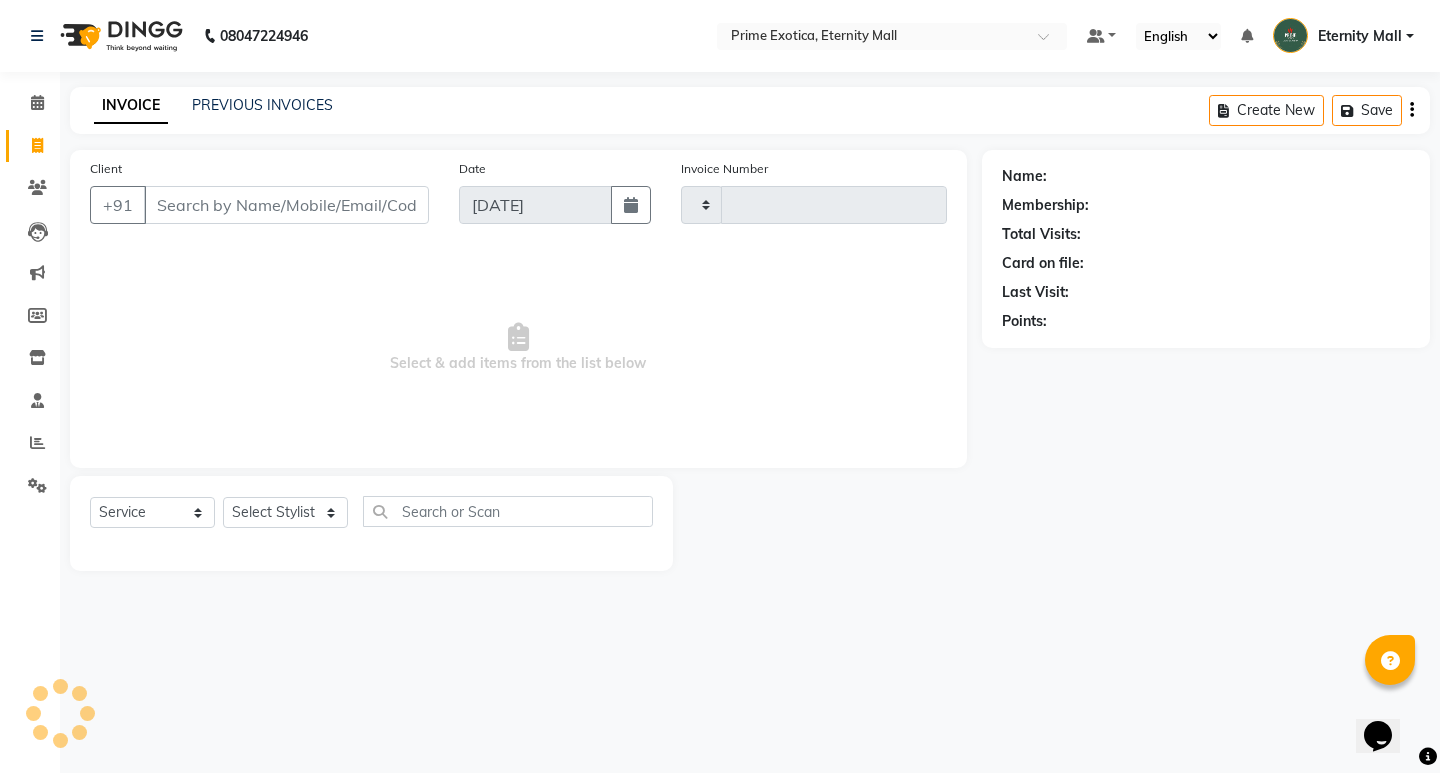 type 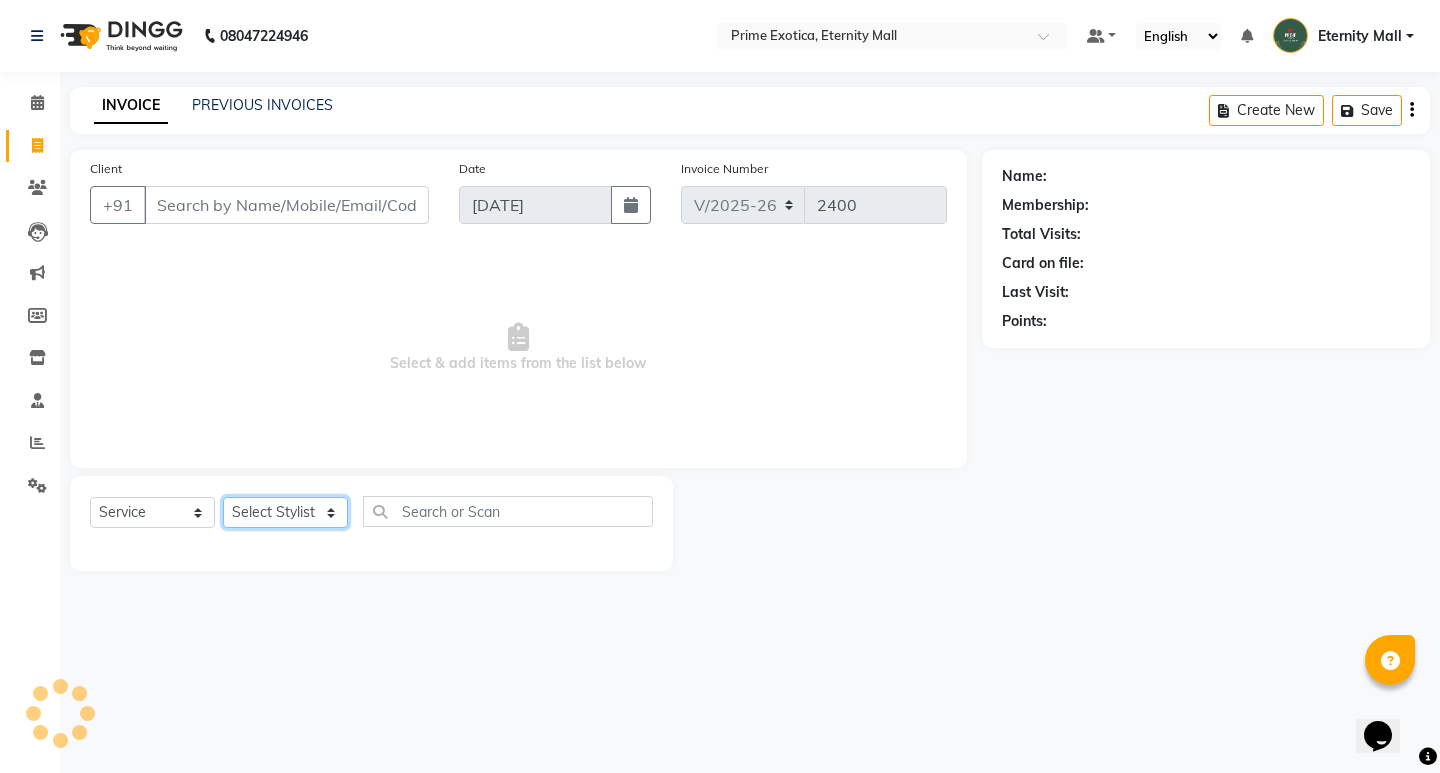 click on "Select Stylist" 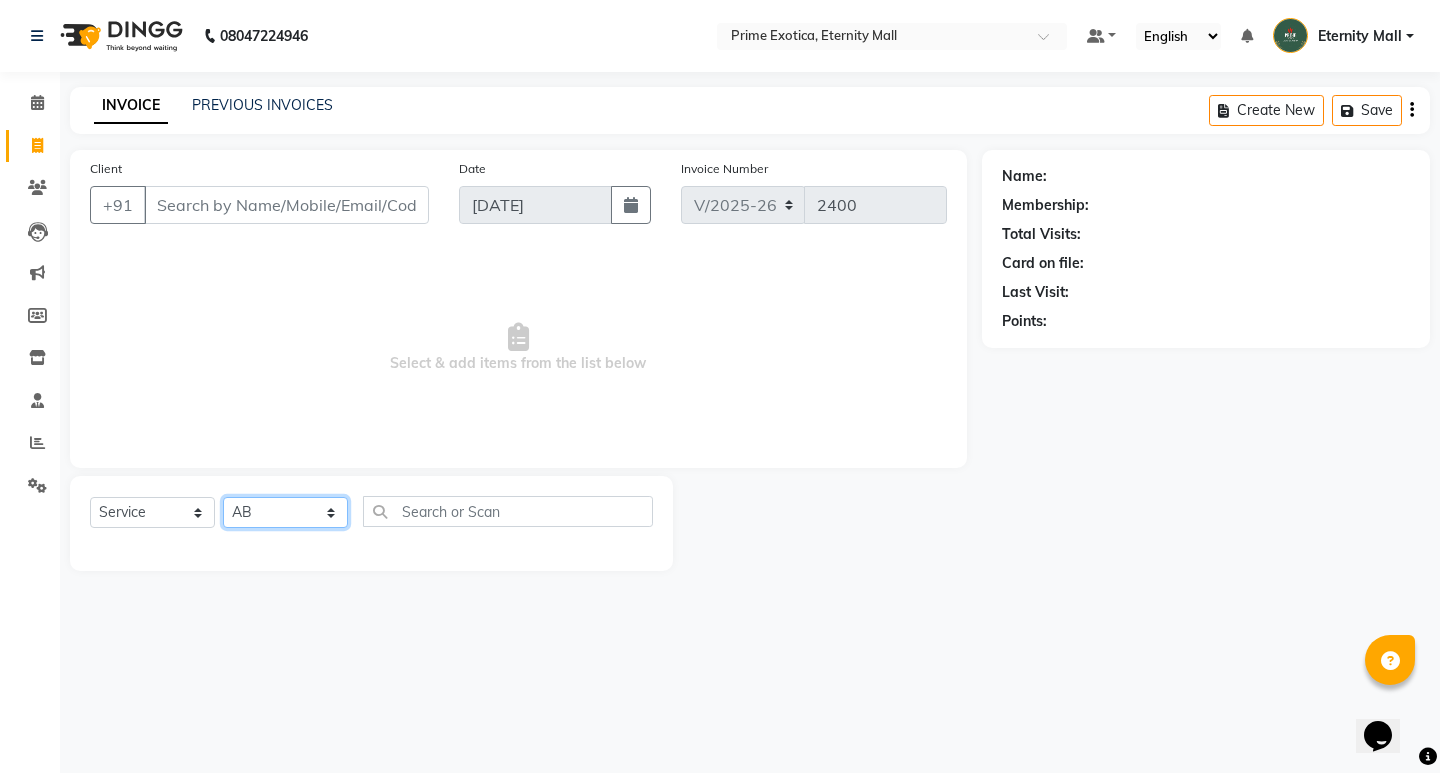 click on "Select Stylist AB  ADMIN ajay vikram lakshane [PERSON_NAME] Isha [PERSON_NAME]  [PERSON_NAME]" 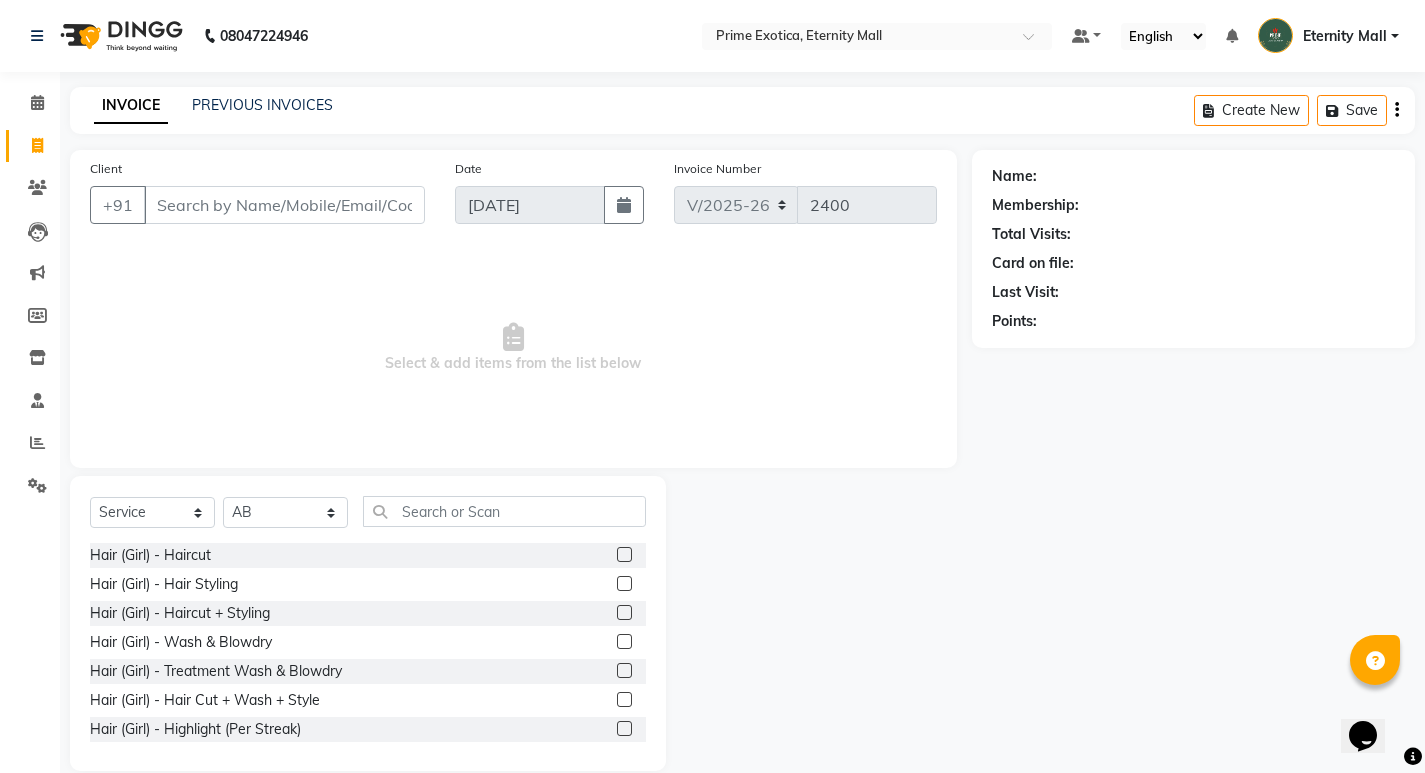 click 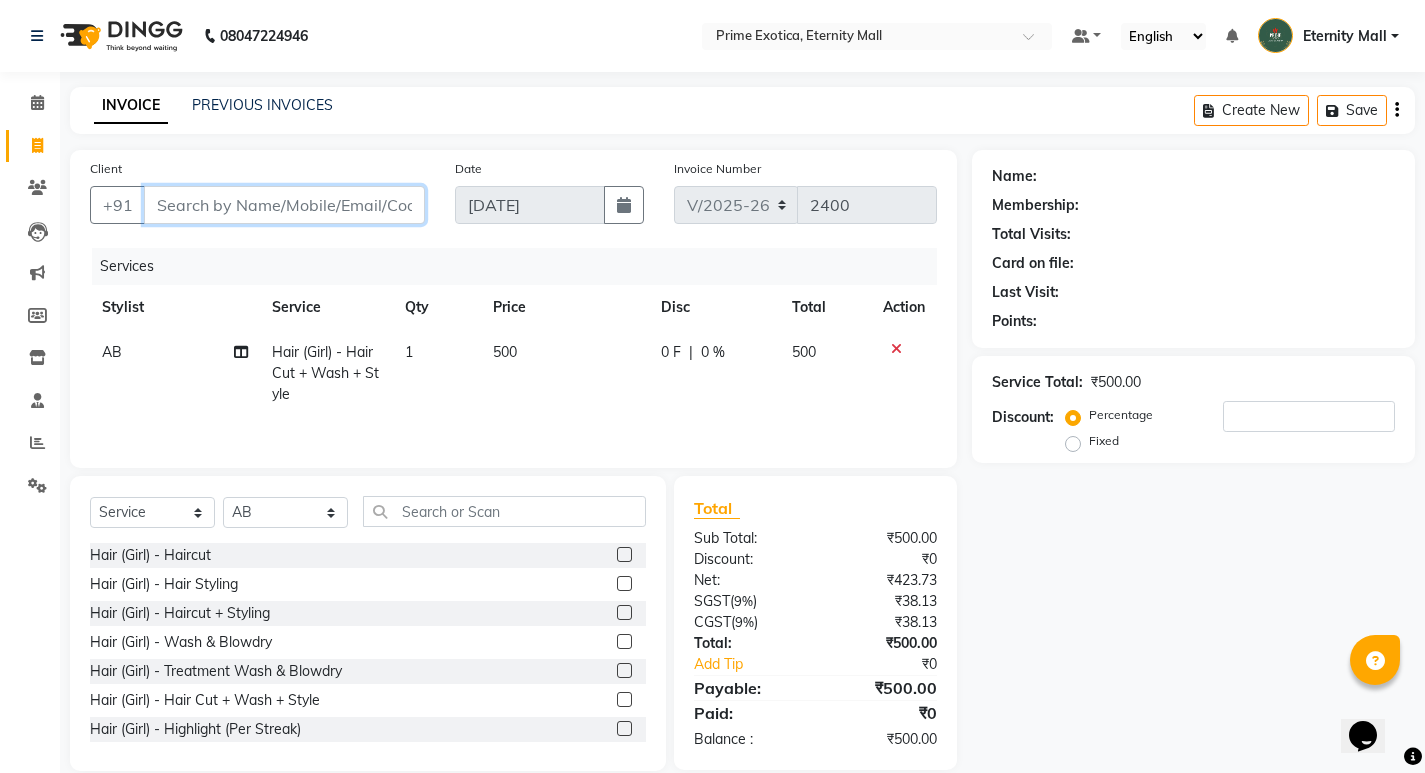 click on "Client" at bounding box center [284, 205] 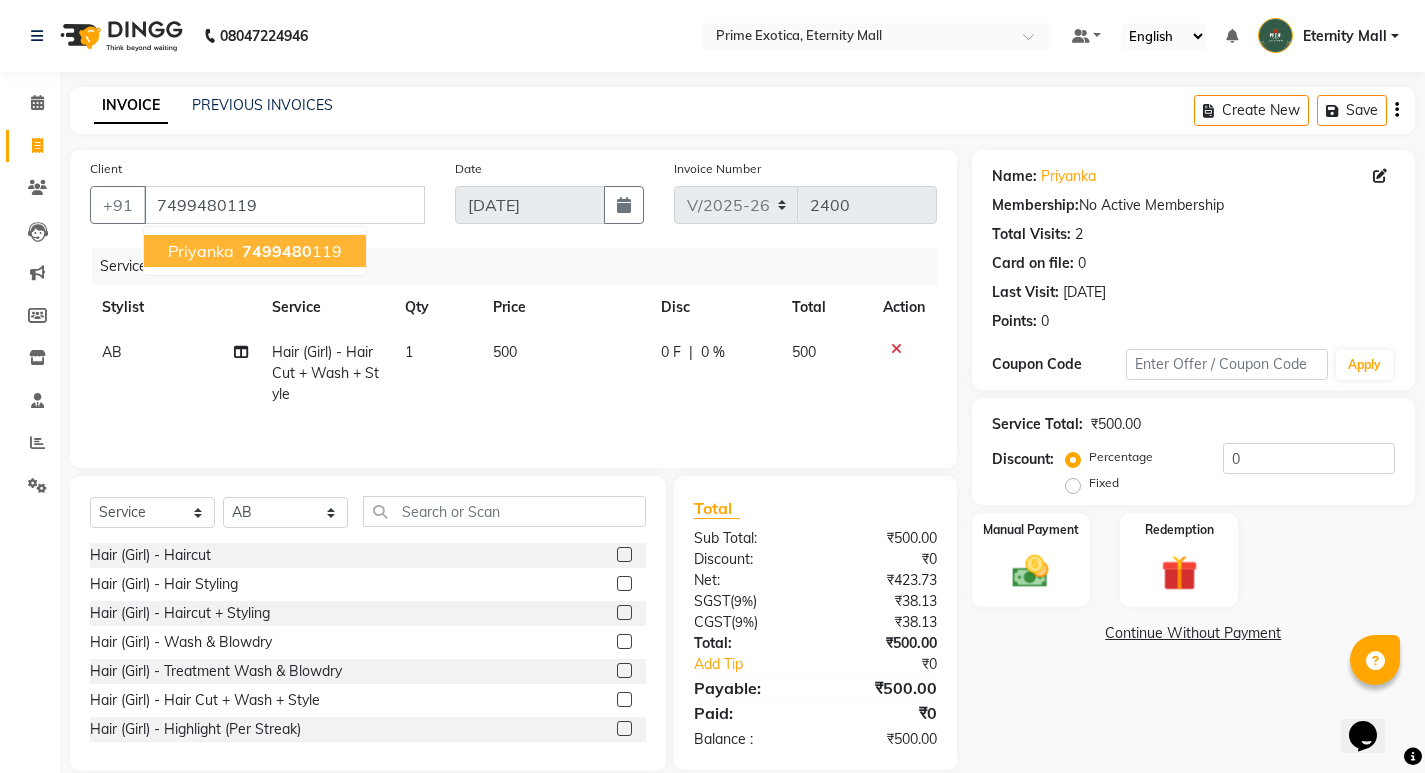 click on "7499480" at bounding box center [277, 251] 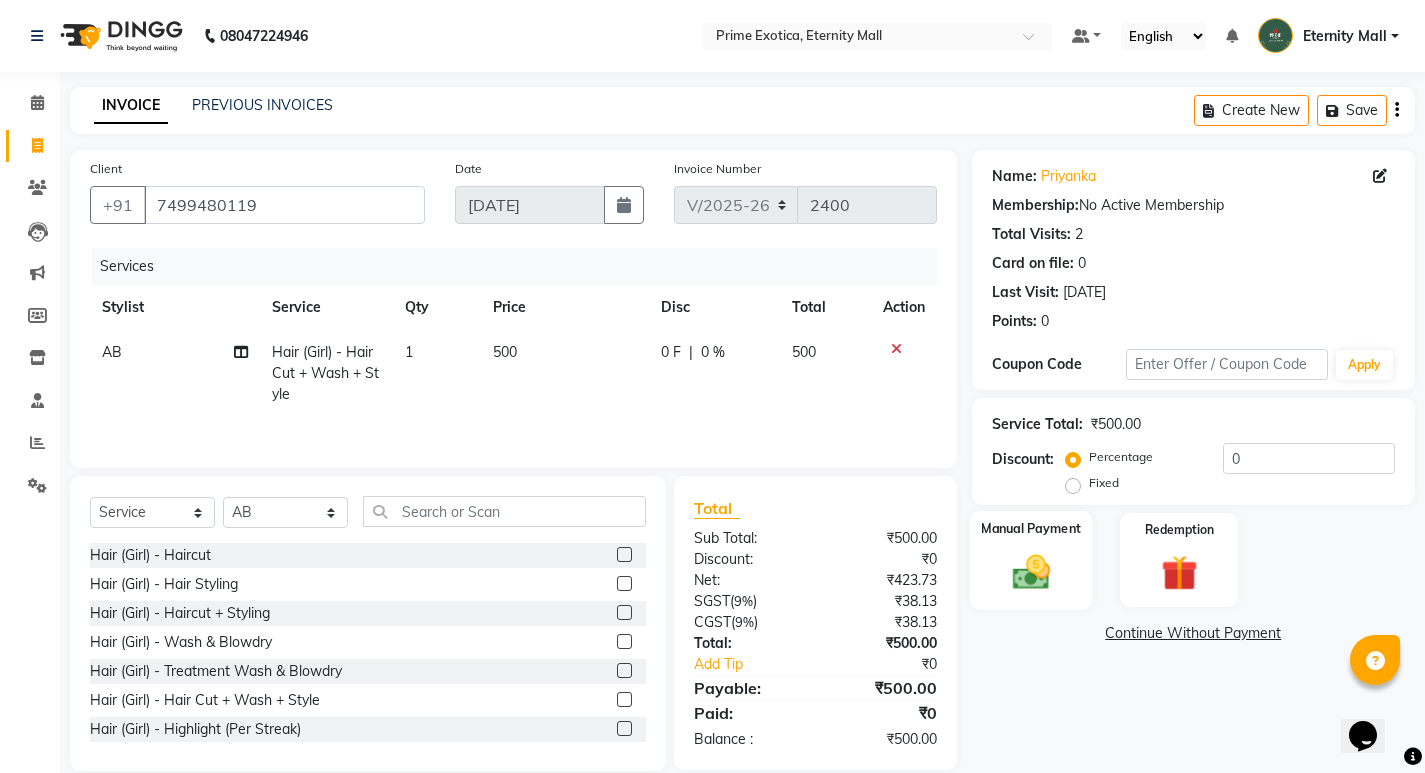 click on "Manual Payment" 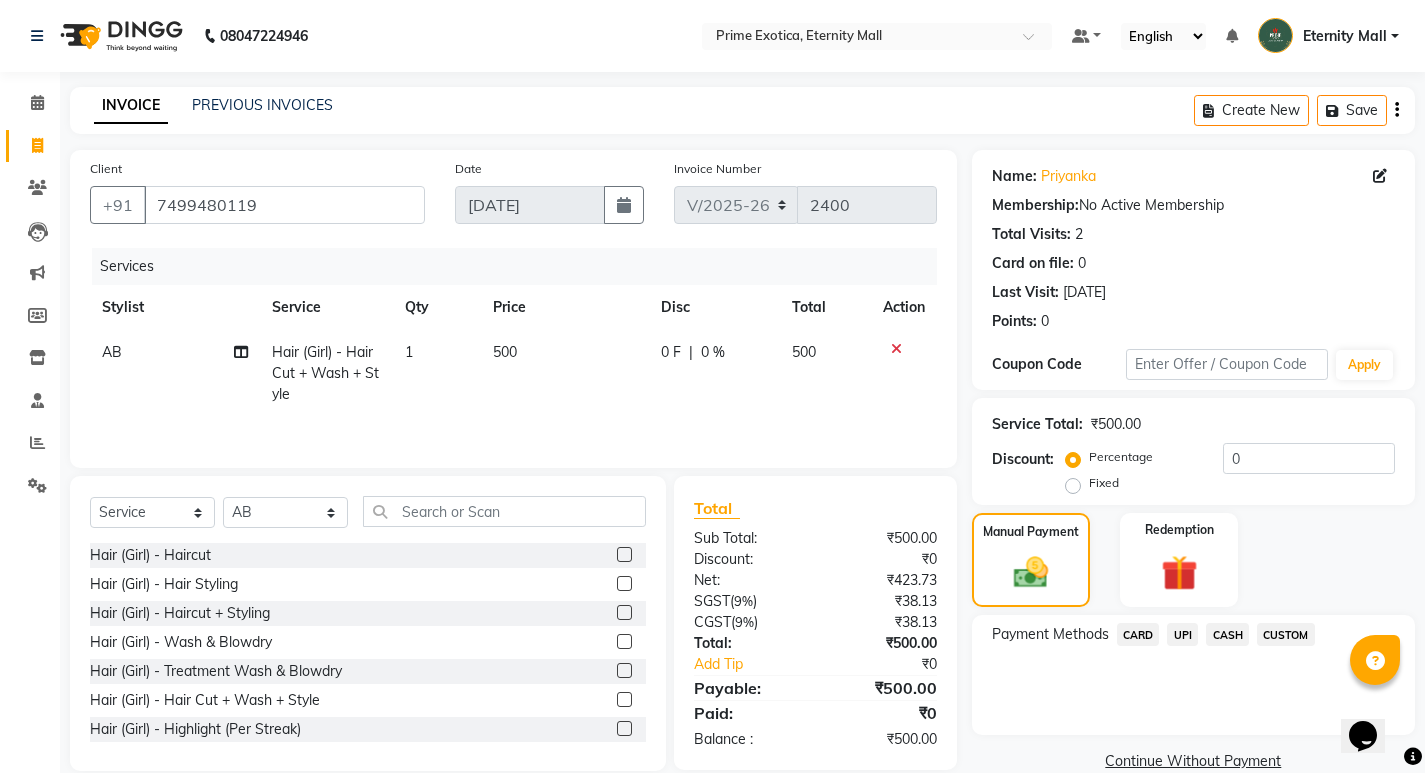 click on "UPI" 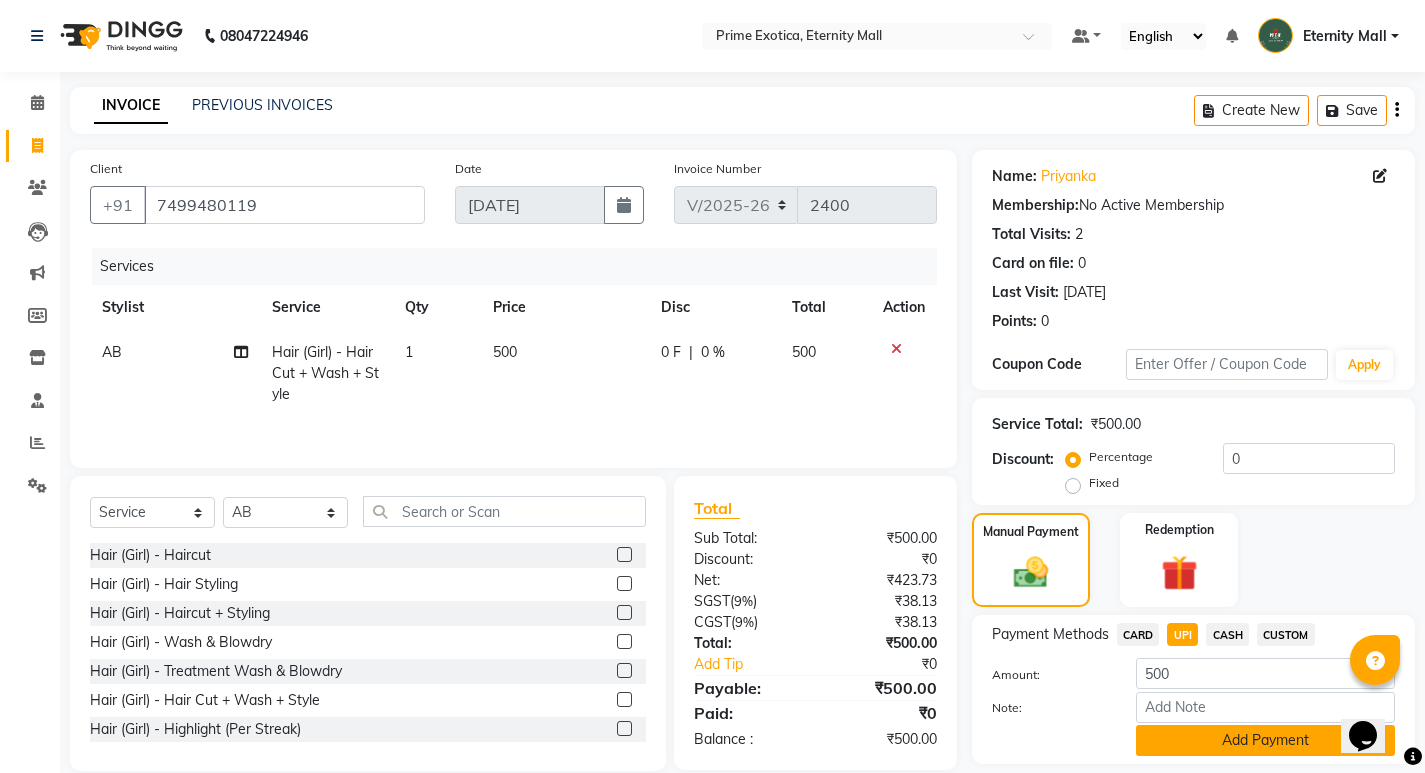 click on "Add Payment" 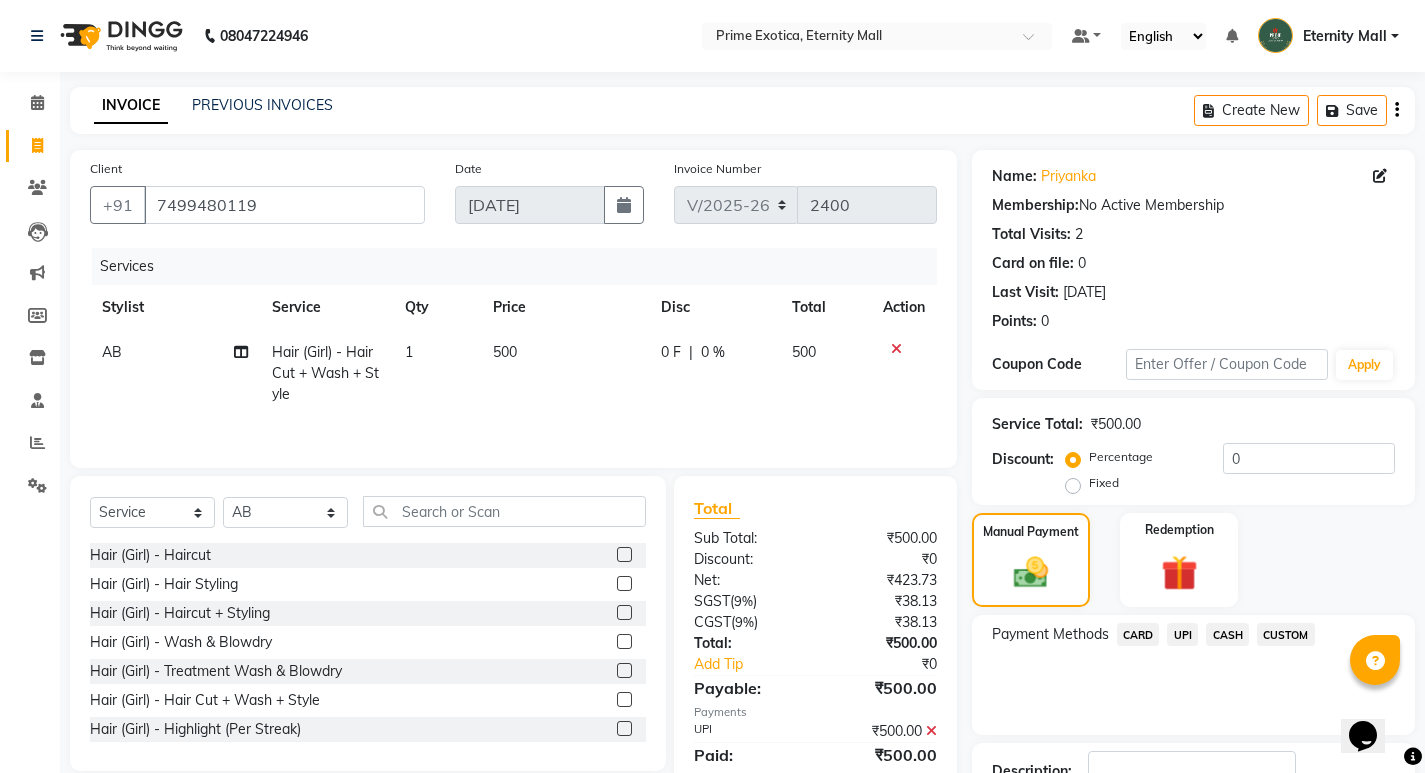 scroll, scrollTop: 146, scrollLeft: 0, axis: vertical 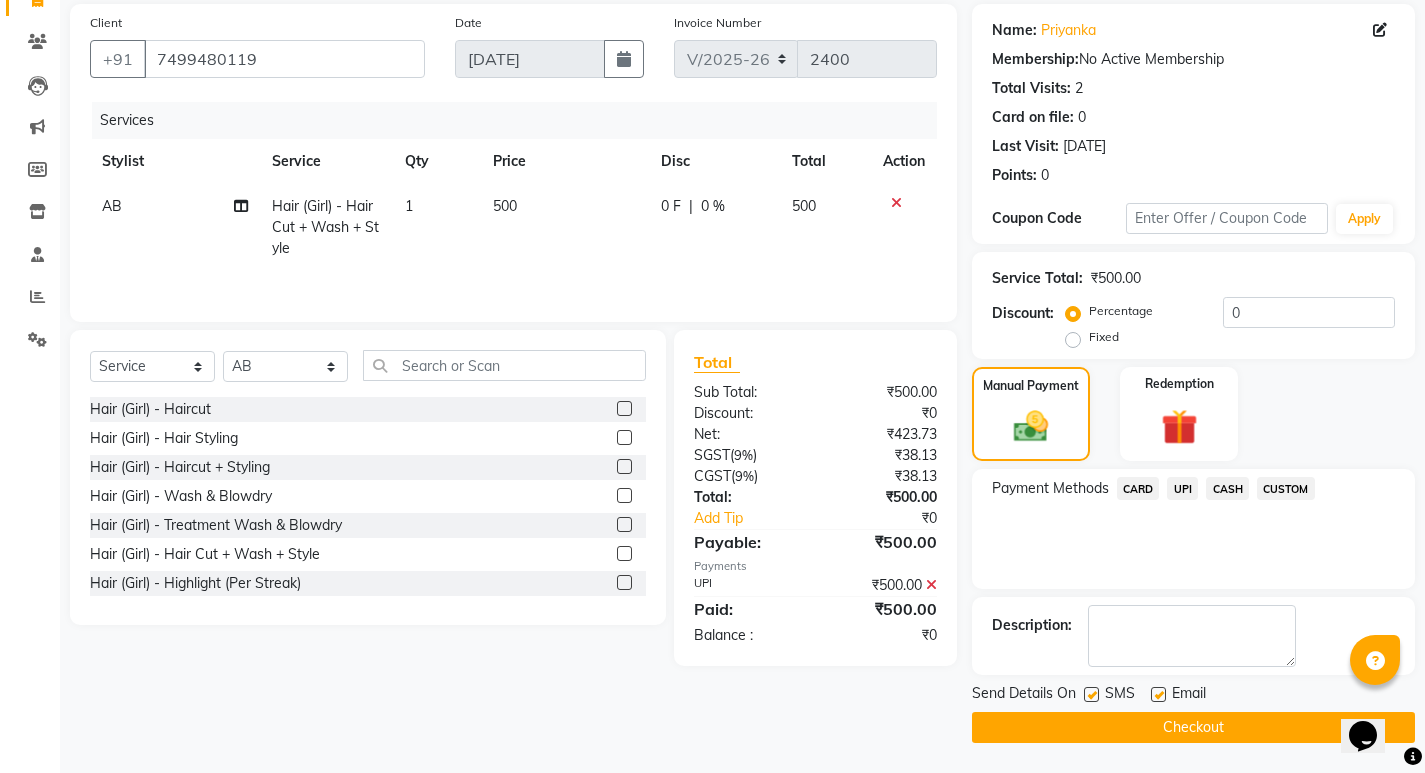 click on "Checkout" 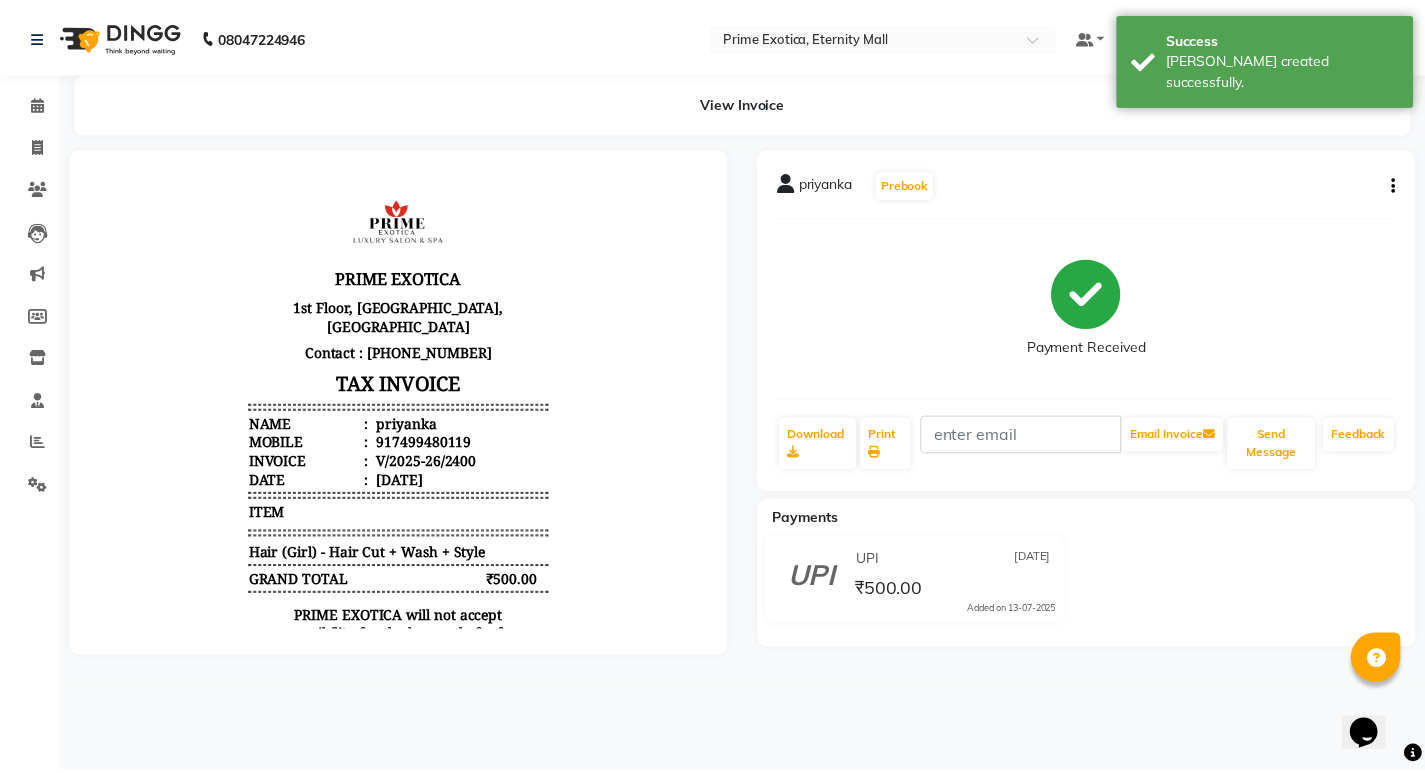 scroll, scrollTop: 0, scrollLeft: 0, axis: both 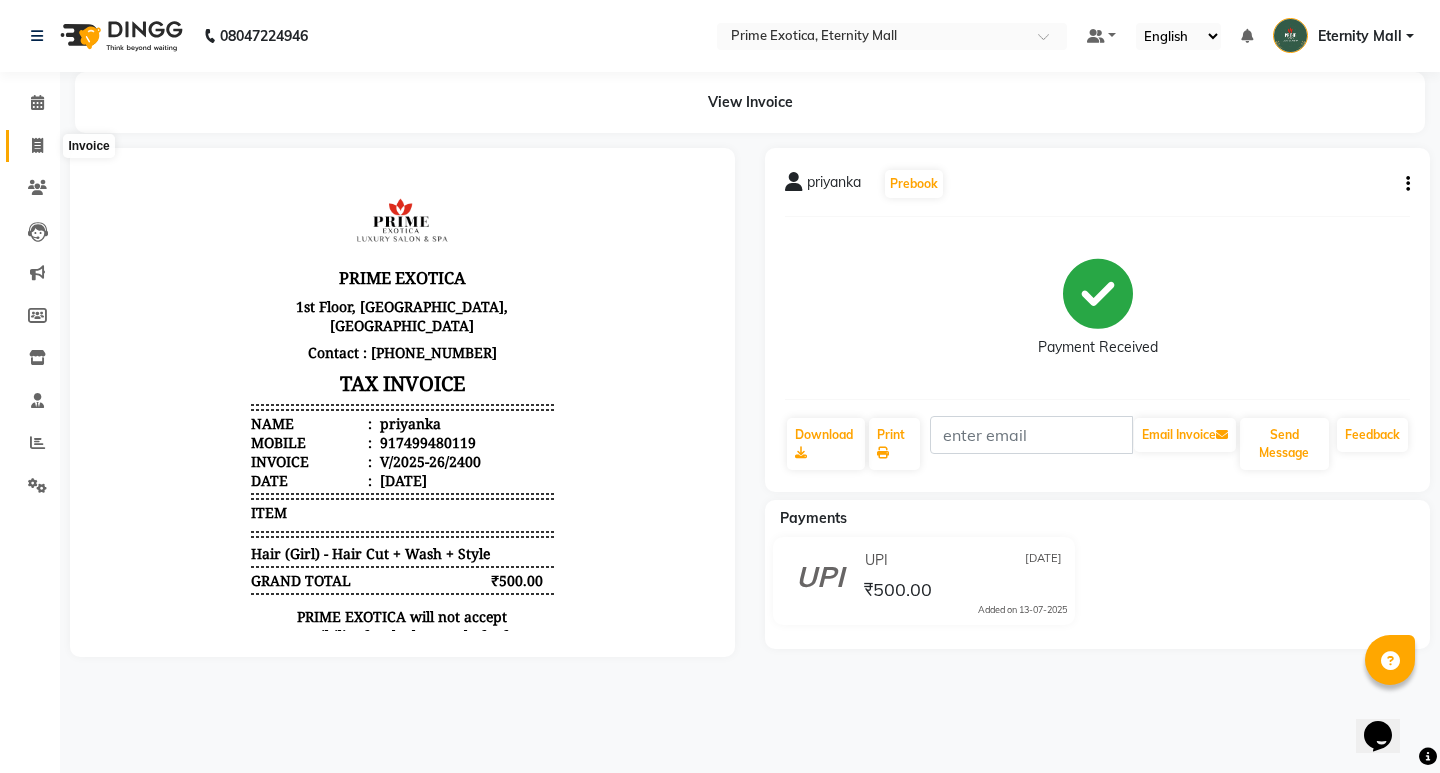 click 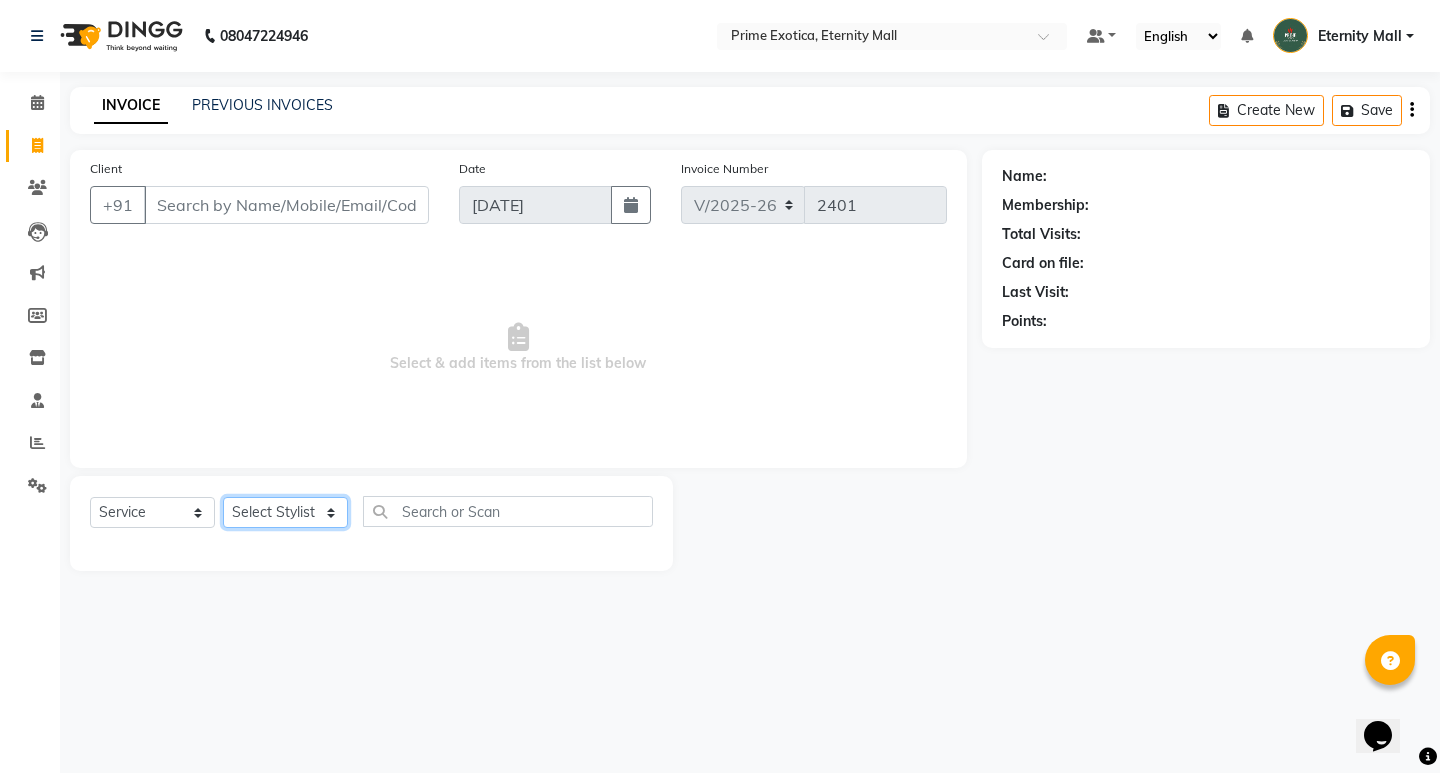 click on "Select Stylist AB  ADMIN ajay vikram lakshane [PERSON_NAME] Isha [PERSON_NAME]  [PERSON_NAME]" 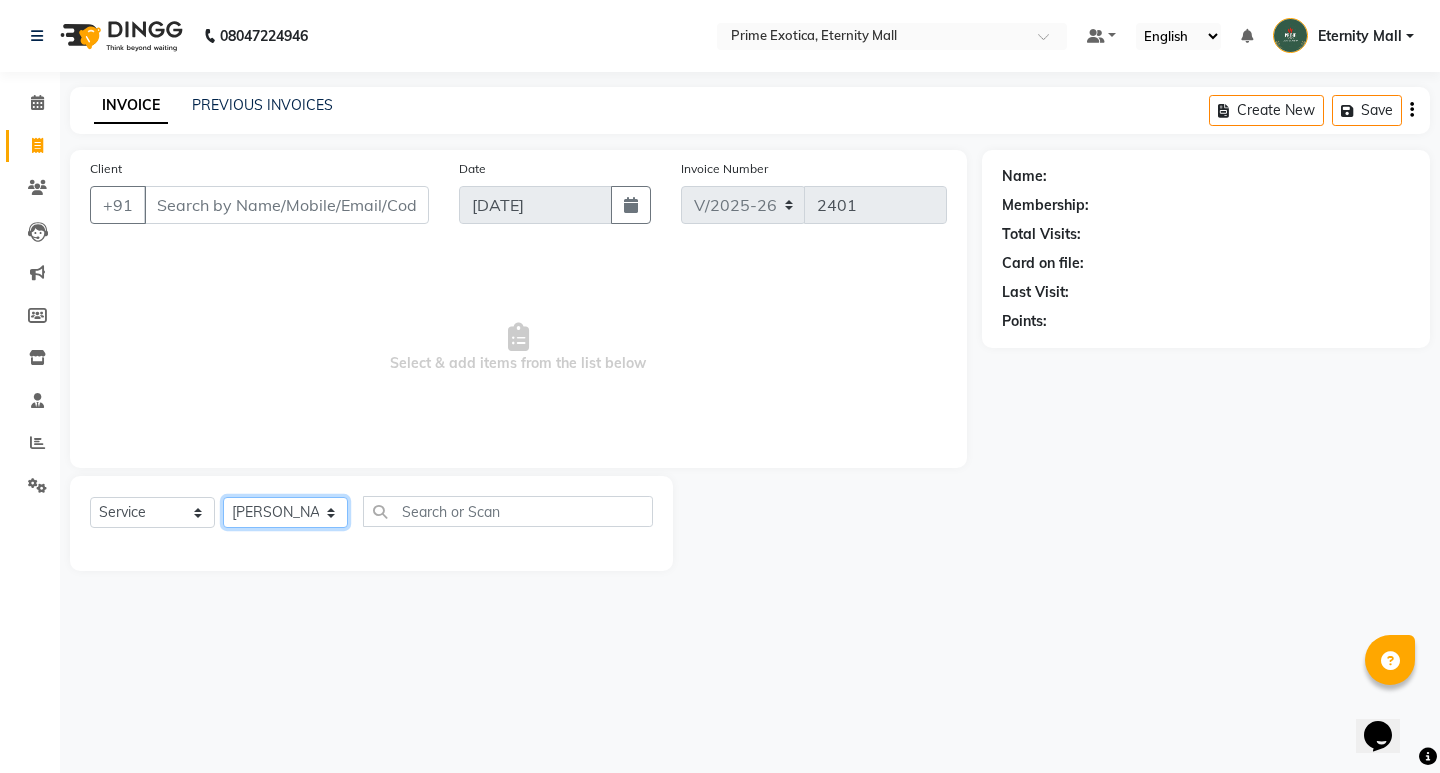 click on "Select Stylist AB  ADMIN ajay vikram lakshane [PERSON_NAME] Isha [PERSON_NAME]  [PERSON_NAME]" 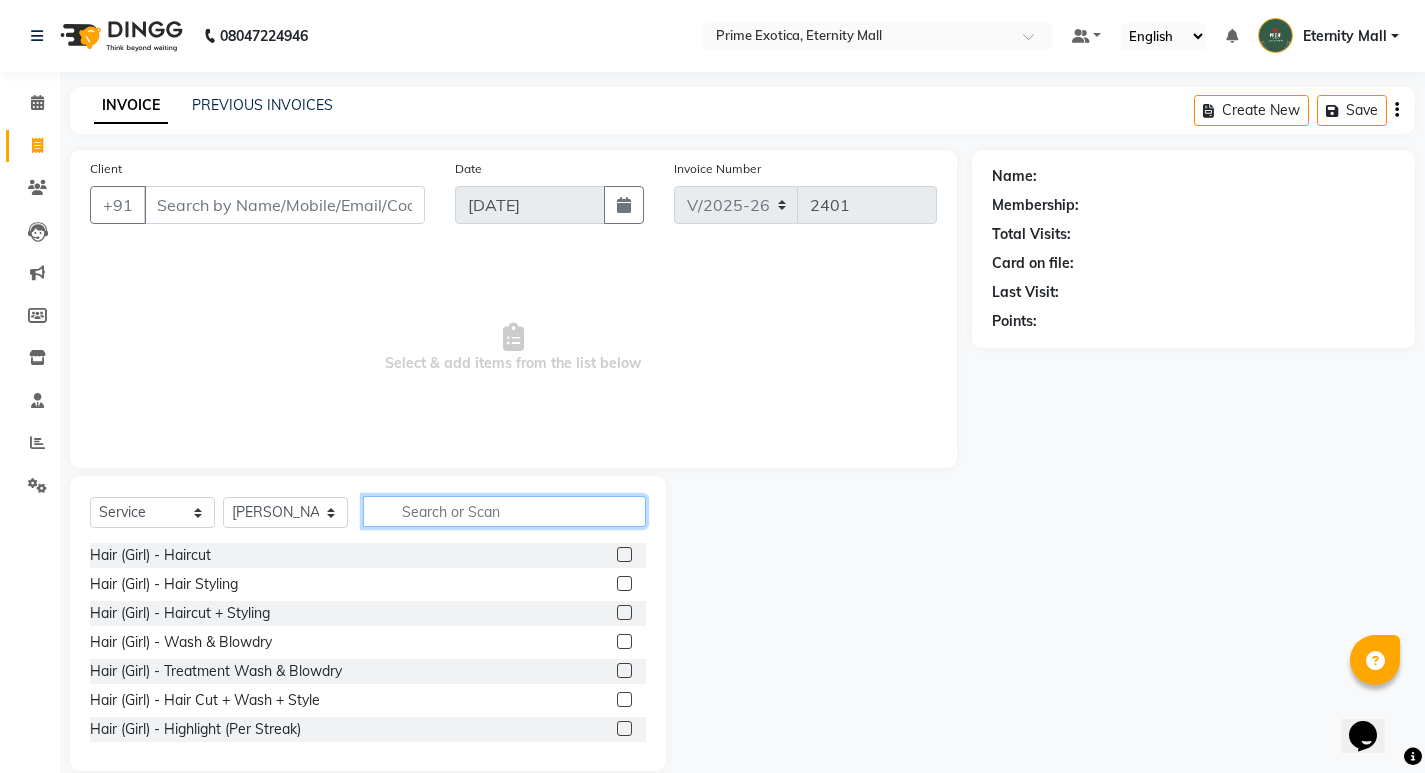 click 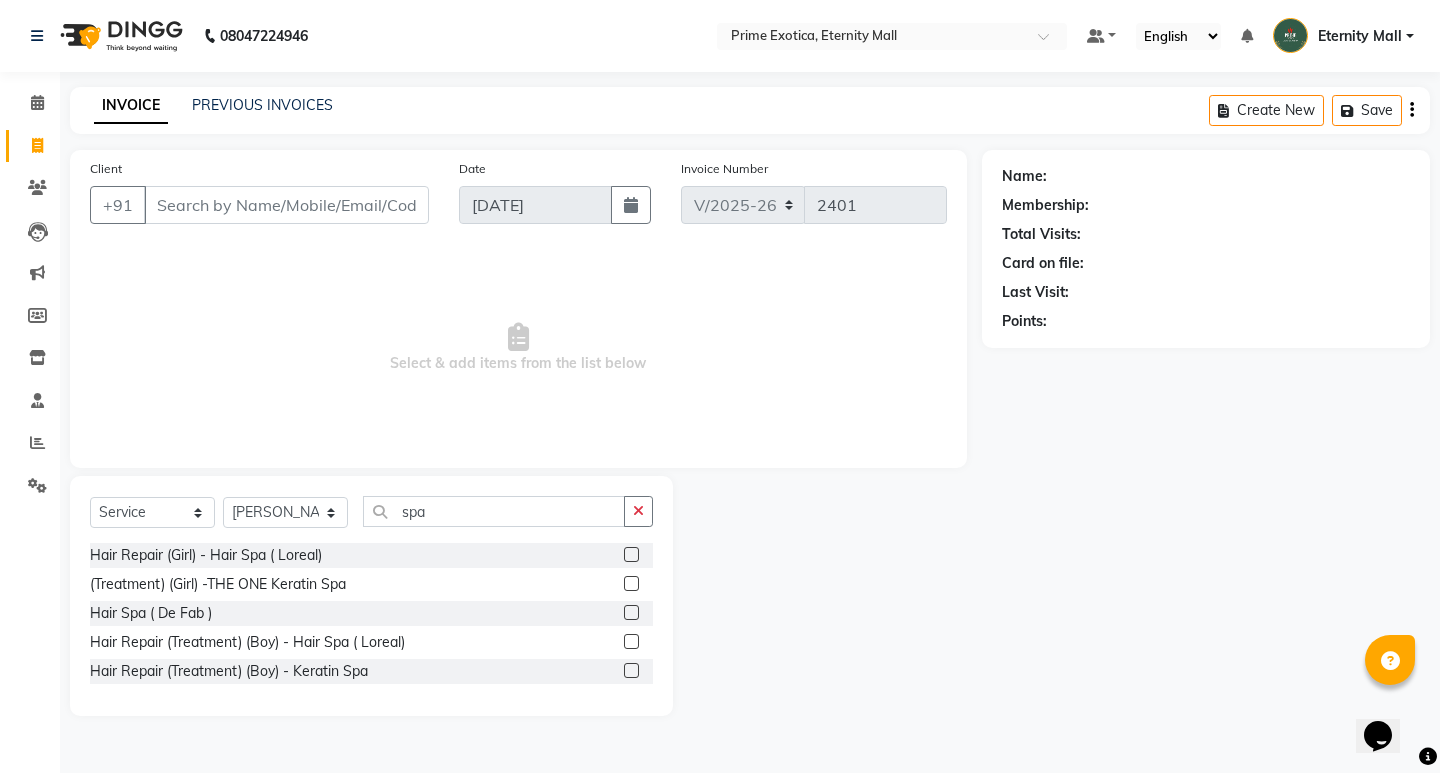 click 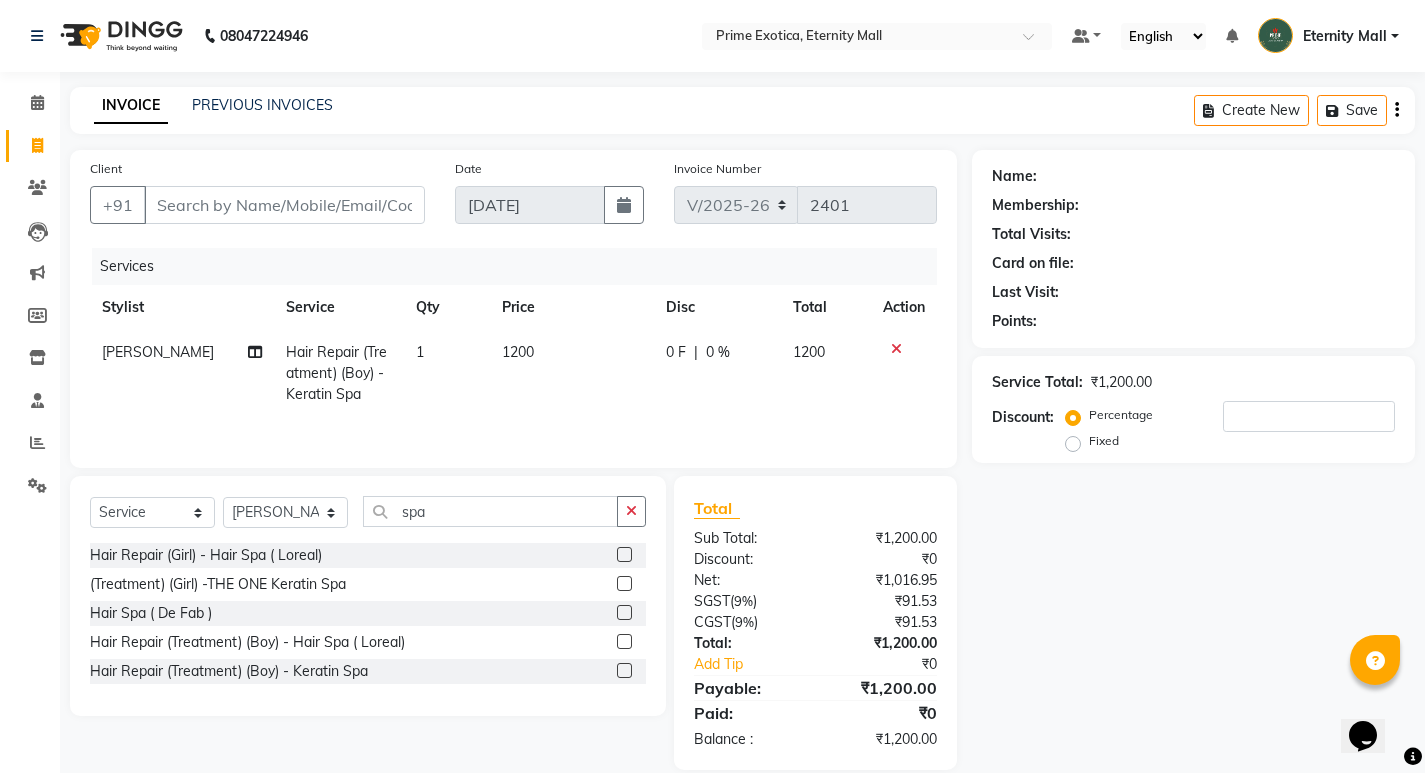click on "1200" 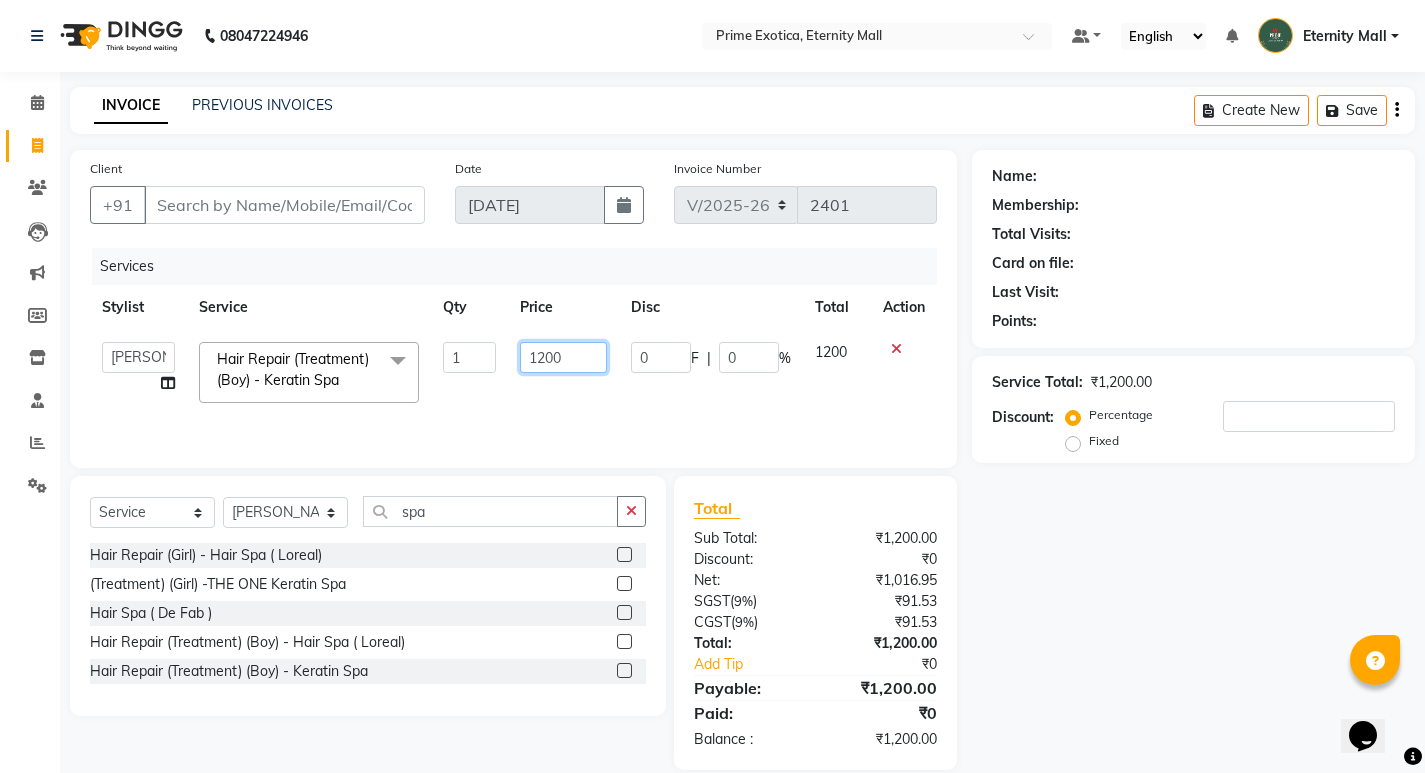 click on "1200" 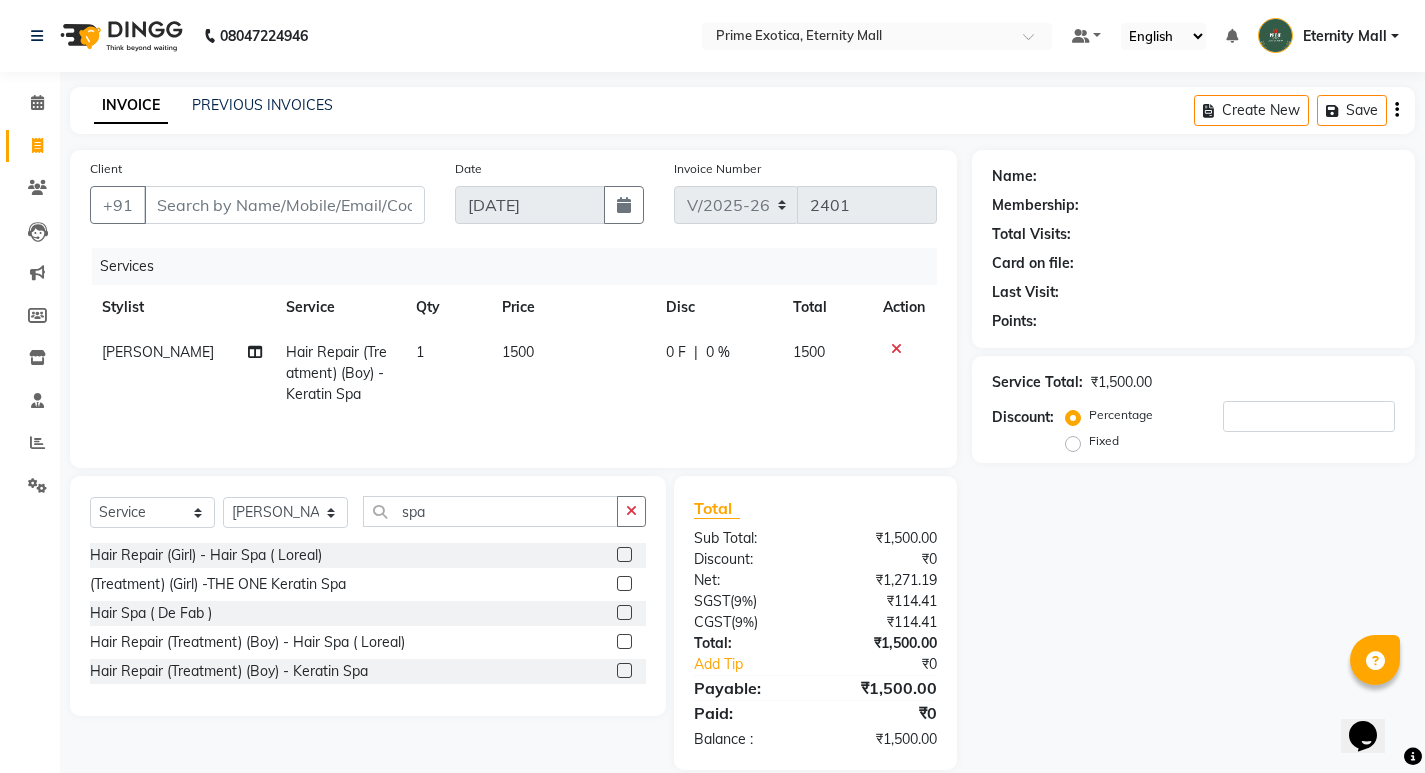 click on "1500" 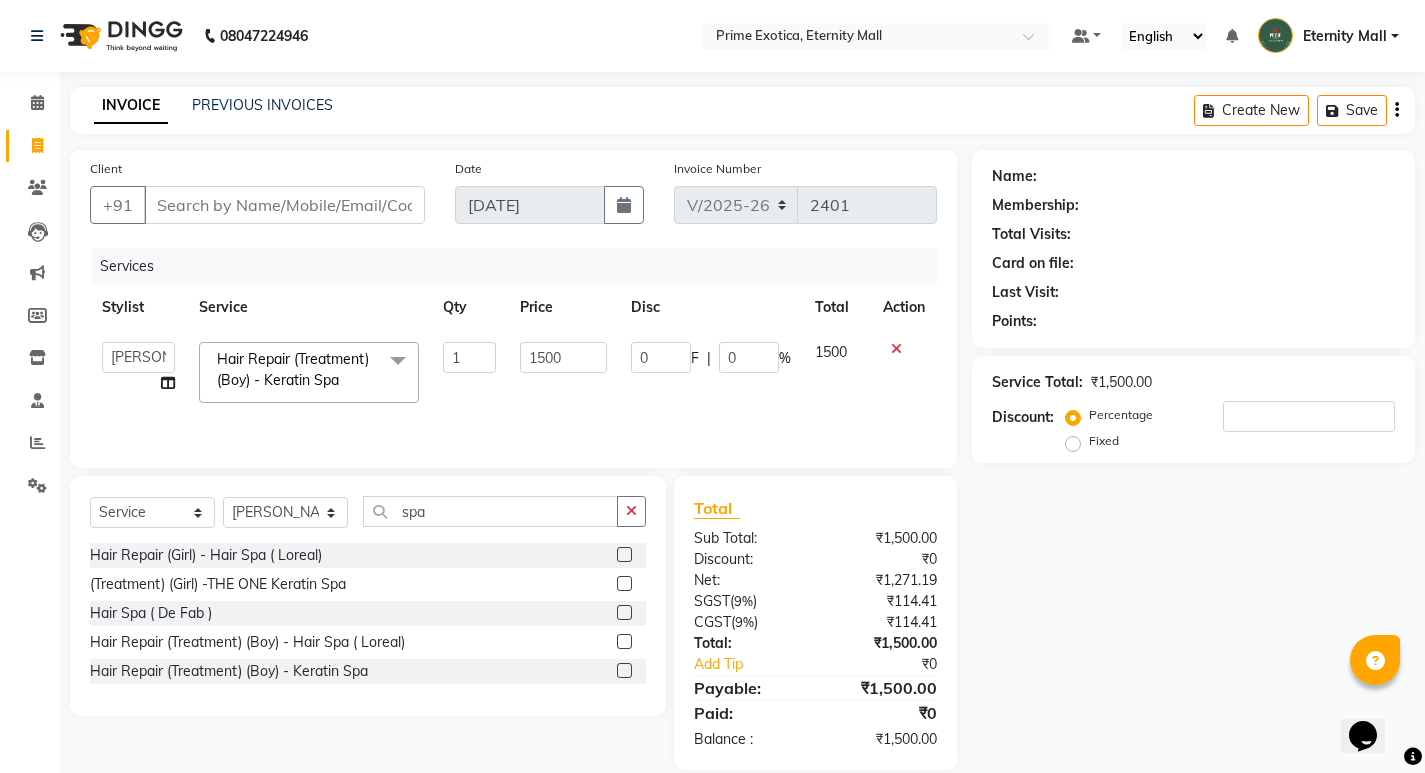 click on "Client +91" 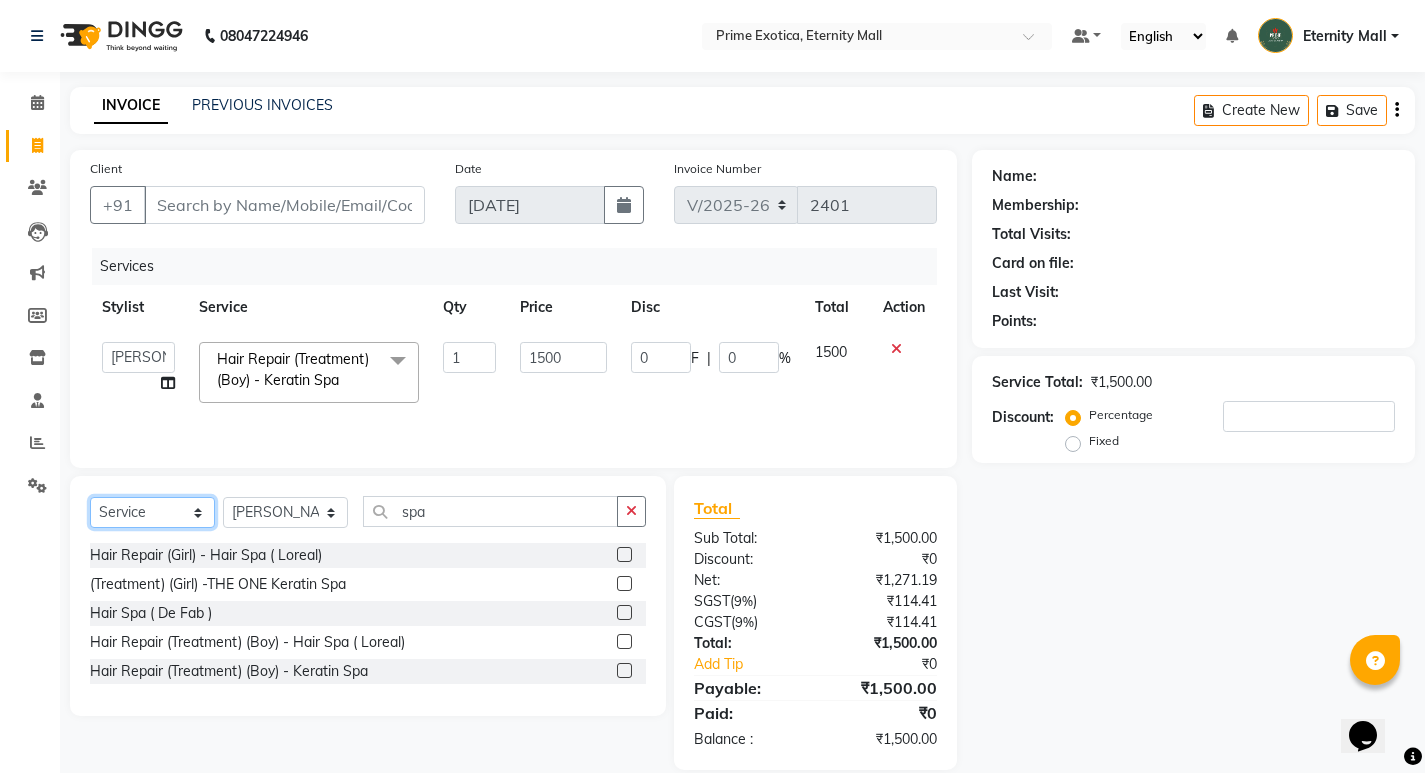 click on "Select  Service  Product  Membership  Package Voucher Prepaid Gift Card" 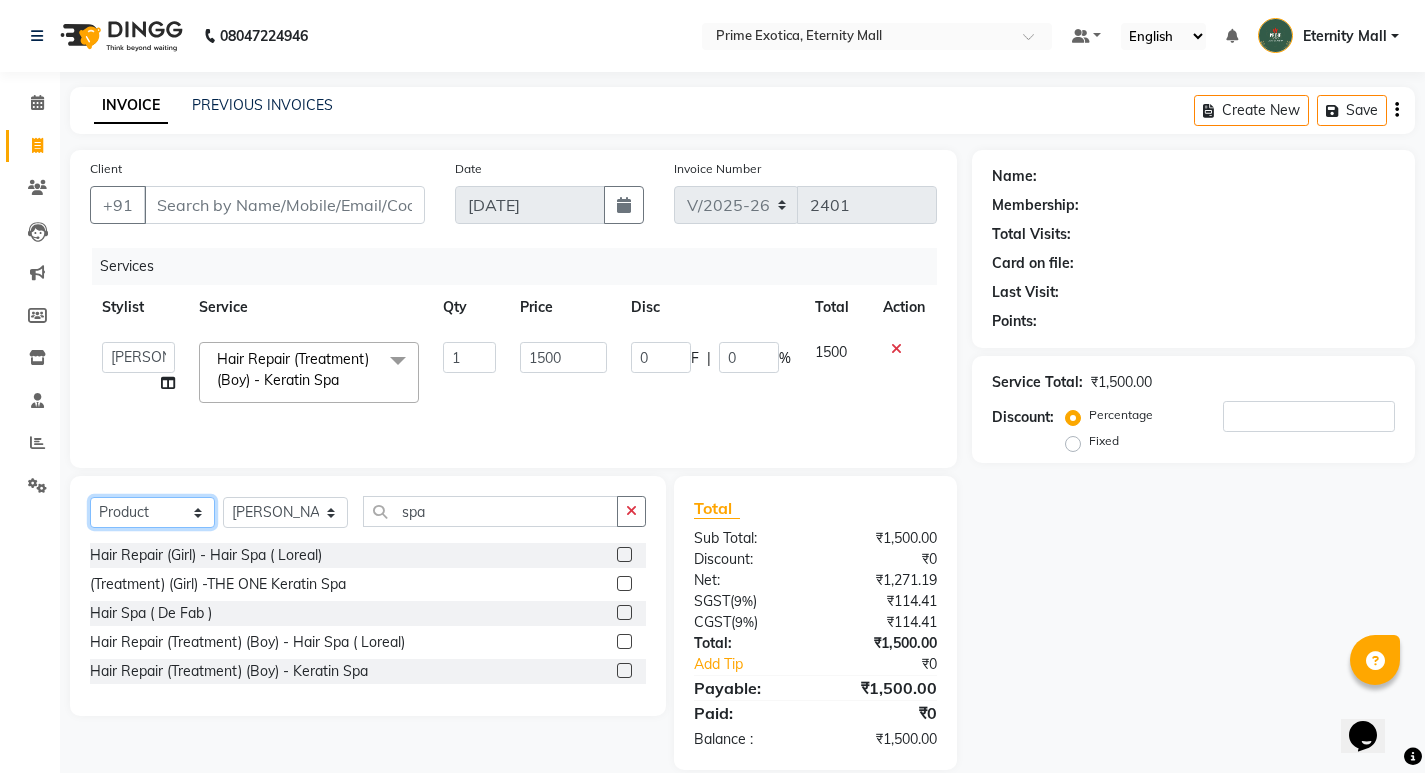 click on "Select  Service  Product  Membership  Package Voucher Prepaid Gift Card" 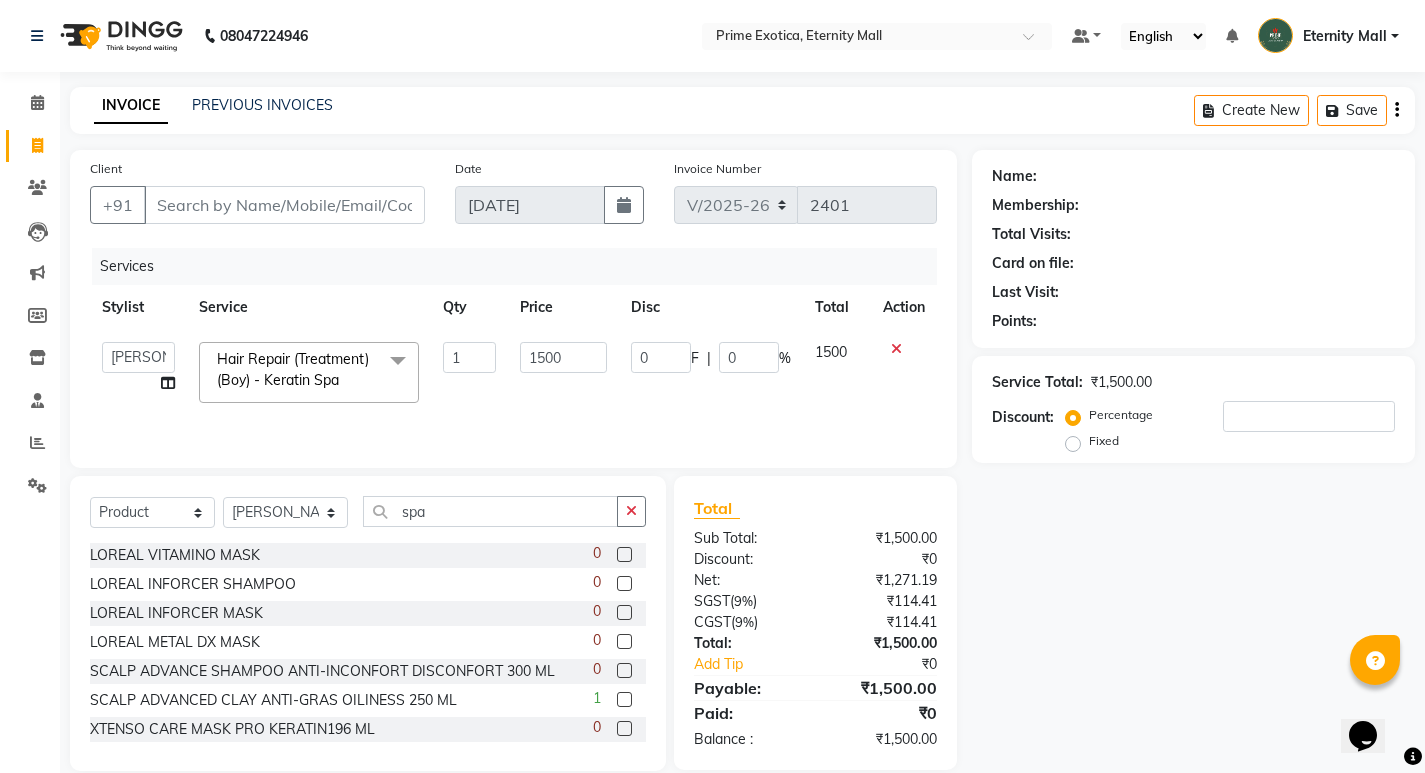 drag, startPoint x: 628, startPoint y: 515, endPoint x: 608, endPoint y: 518, distance: 20.22375 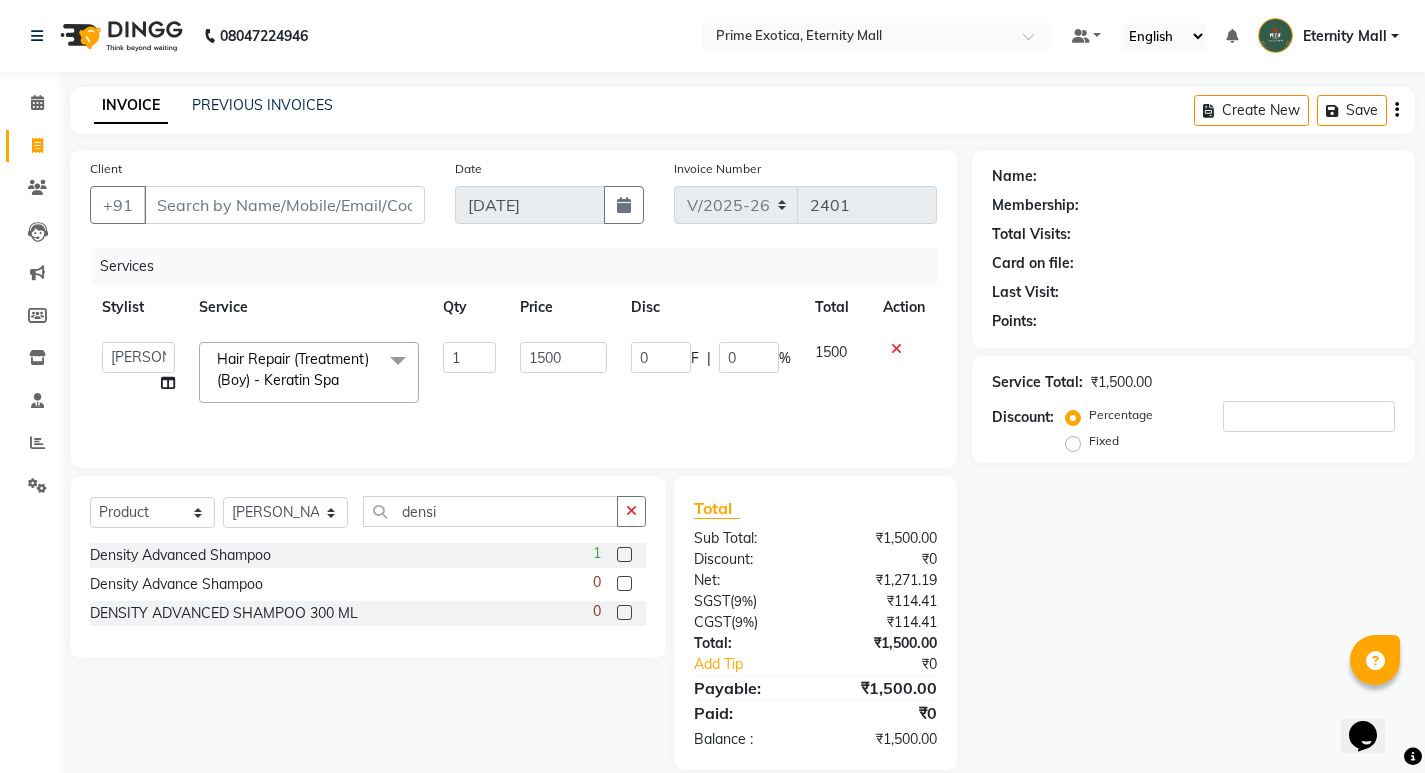 click 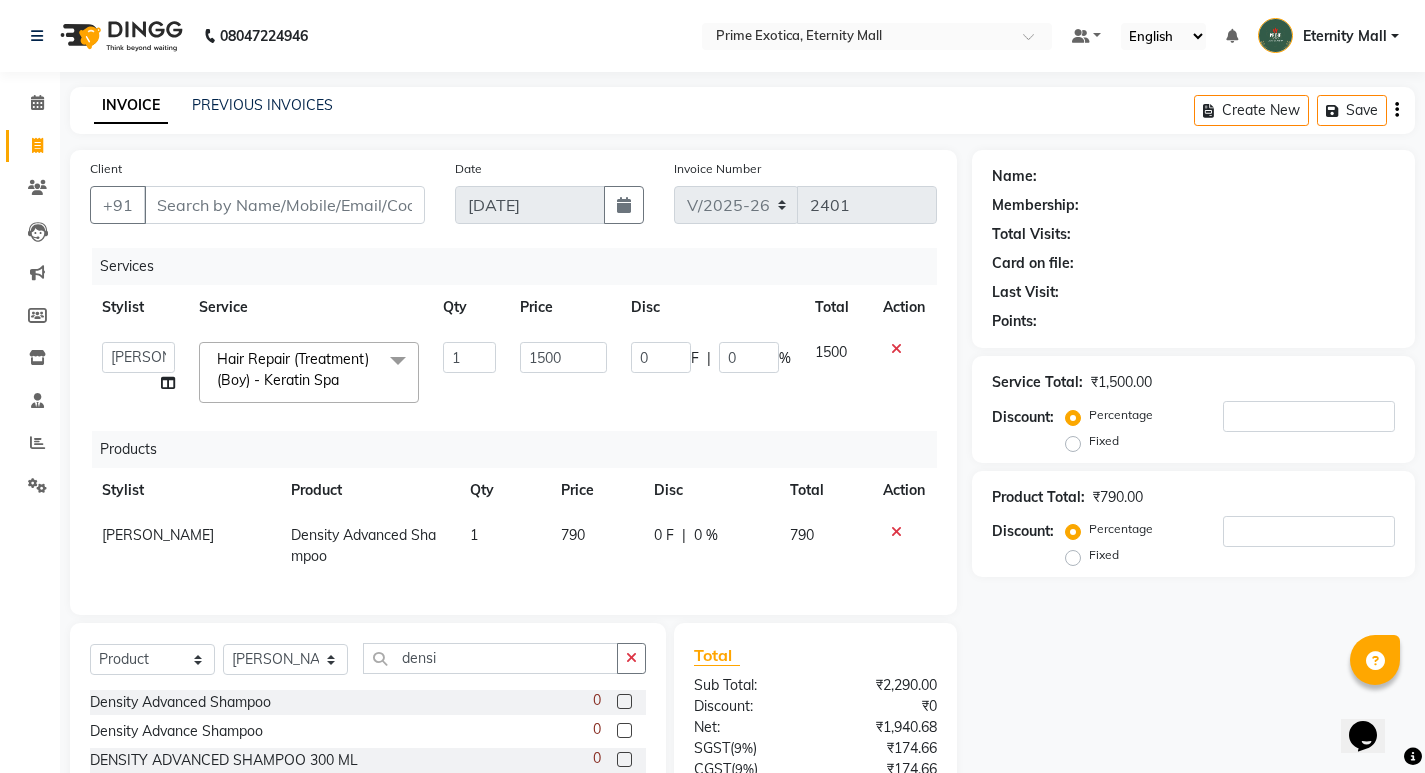 click on "790" 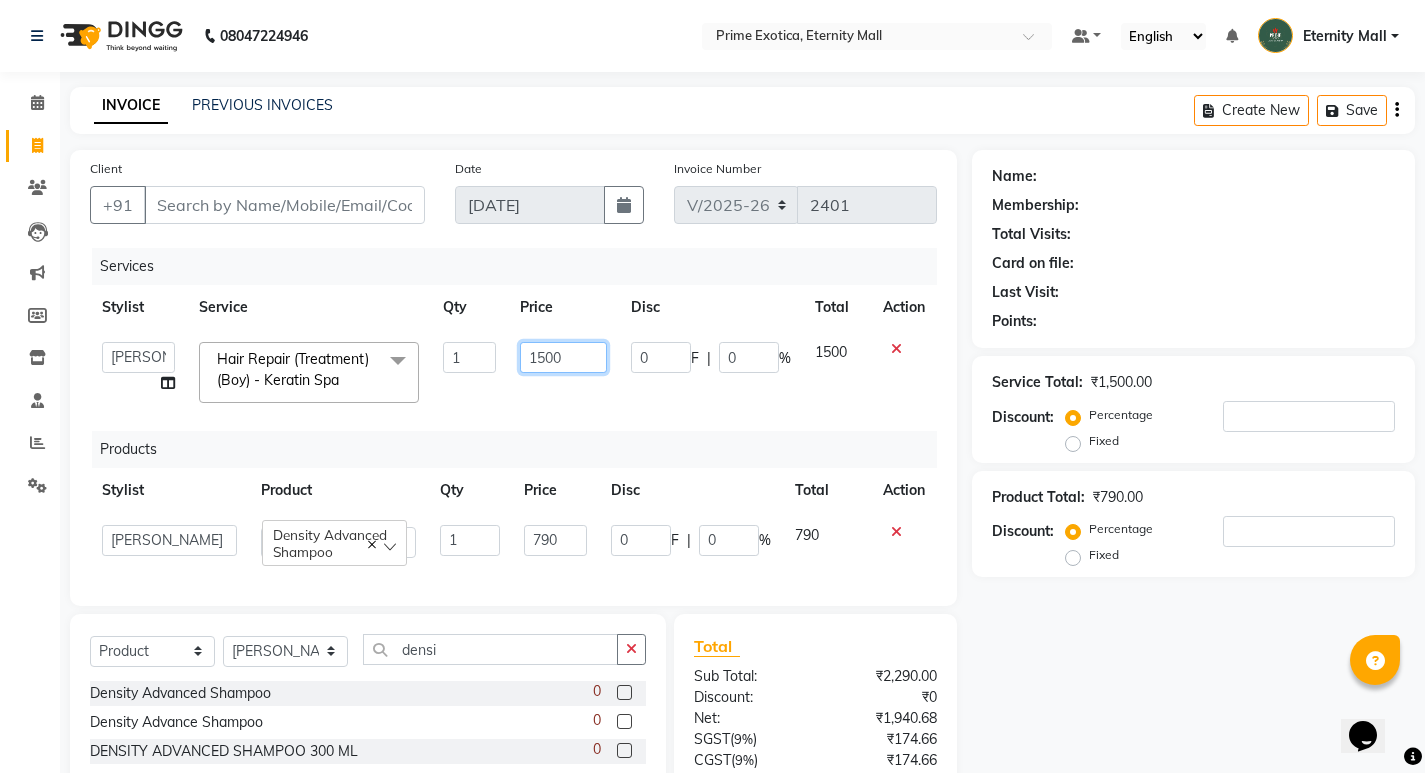 click on "1500" 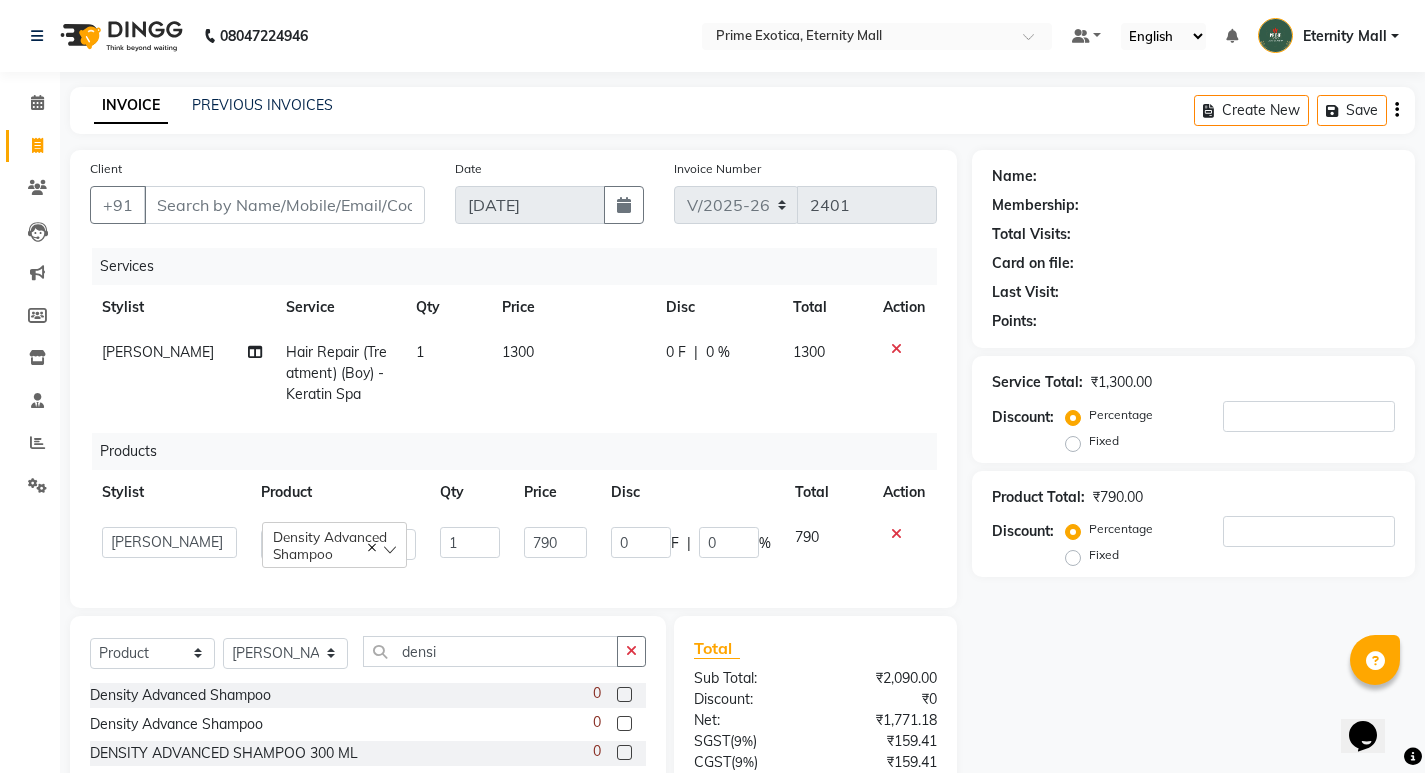 click on "Name: Membership: Total Visits: Card on file: Last Visit:  Points:  Service Total:  ₹1,300.00  Discount:  Percentage   Fixed  Product Total:  ₹790.00  Discount:  Percentage   Fixed" 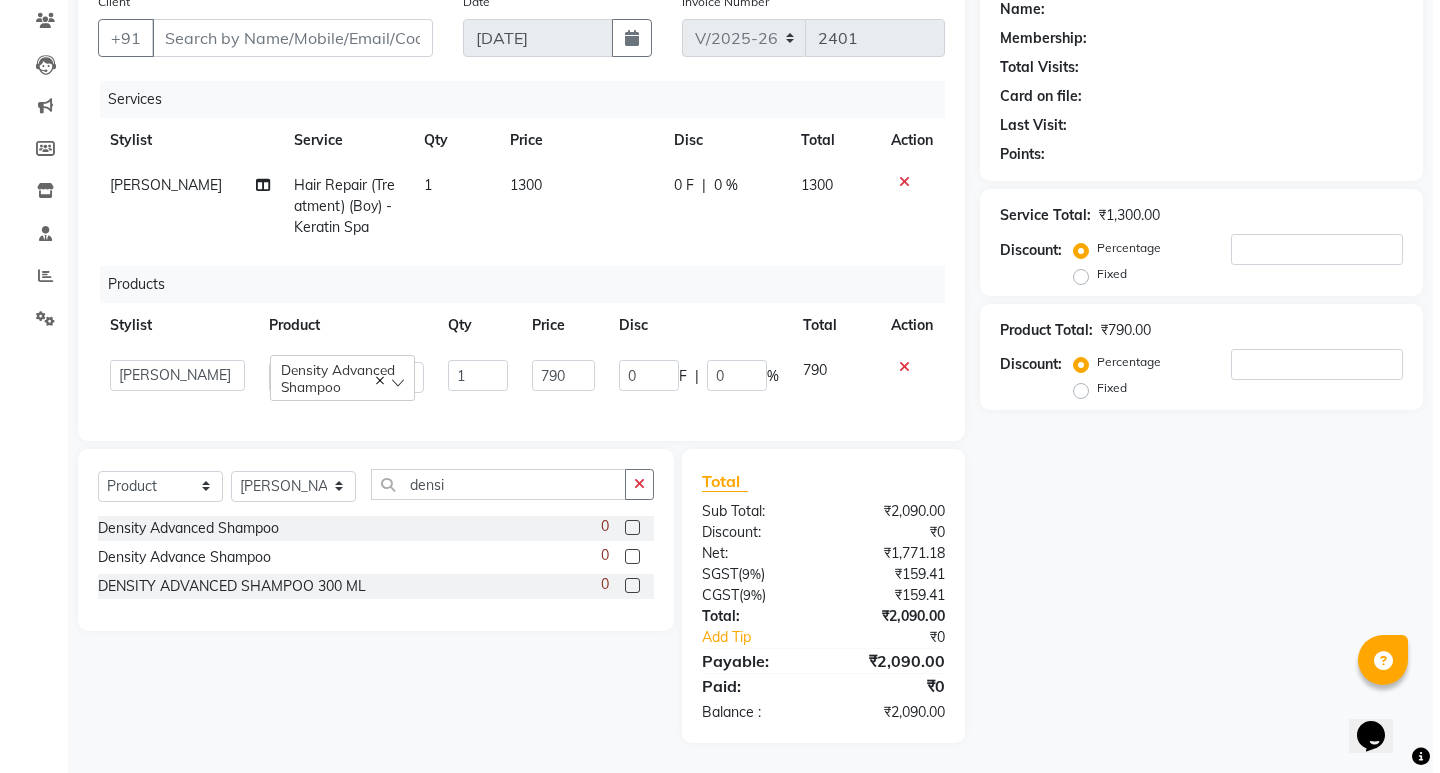 scroll, scrollTop: 82, scrollLeft: 0, axis: vertical 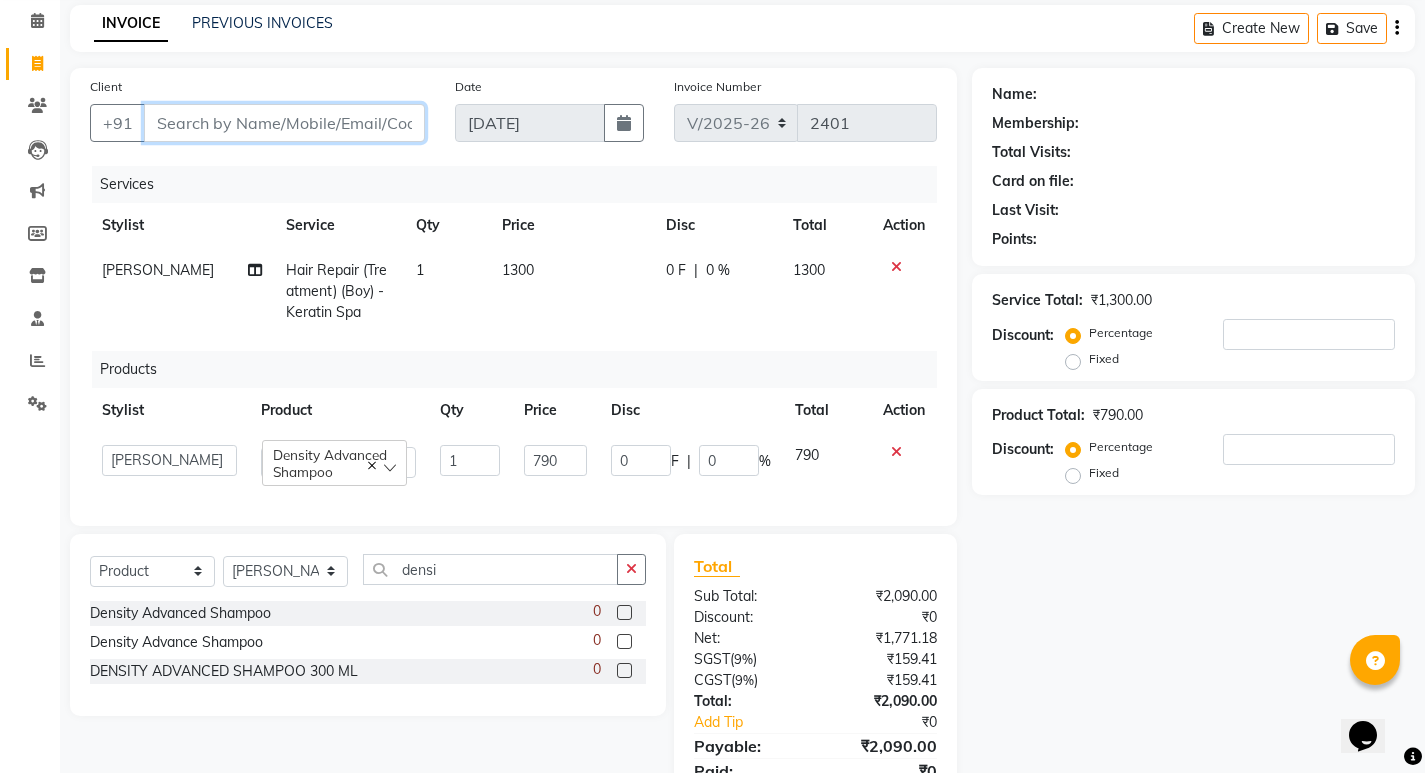 click on "Client" at bounding box center (284, 123) 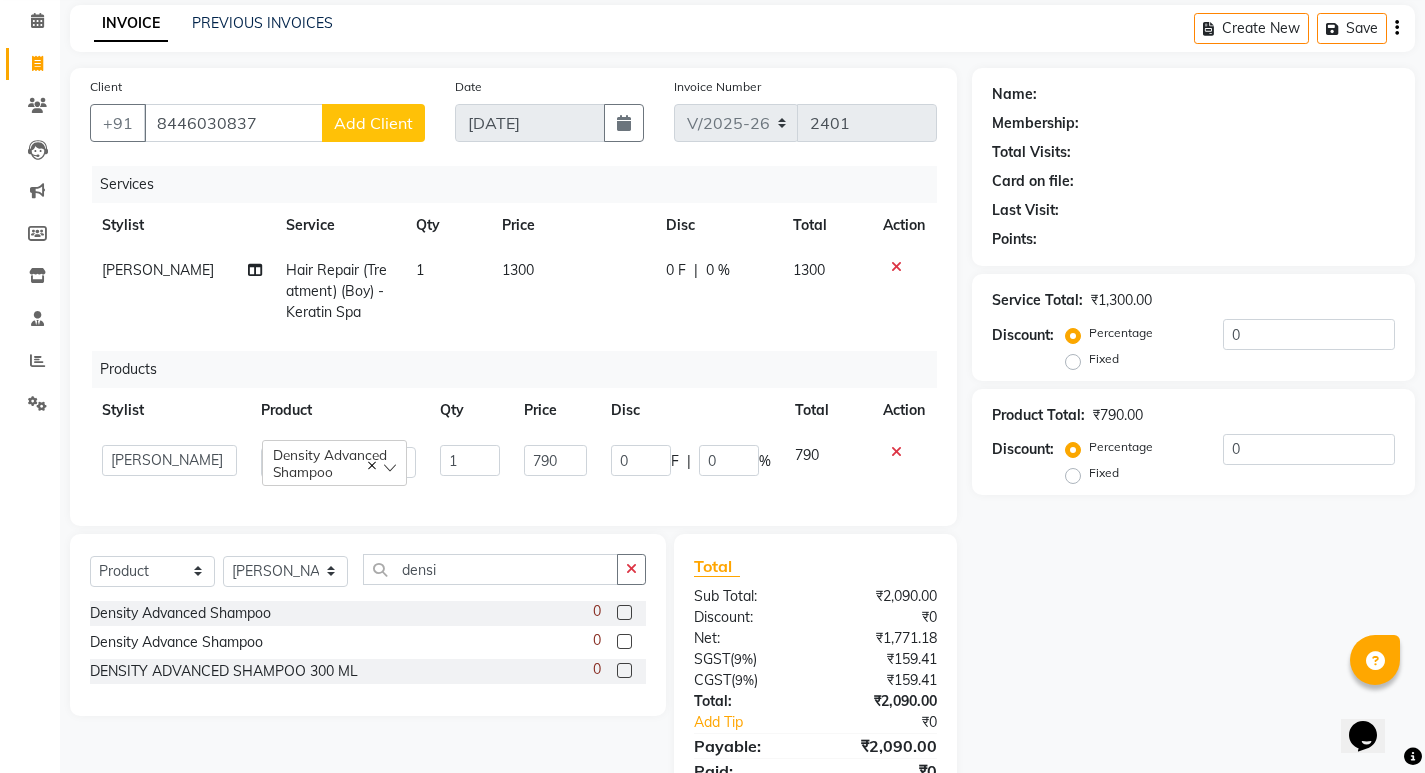 click on "Add Client" 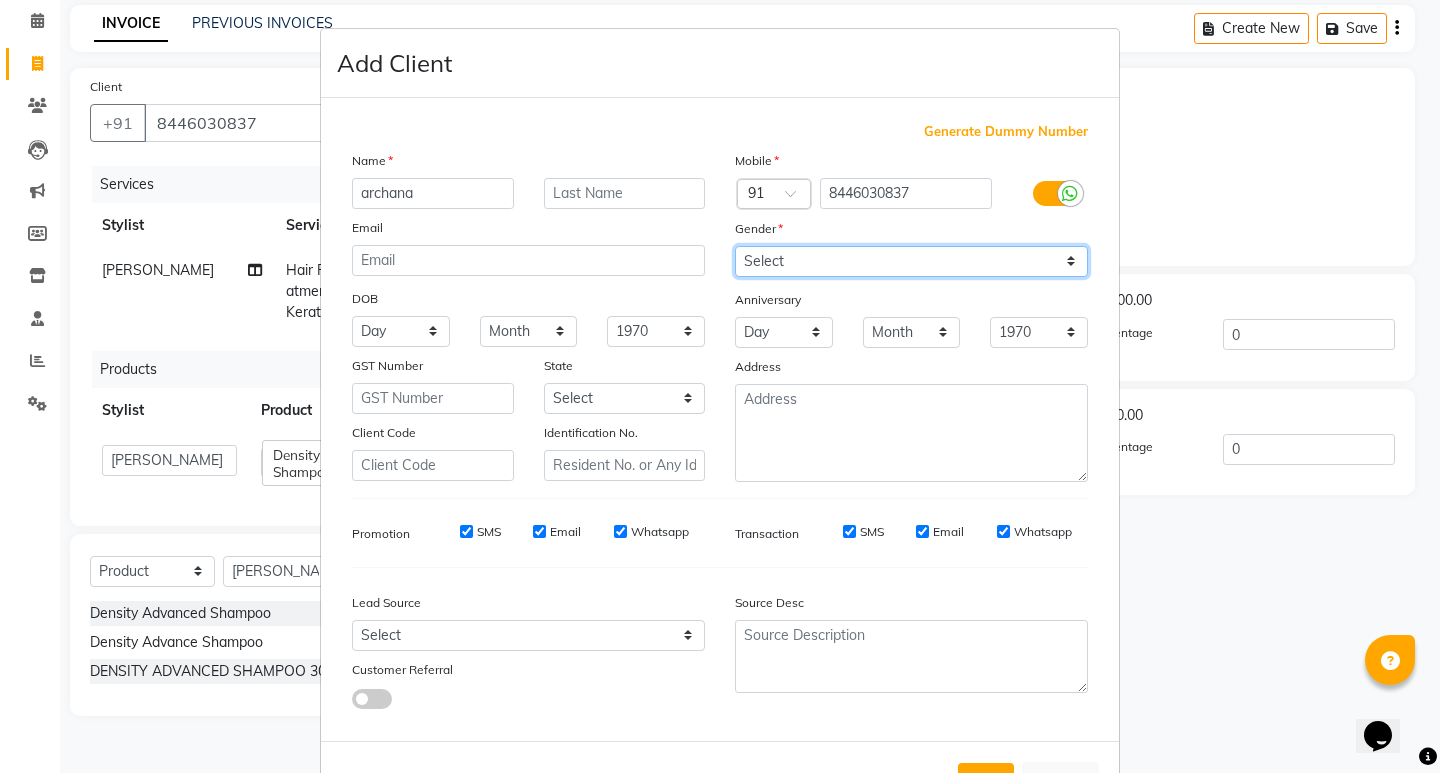 click on "Select [DEMOGRAPHIC_DATA] [DEMOGRAPHIC_DATA] Other Prefer Not To Say" at bounding box center (911, 261) 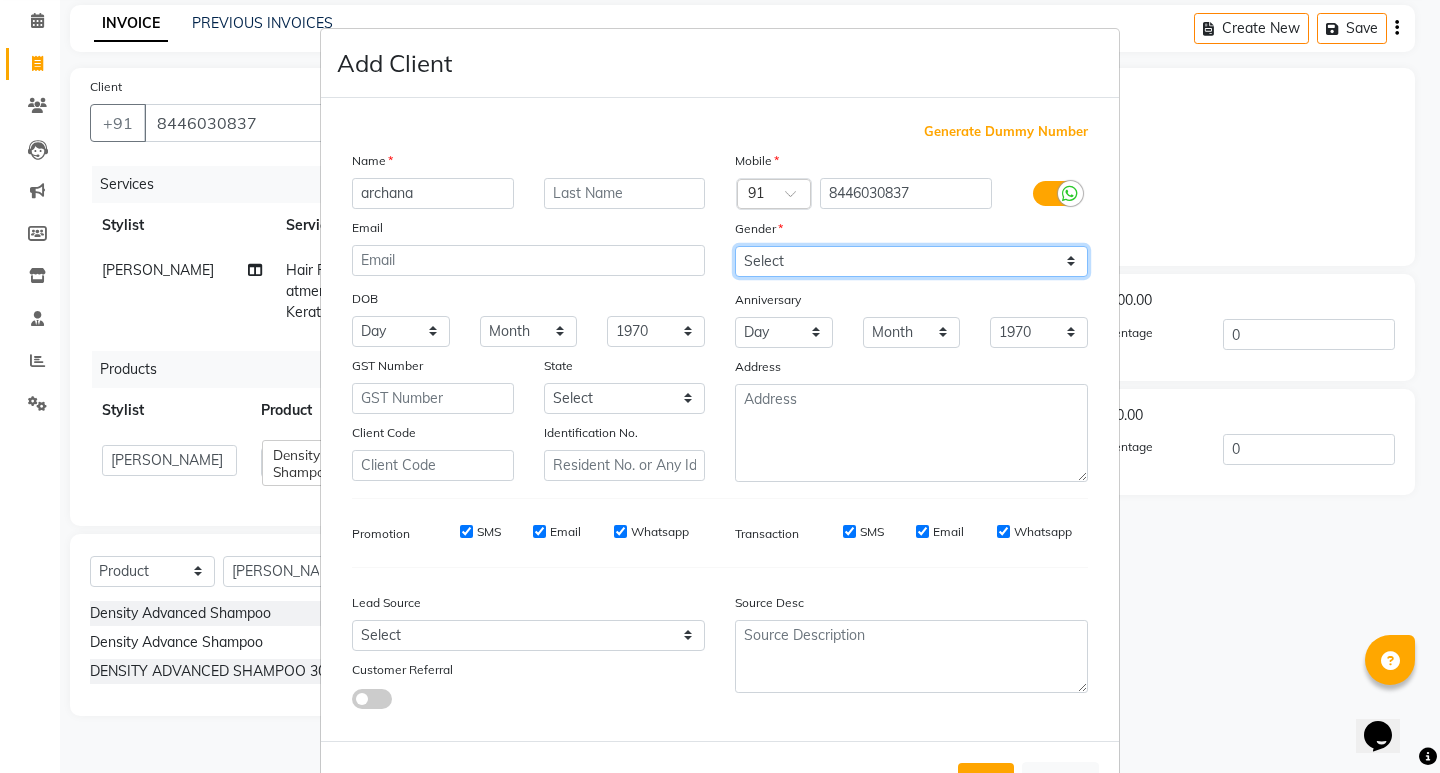 click on "Select [DEMOGRAPHIC_DATA] [DEMOGRAPHIC_DATA] Other Prefer Not To Say" at bounding box center (911, 261) 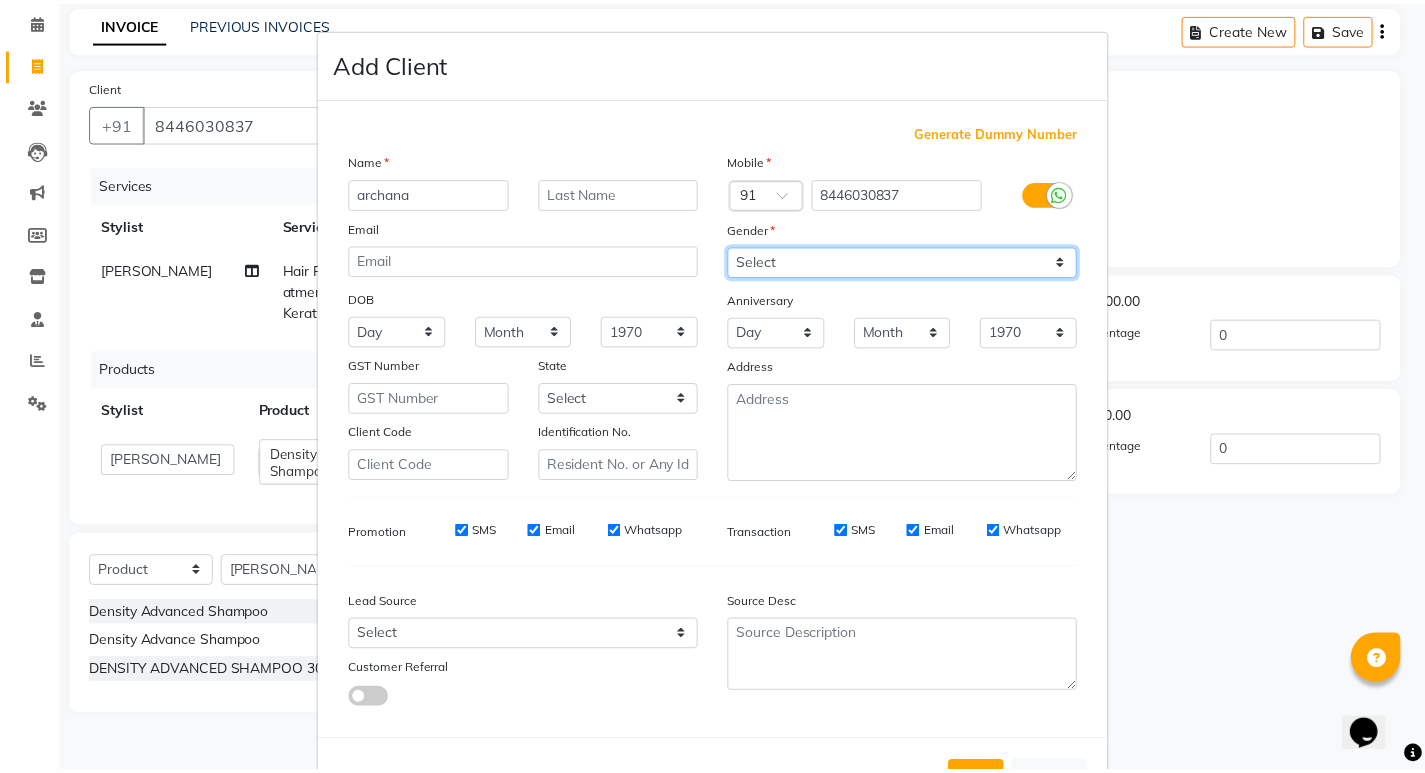 scroll, scrollTop: 76, scrollLeft: 0, axis: vertical 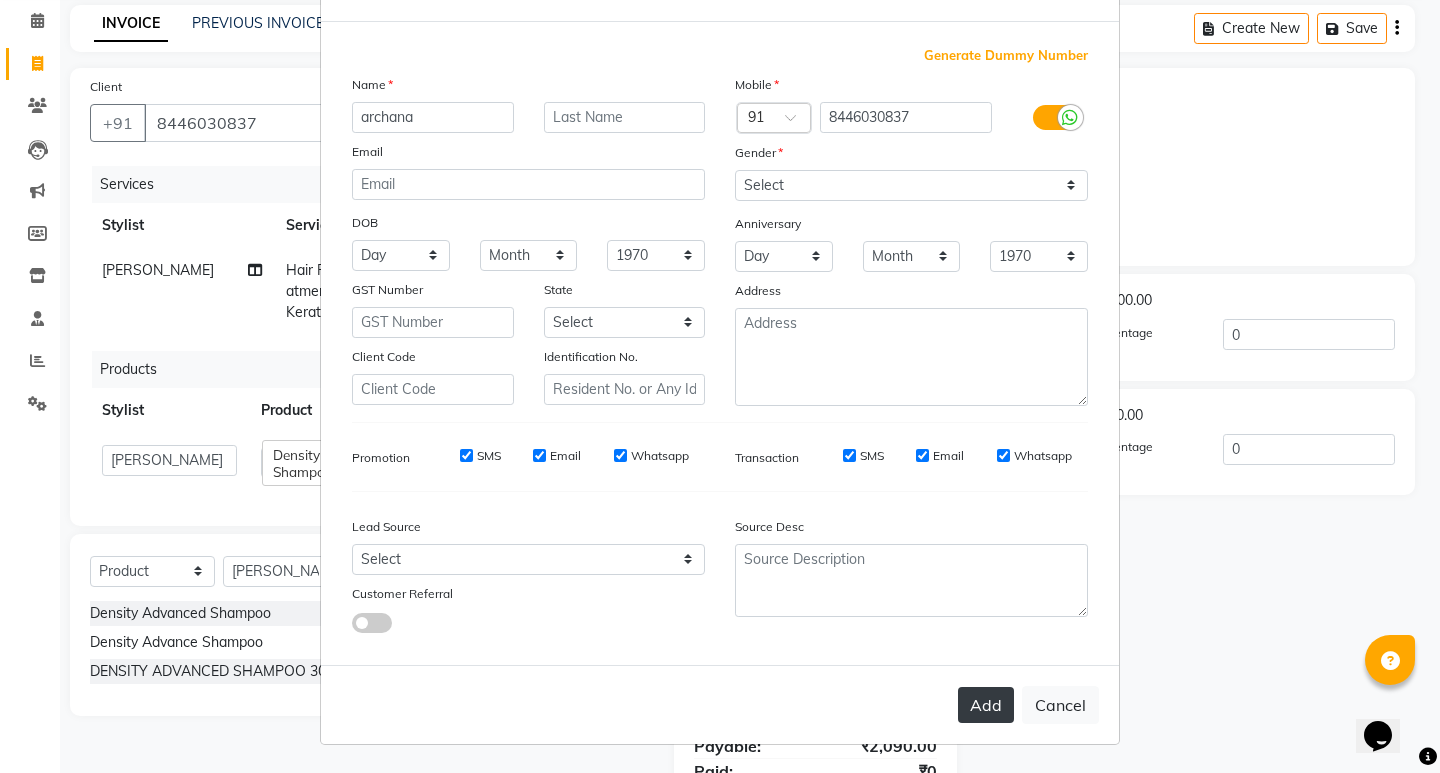 click on "Add" at bounding box center (986, 705) 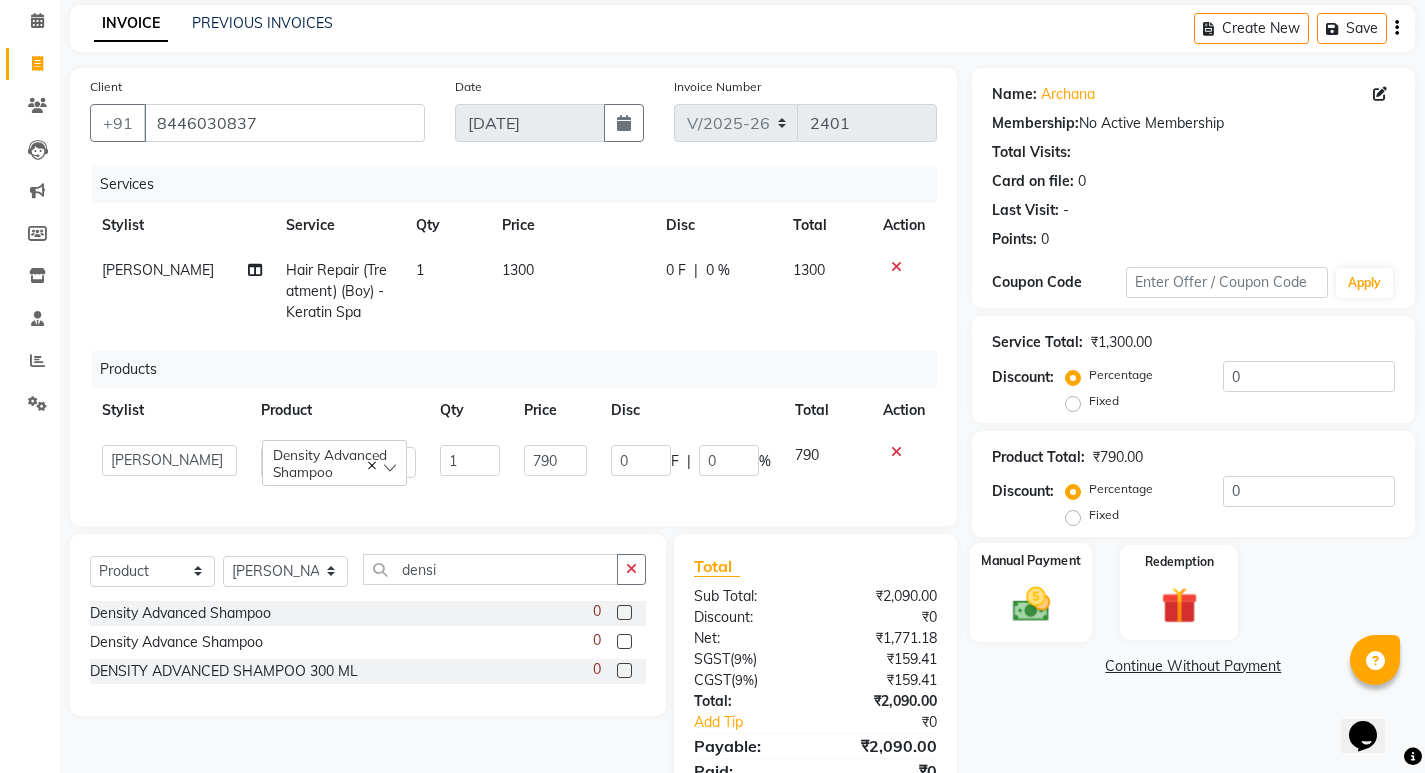 click on "Manual Payment" 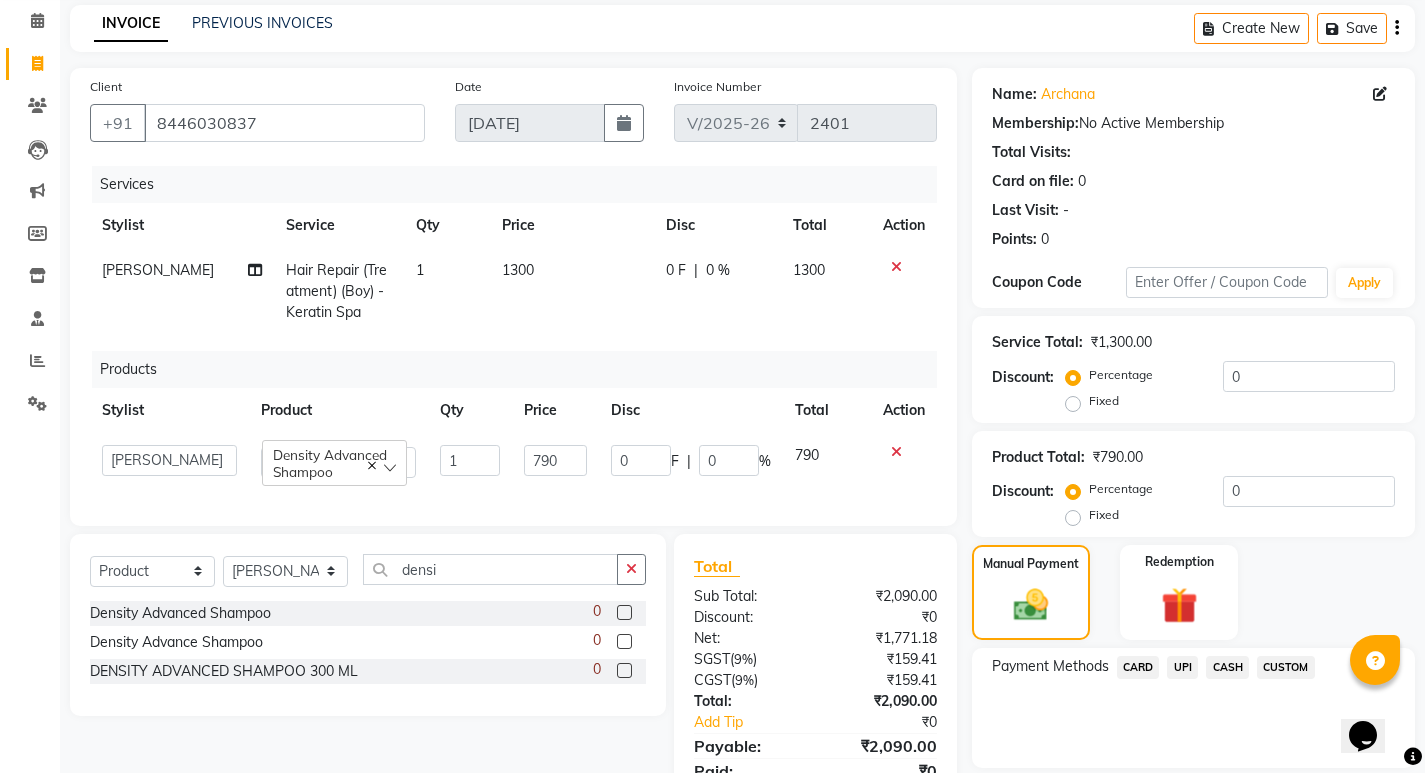 click on "CASH" 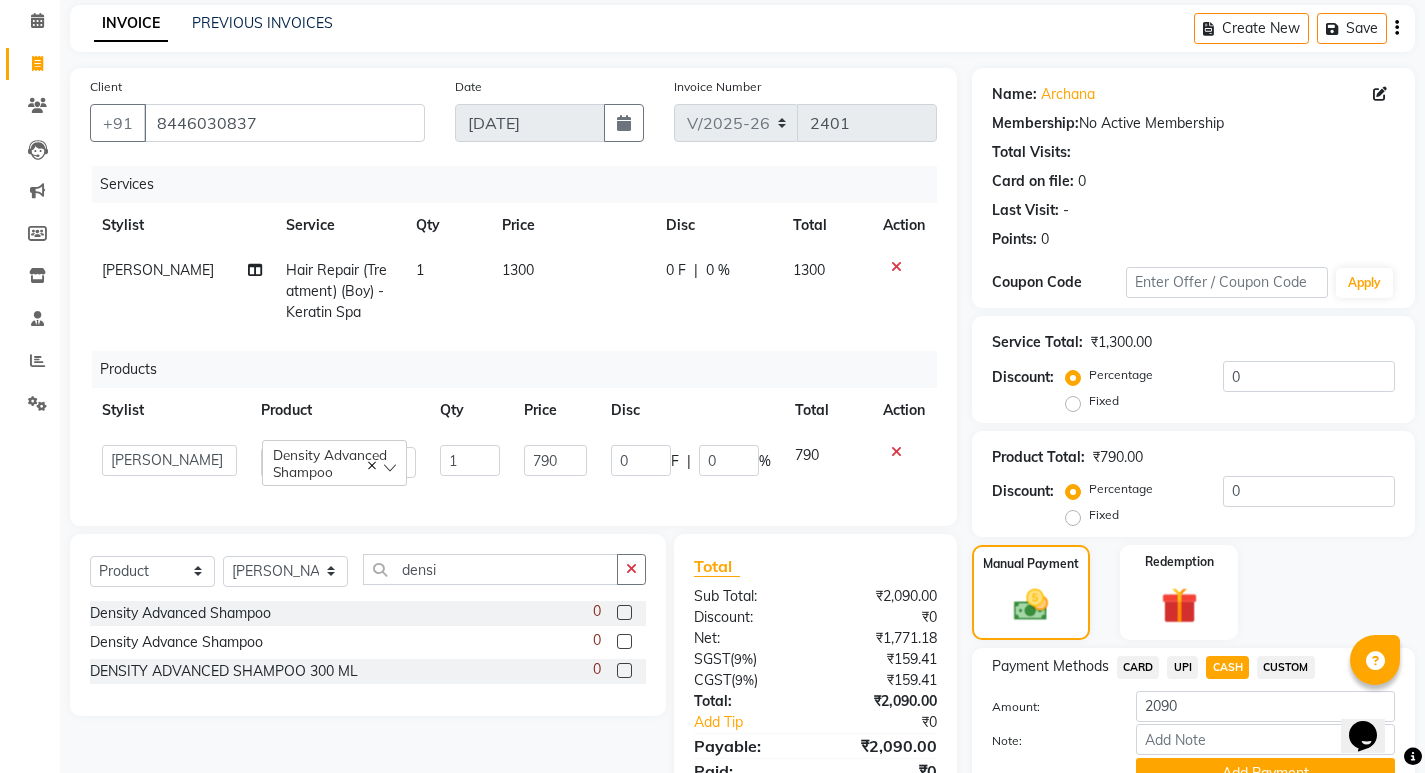 scroll, scrollTop: 182, scrollLeft: 0, axis: vertical 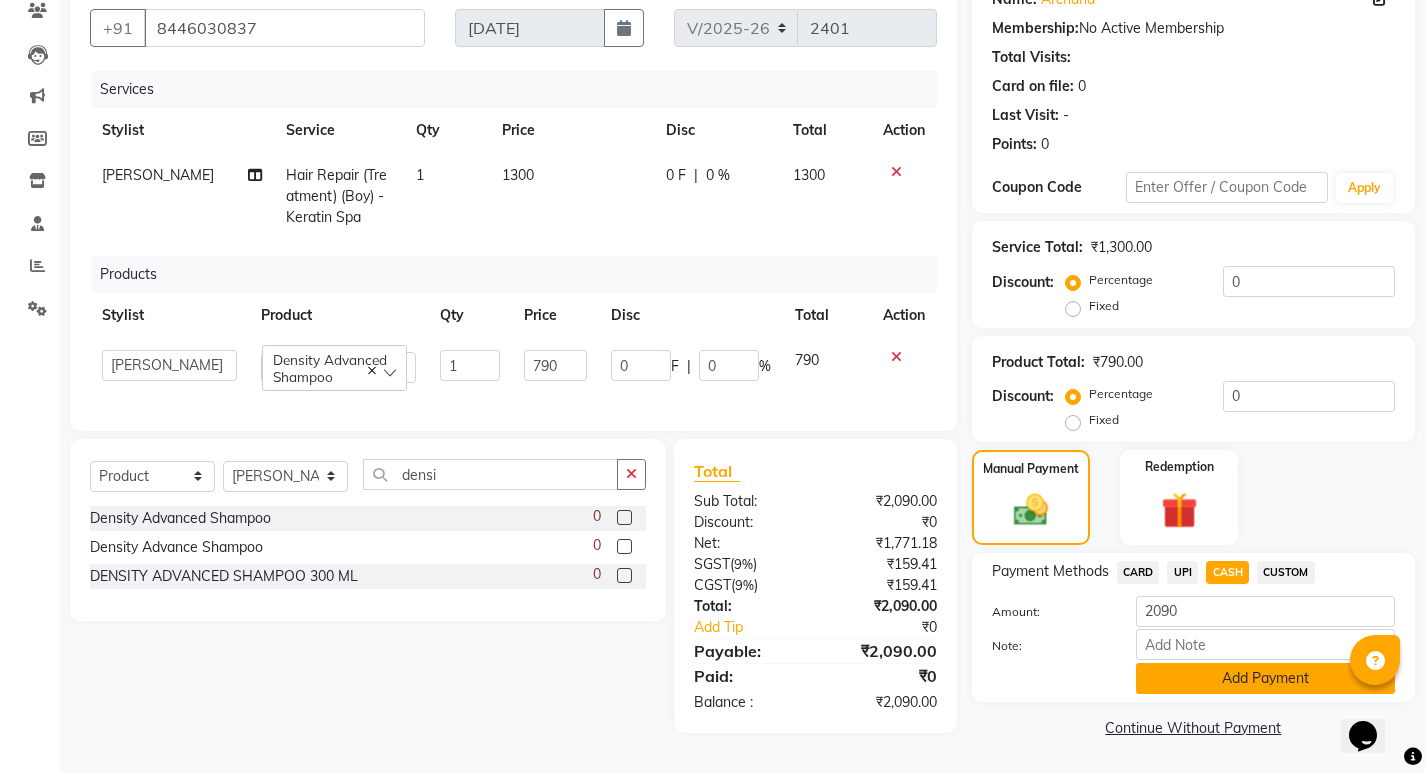 click on "Add Payment" 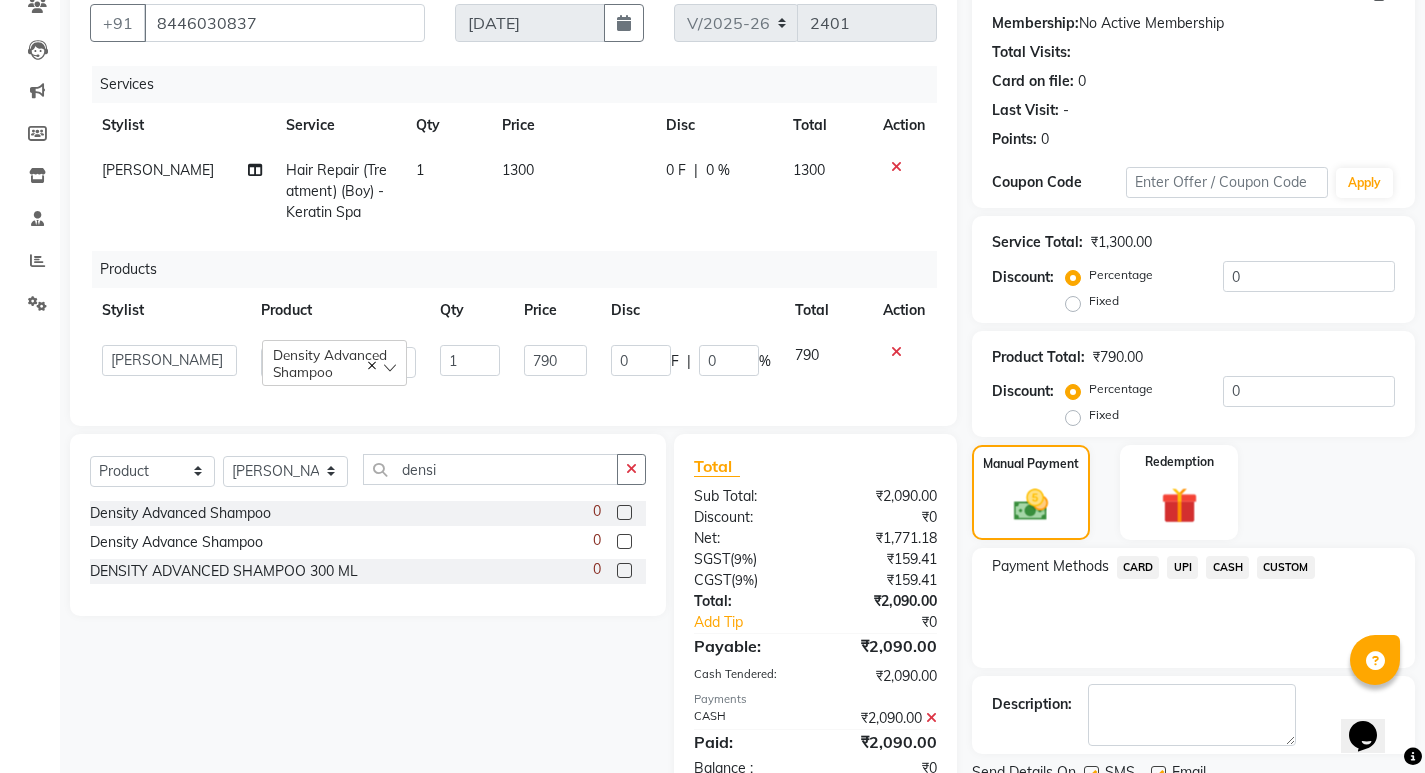 scroll, scrollTop: 261, scrollLeft: 0, axis: vertical 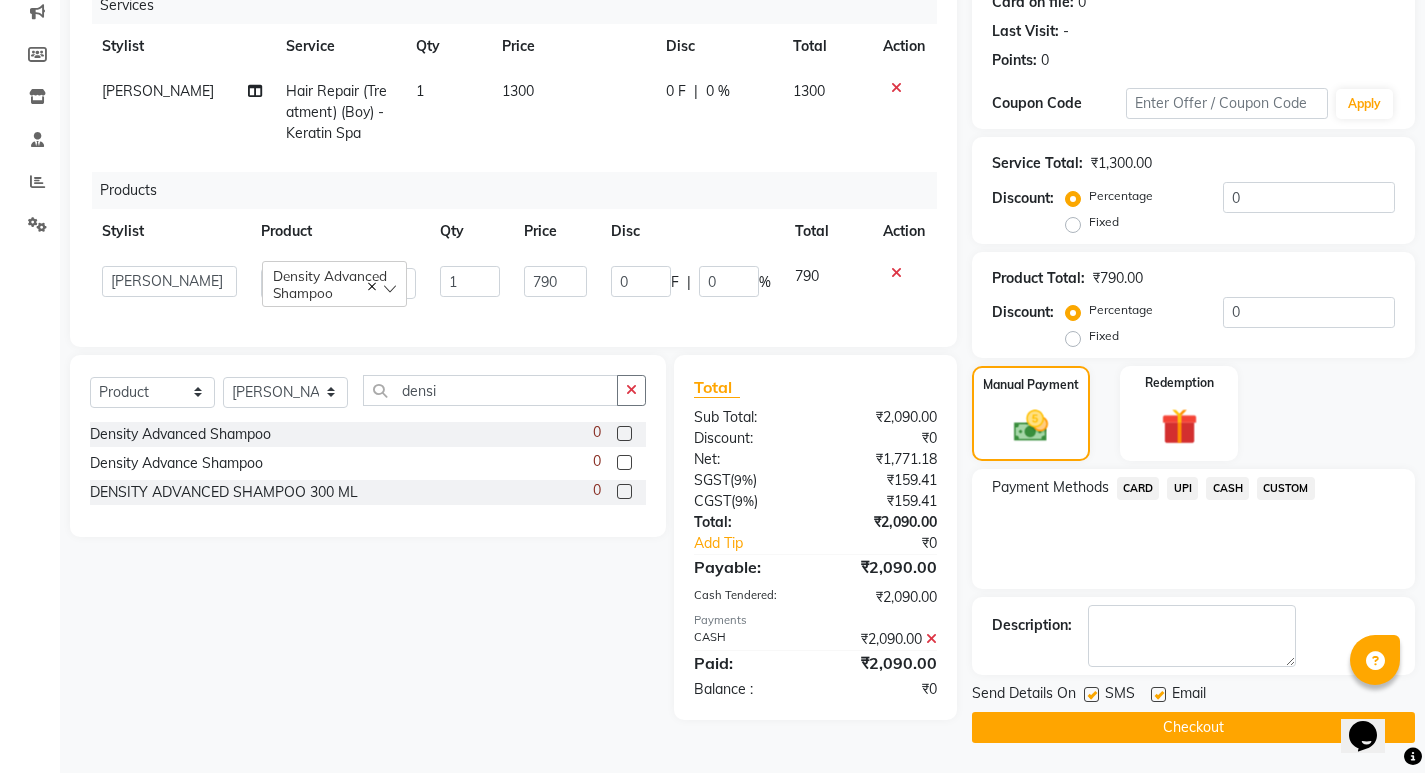 click on "Checkout" 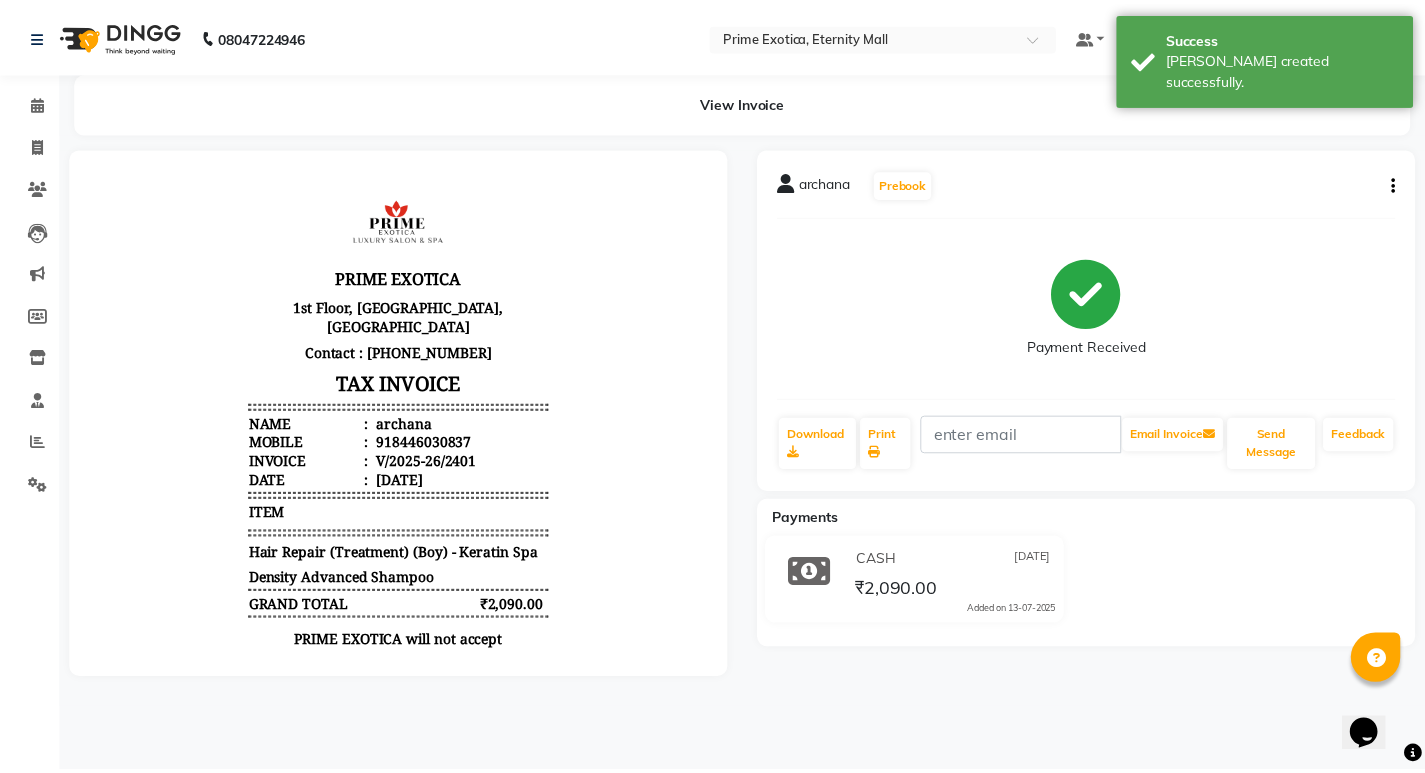 scroll, scrollTop: 0, scrollLeft: 0, axis: both 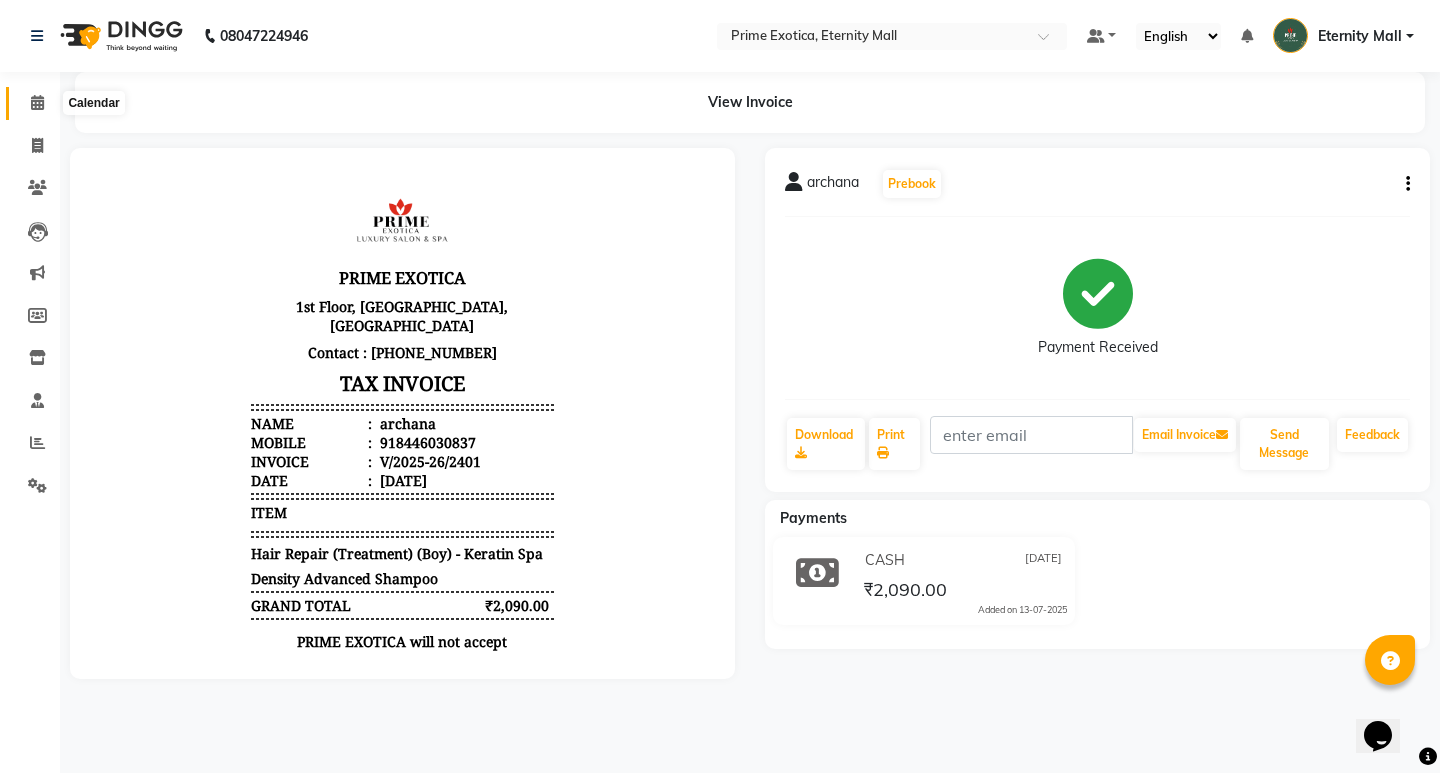 click 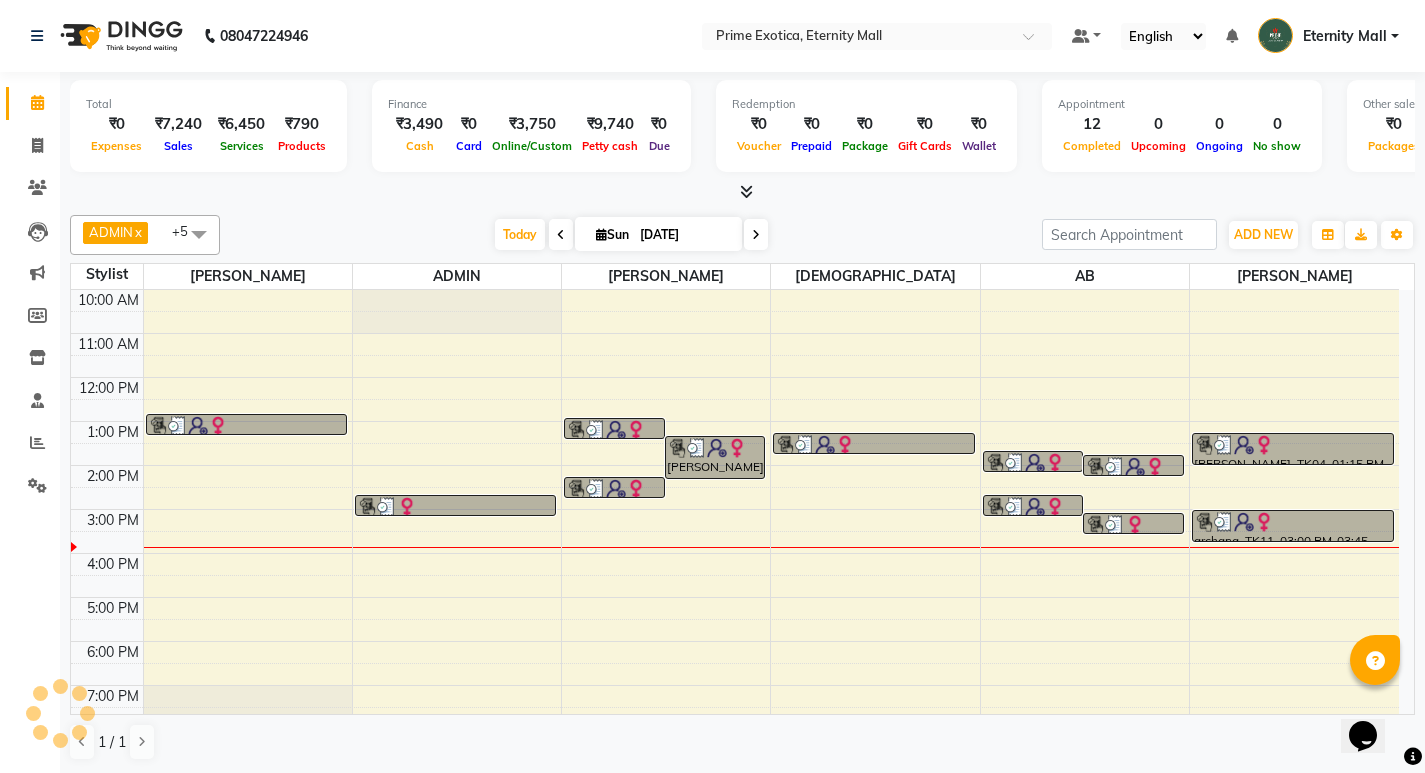 scroll, scrollTop: 65, scrollLeft: 0, axis: vertical 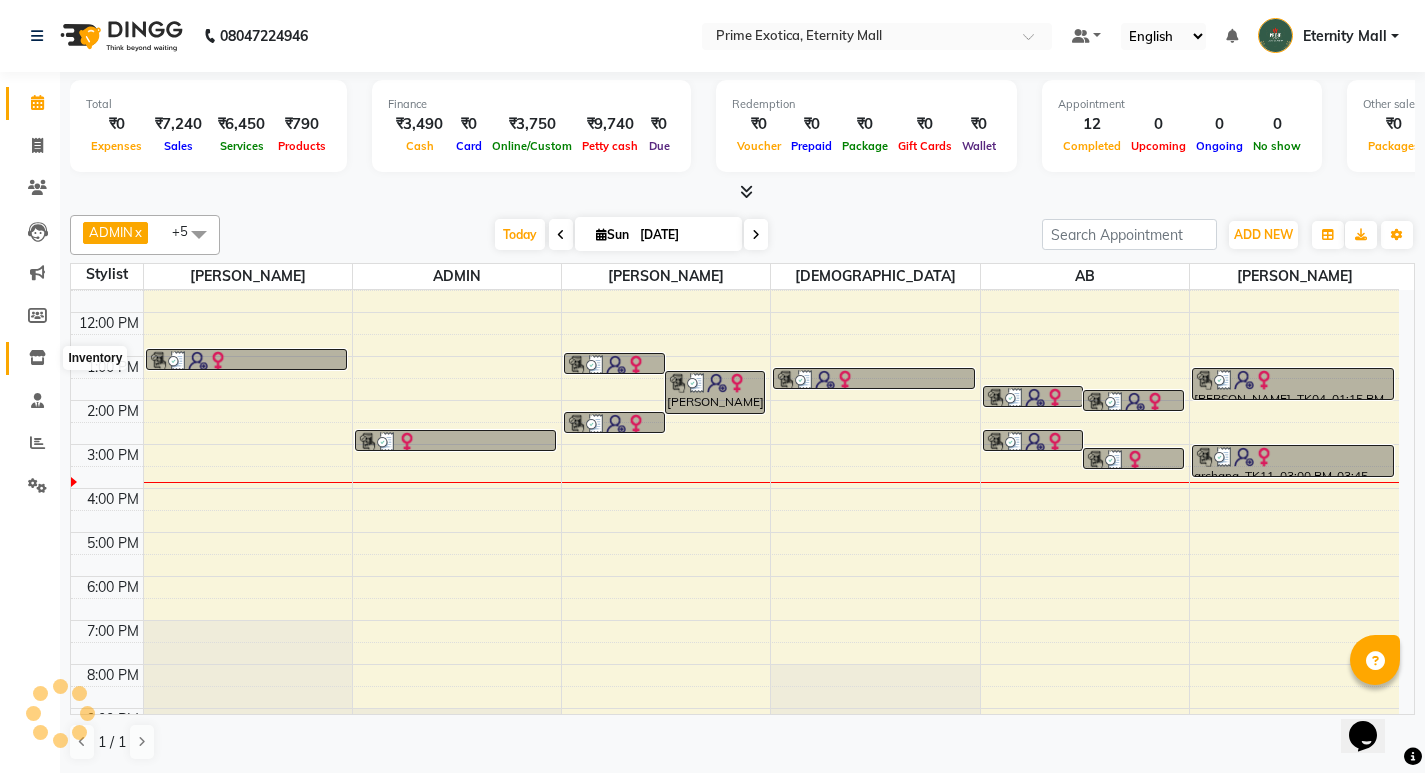 click 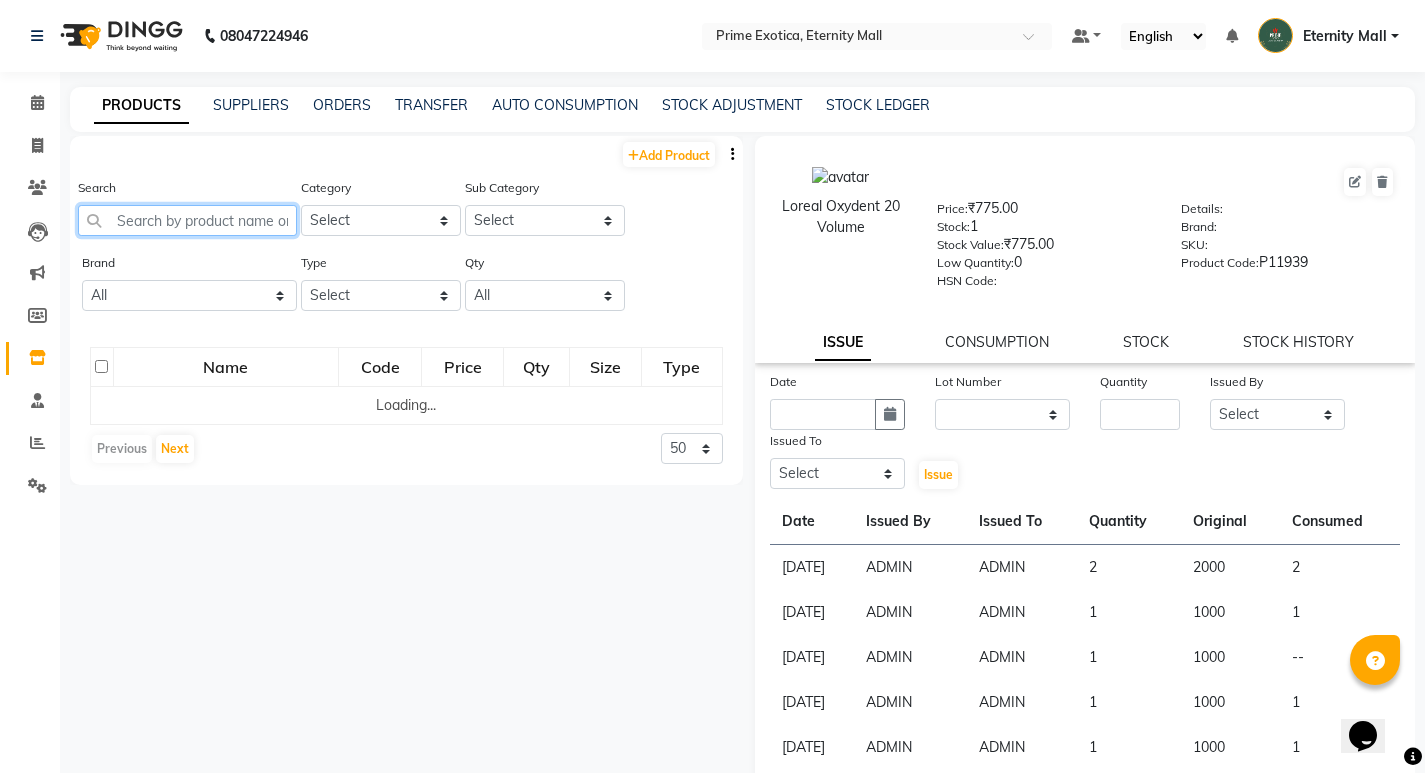 click 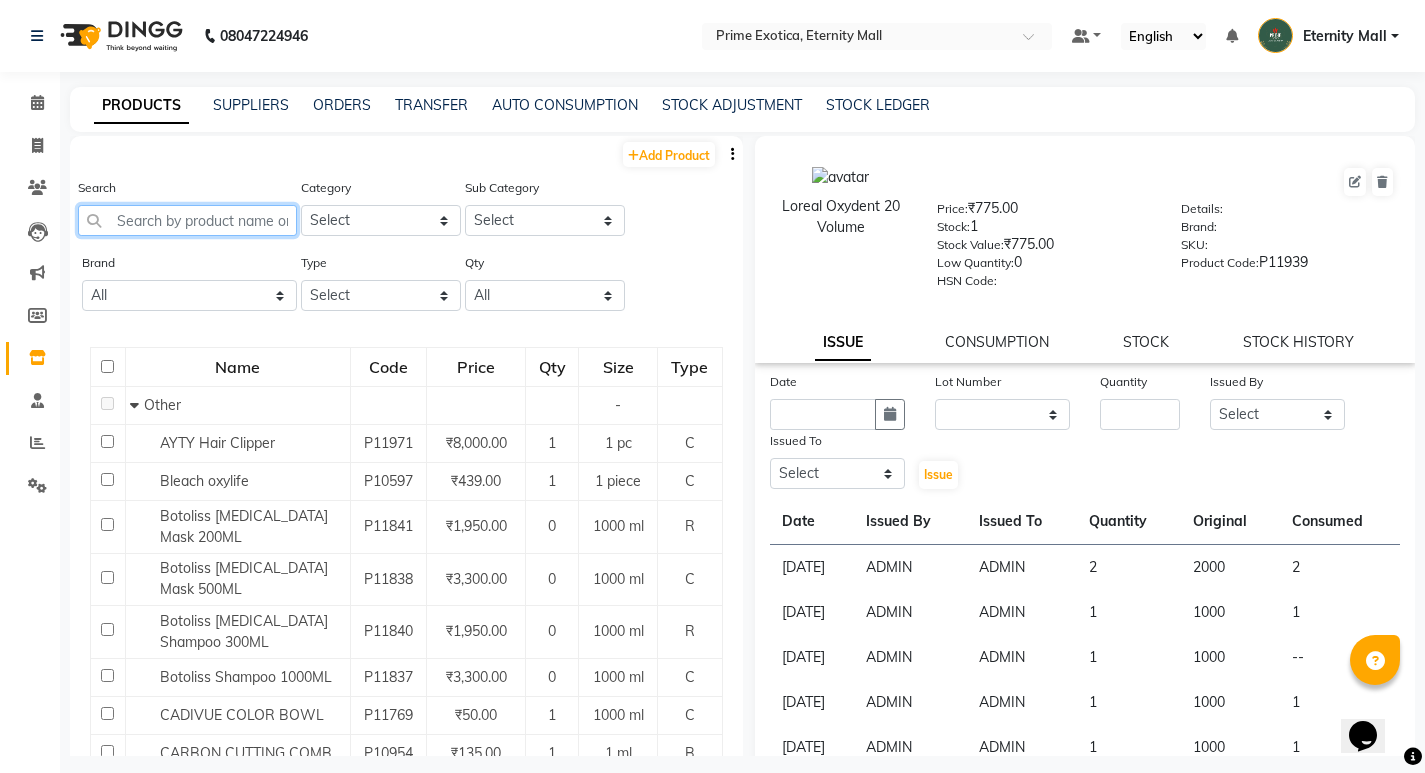 click 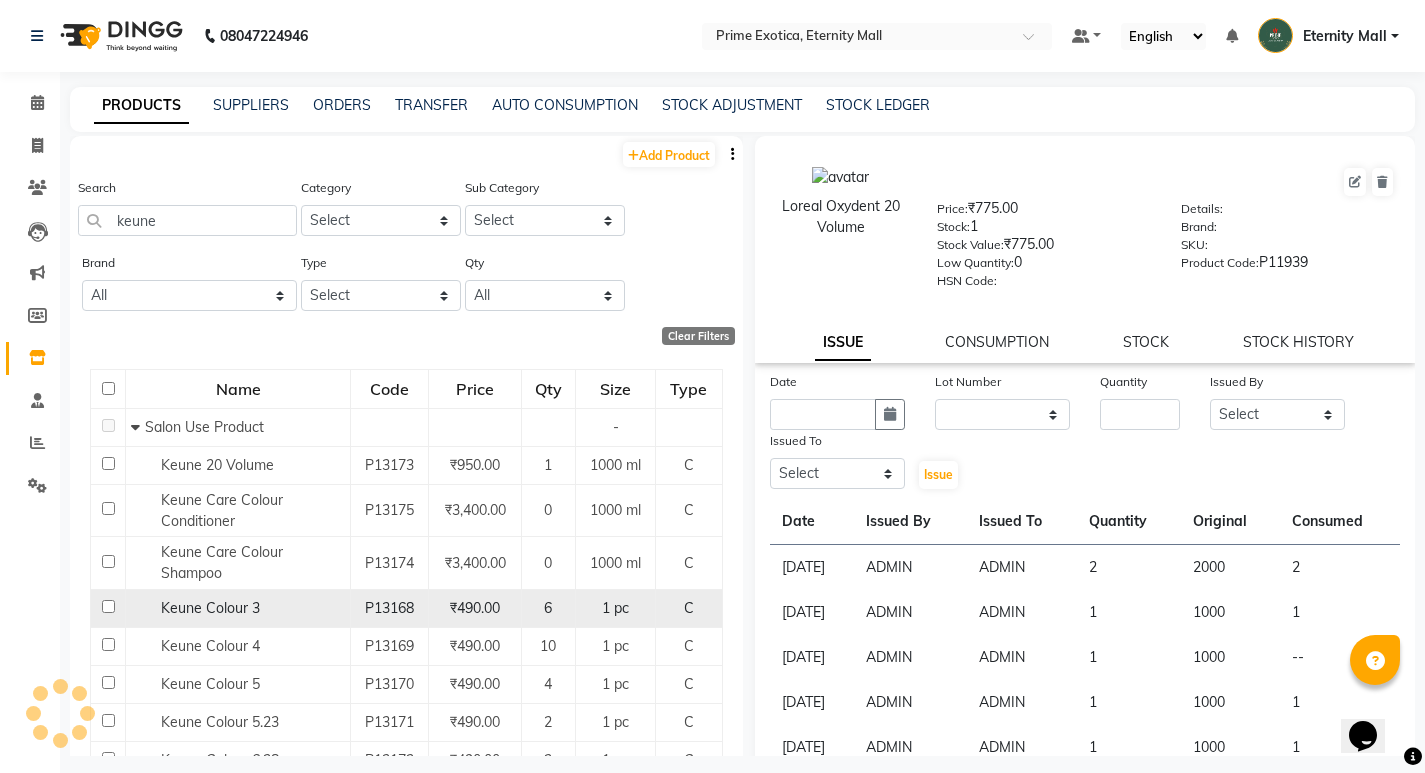 click 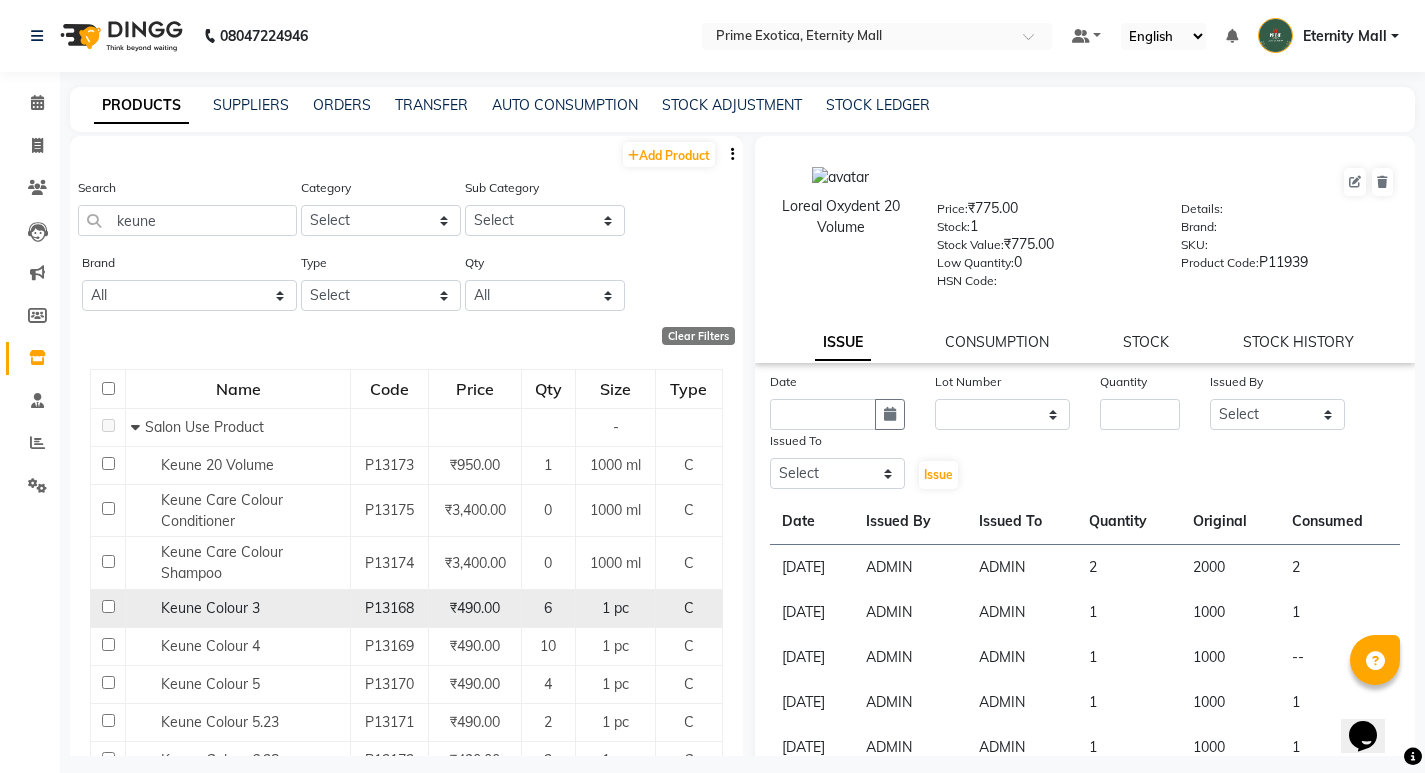 click 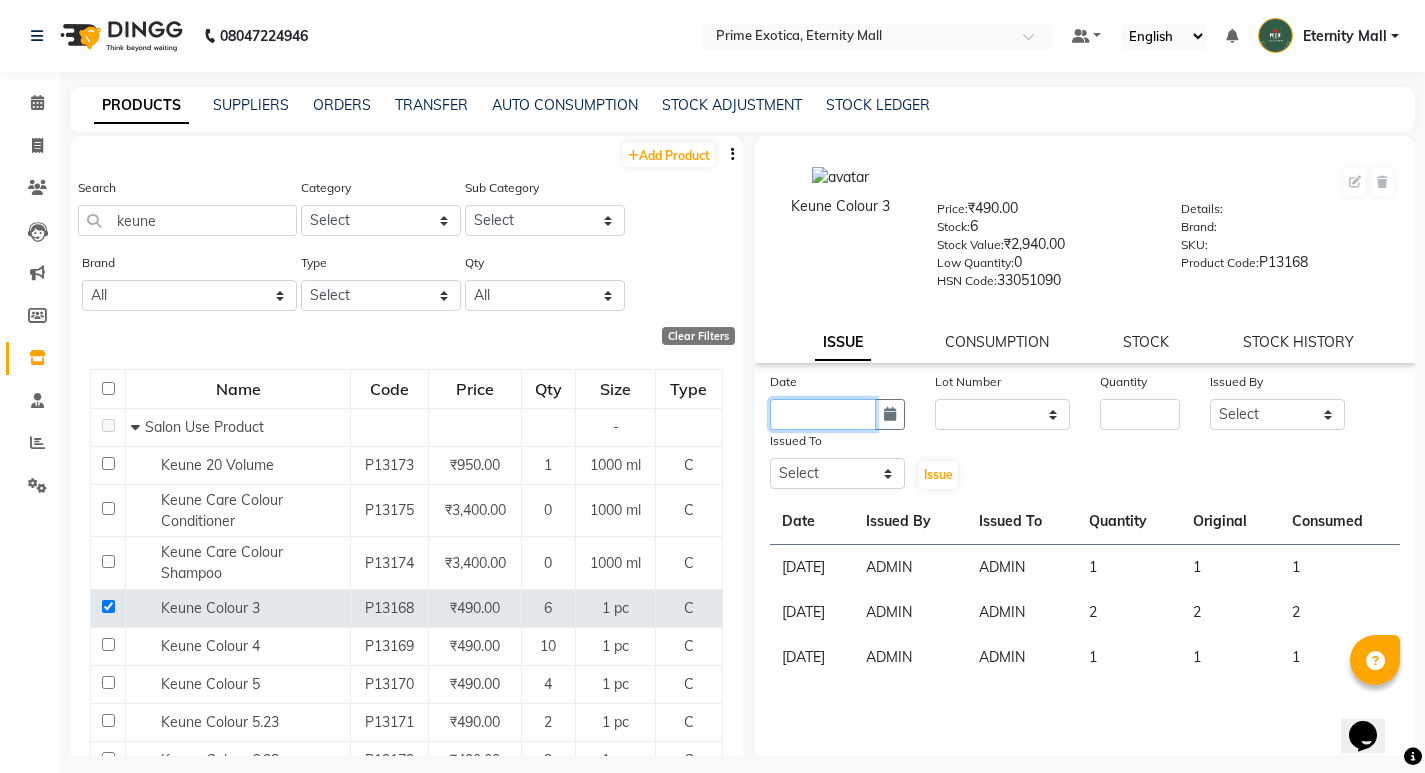 click 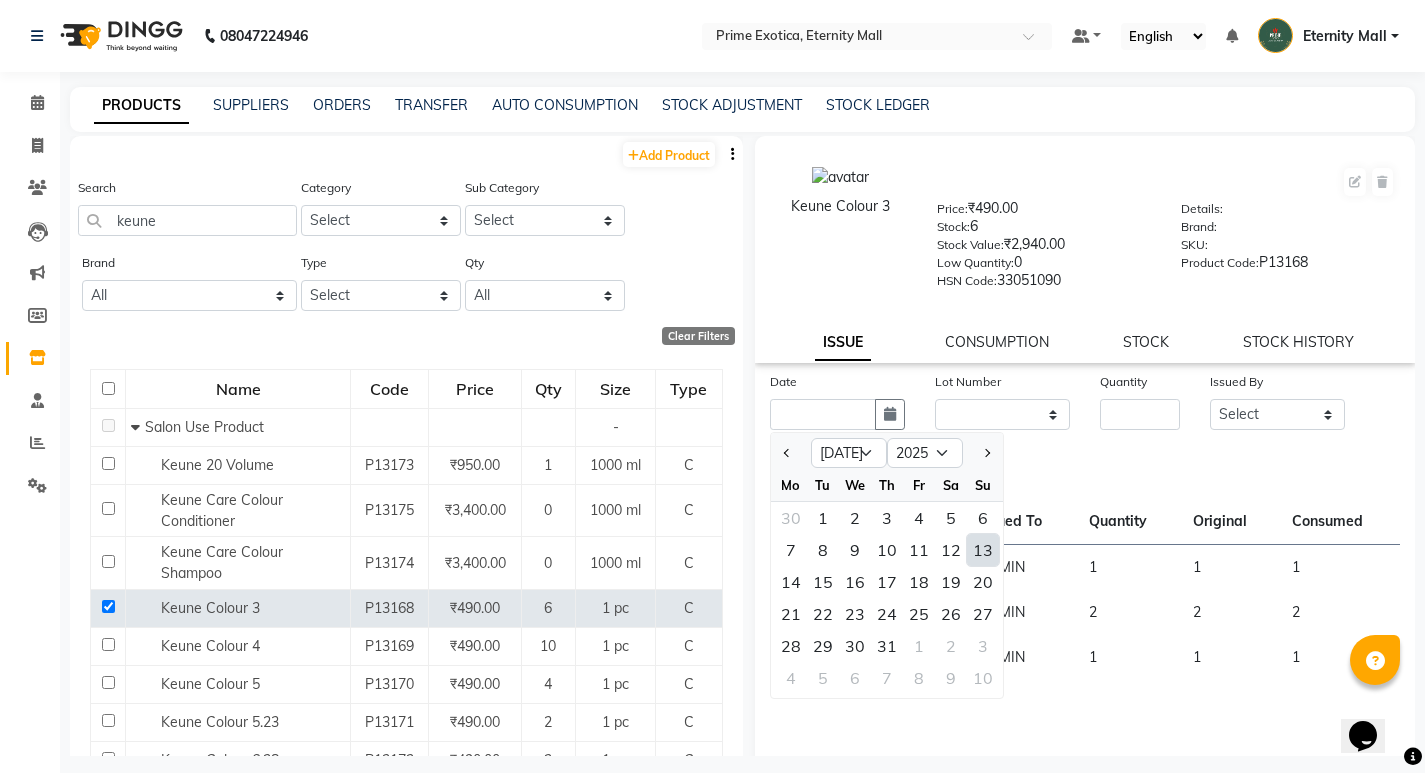 click on "13" 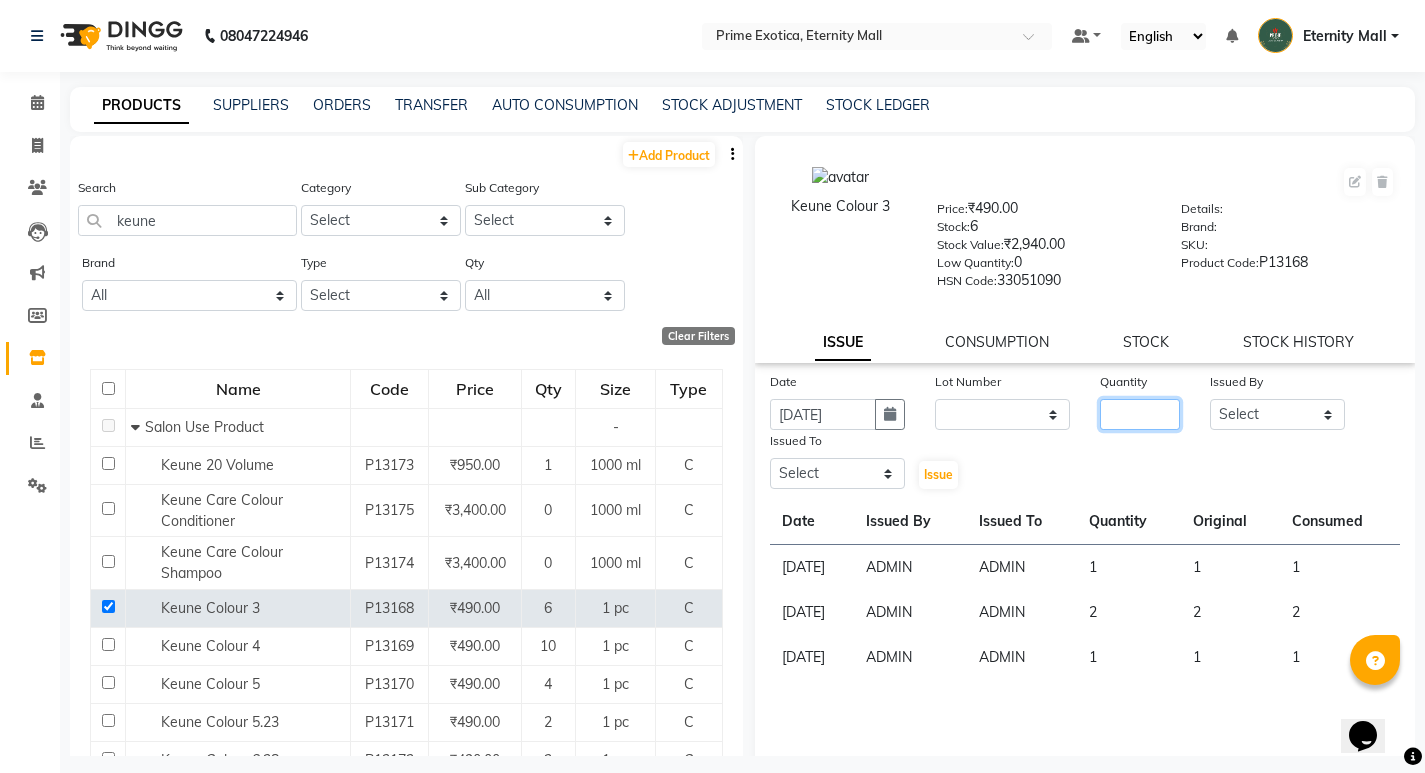 click 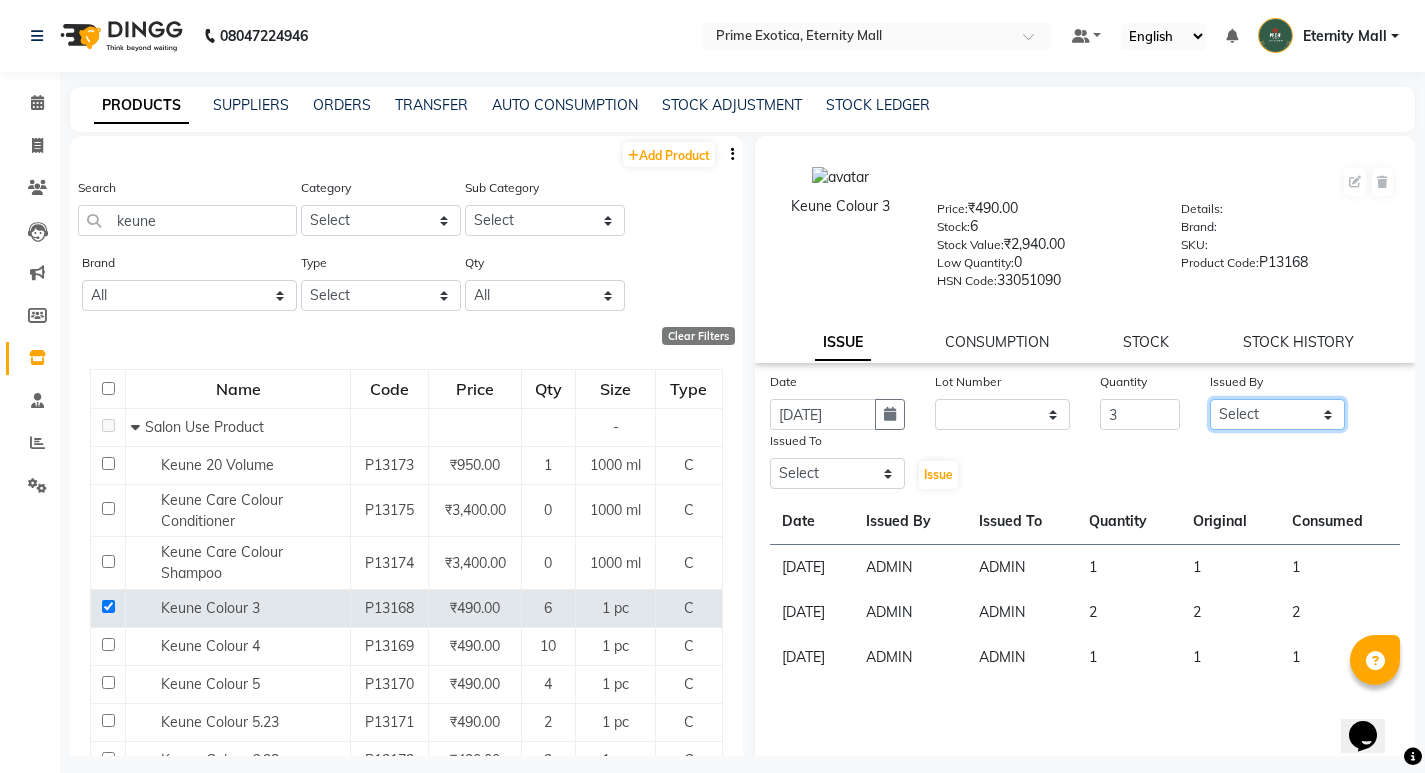 click on "Select AB  ADMIN ajay vikram lakshane [PERSON_NAME] Isha [PERSON_NAME]  [PERSON_NAME]" 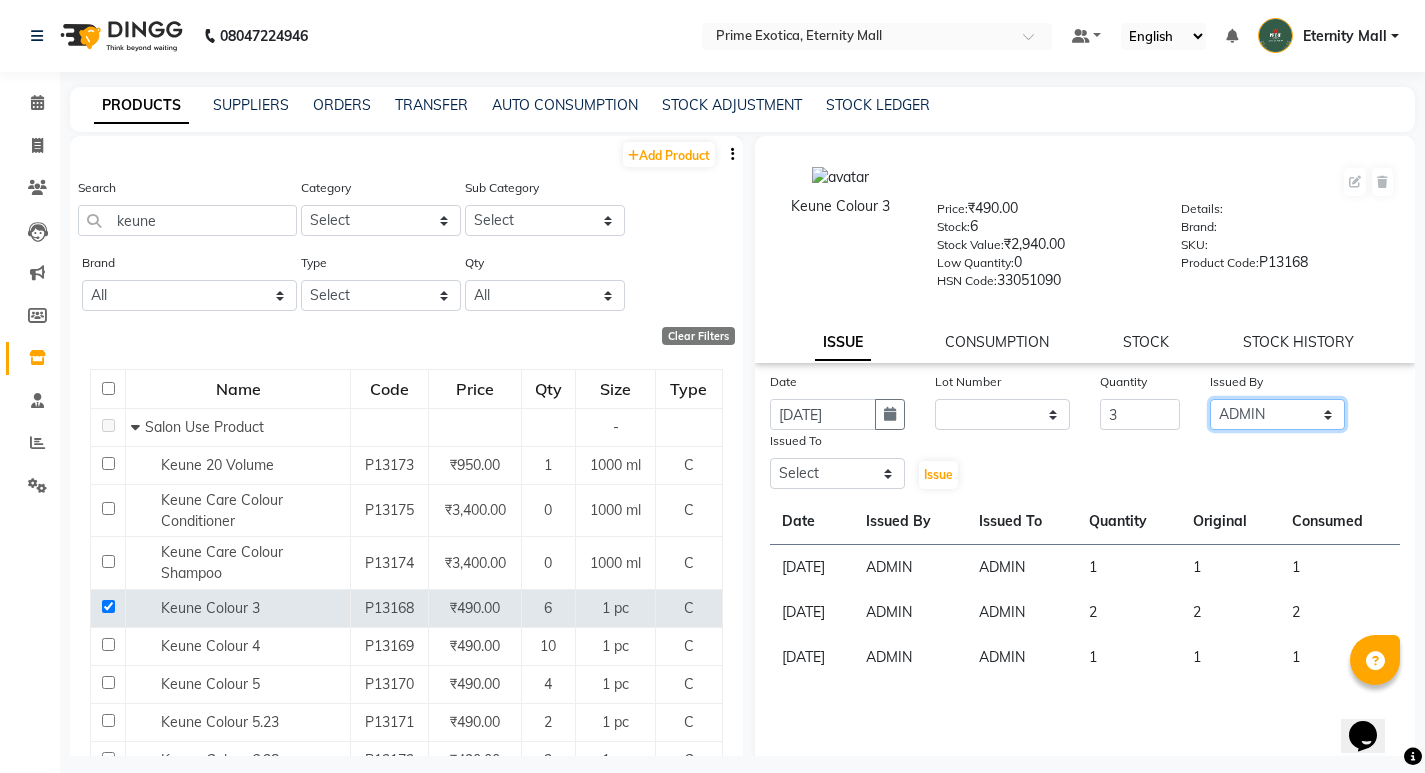 click on "Select AB  ADMIN ajay vikram lakshane [PERSON_NAME] Isha [PERSON_NAME]  [PERSON_NAME]" 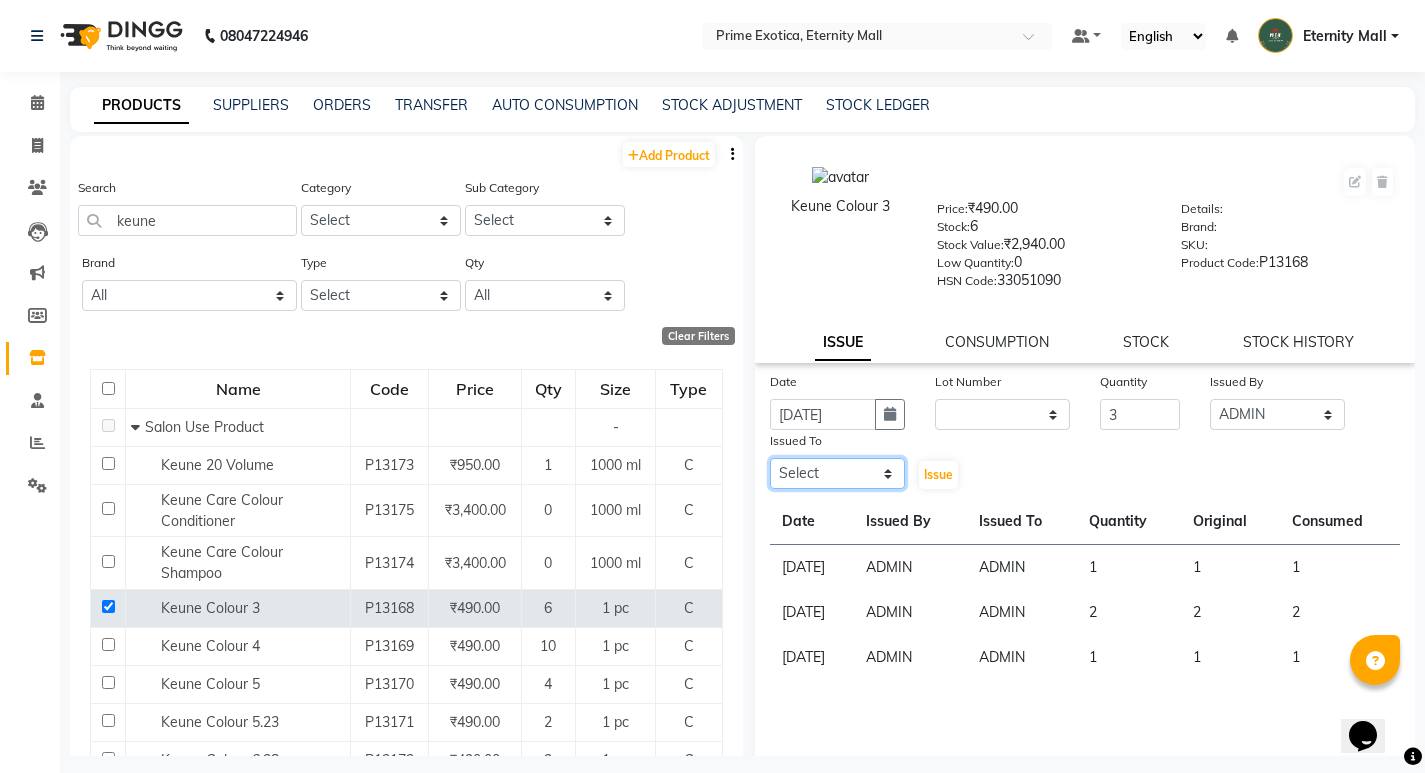 click on "Select AB  ADMIN ajay vikram lakshane [PERSON_NAME] Isha [PERSON_NAME]  [PERSON_NAME]" 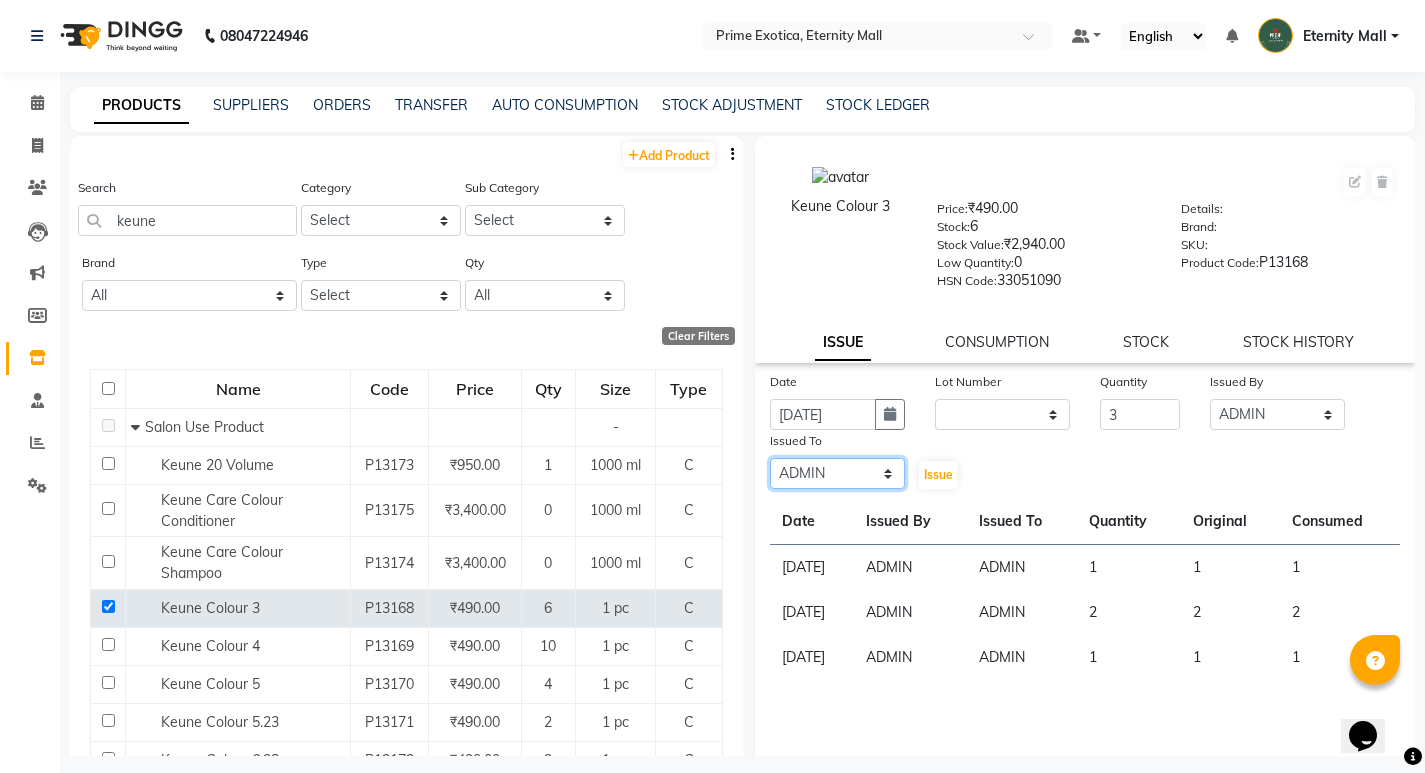 click on "Select AB  ADMIN ajay vikram lakshane [PERSON_NAME] Isha [PERSON_NAME]  [PERSON_NAME]" 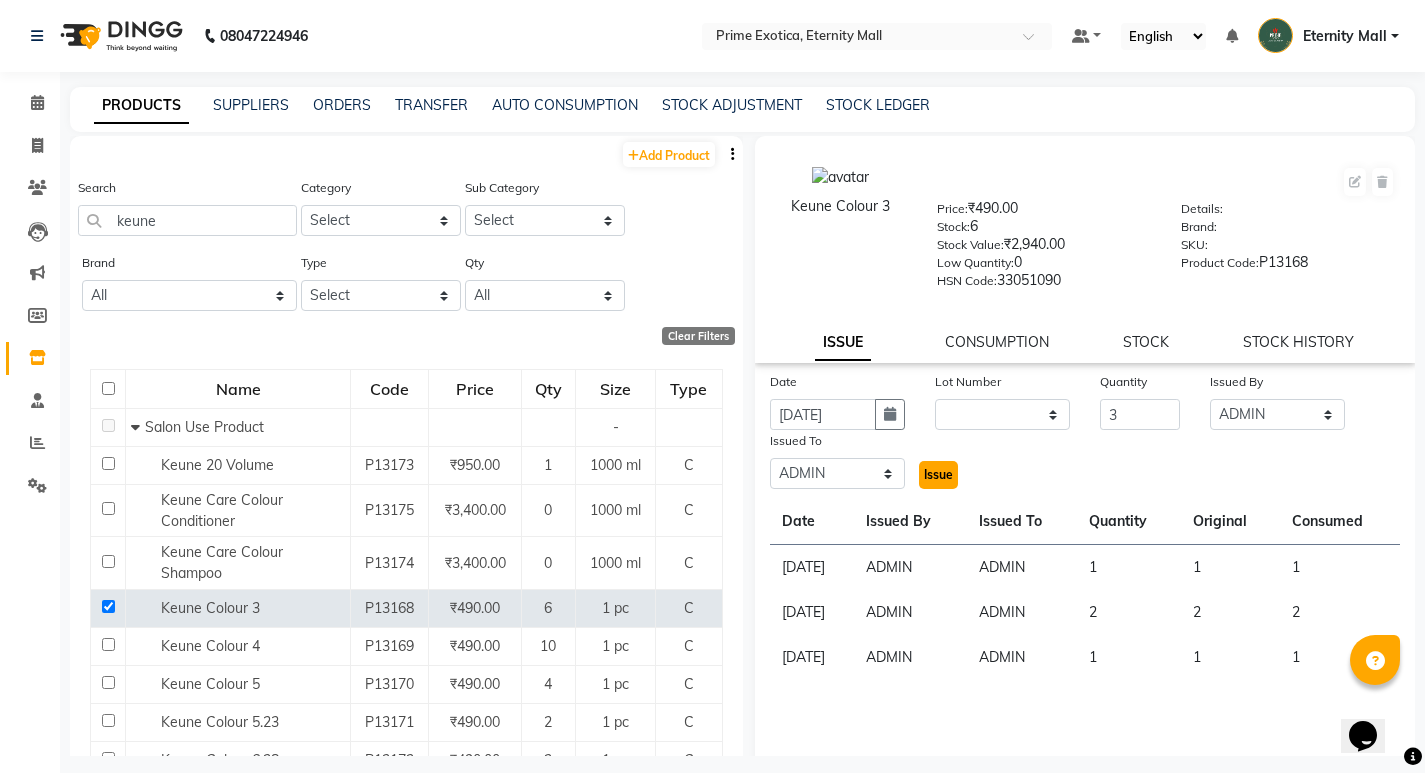 click on "Issue" 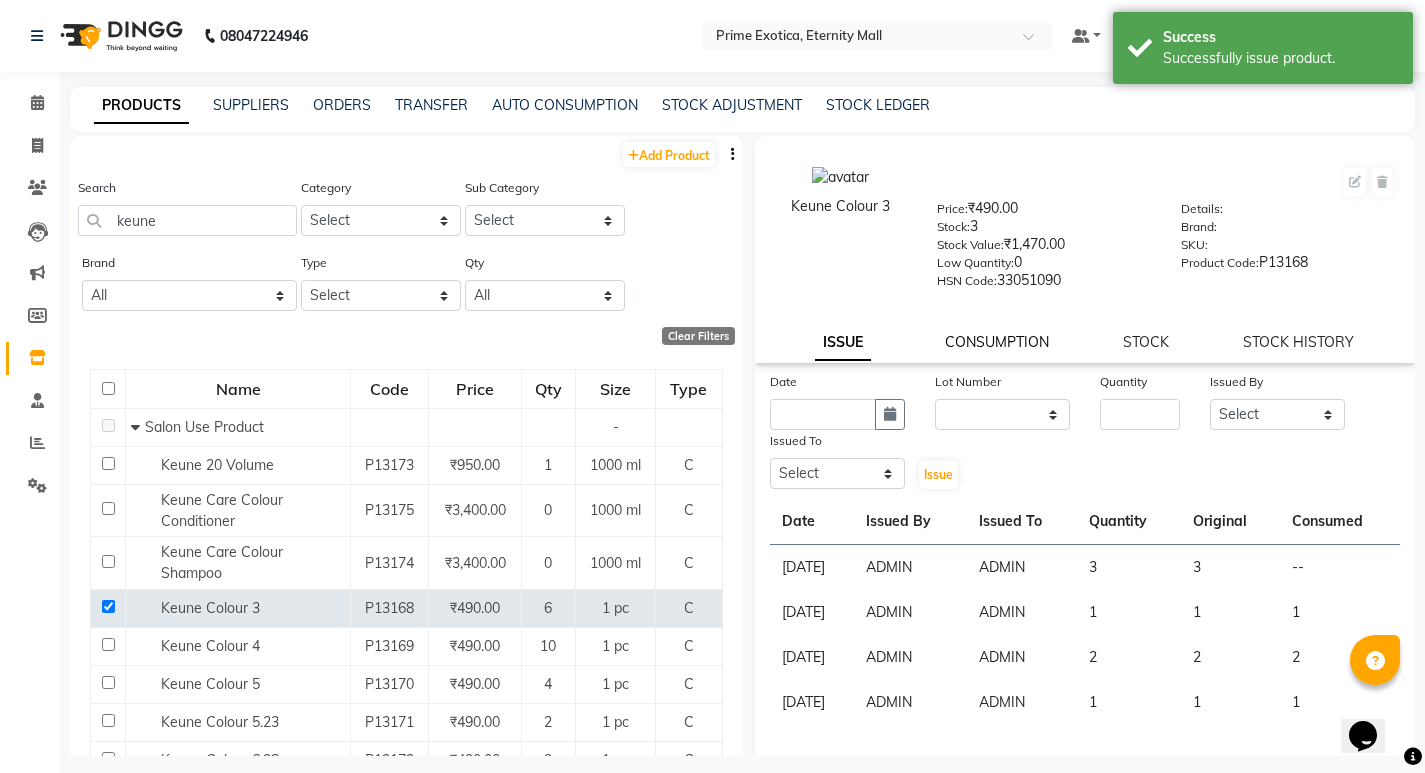 click on "CONSUMPTION" 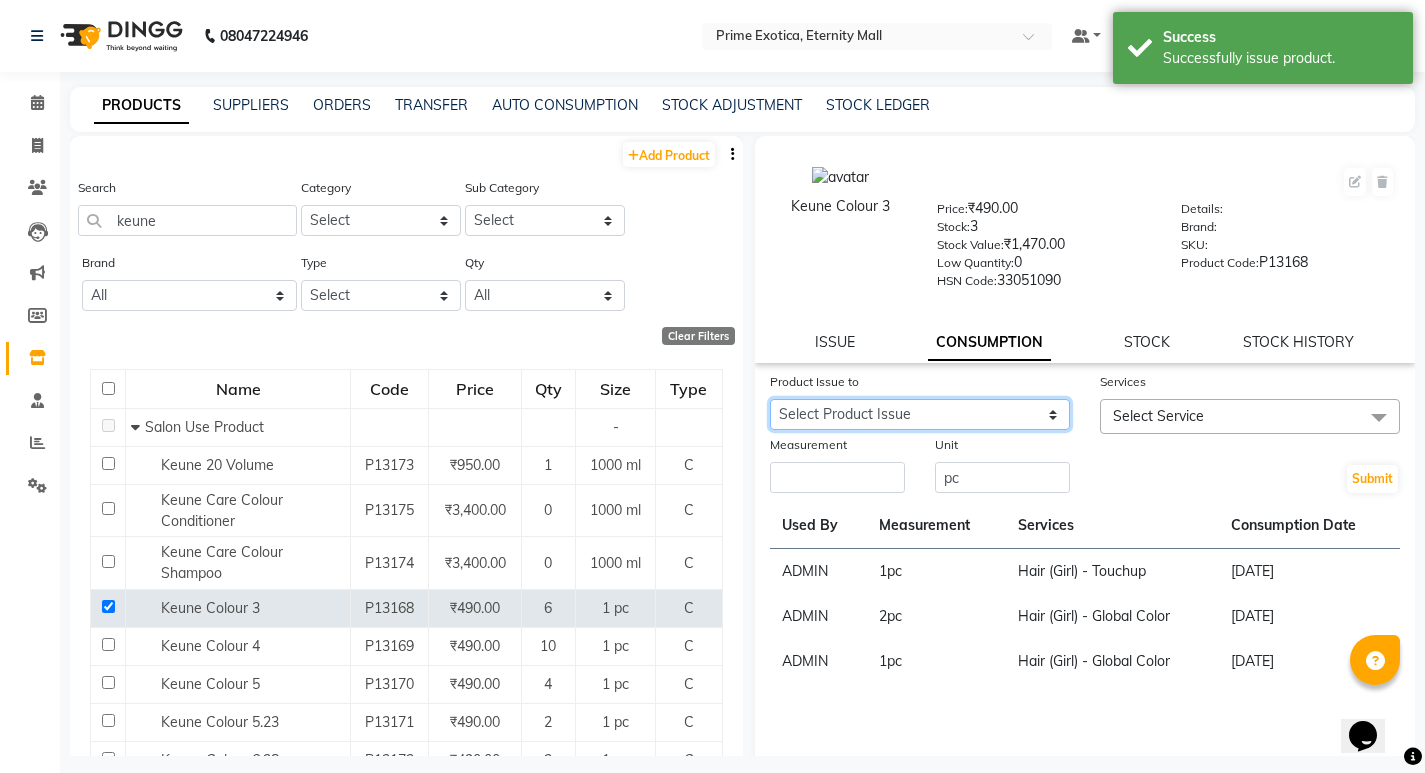 click on "Select Product Issue [DATE], Issued to: ADMIN, Balance: 3" 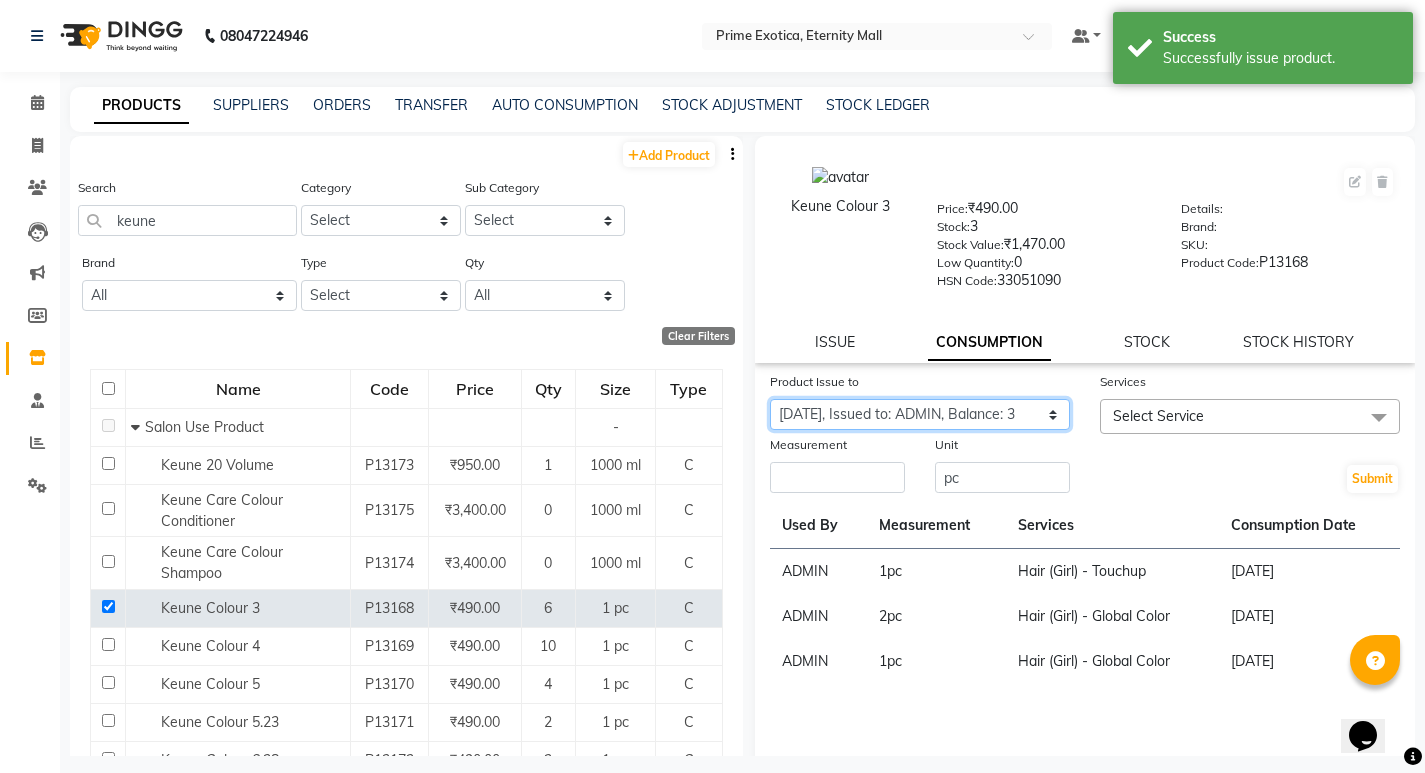 click on "Select Product Issue [DATE], Issued to: ADMIN, Balance: 3" 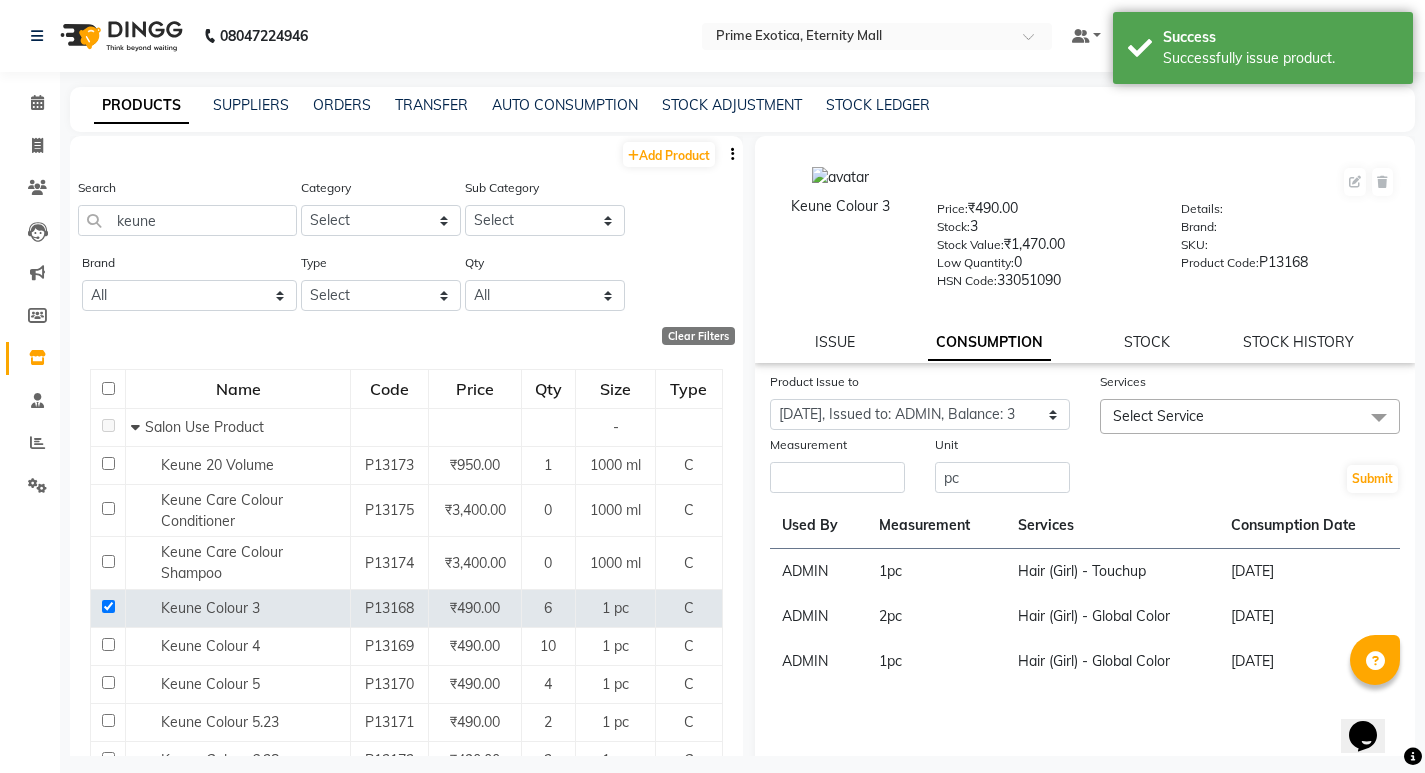 click on "Select Service" 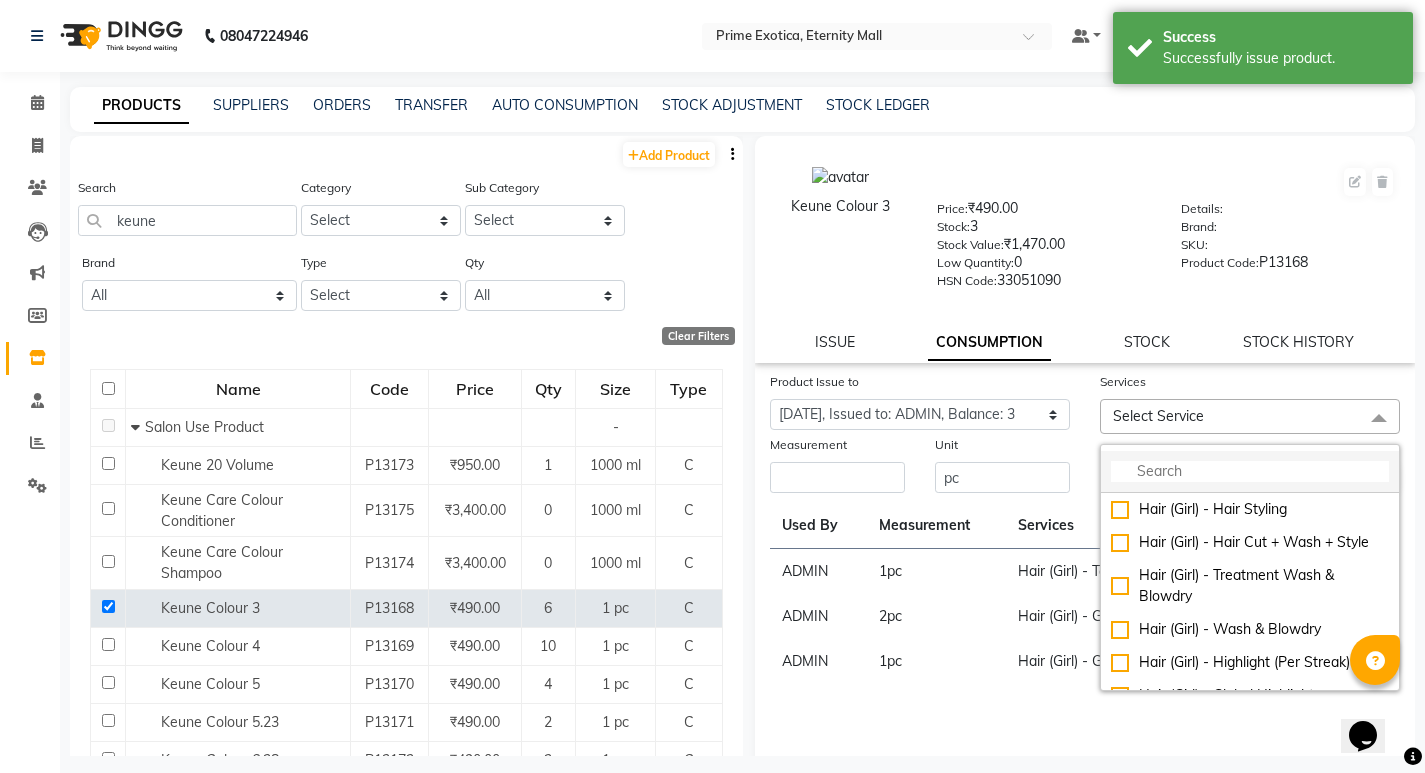 click 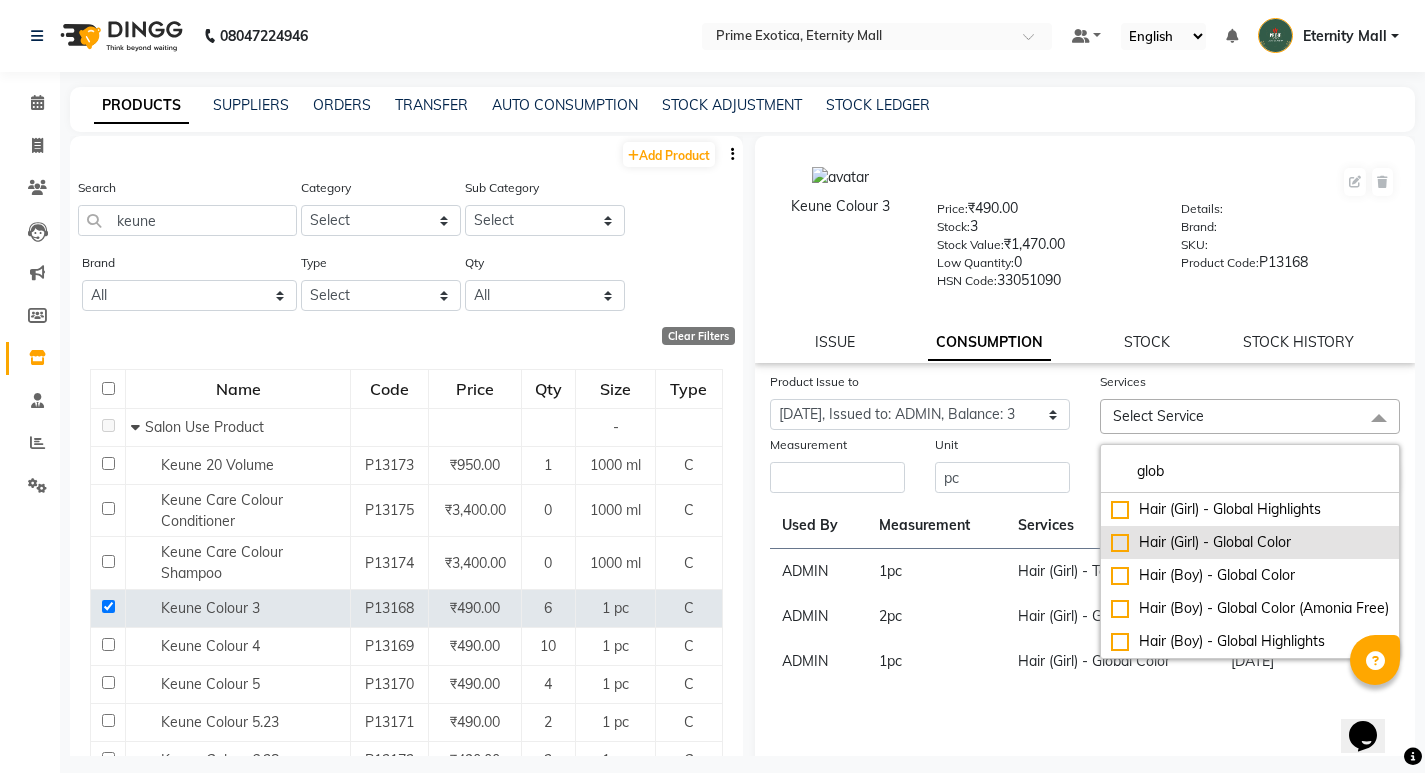 click on "Hair (Girl) - Global Color" 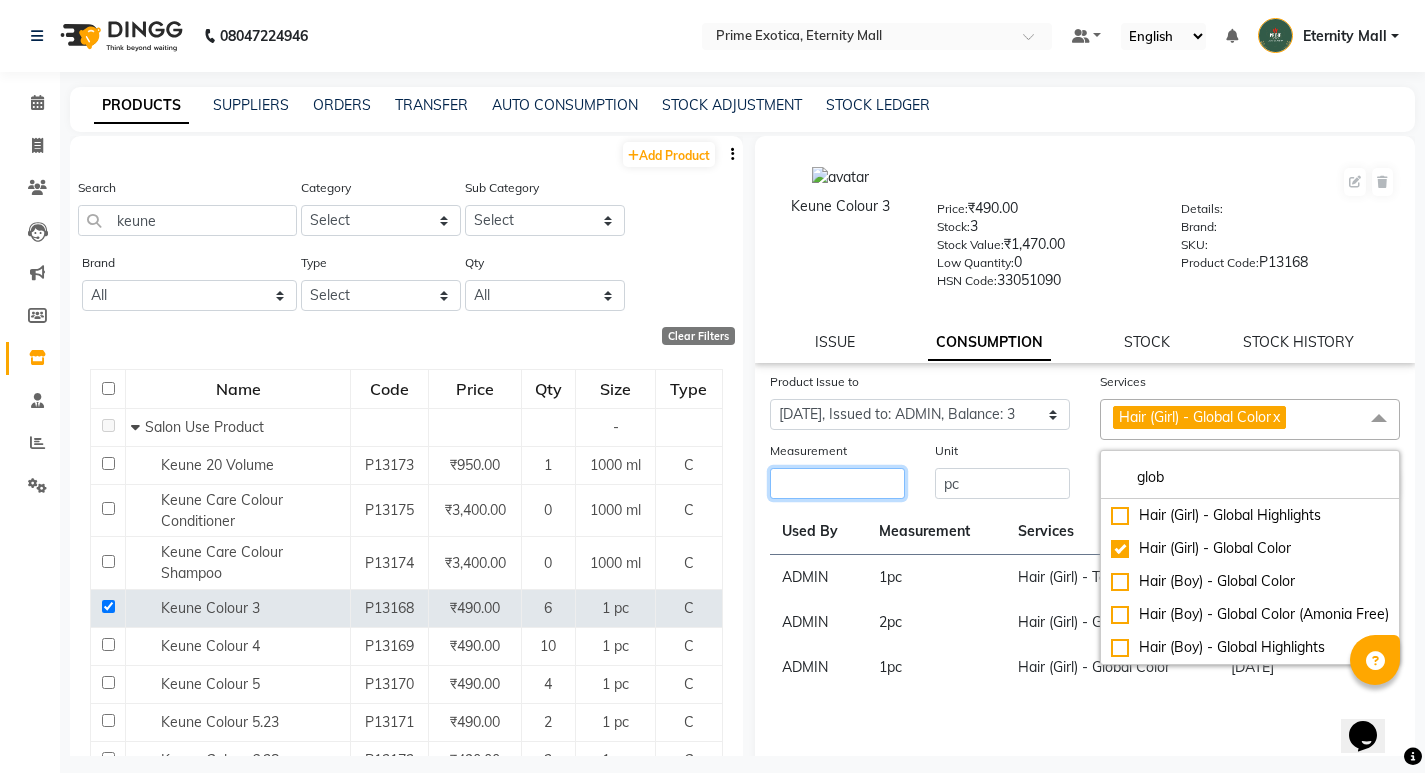 click 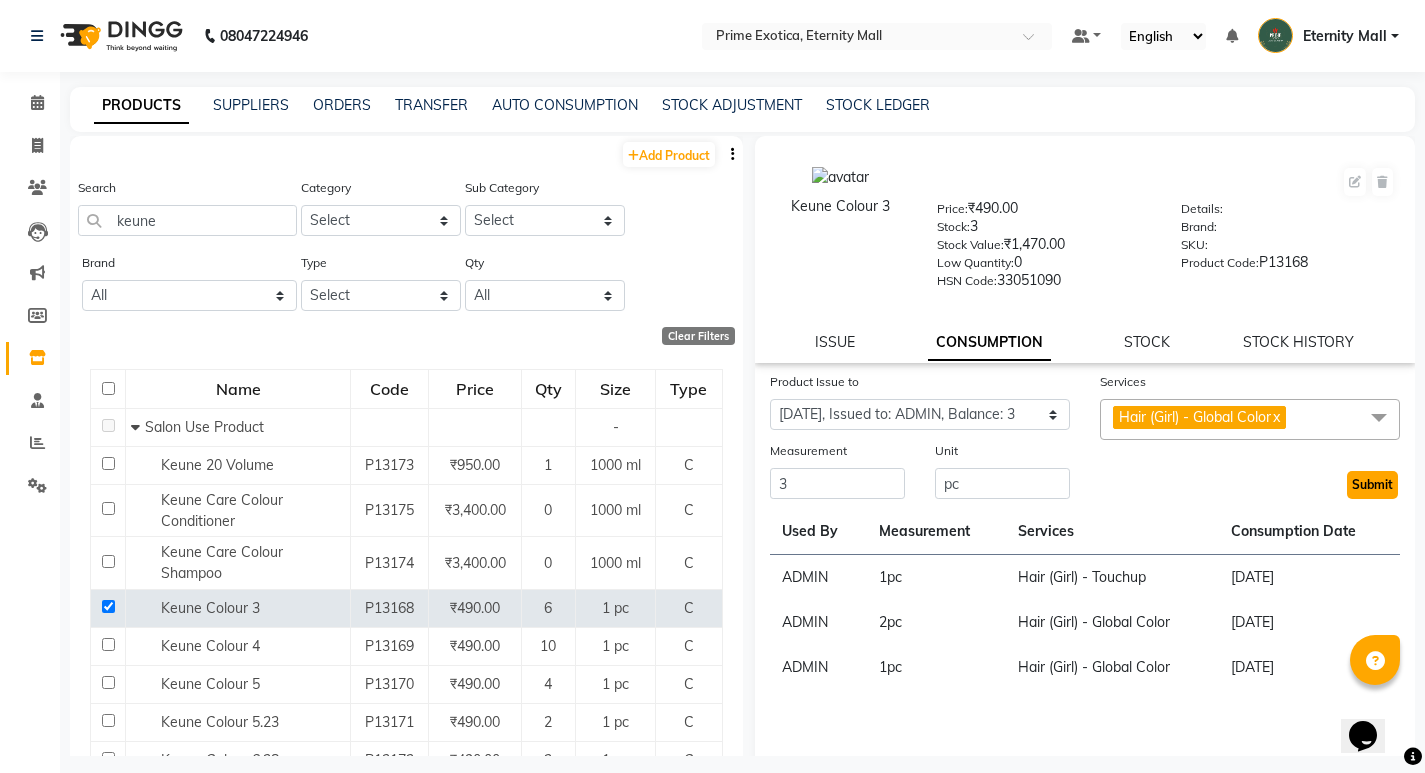 click on "Submit" 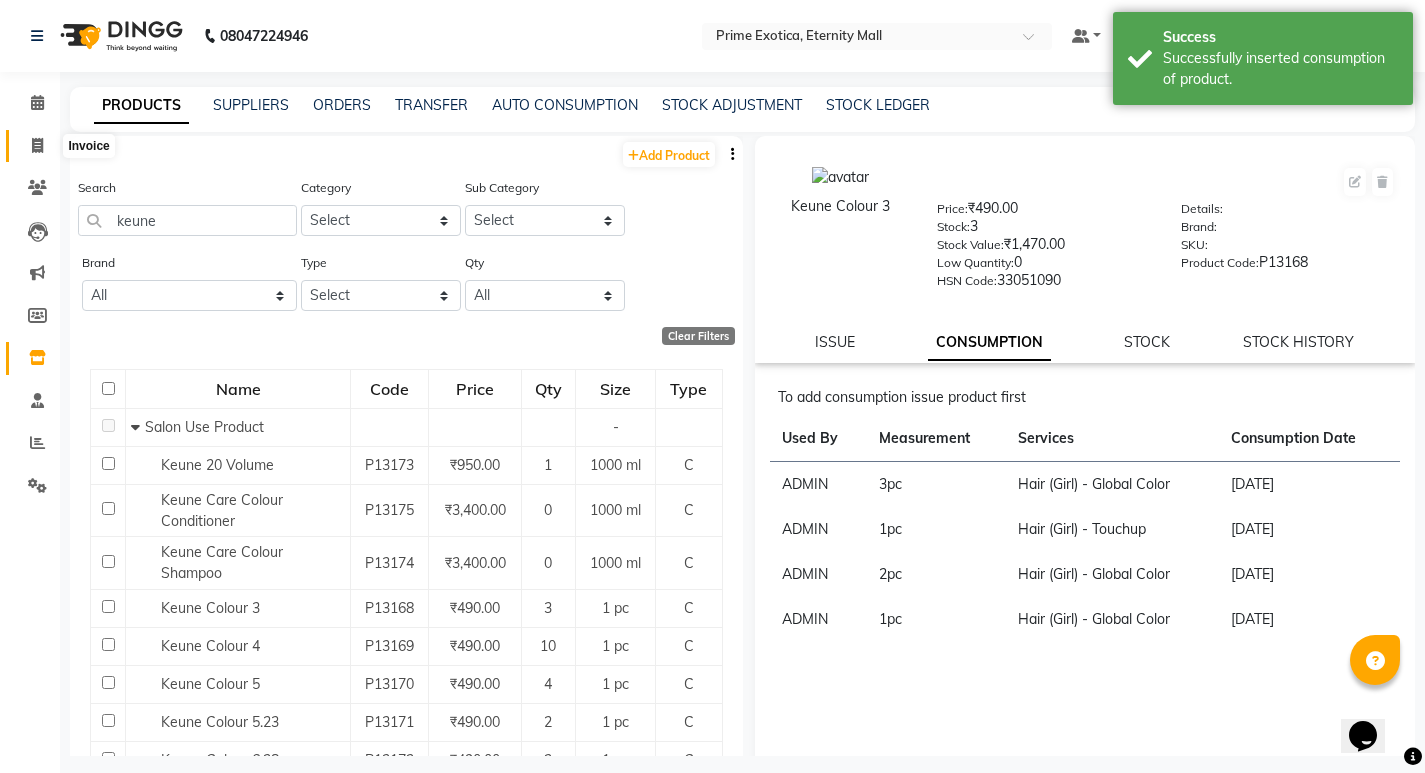 click 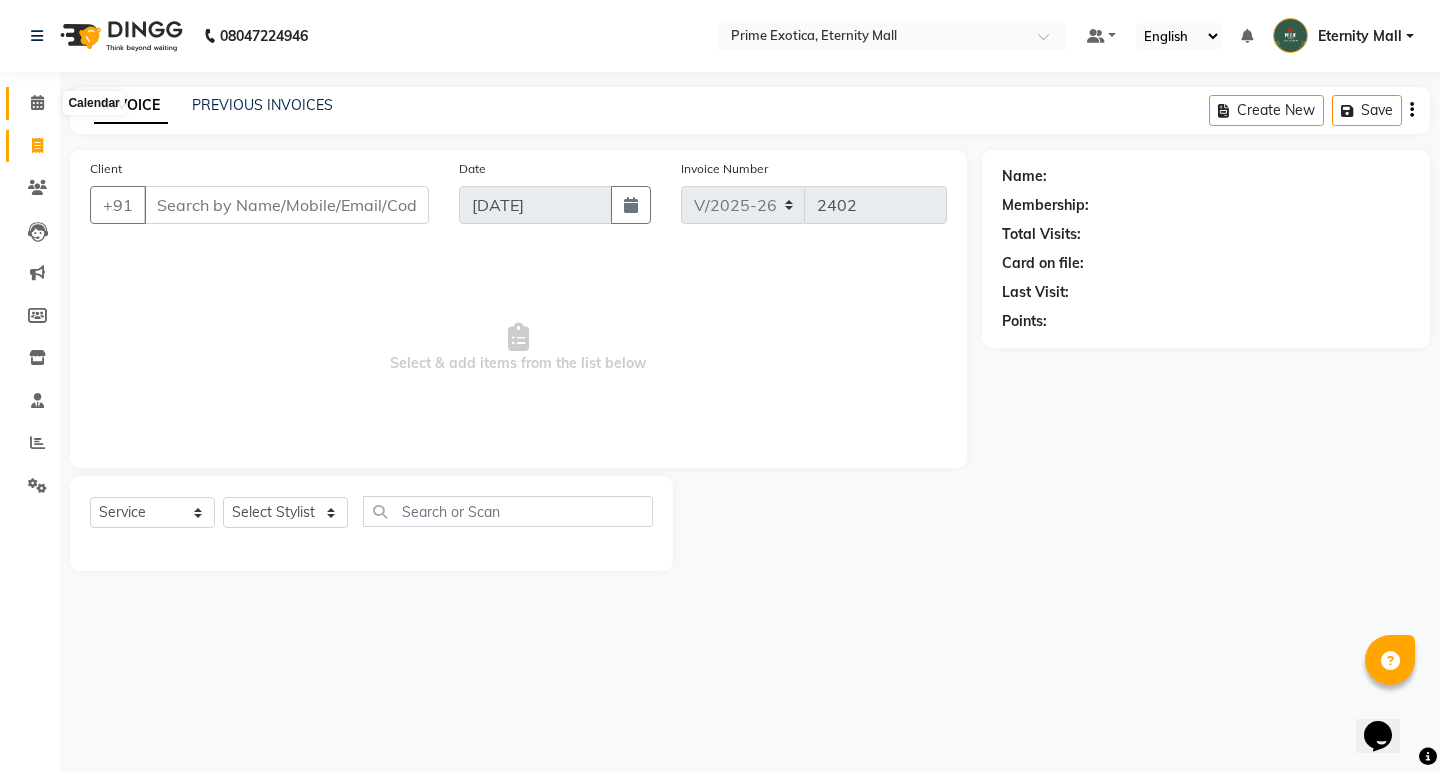 click 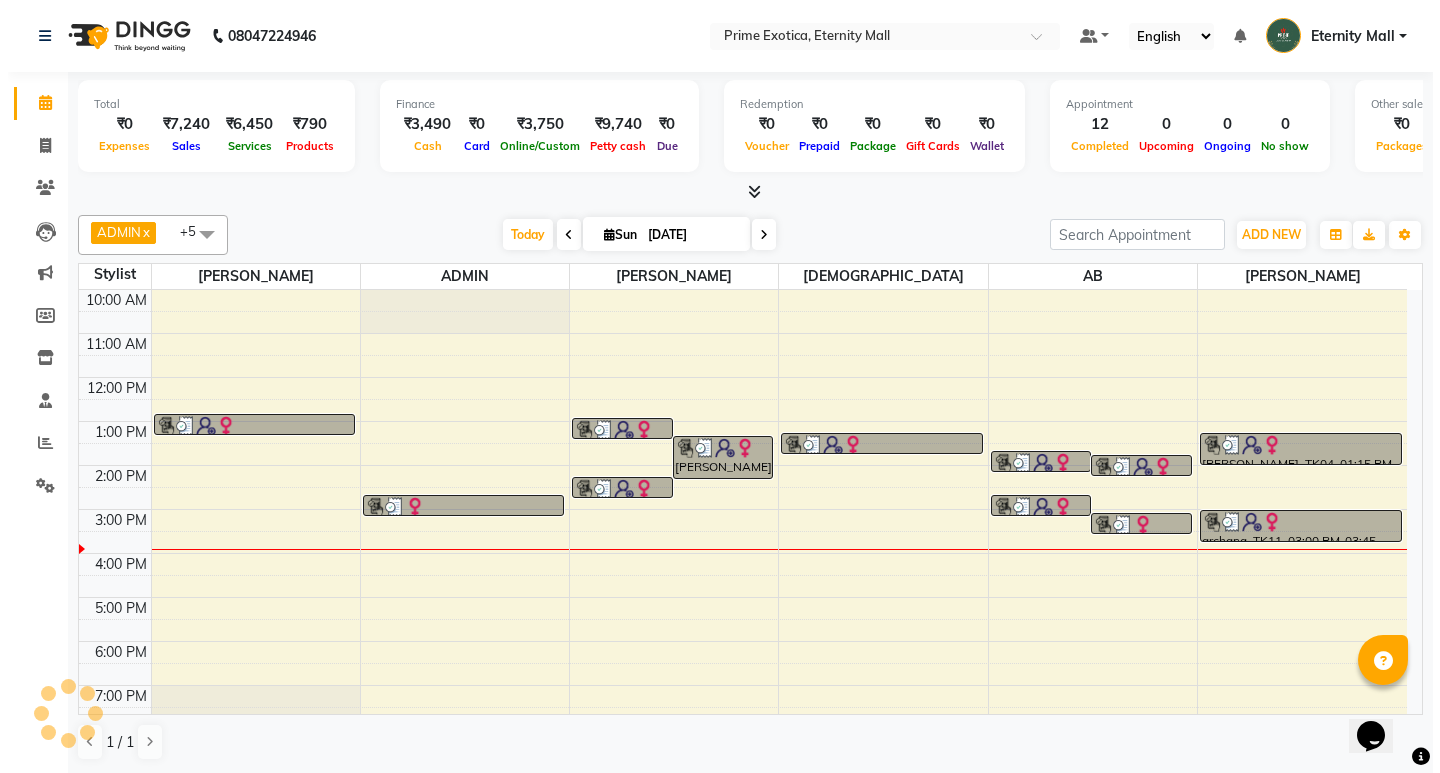 scroll, scrollTop: 65, scrollLeft: 0, axis: vertical 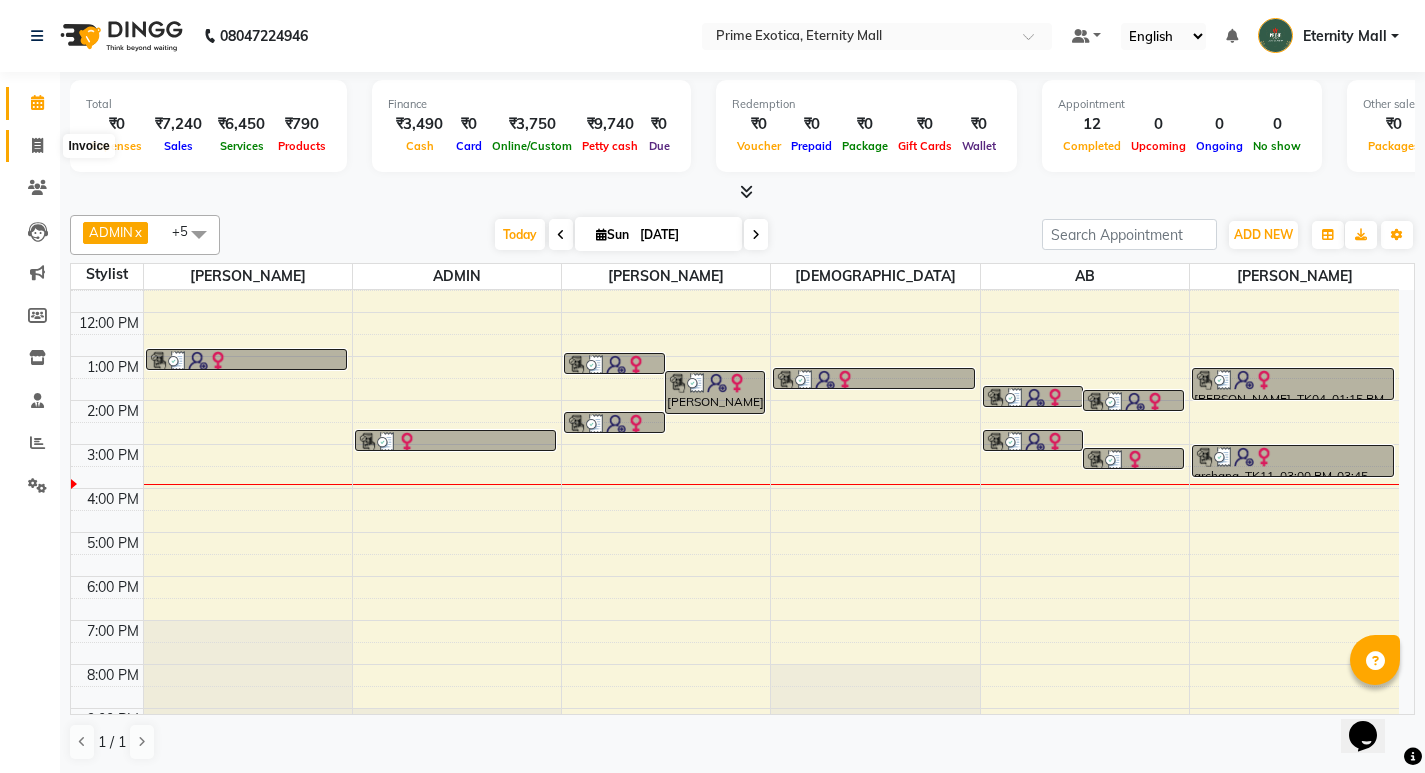 click 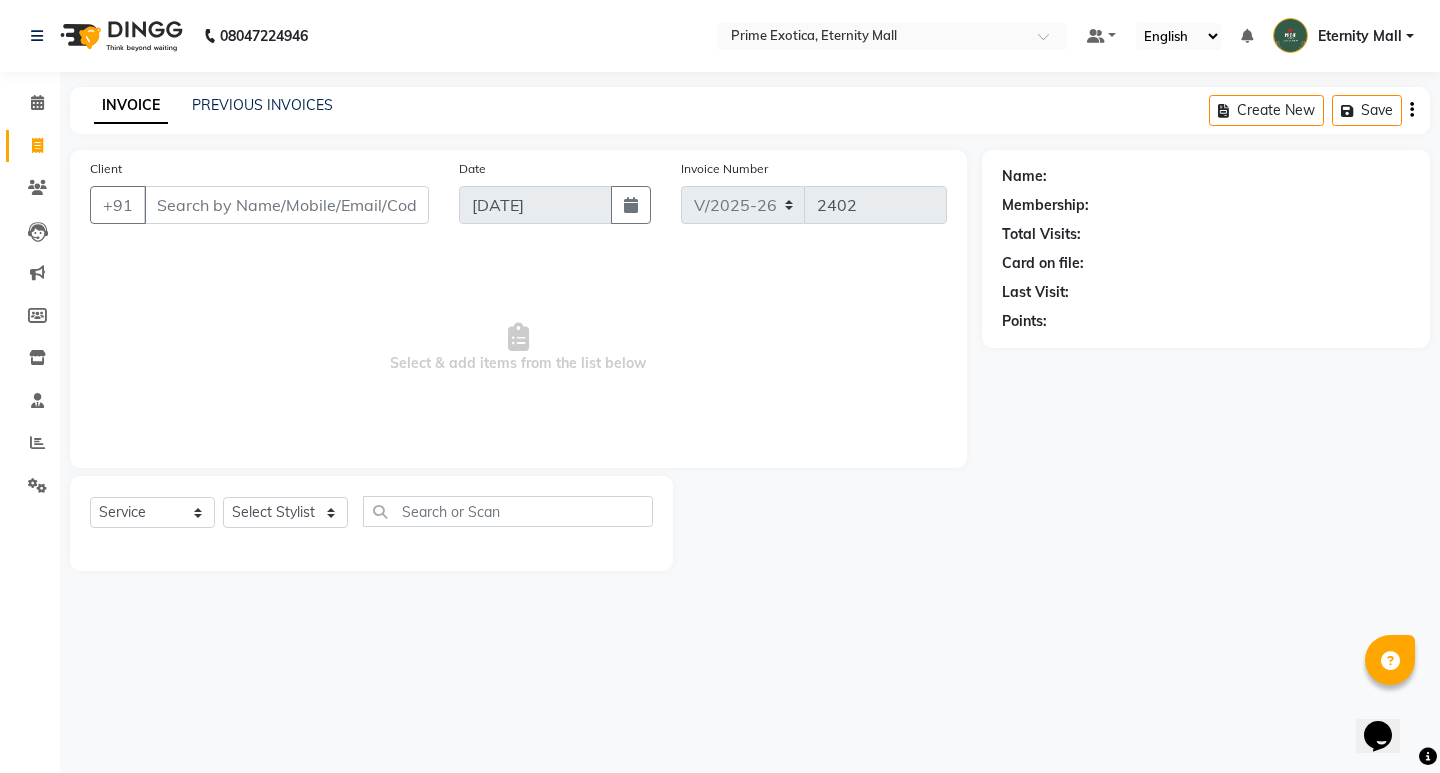 click on "Client" at bounding box center (286, 205) 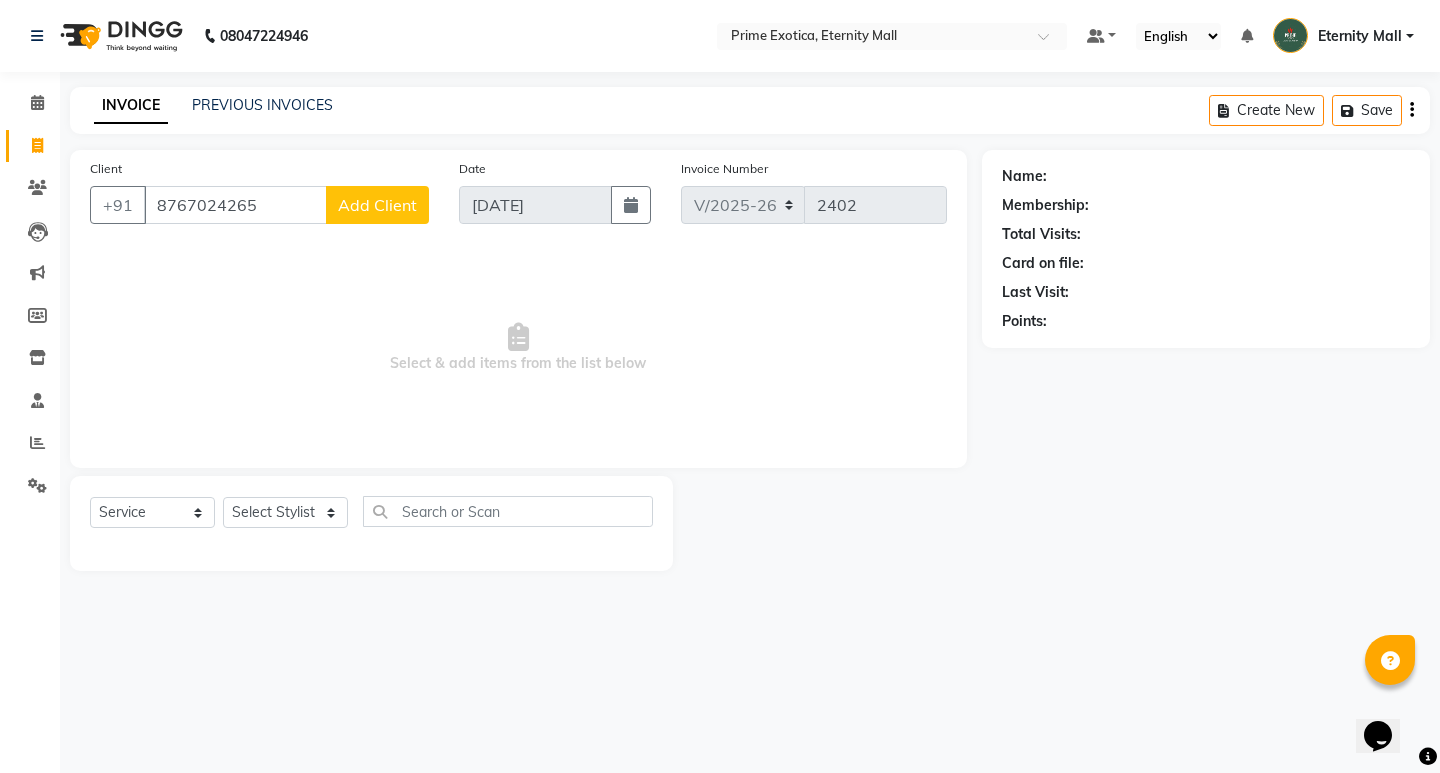 click on "Add Client" 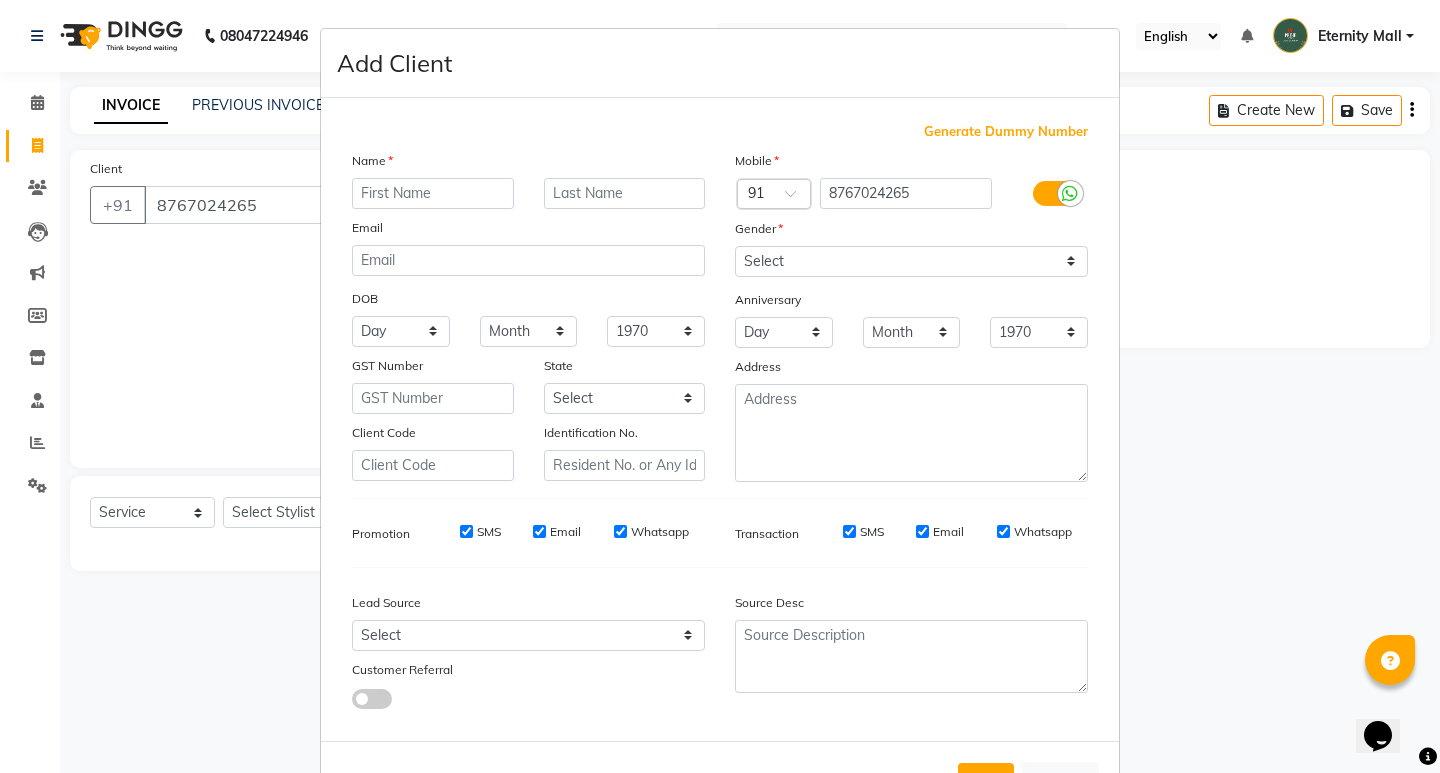 click at bounding box center [433, 193] 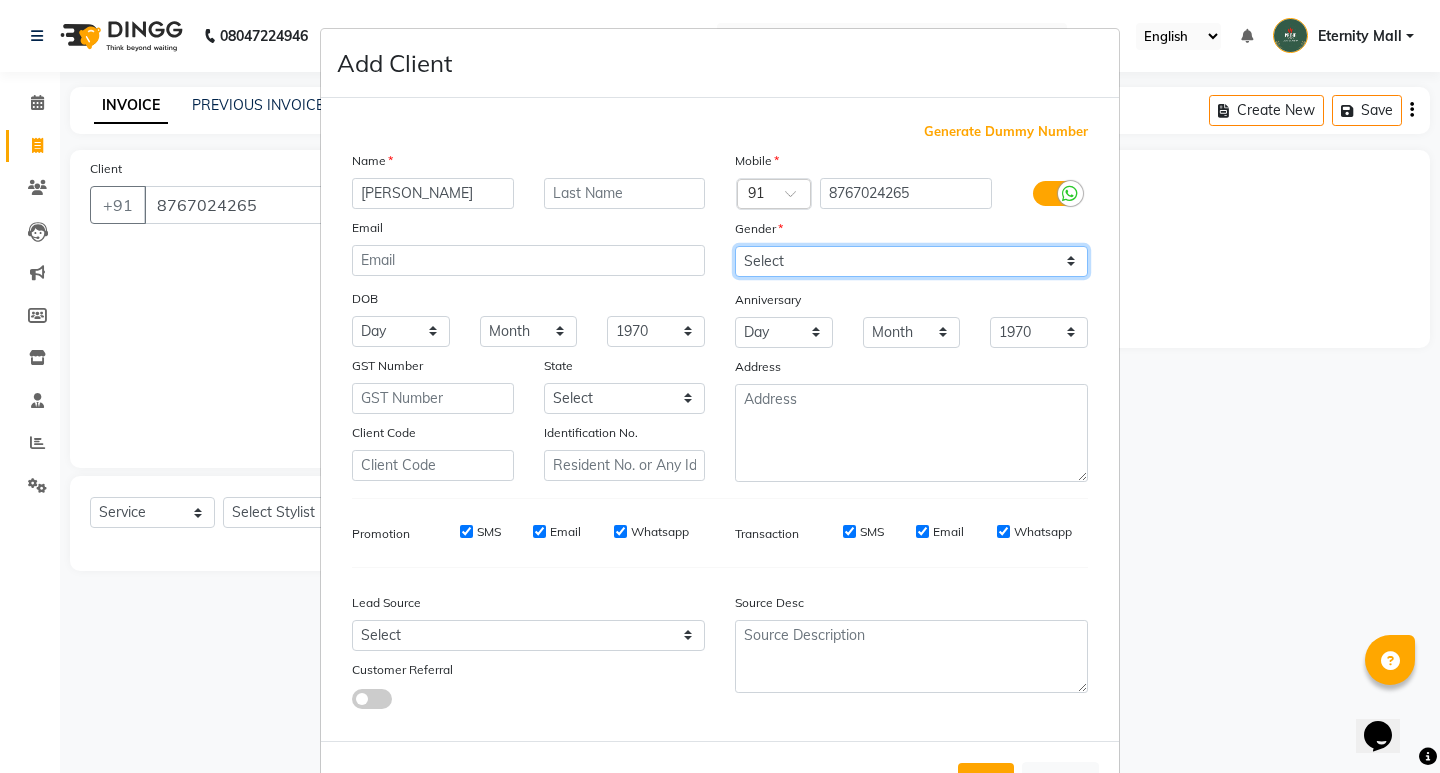 click on "Select [DEMOGRAPHIC_DATA] [DEMOGRAPHIC_DATA] Other Prefer Not To Say" at bounding box center (911, 261) 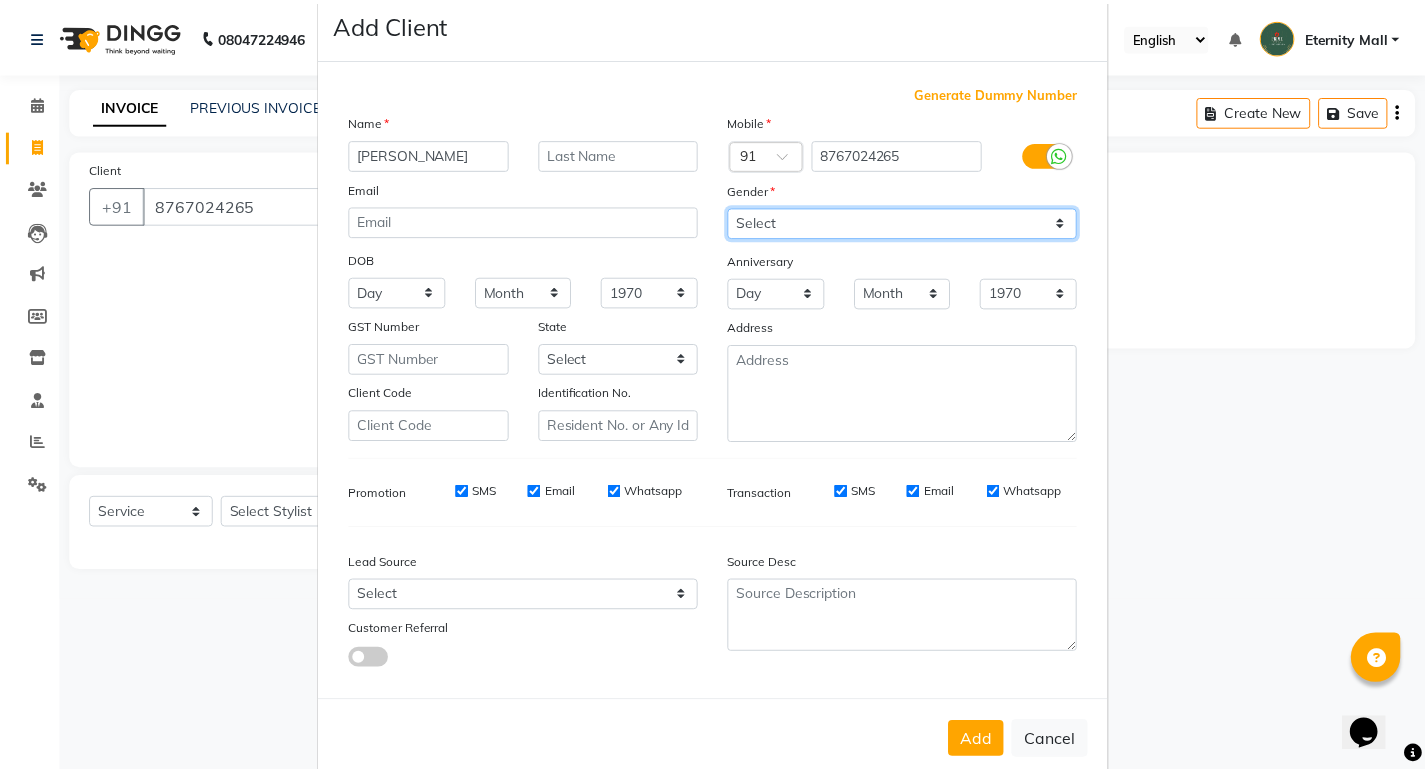 scroll, scrollTop: 76, scrollLeft: 0, axis: vertical 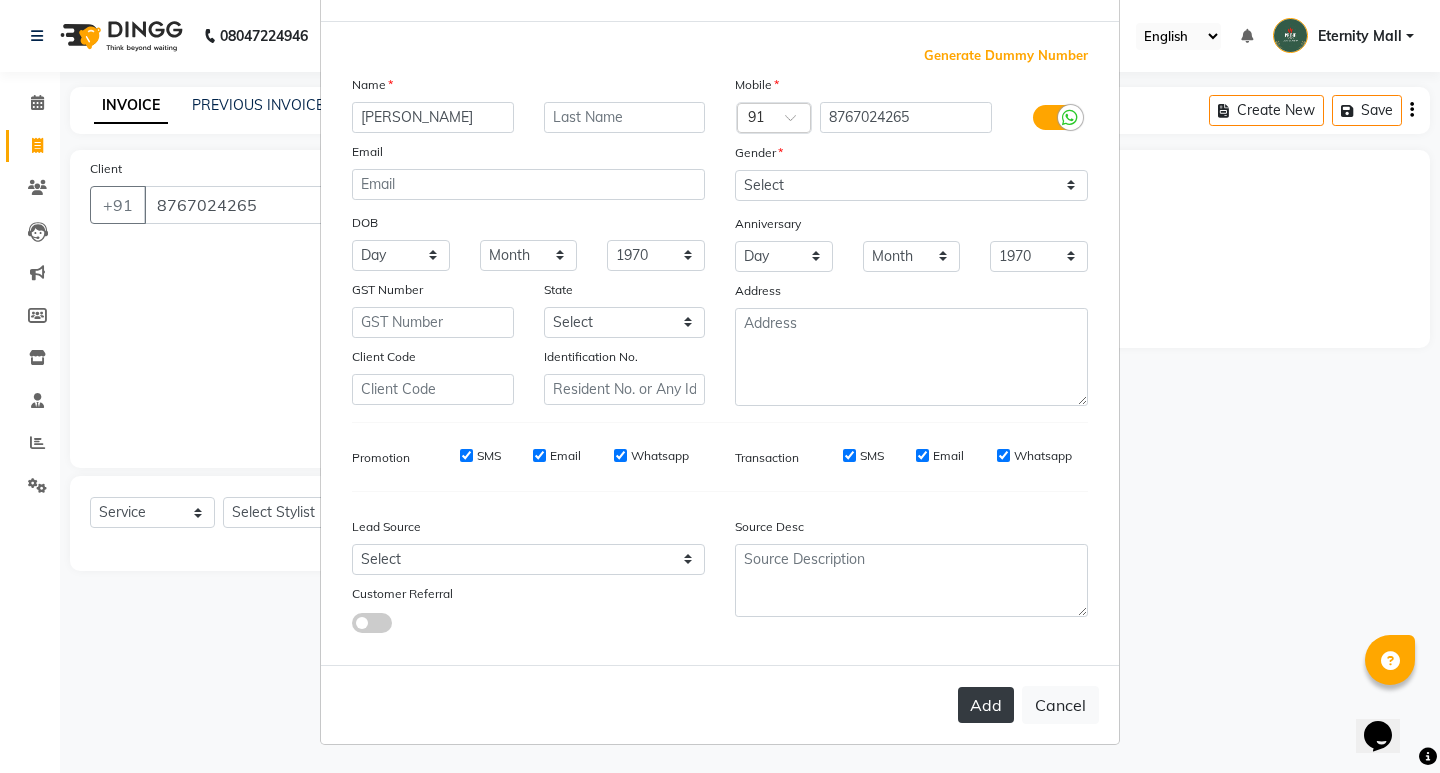 click on "Add" at bounding box center [986, 705] 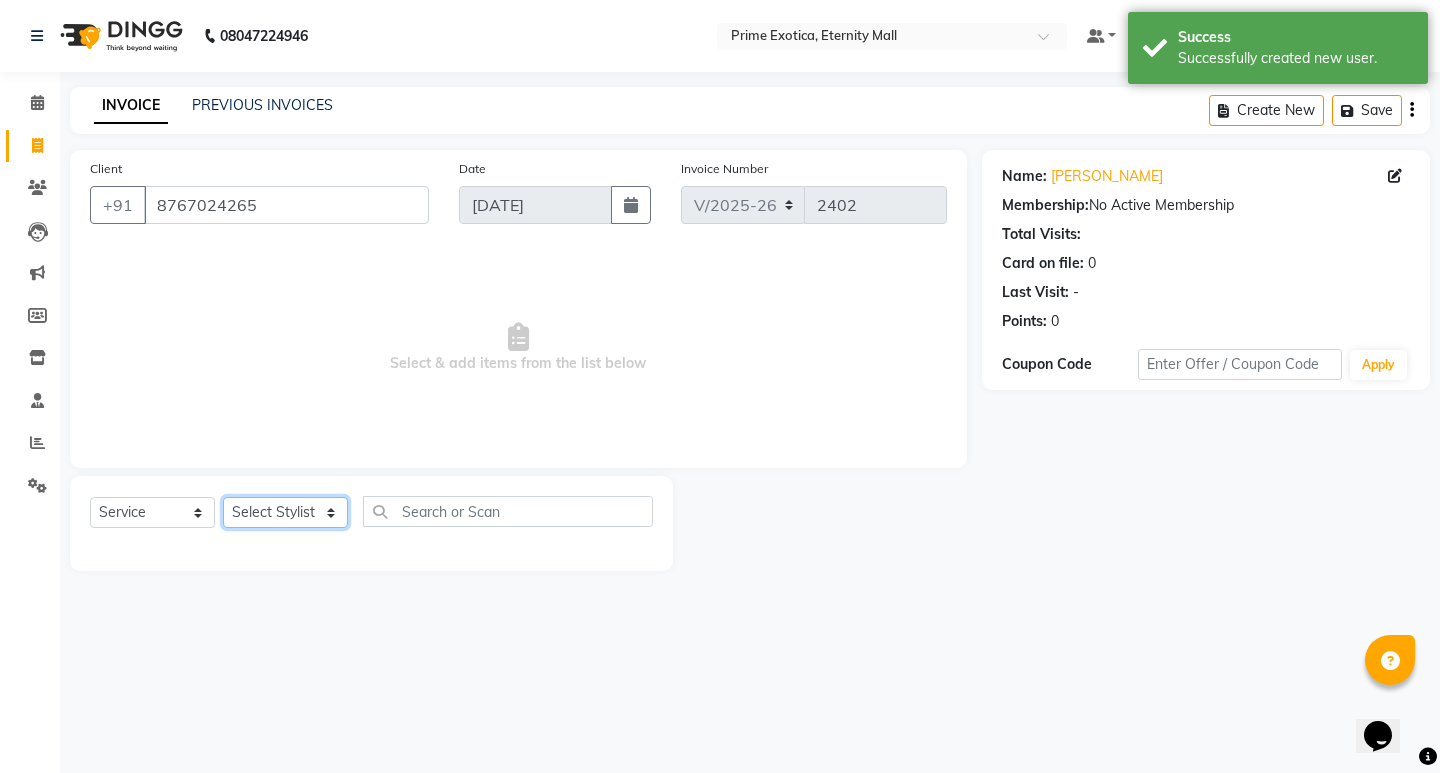 click on "Select Stylist AB  ADMIN ajay vikram lakshane [PERSON_NAME] Isha [PERSON_NAME]  [PERSON_NAME]" 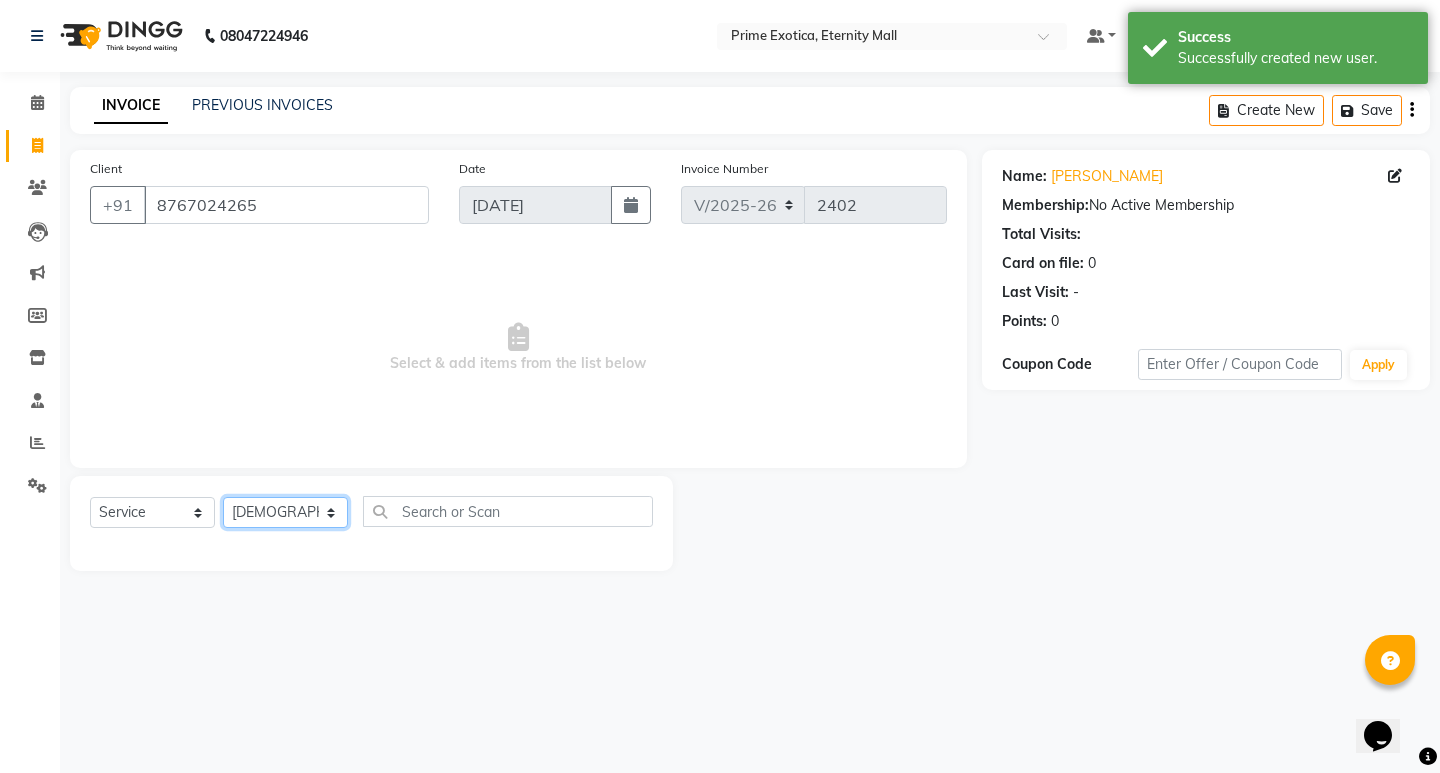 click on "Select Stylist AB  ADMIN ajay vikram lakshane [PERSON_NAME] Isha [PERSON_NAME]  [PERSON_NAME]" 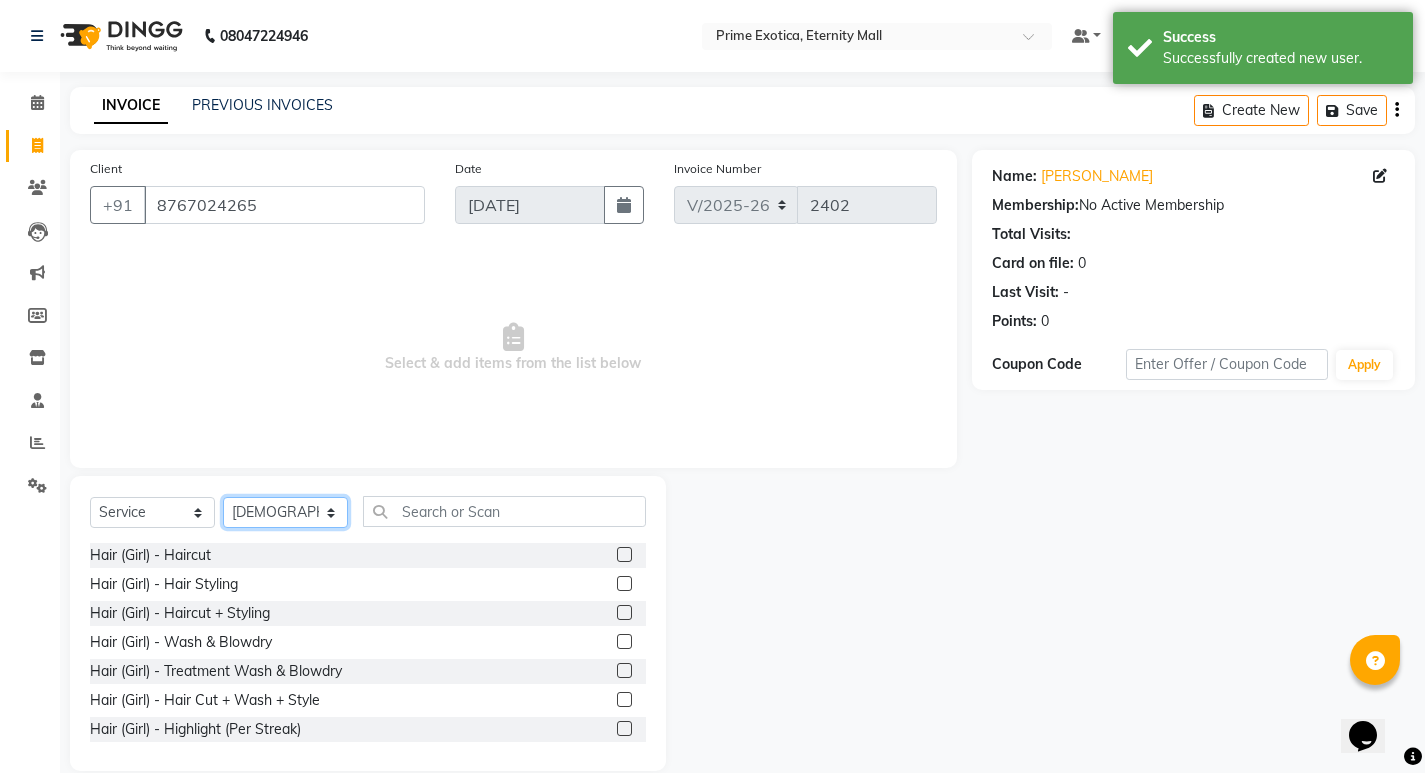 click on "Select Stylist AB  ADMIN ajay vikram lakshane [PERSON_NAME] Isha [PERSON_NAME]  [PERSON_NAME]" 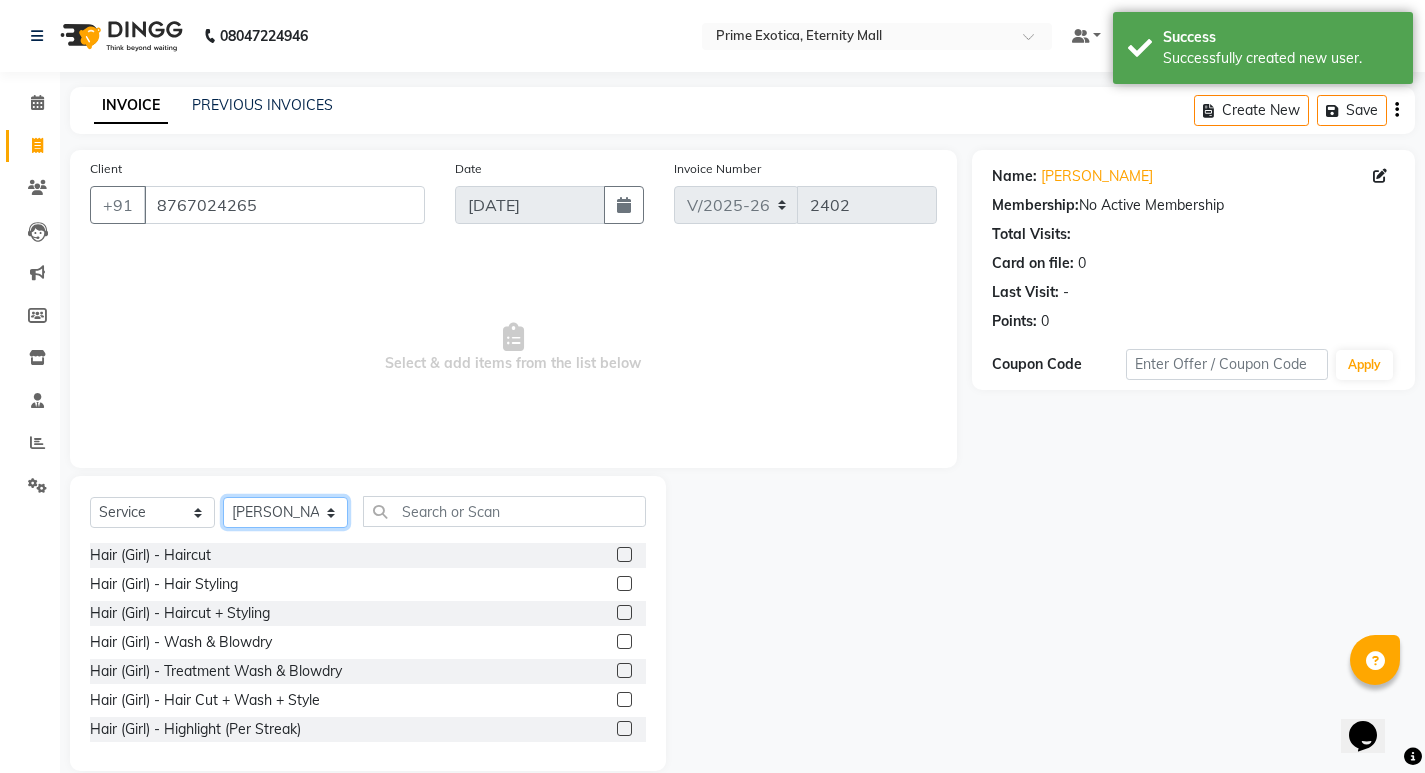 click on "Select Stylist AB  ADMIN ajay vikram lakshane [PERSON_NAME] Isha [PERSON_NAME]  [PERSON_NAME]" 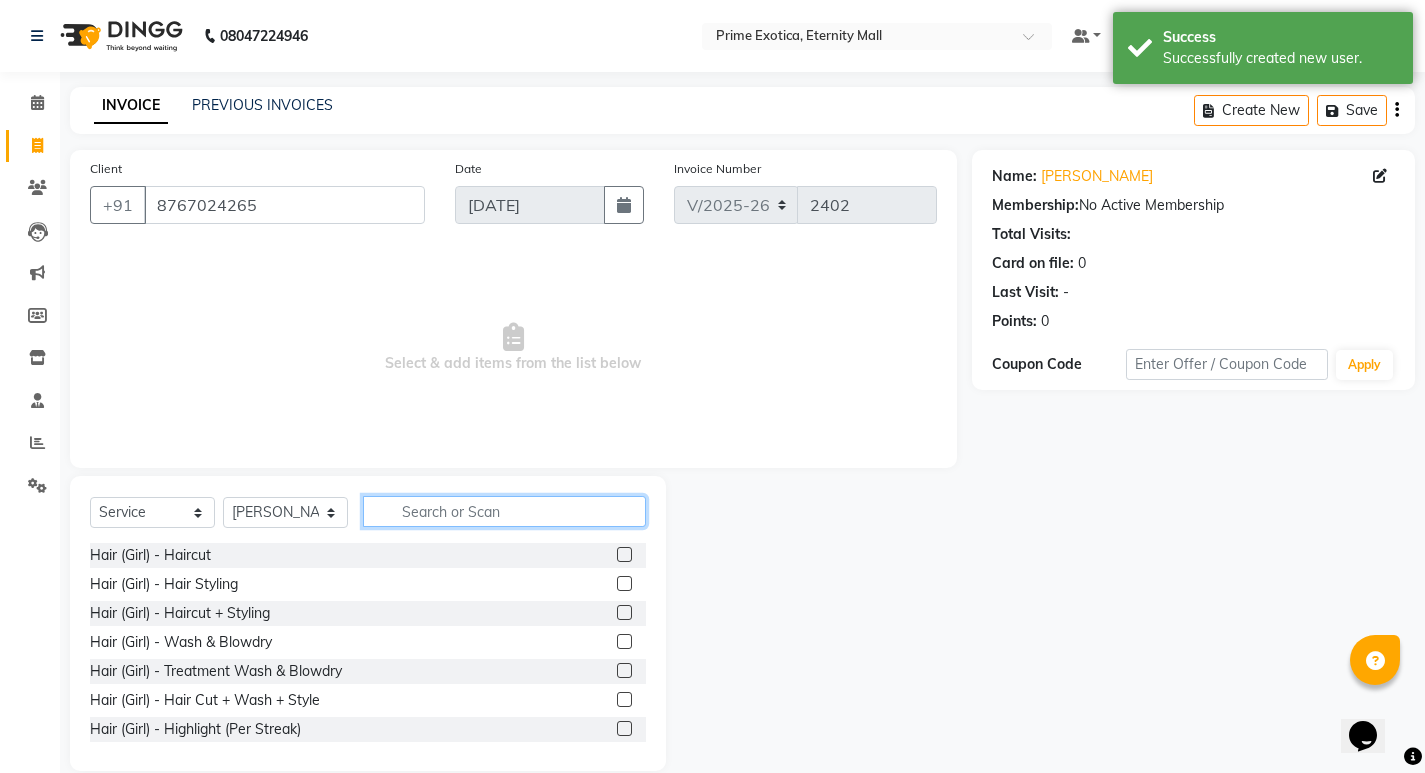 click 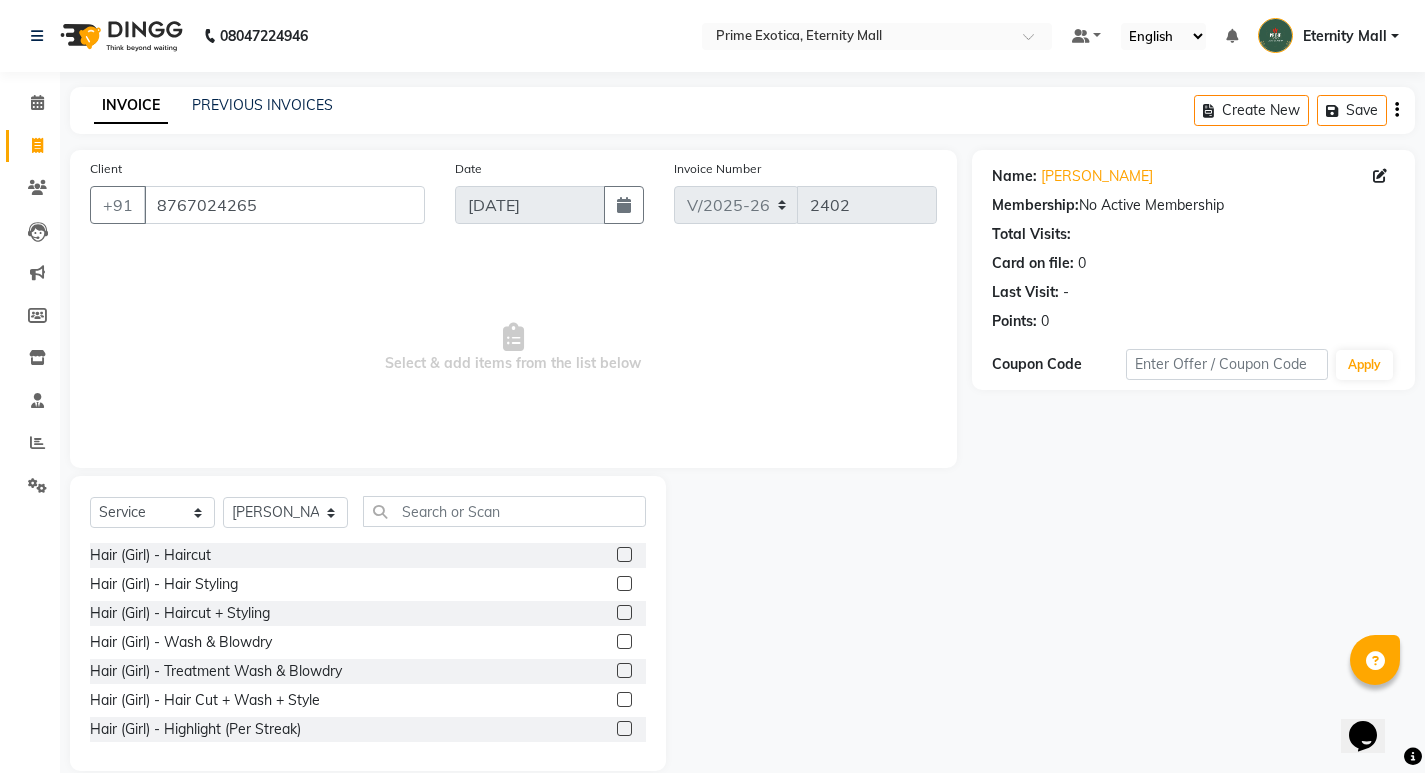 click 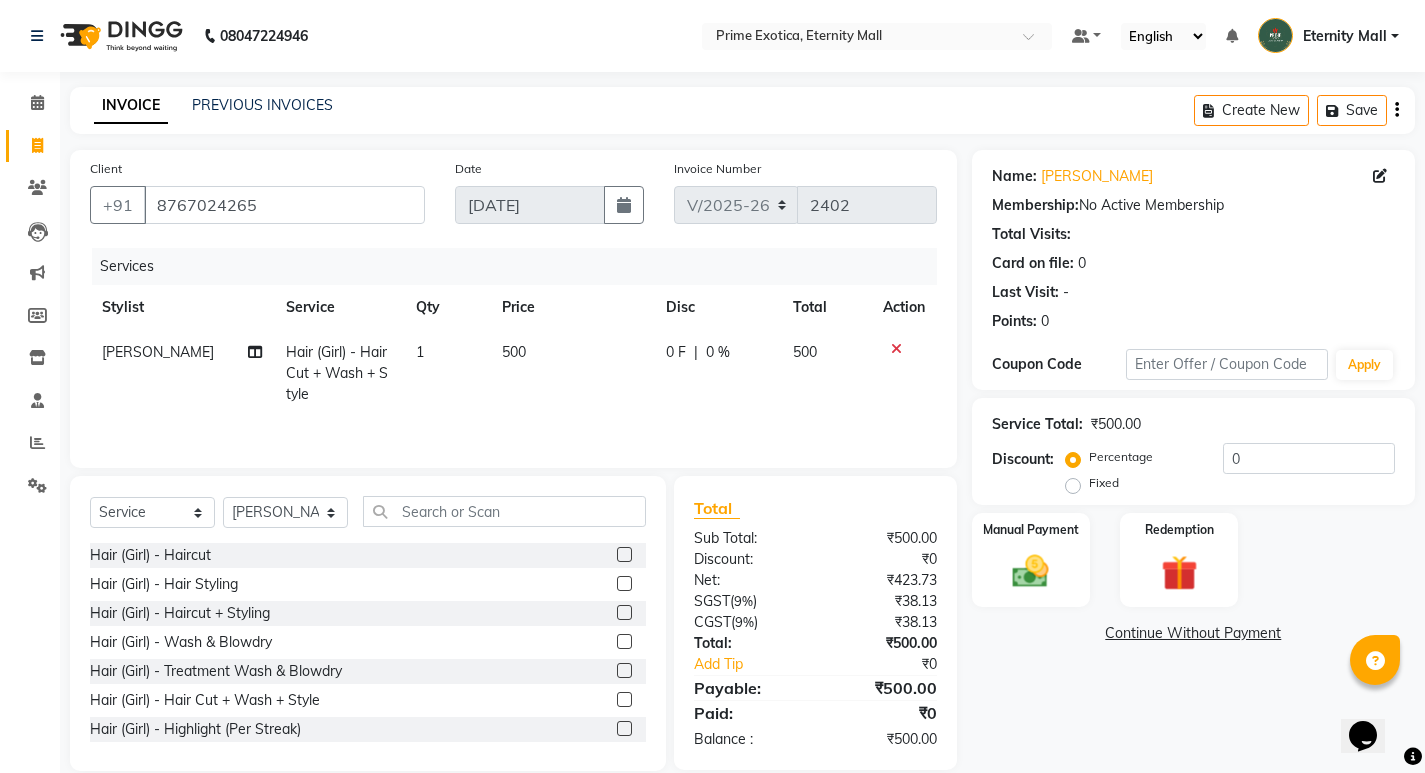 click on "500" 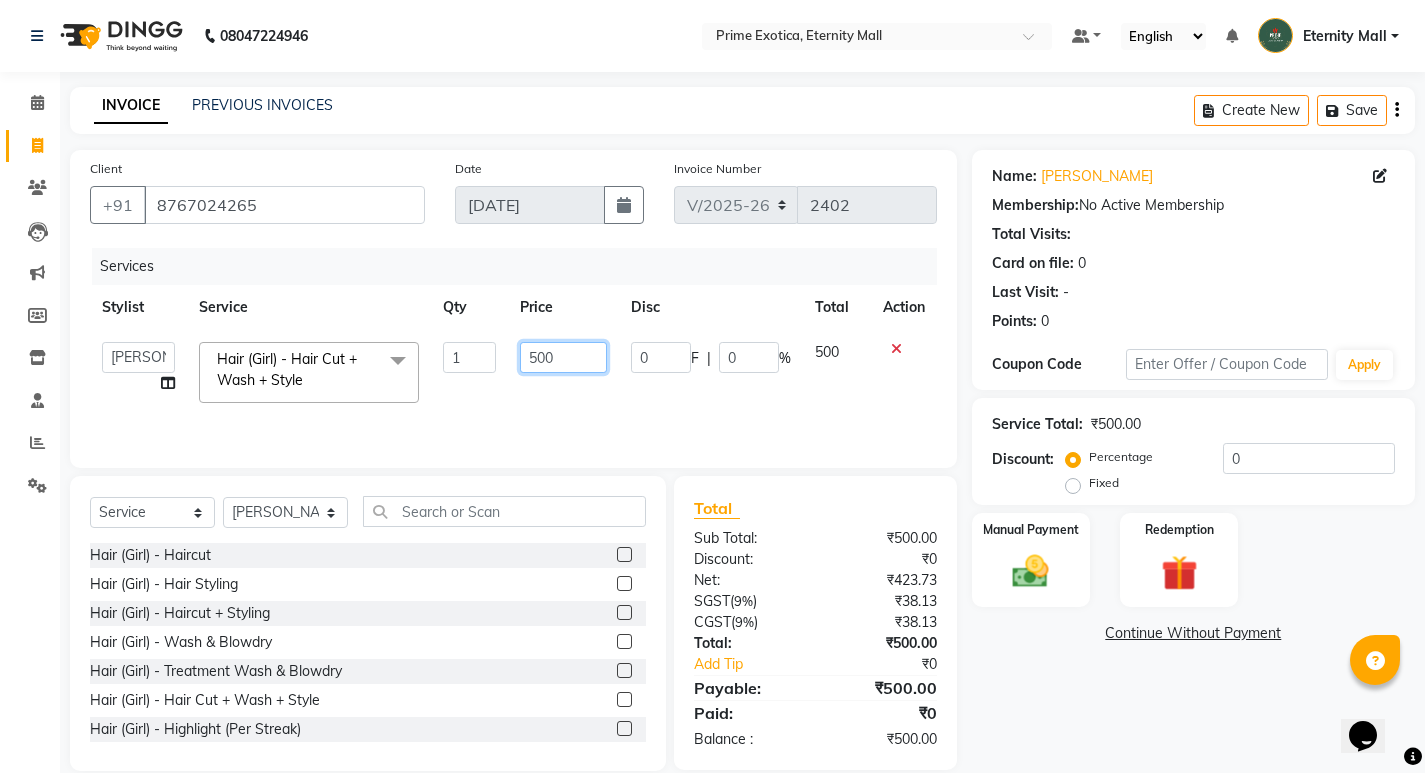 click on "500" 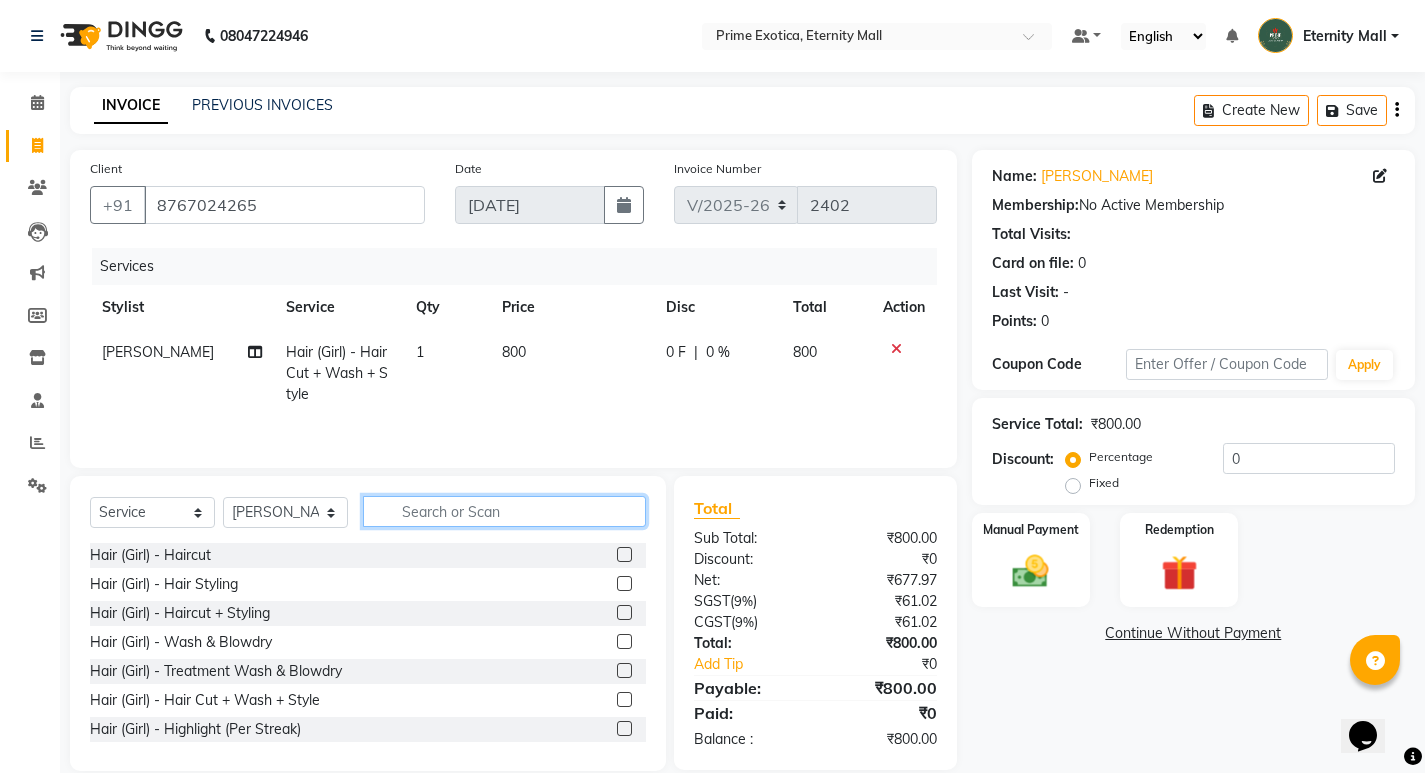 click 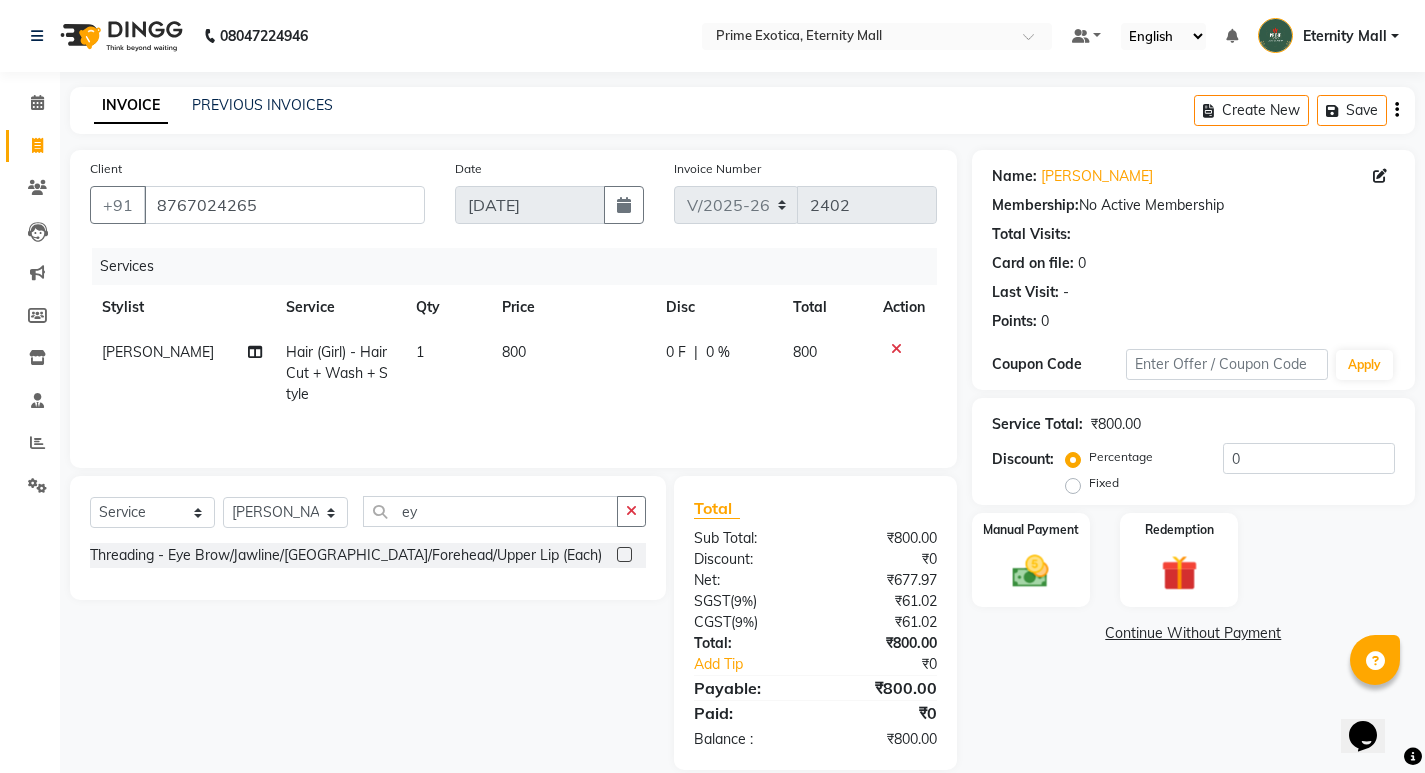 click 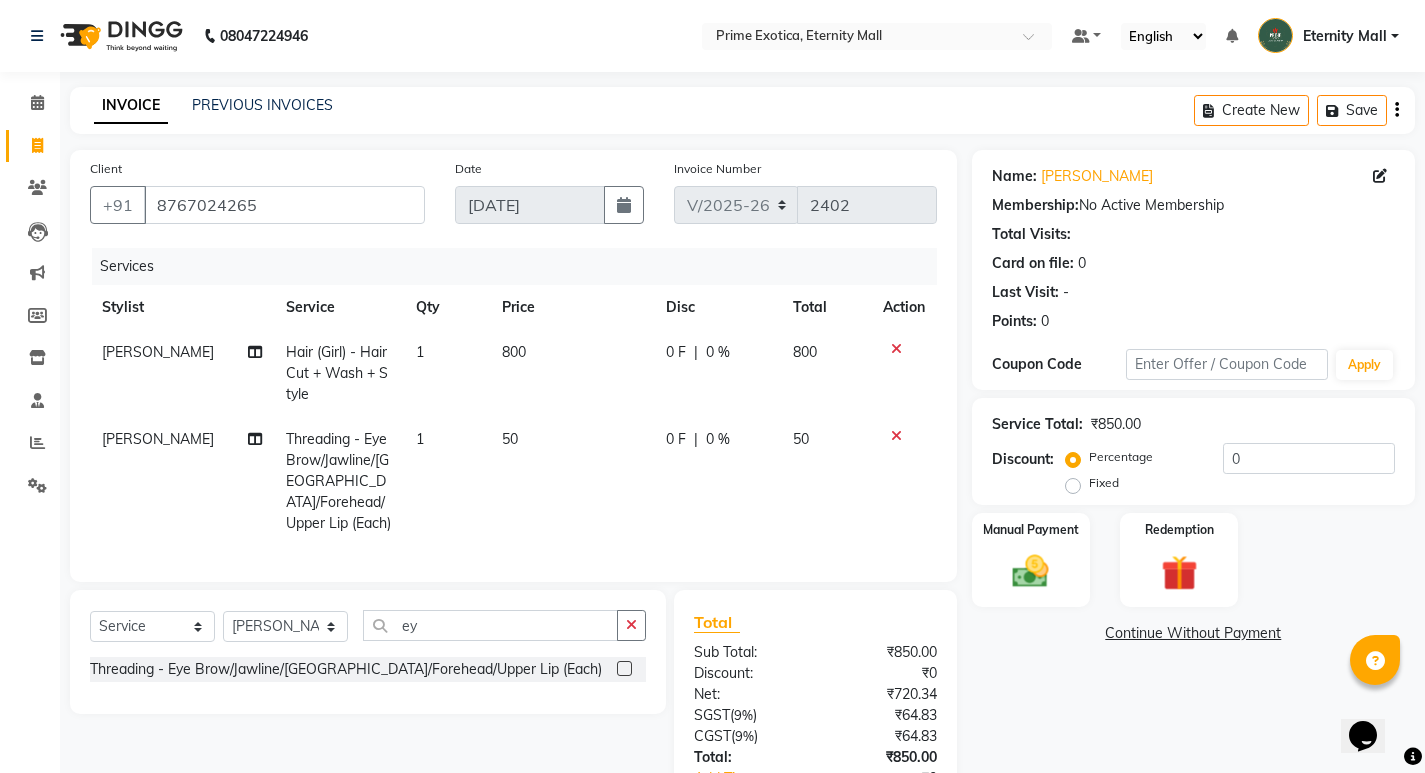 click on "1" 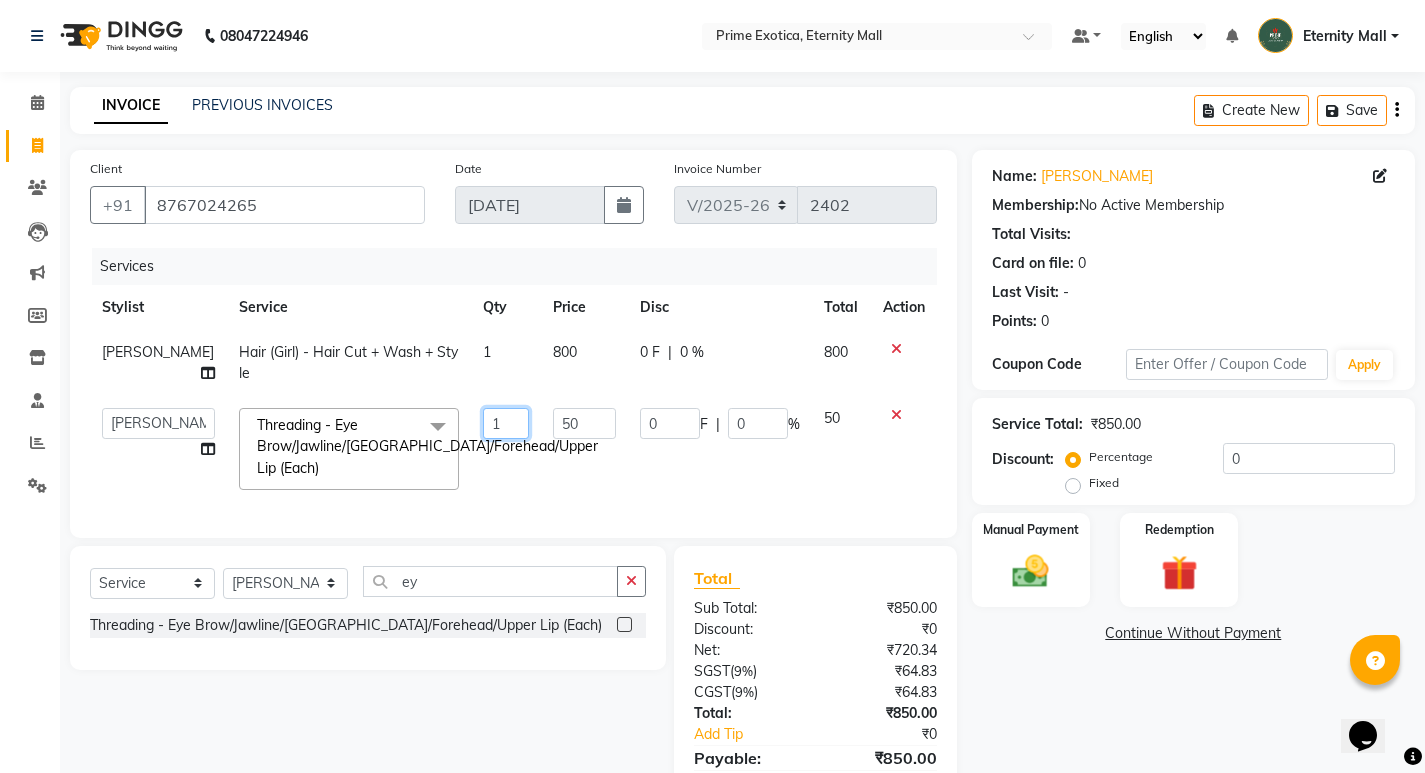 click on "1" 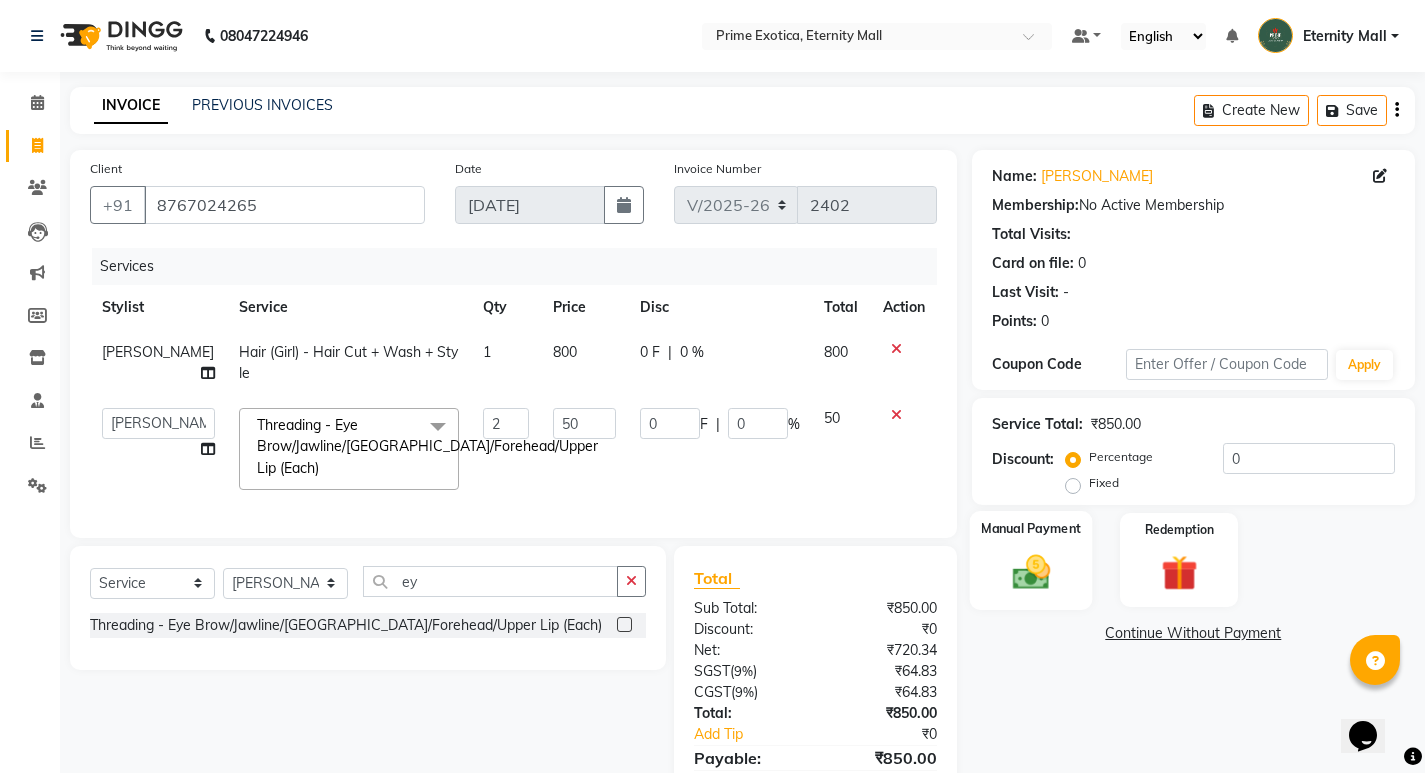 click on "Manual Payment" 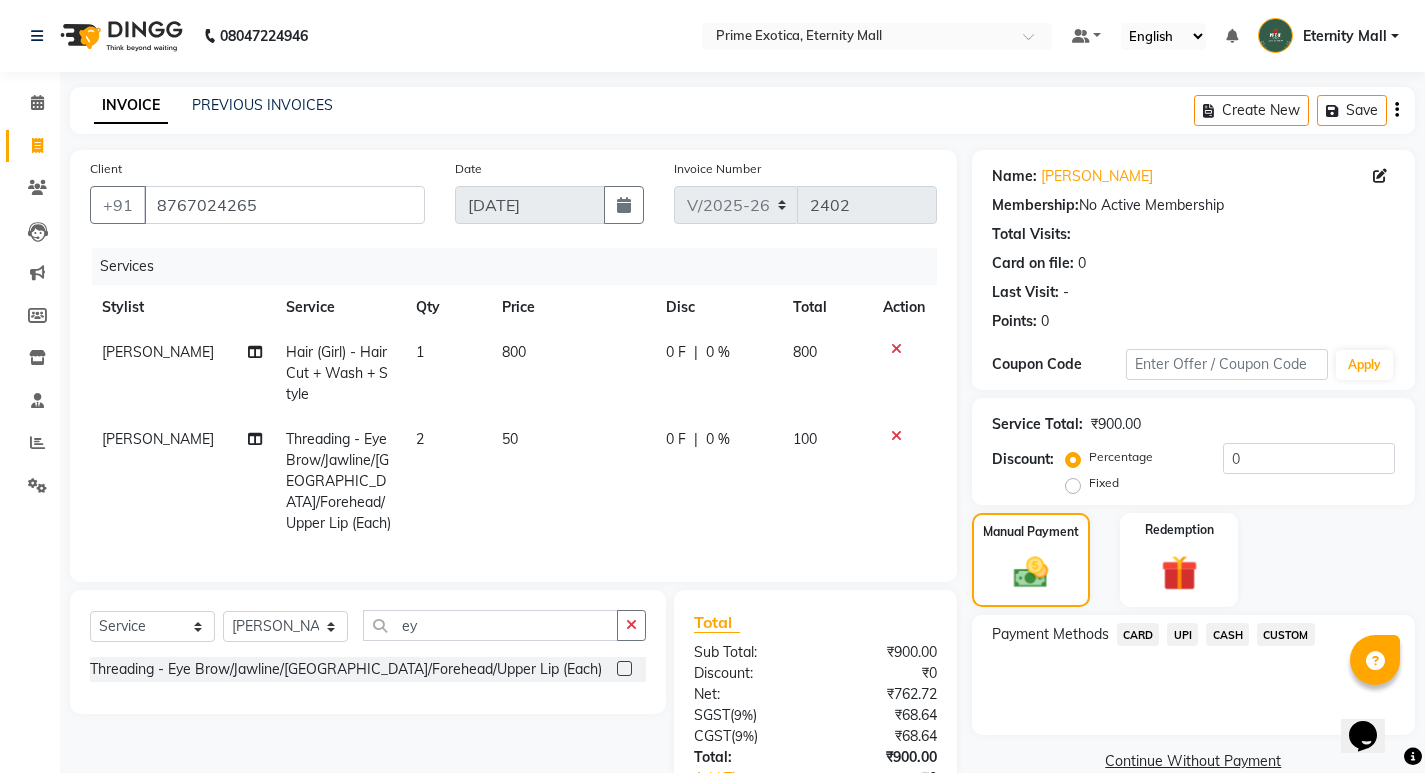 click on "UPI" 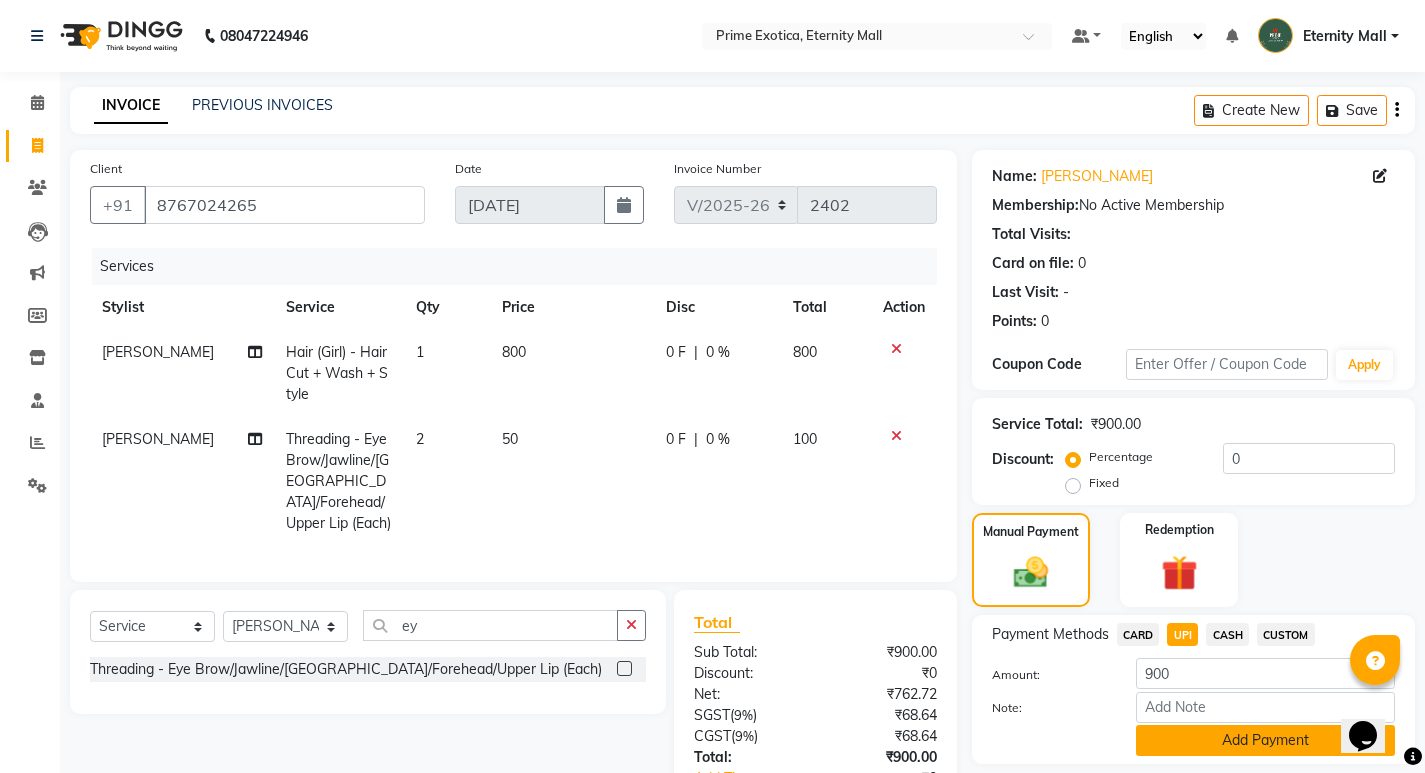 click on "Add Payment" 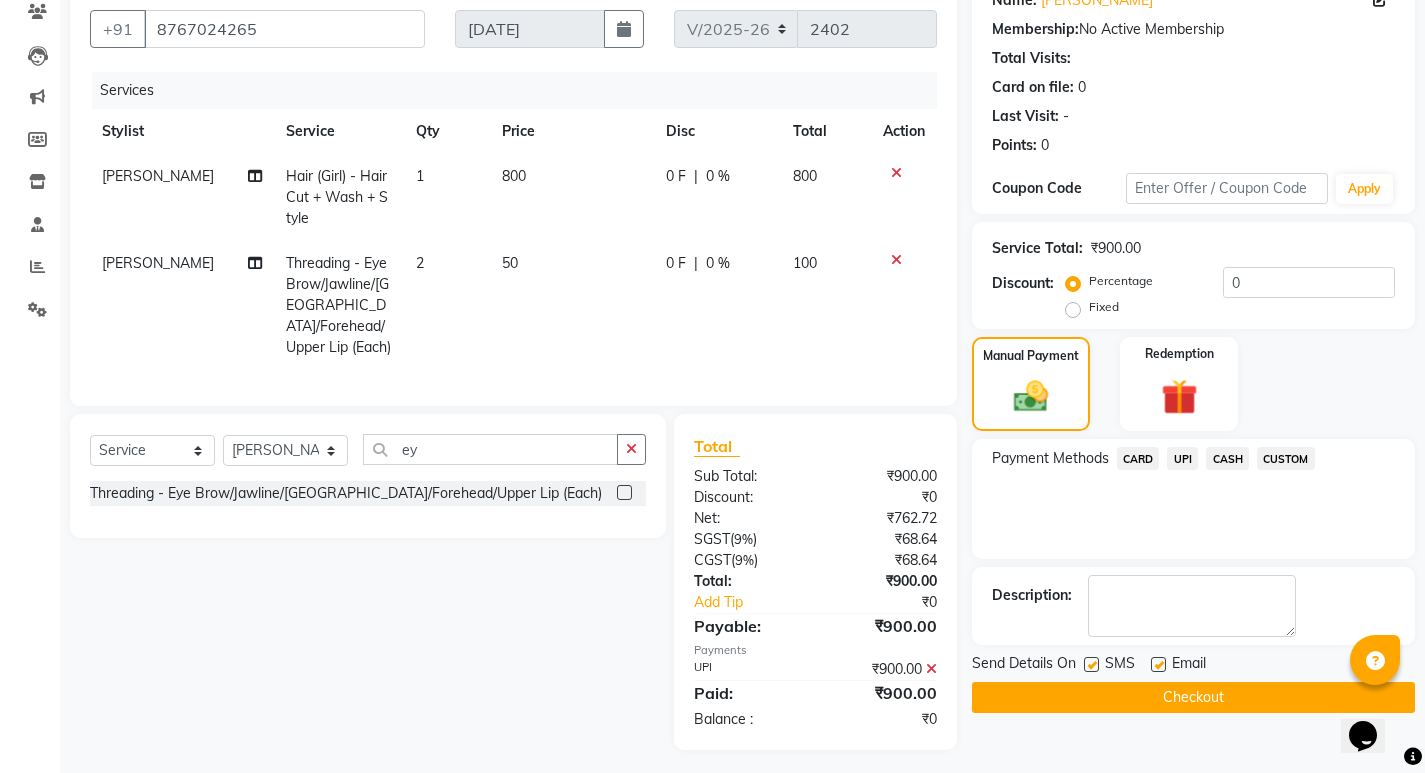 scroll, scrollTop: 177, scrollLeft: 0, axis: vertical 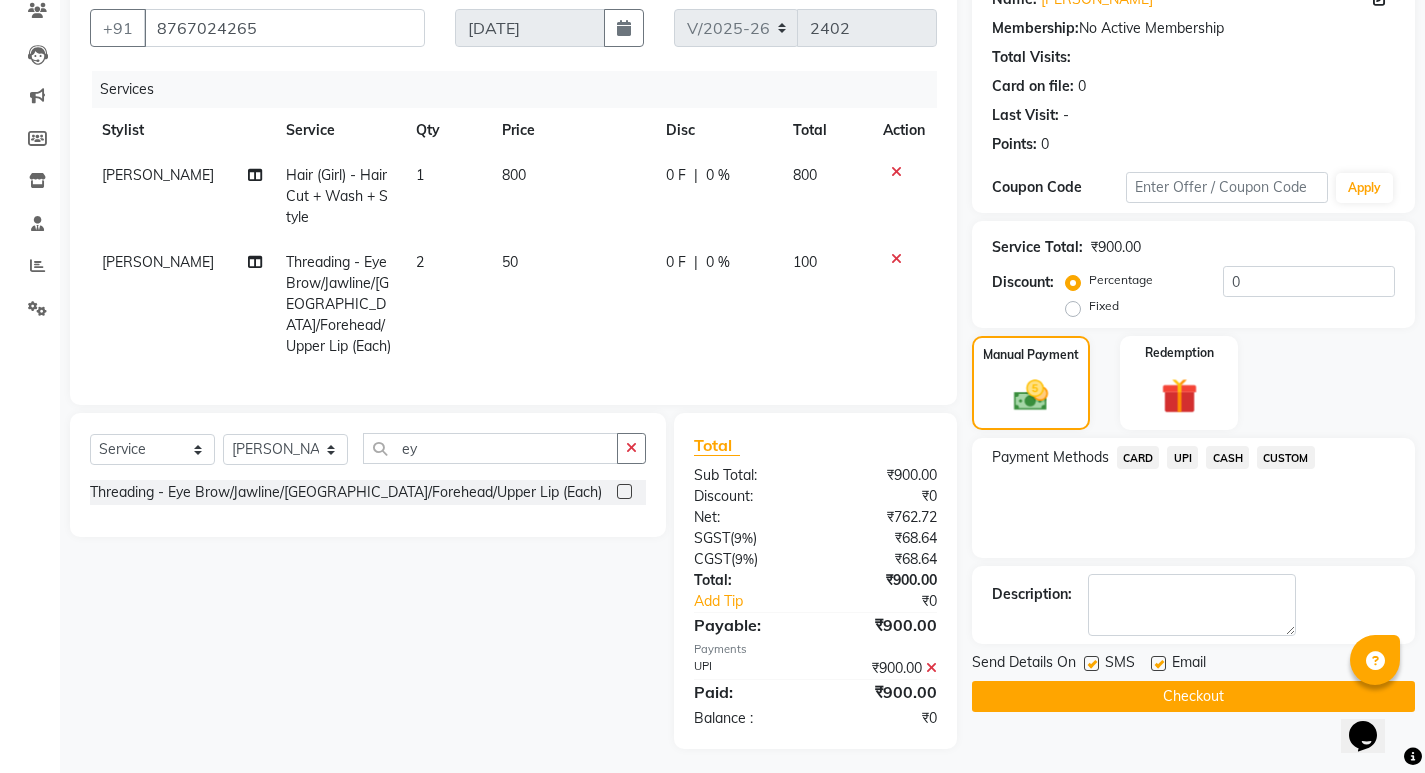 click on "Checkout" 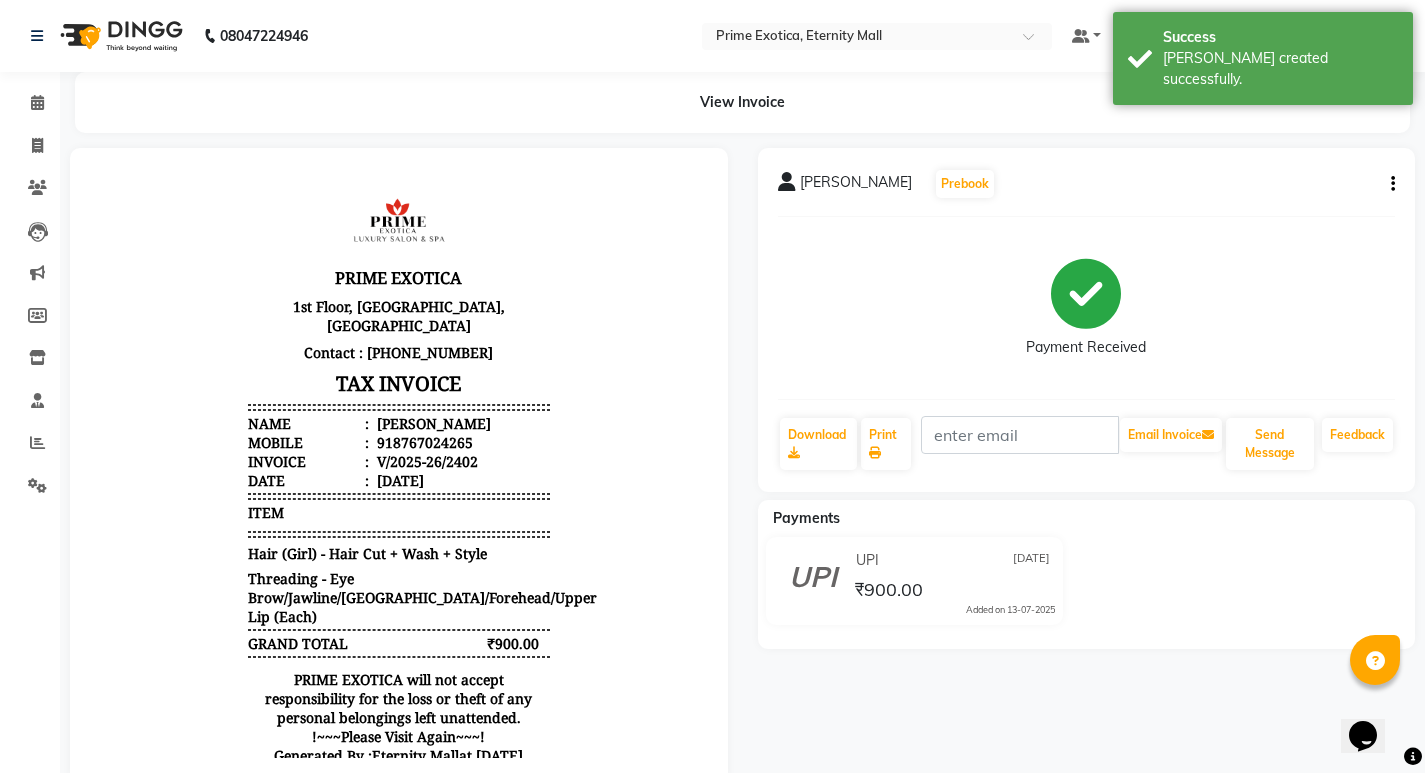 scroll, scrollTop: 0, scrollLeft: 0, axis: both 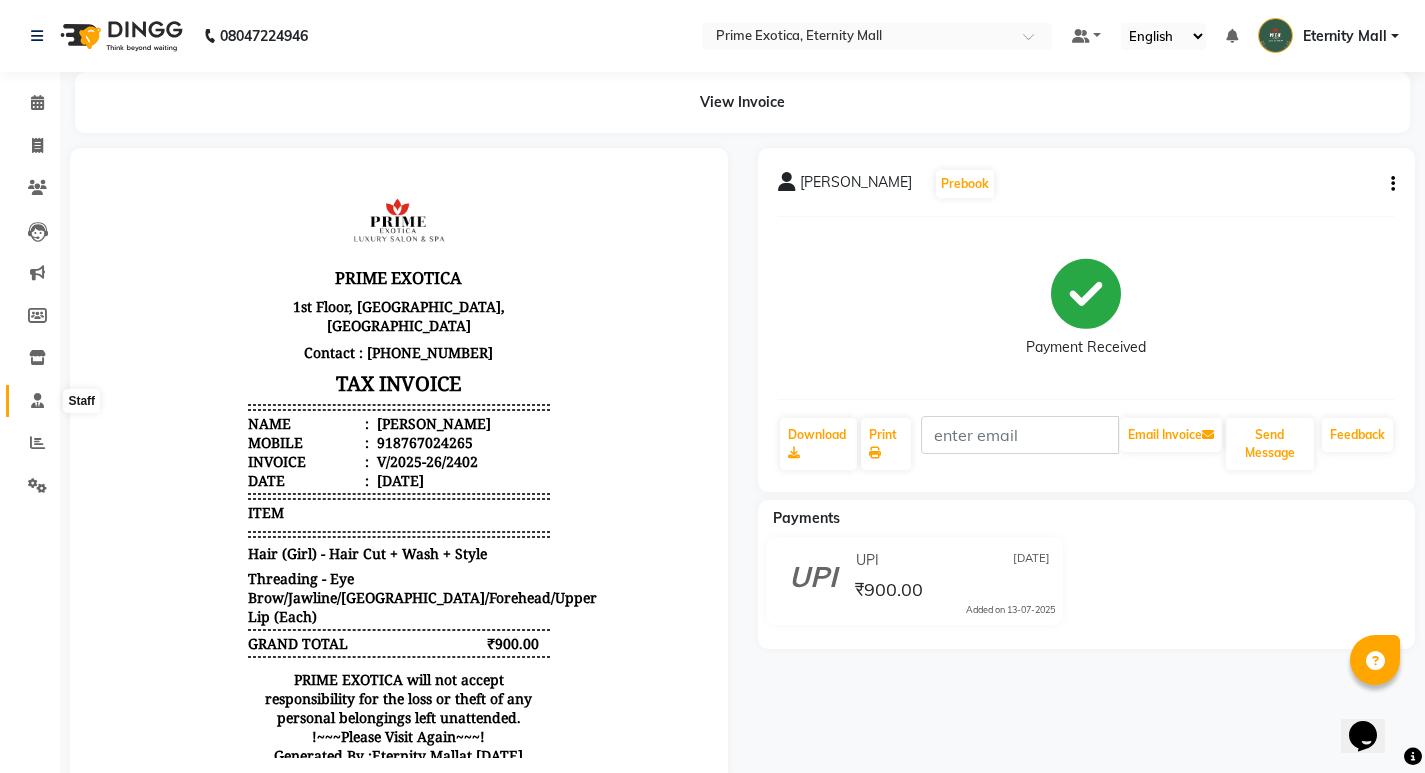 click 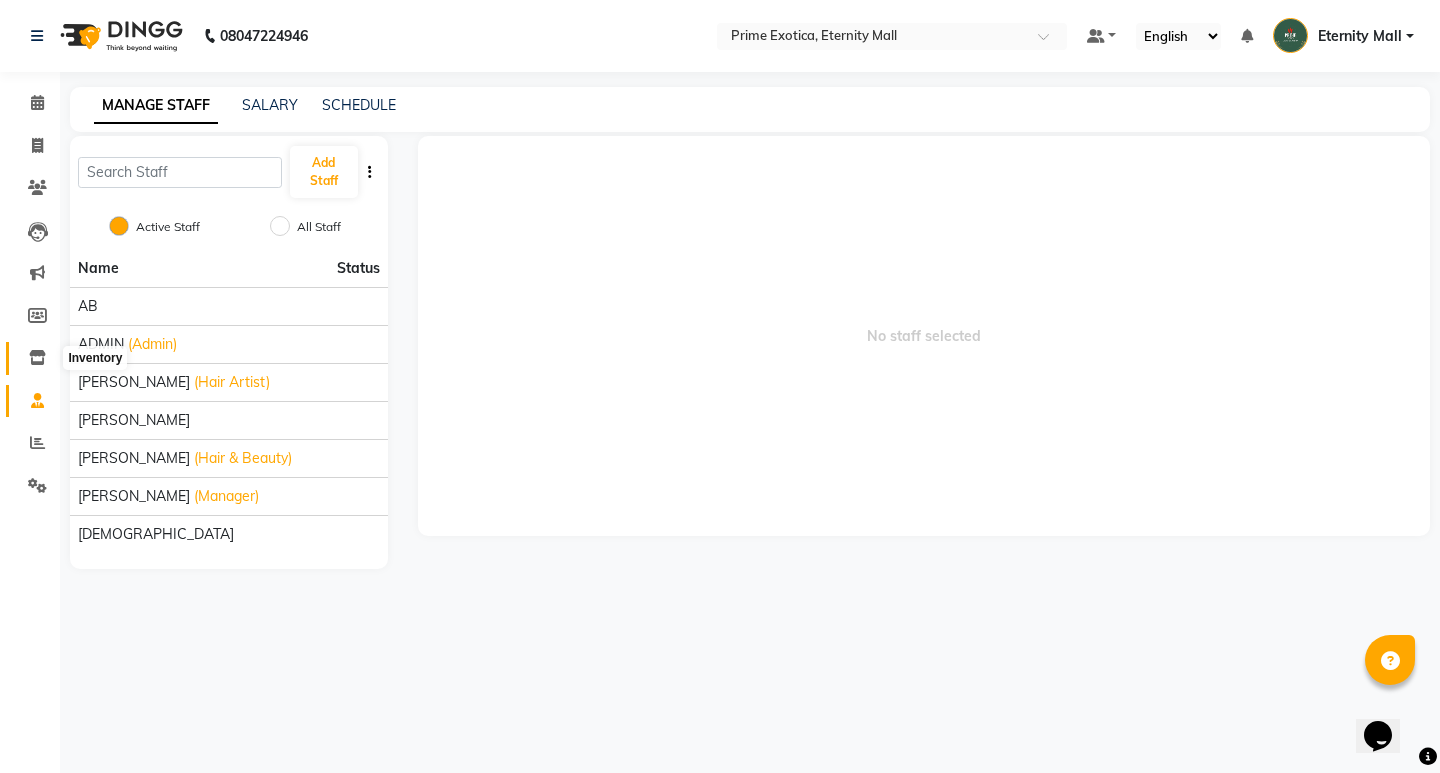 click 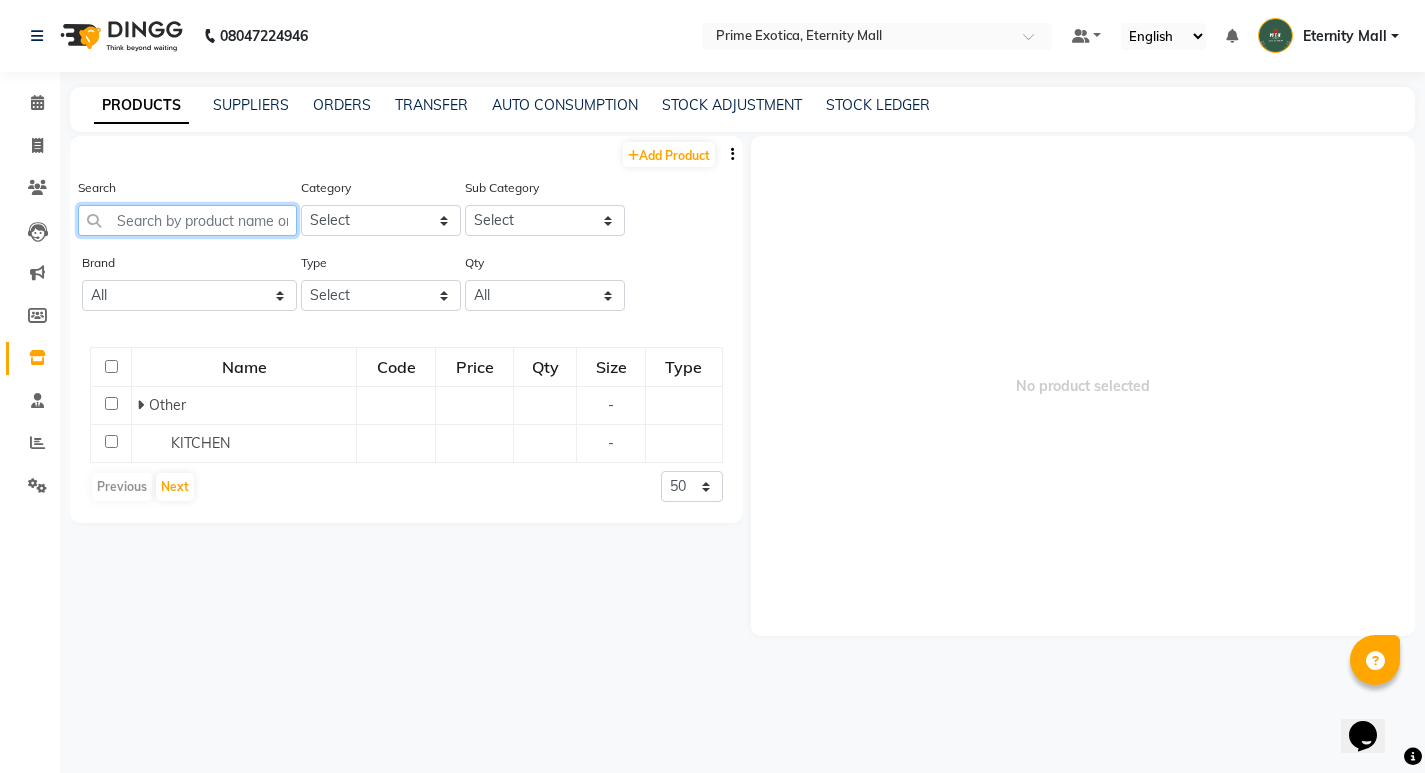click 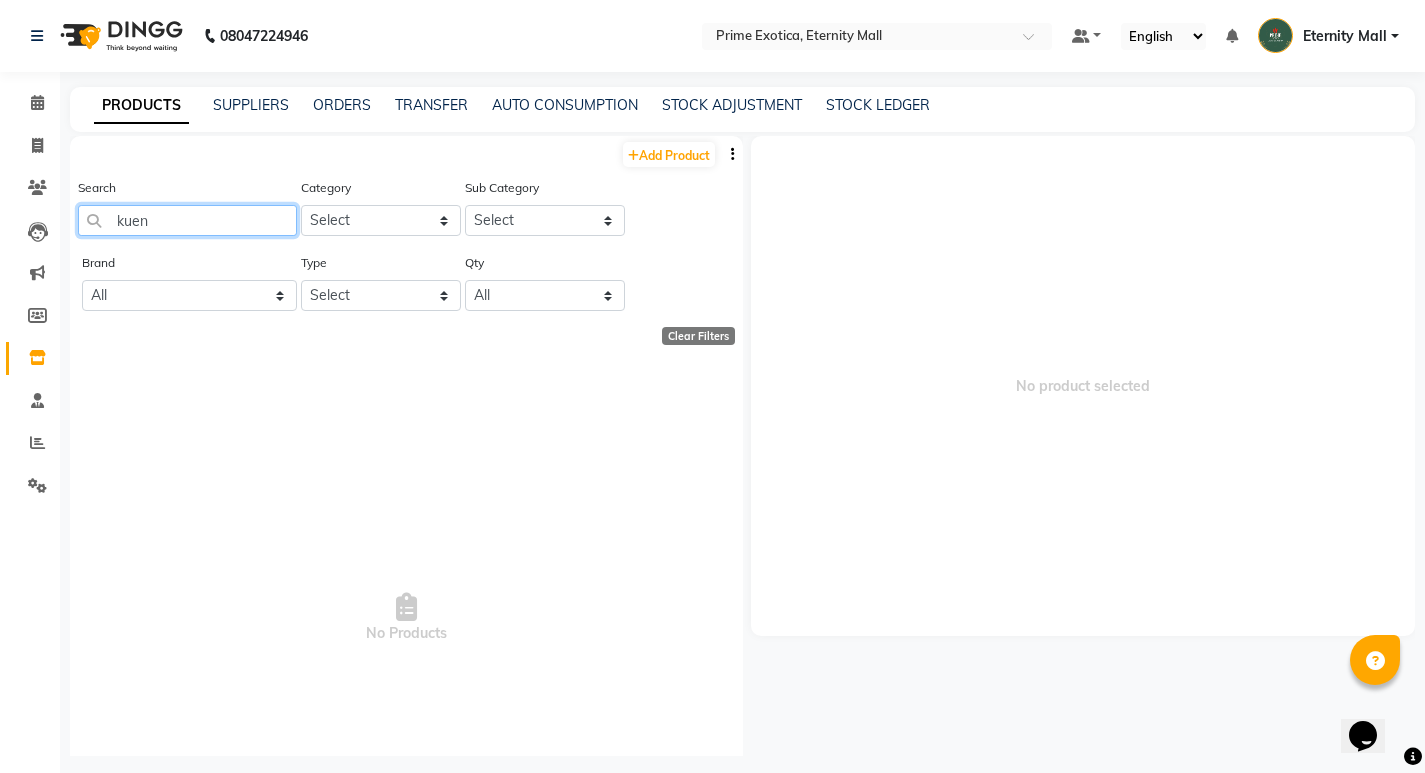 click on "kuen" 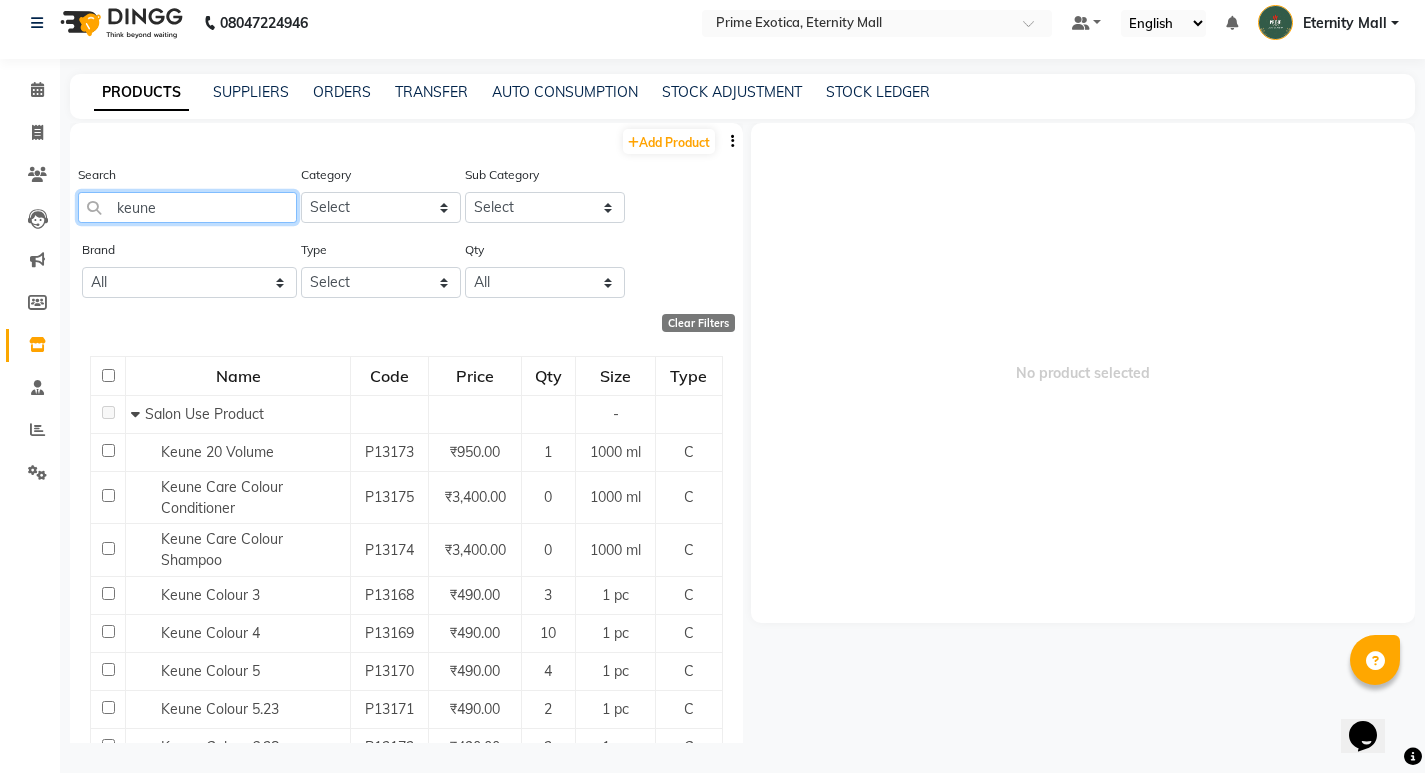 scroll, scrollTop: 0, scrollLeft: 0, axis: both 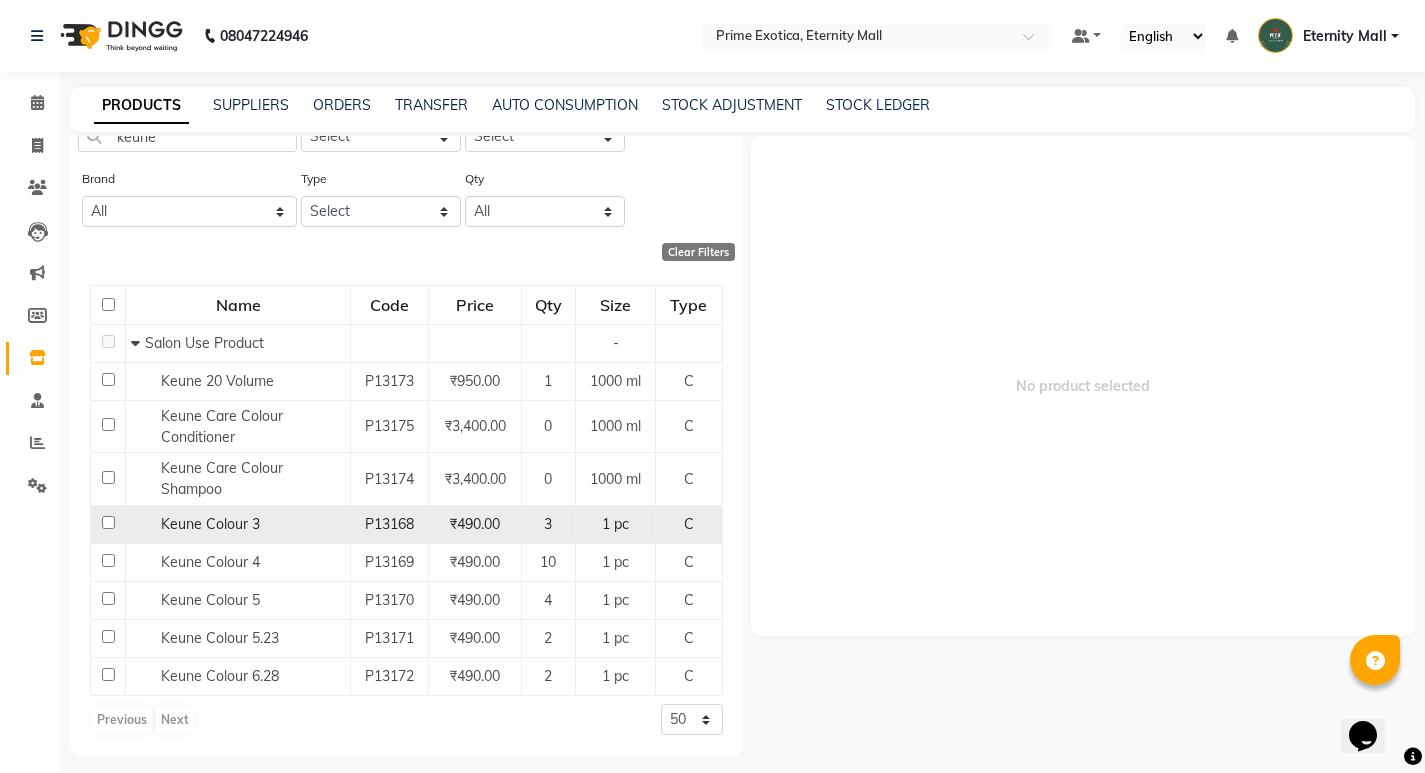 click 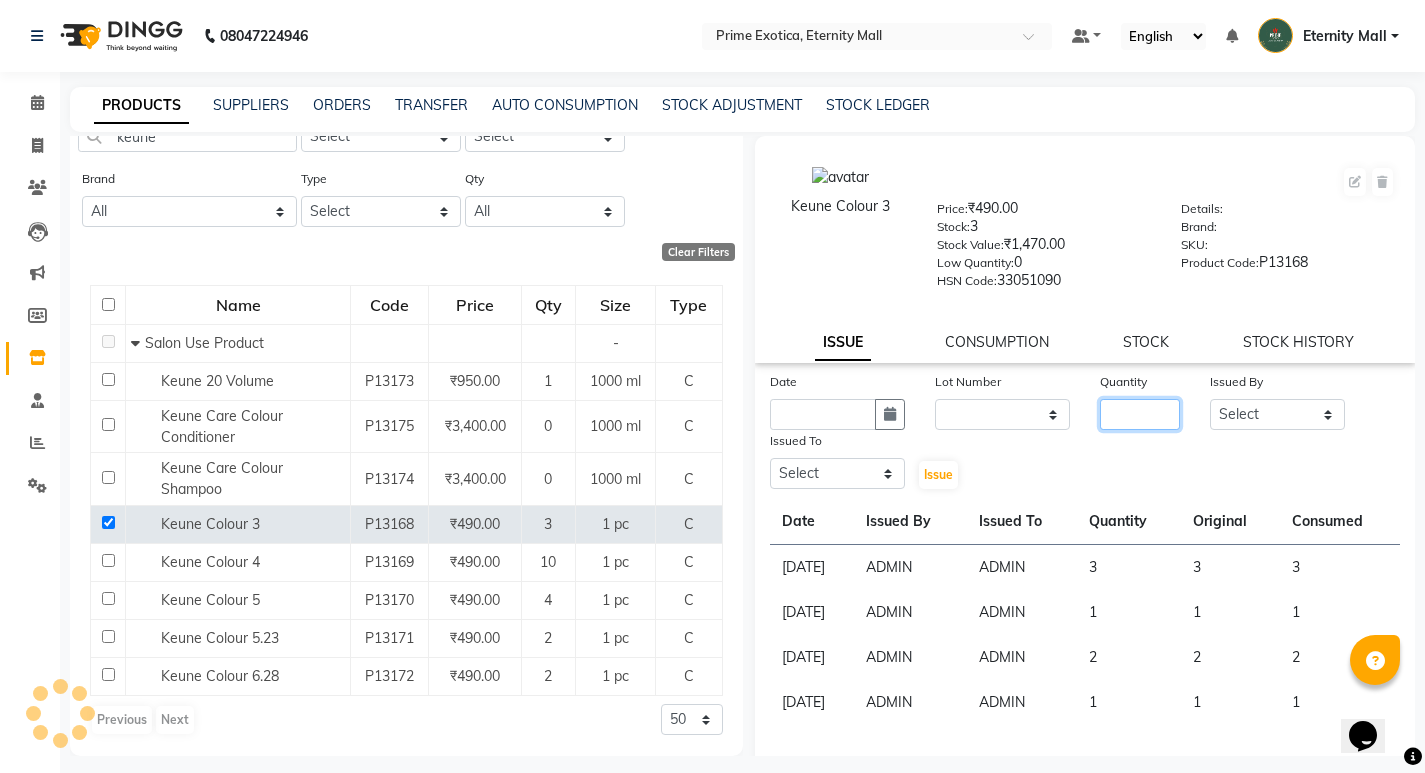 click 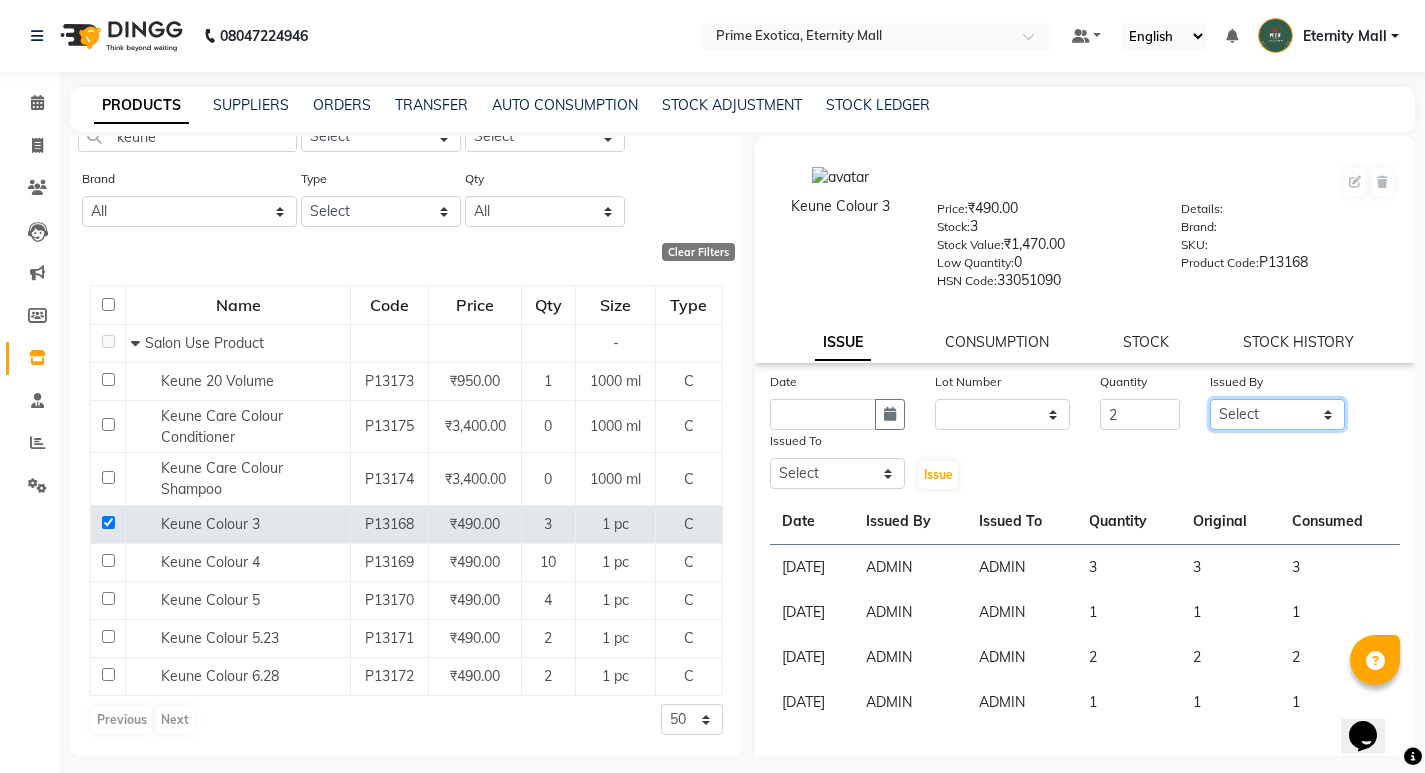 click on "Select AB  ADMIN ajay vikram lakshane [PERSON_NAME] Isha [PERSON_NAME]  [PERSON_NAME]" 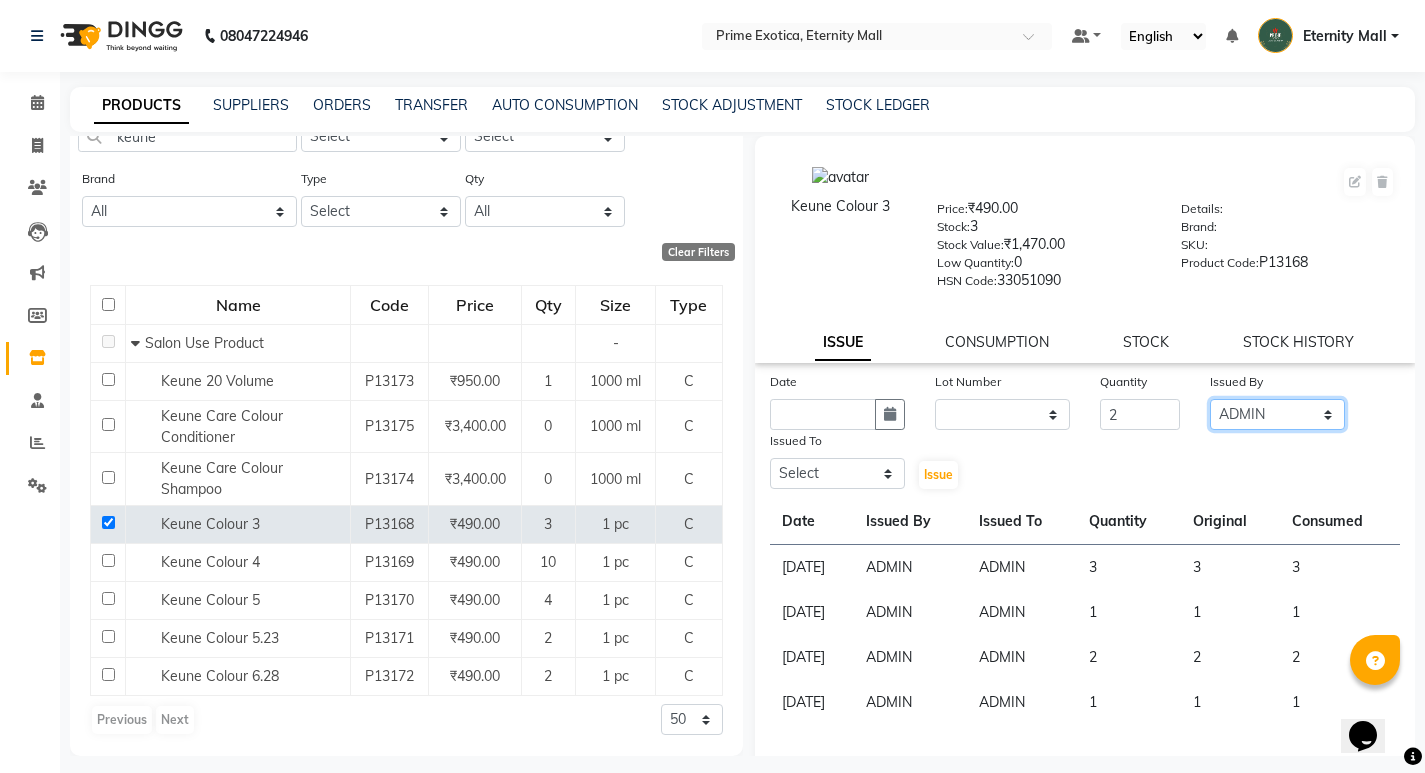 click on "Select AB  ADMIN ajay vikram lakshane [PERSON_NAME] Isha [PERSON_NAME]  [PERSON_NAME]" 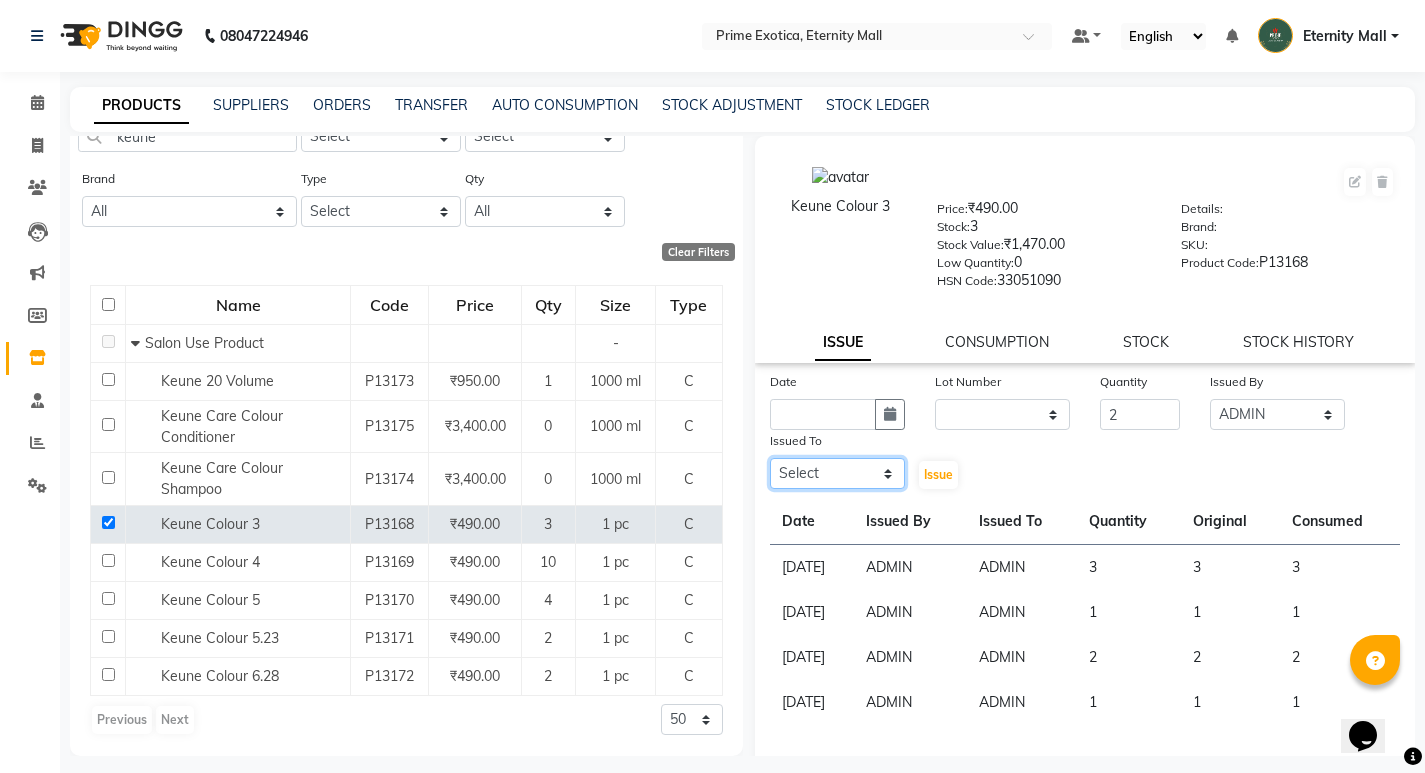 click on "Select AB  ADMIN ajay vikram lakshane [PERSON_NAME] Isha [PERSON_NAME]  [PERSON_NAME]" 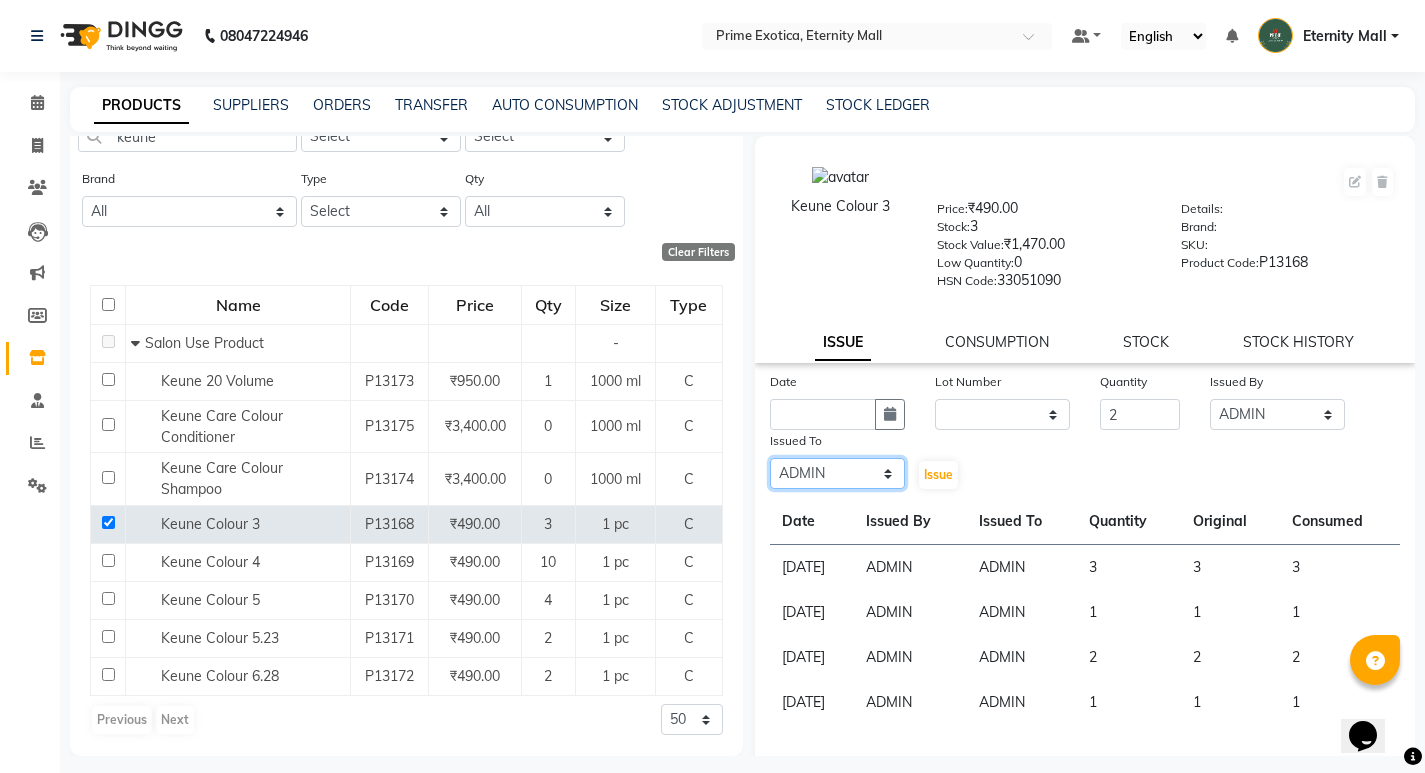 click on "Select AB  ADMIN ajay vikram lakshane [PERSON_NAME] Isha [PERSON_NAME]  [PERSON_NAME]" 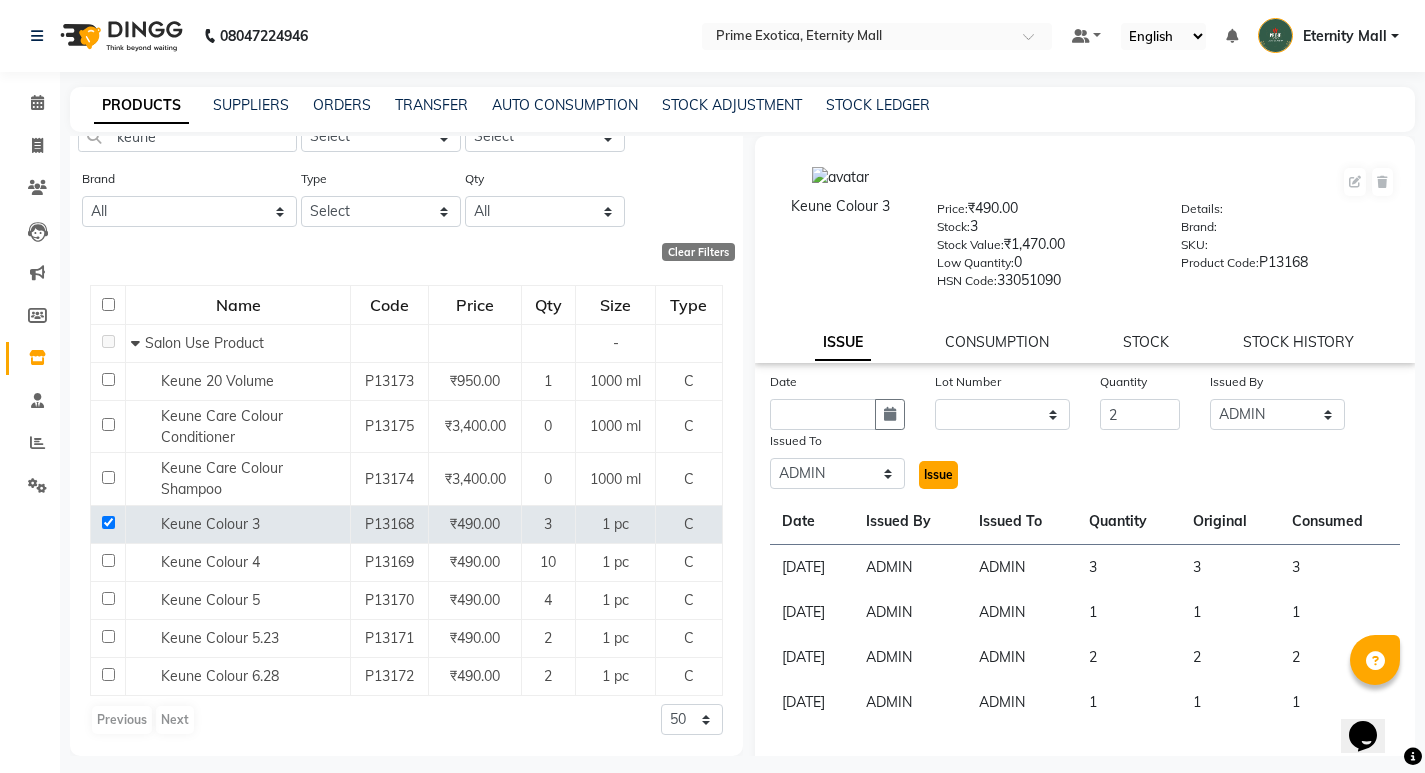 click on "Issue" 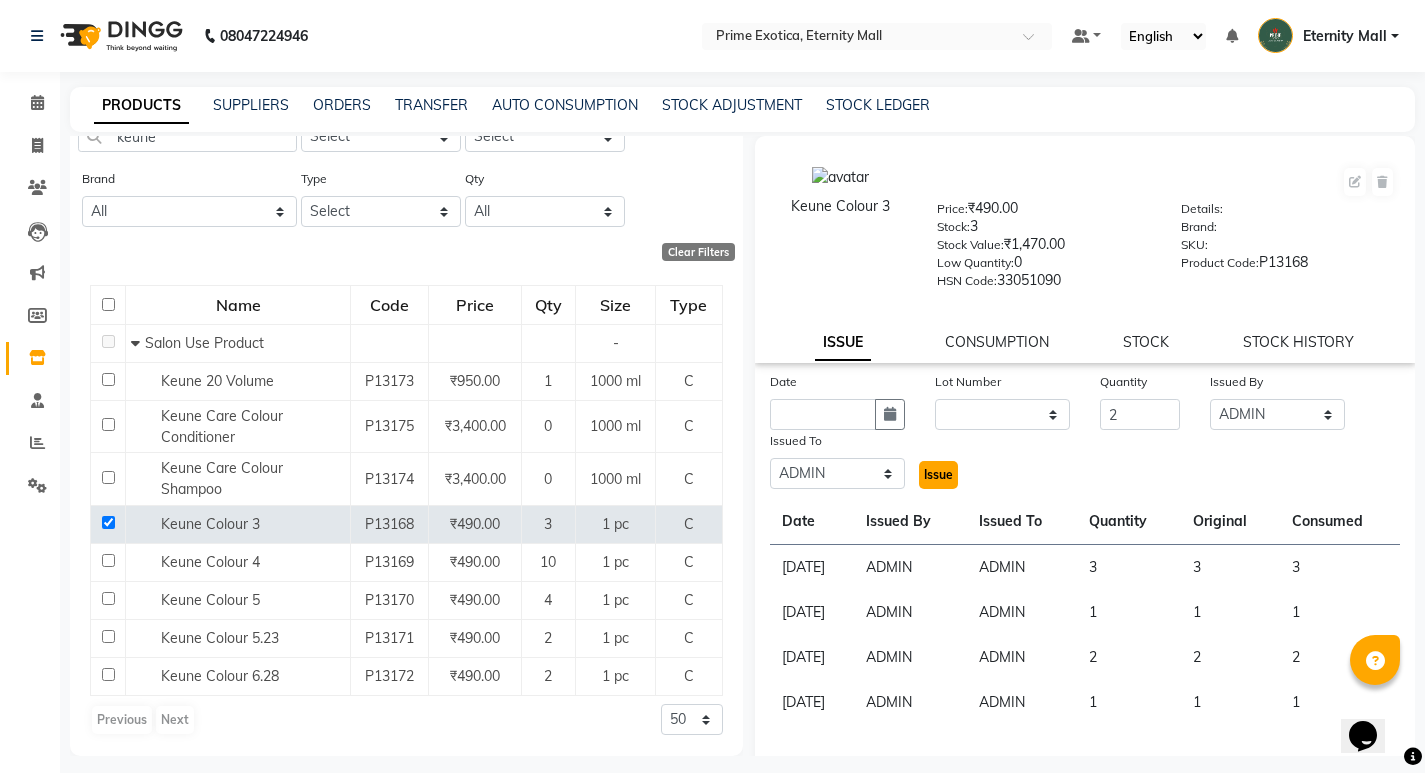 click on "Issue" 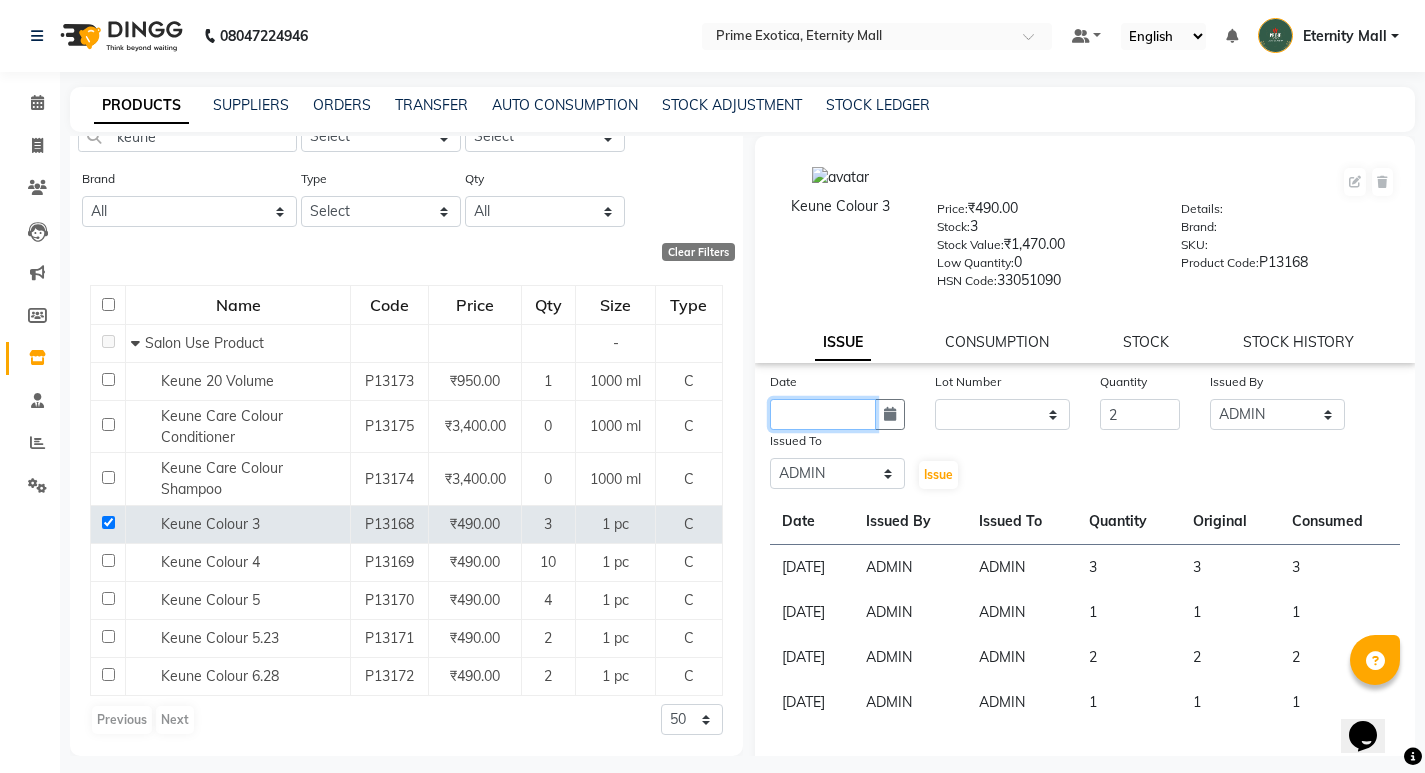 click 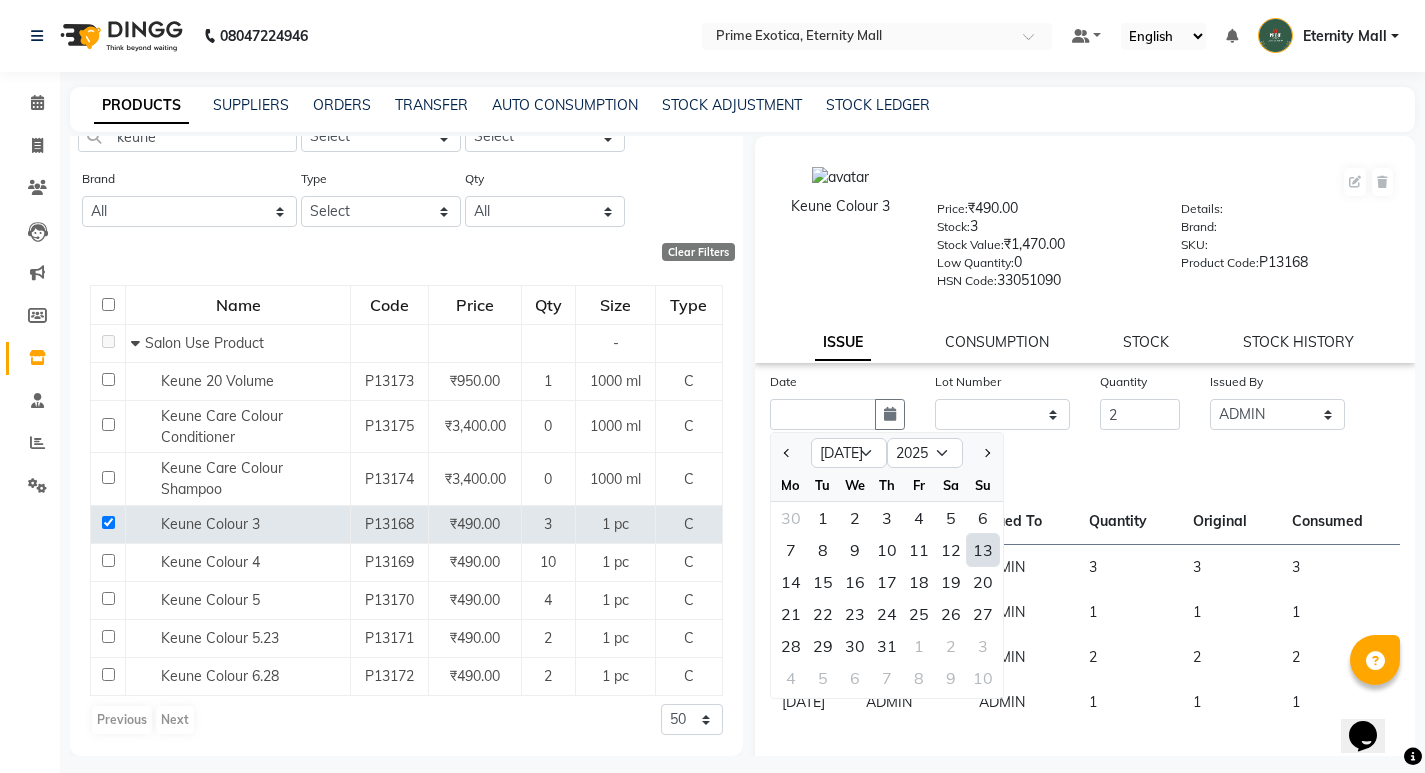 click on "13" 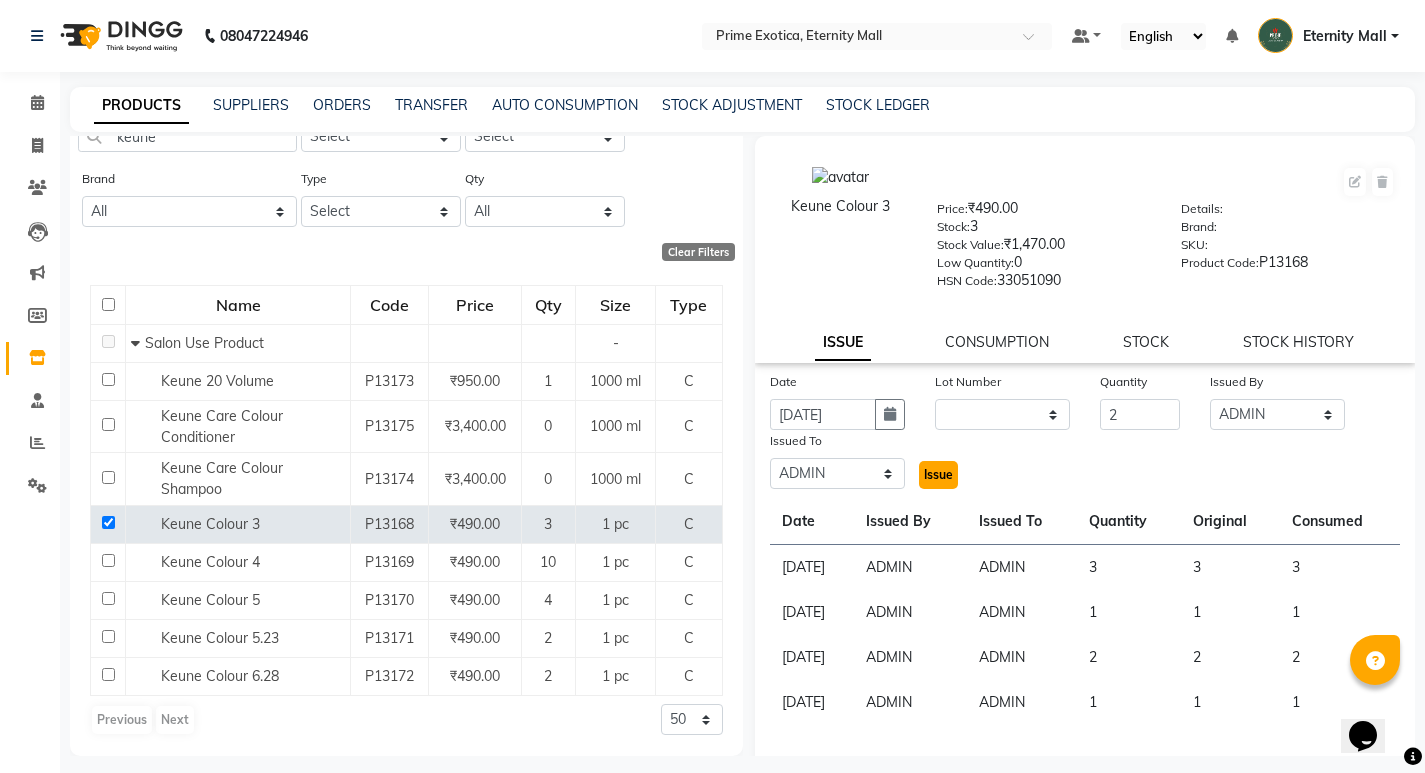 click on "Issue" 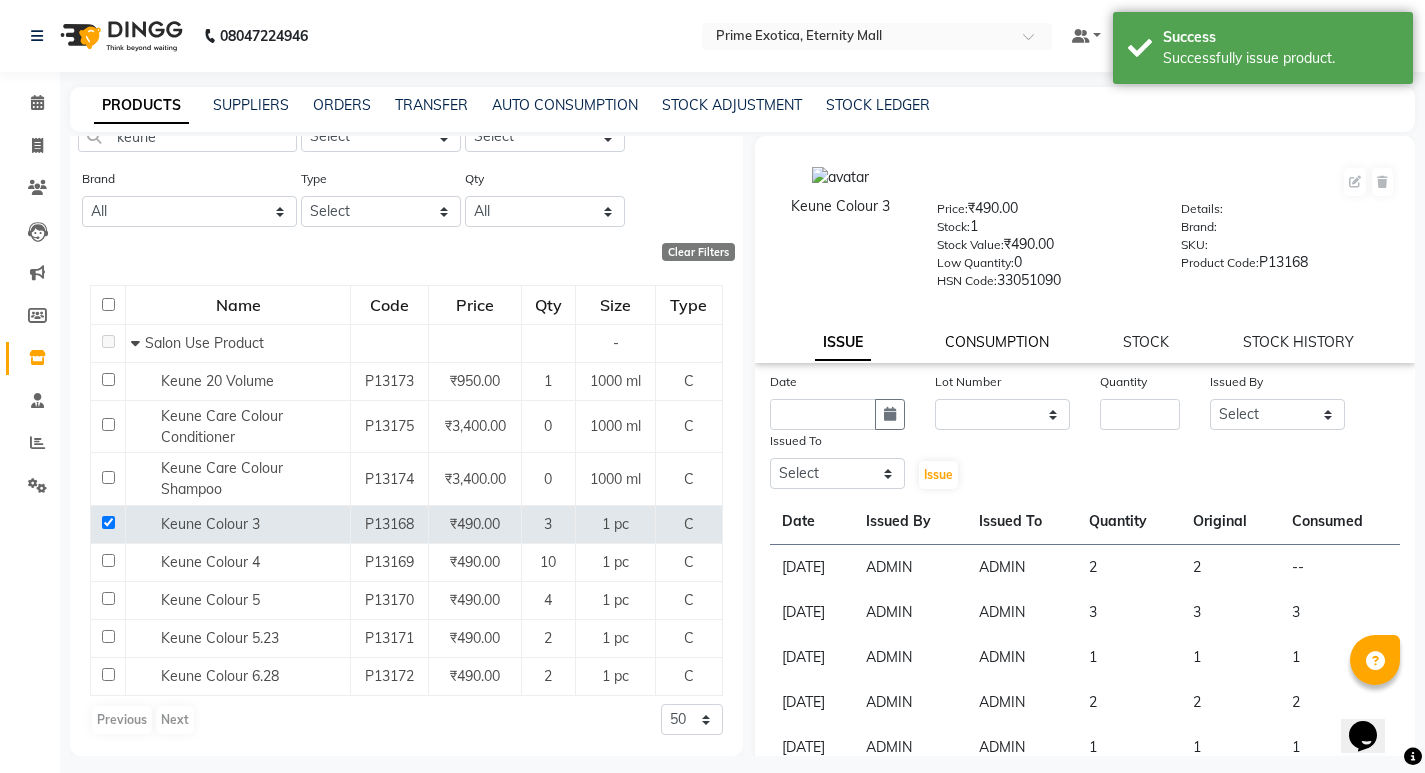 click on "CONSUMPTION" 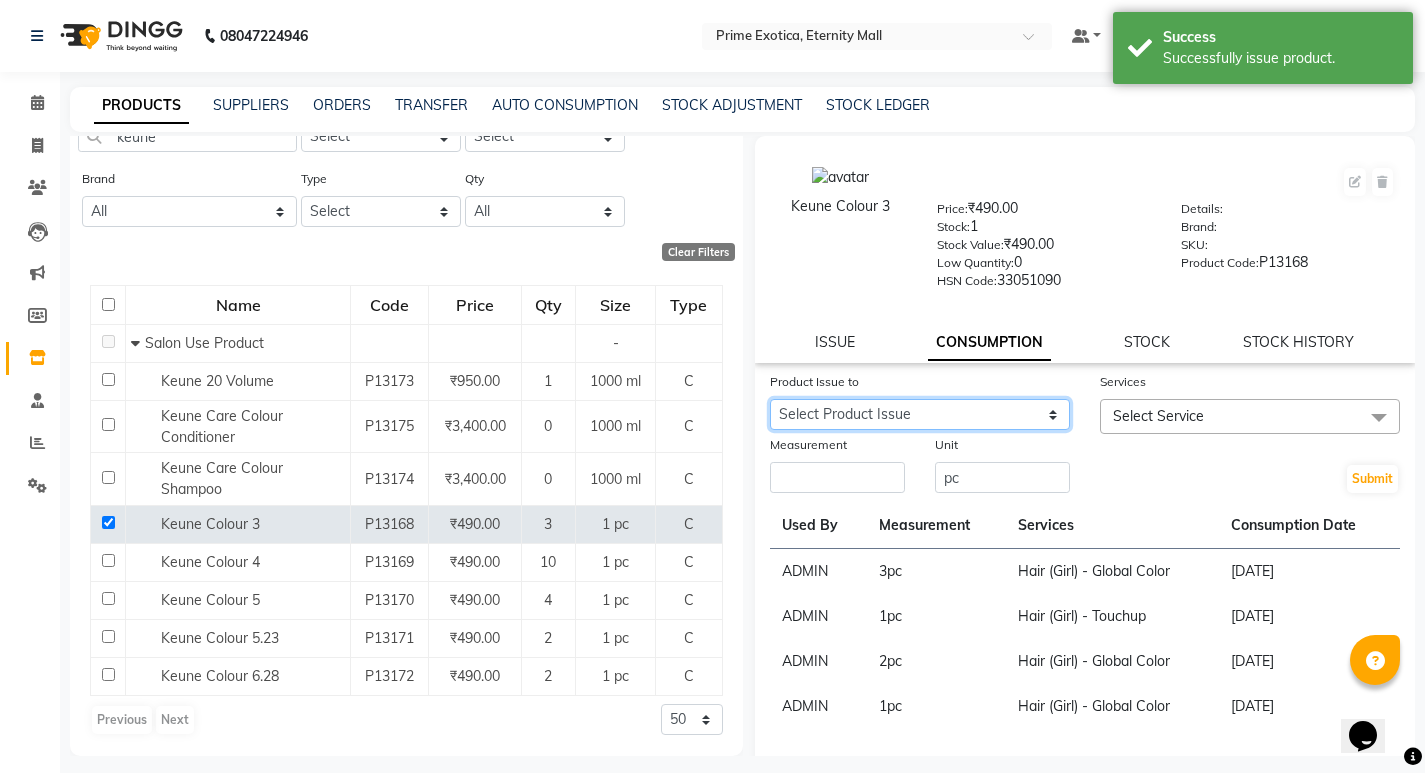 click on "Select Product Issue [DATE], Issued to: ADMIN, Balance: 2" 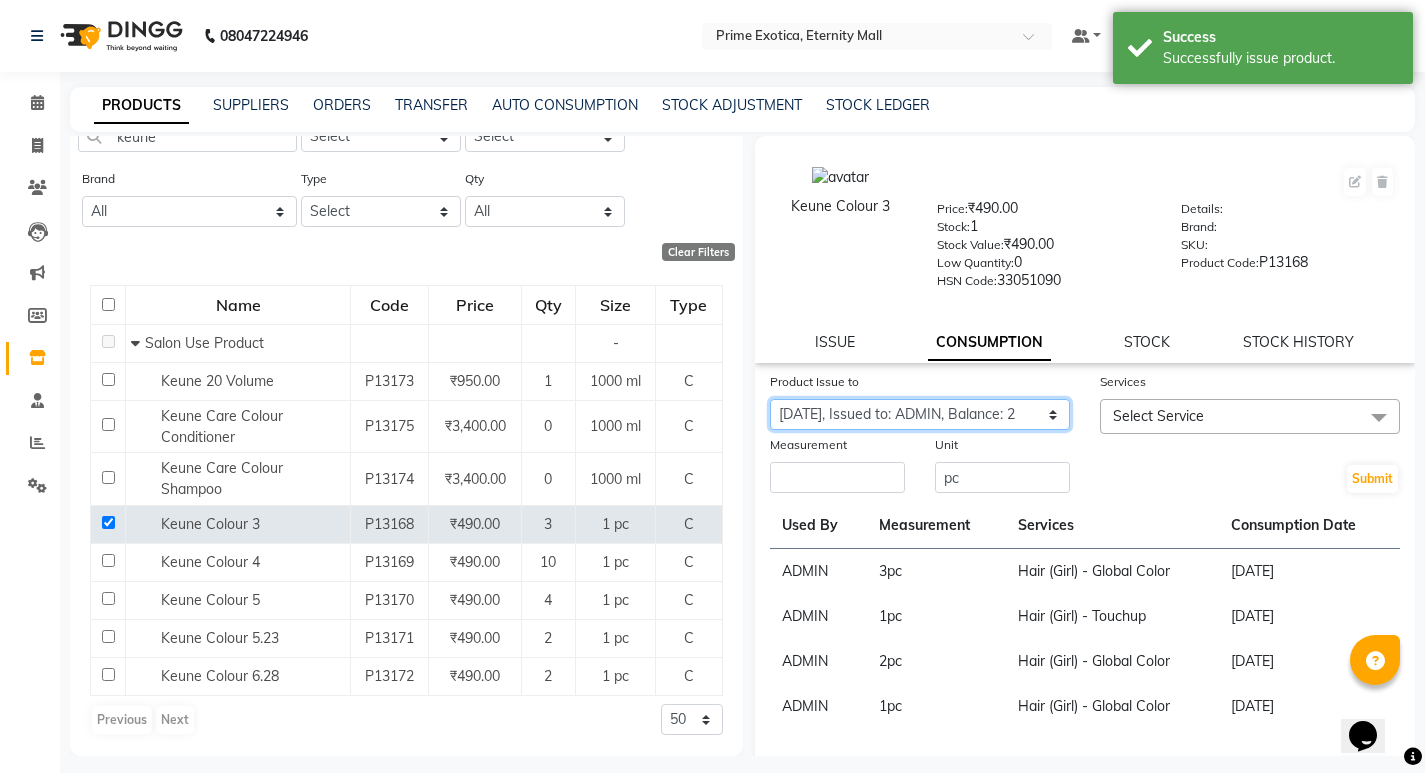 click on "Select Product Issue [DATE], Issued to: ADMIN, Balance: 2" 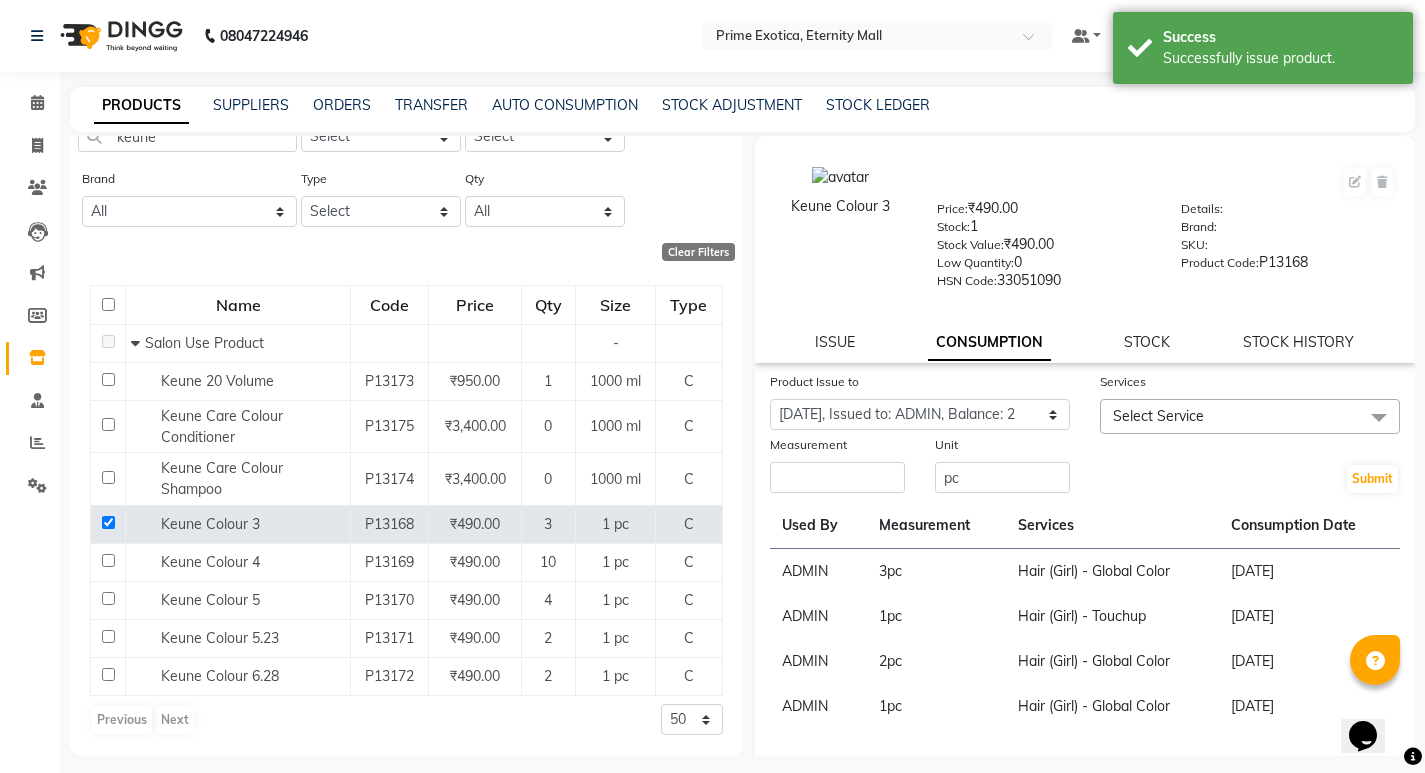 click on "Select Service" 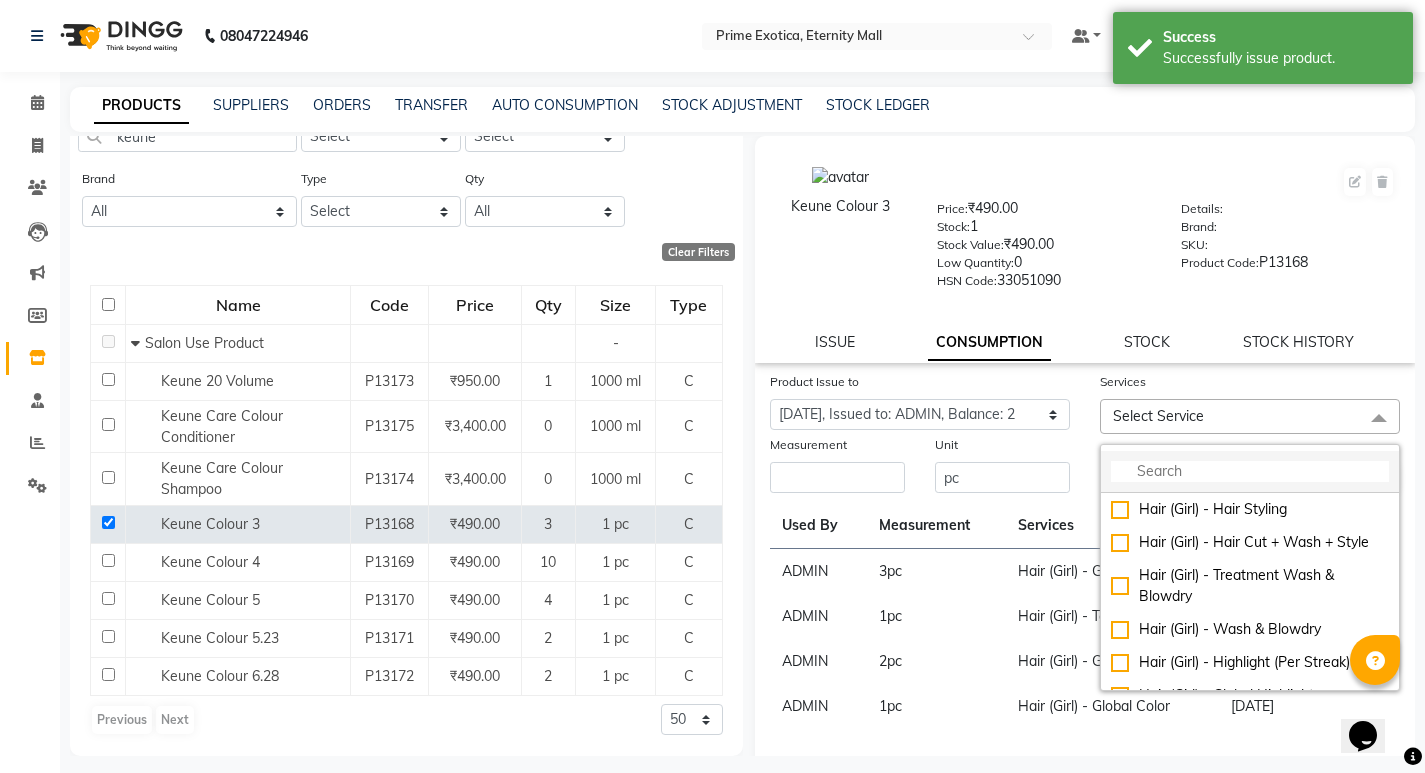 click 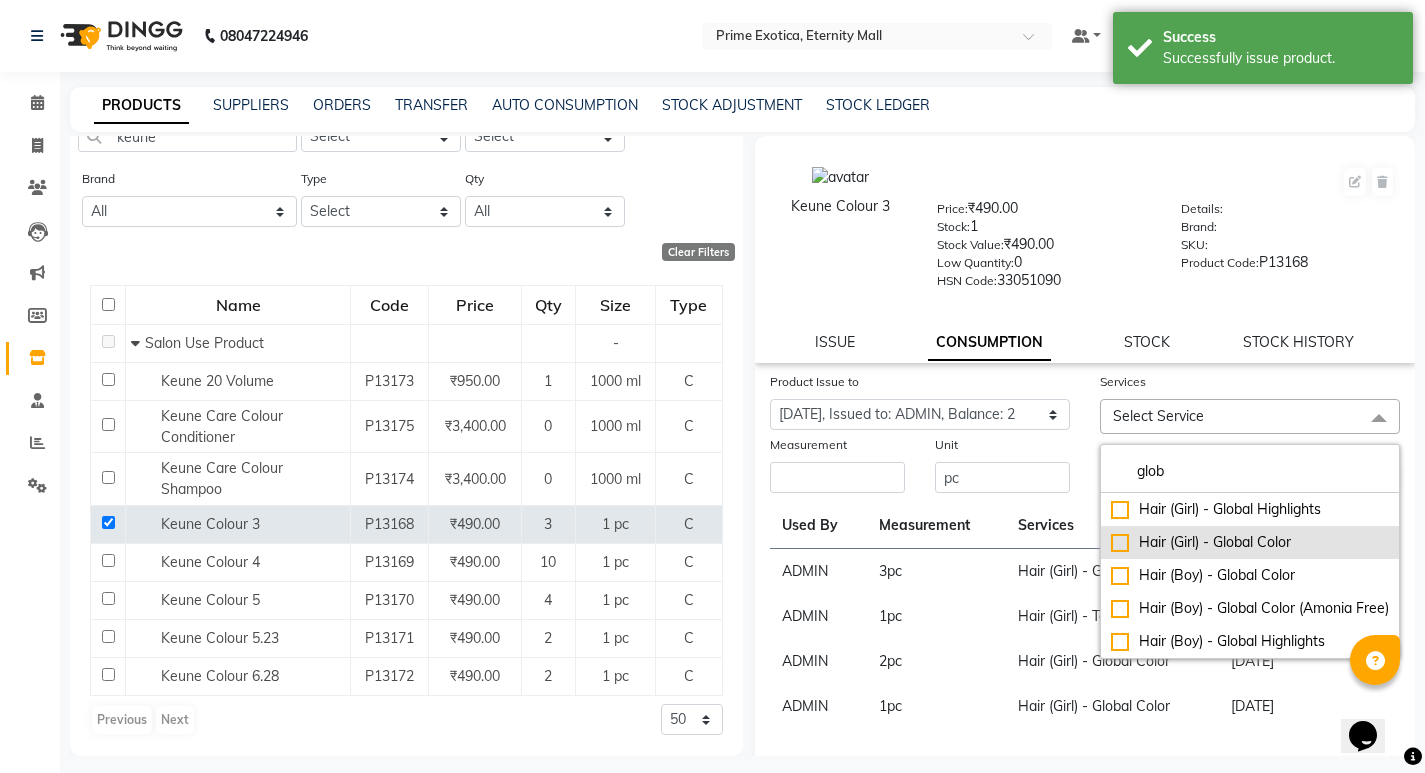click on "Hair (Girl) - Global Color" 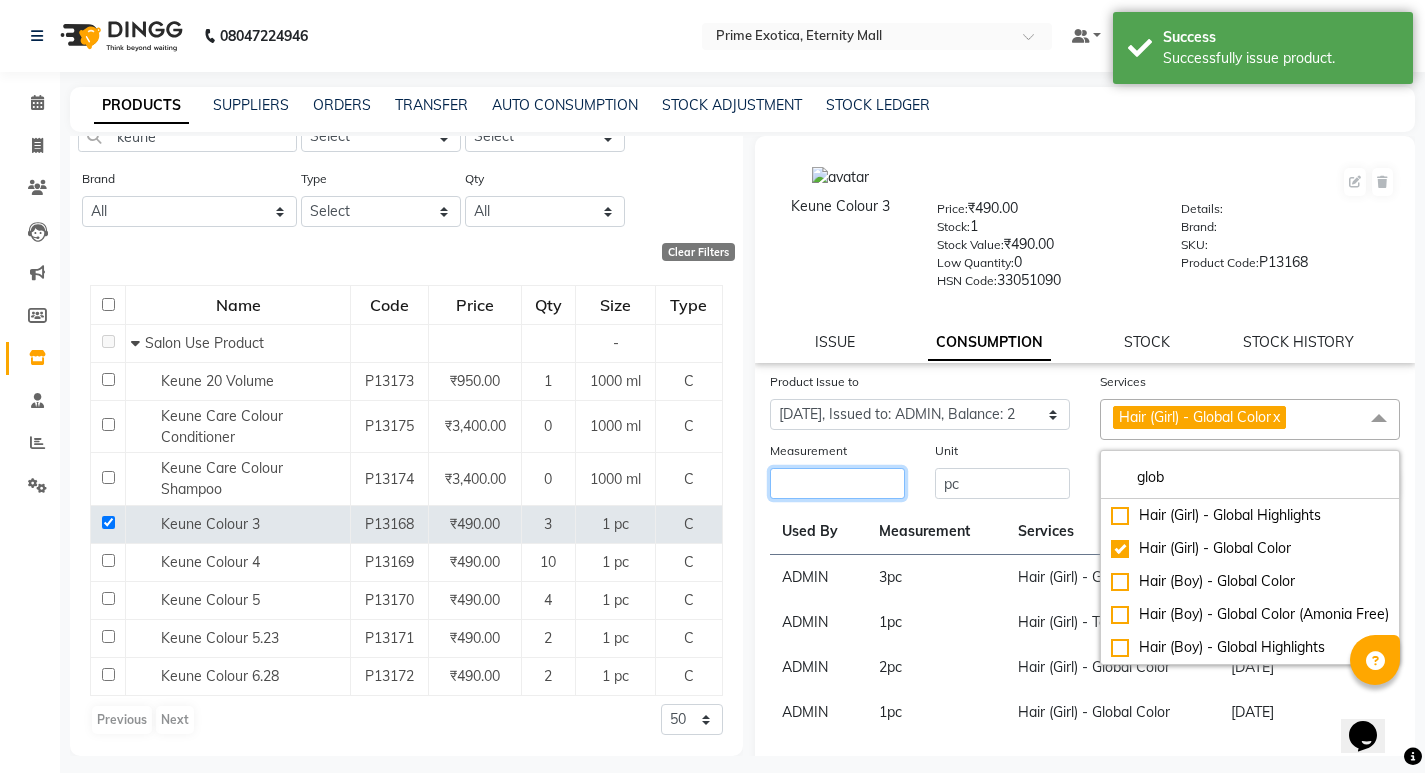 click 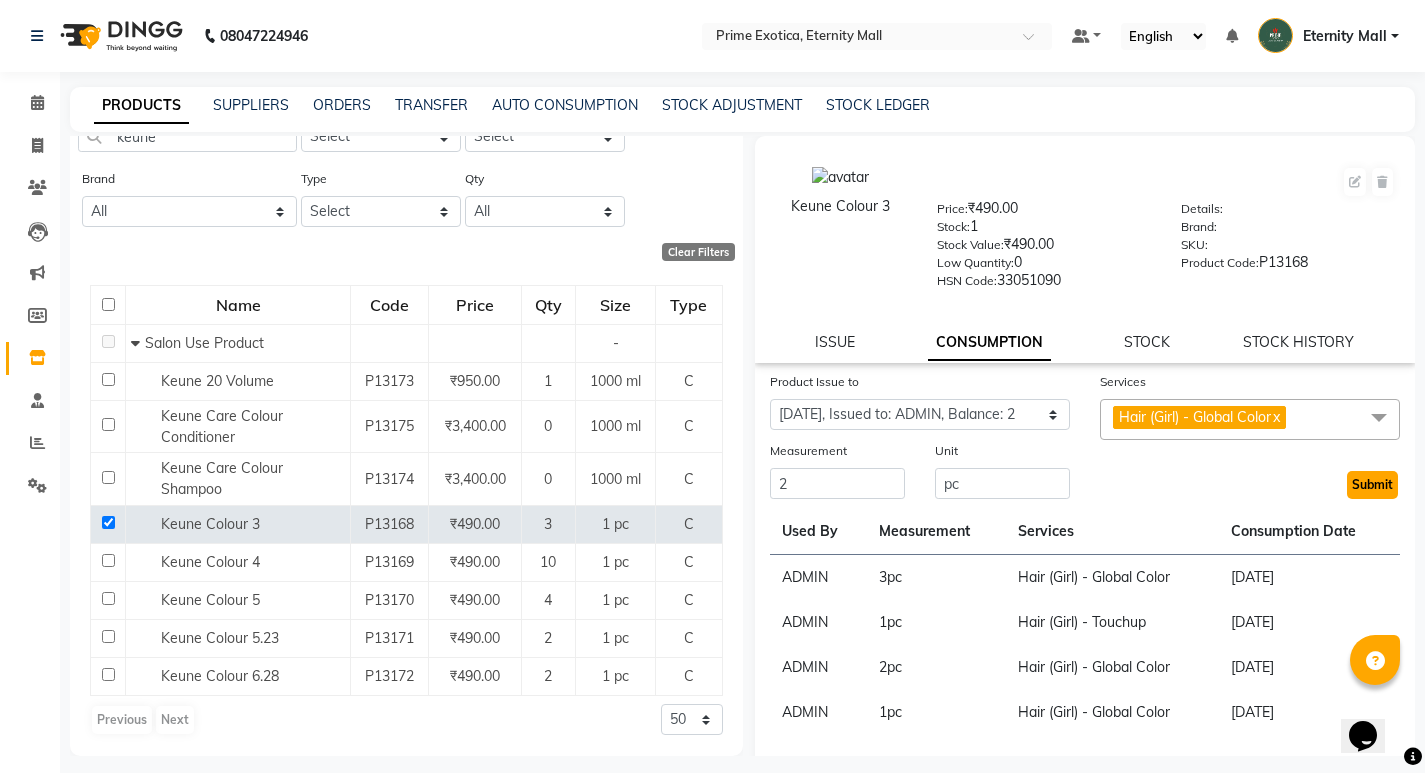 click on "Submit" 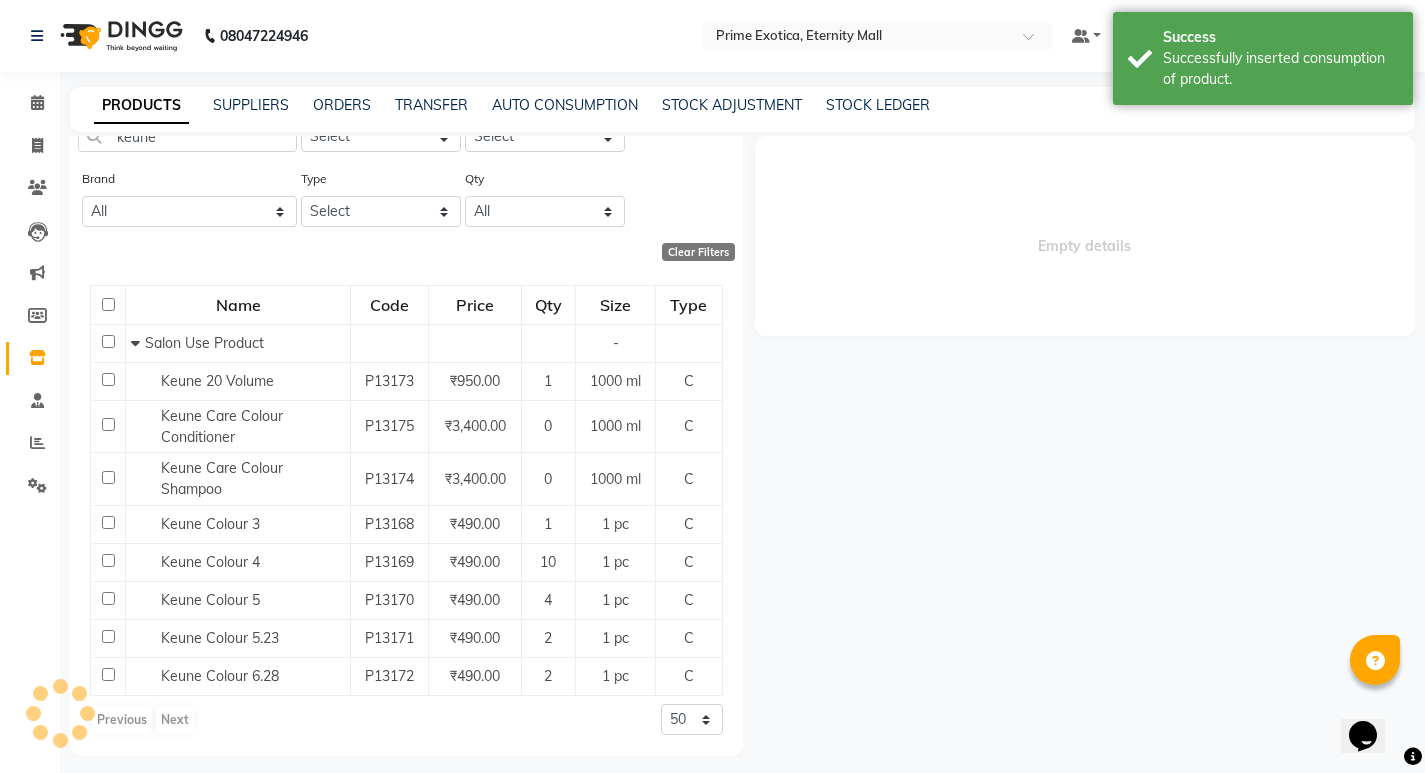 scroll, scrollTop: 0, scrollLeft: 0, axis: both 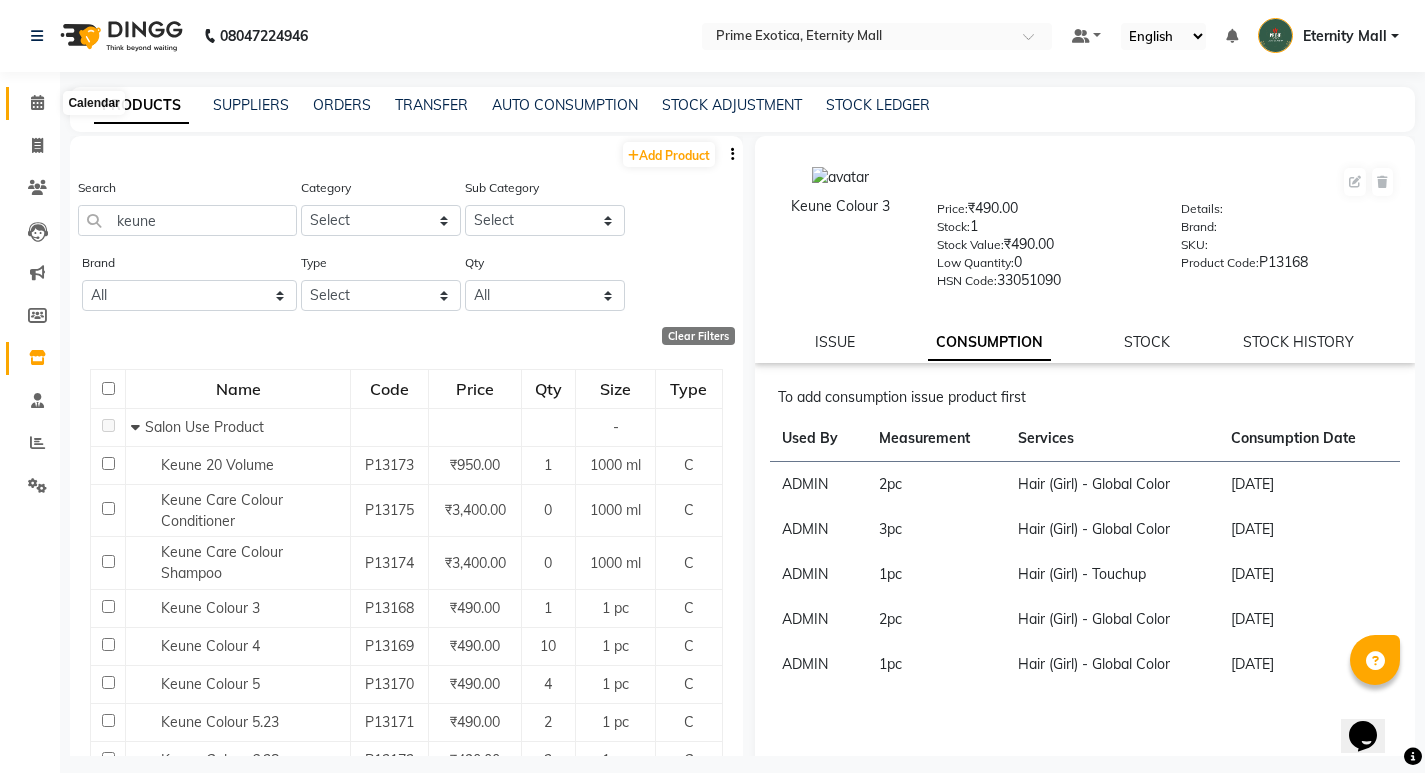 click 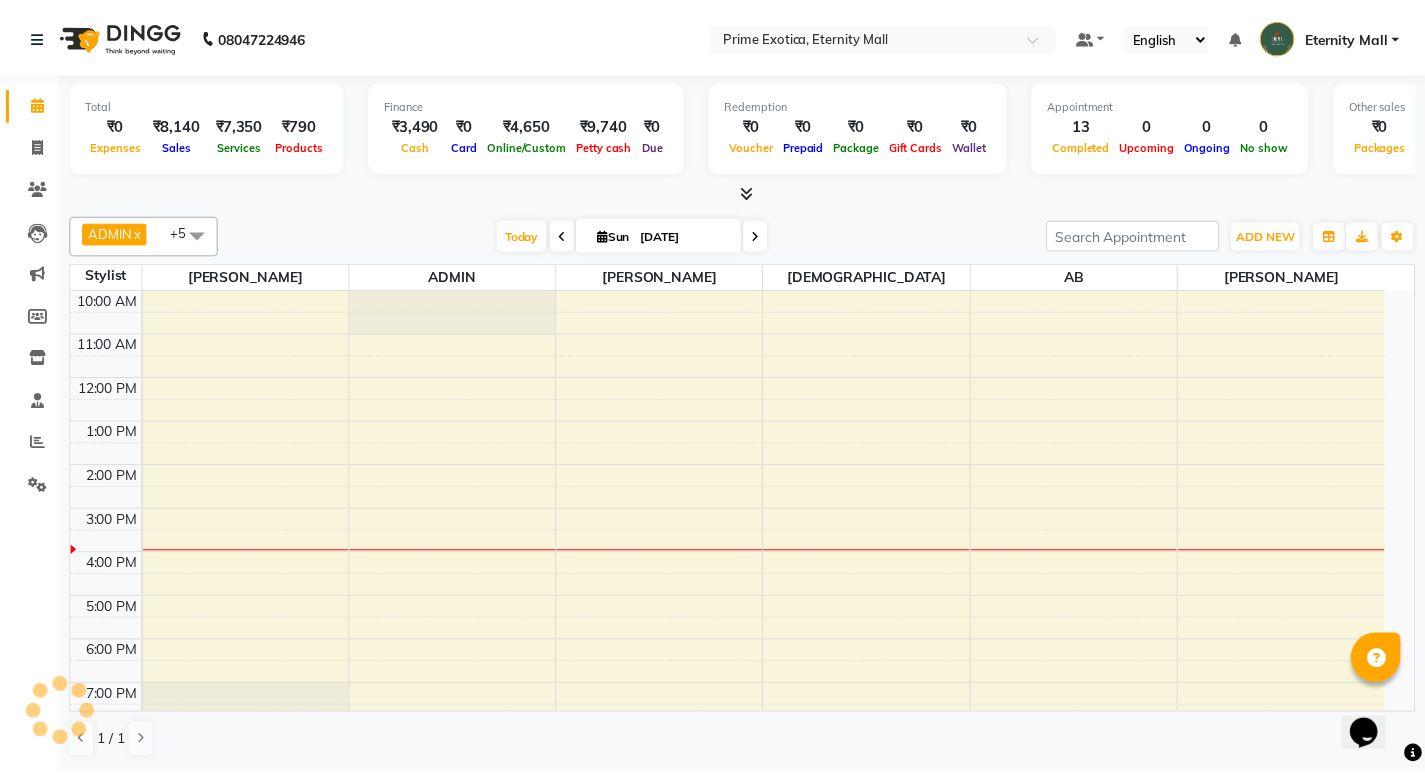 scroll, scrollTop: 0, scrollLeft: 0, axis: both 